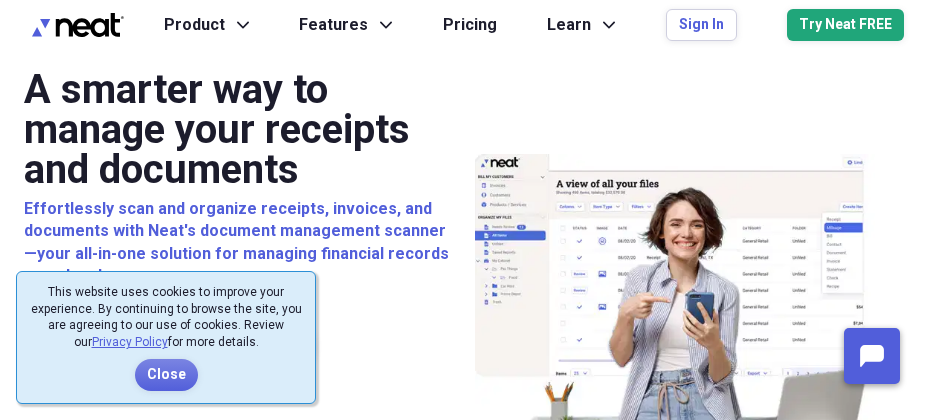 scroll, scrollTop: 0, scrollLeft: 0, axis: both 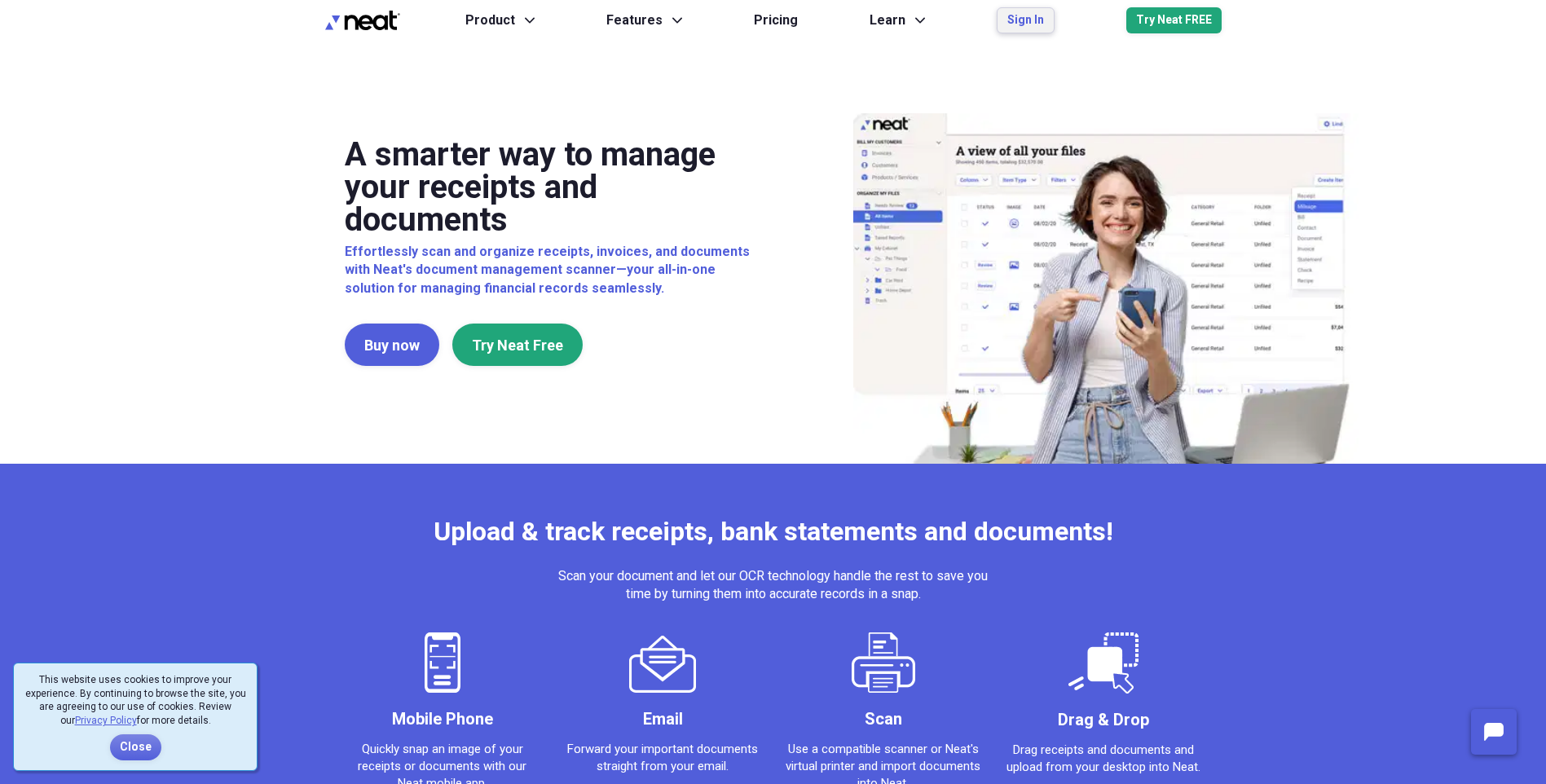 click on "Sign In" at bounding box center (1025, 20) 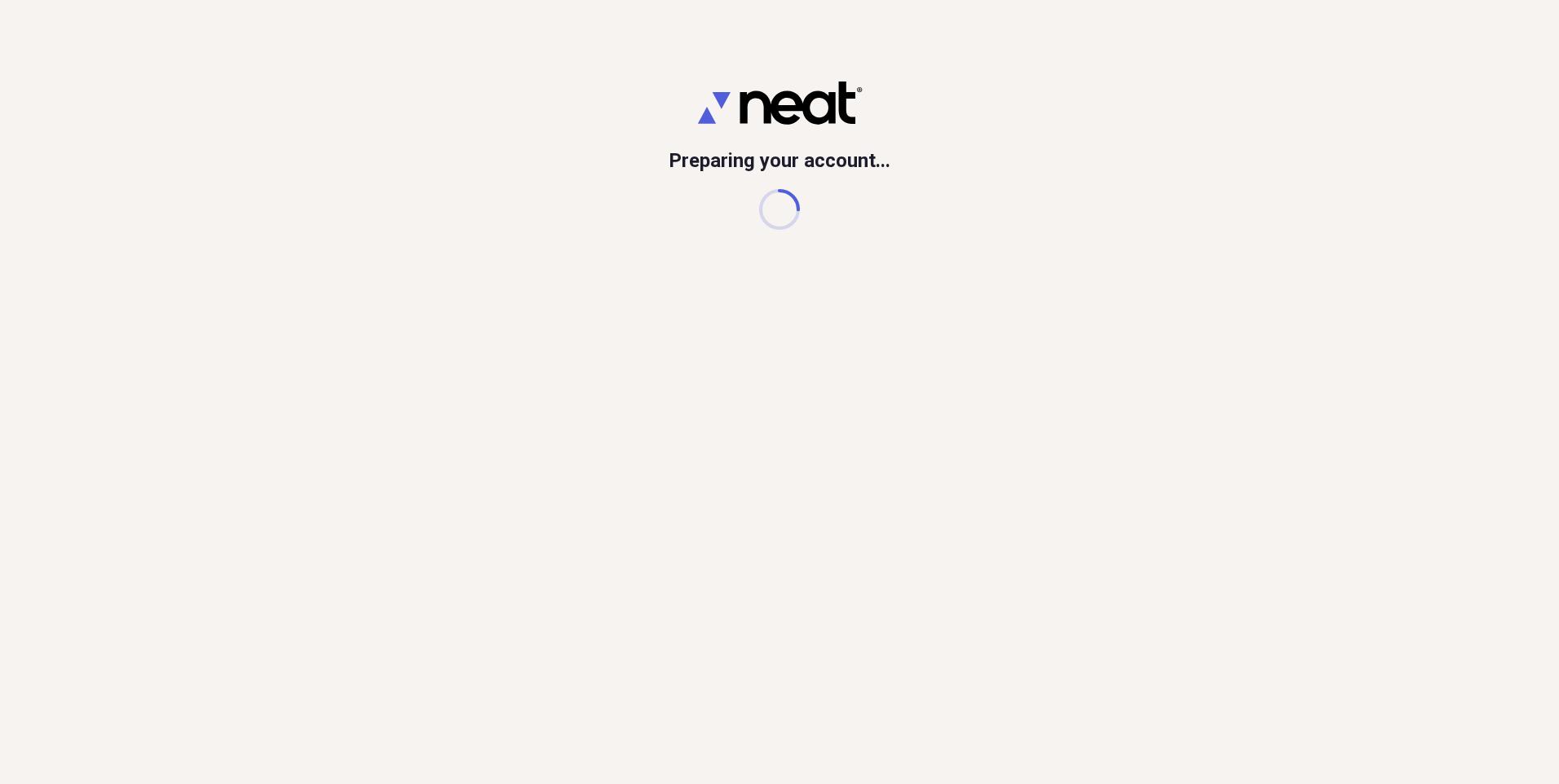 scroll, scrollTop: 0, scrollLeft: 0, axis: both 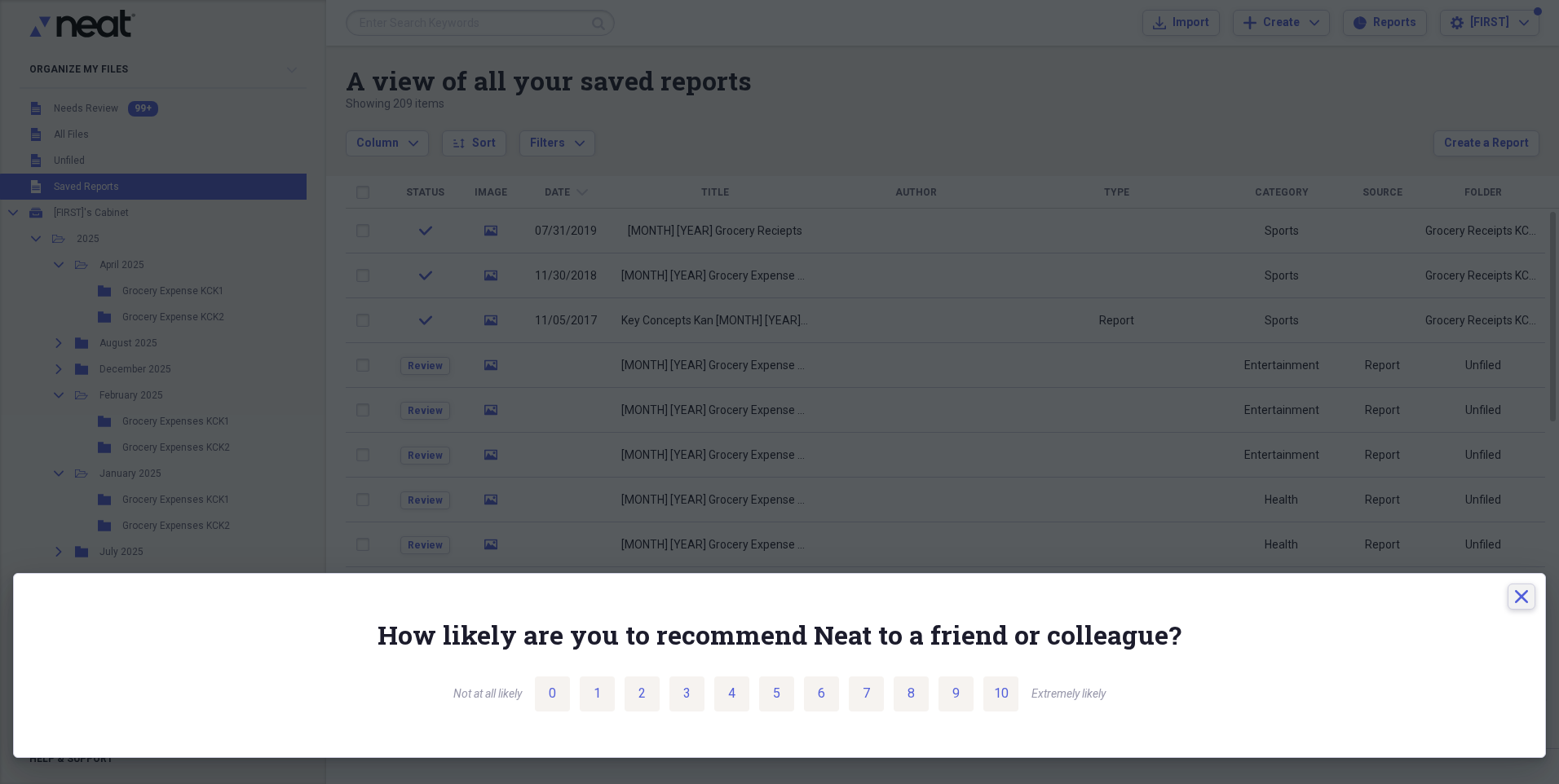 click 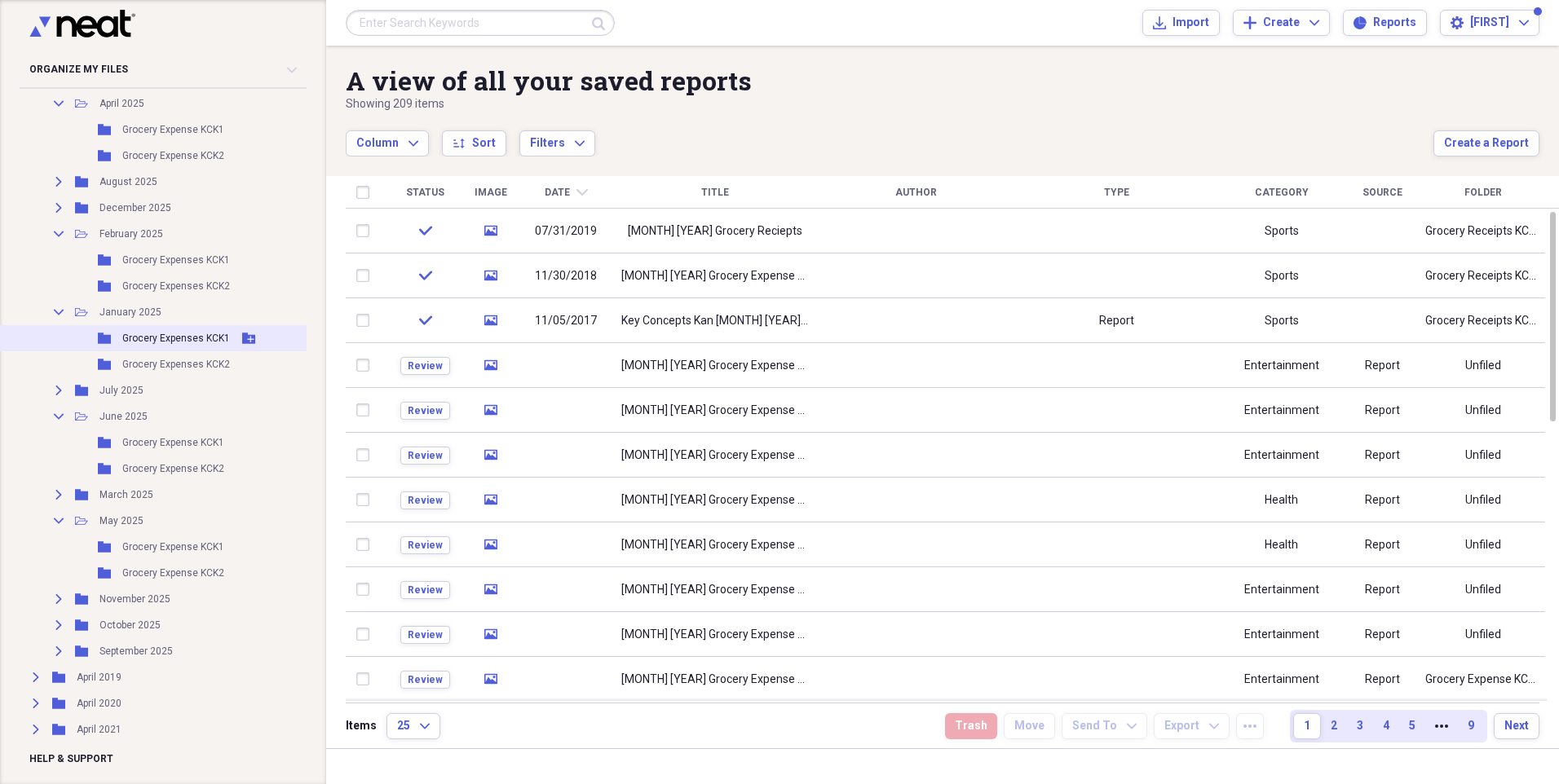 scroll, scrollTop: 163, scrollLeft: 0, axis: vertical 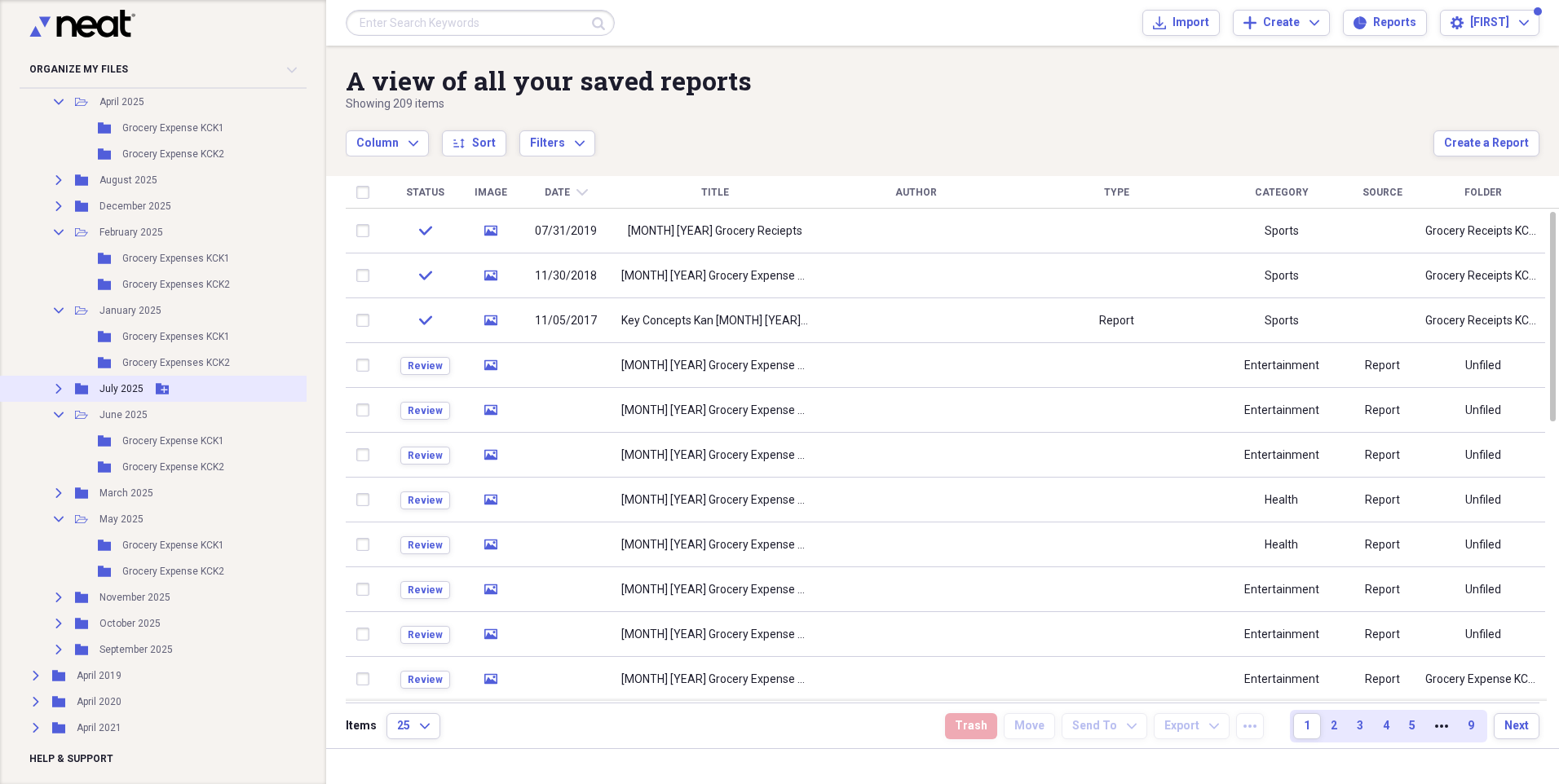 click 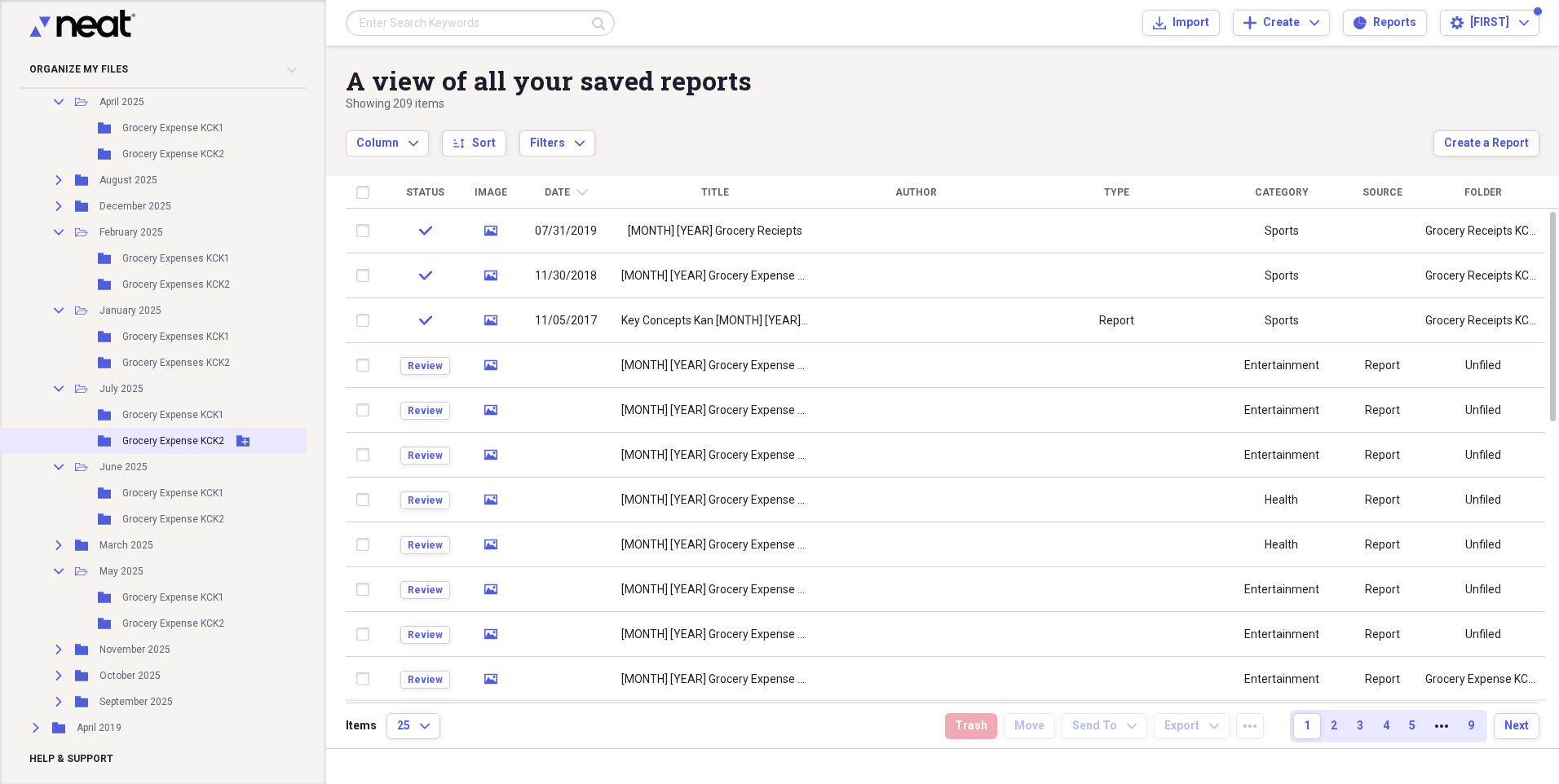 click on "Grocery Expense KCK2" at bounding box center (173, 441) 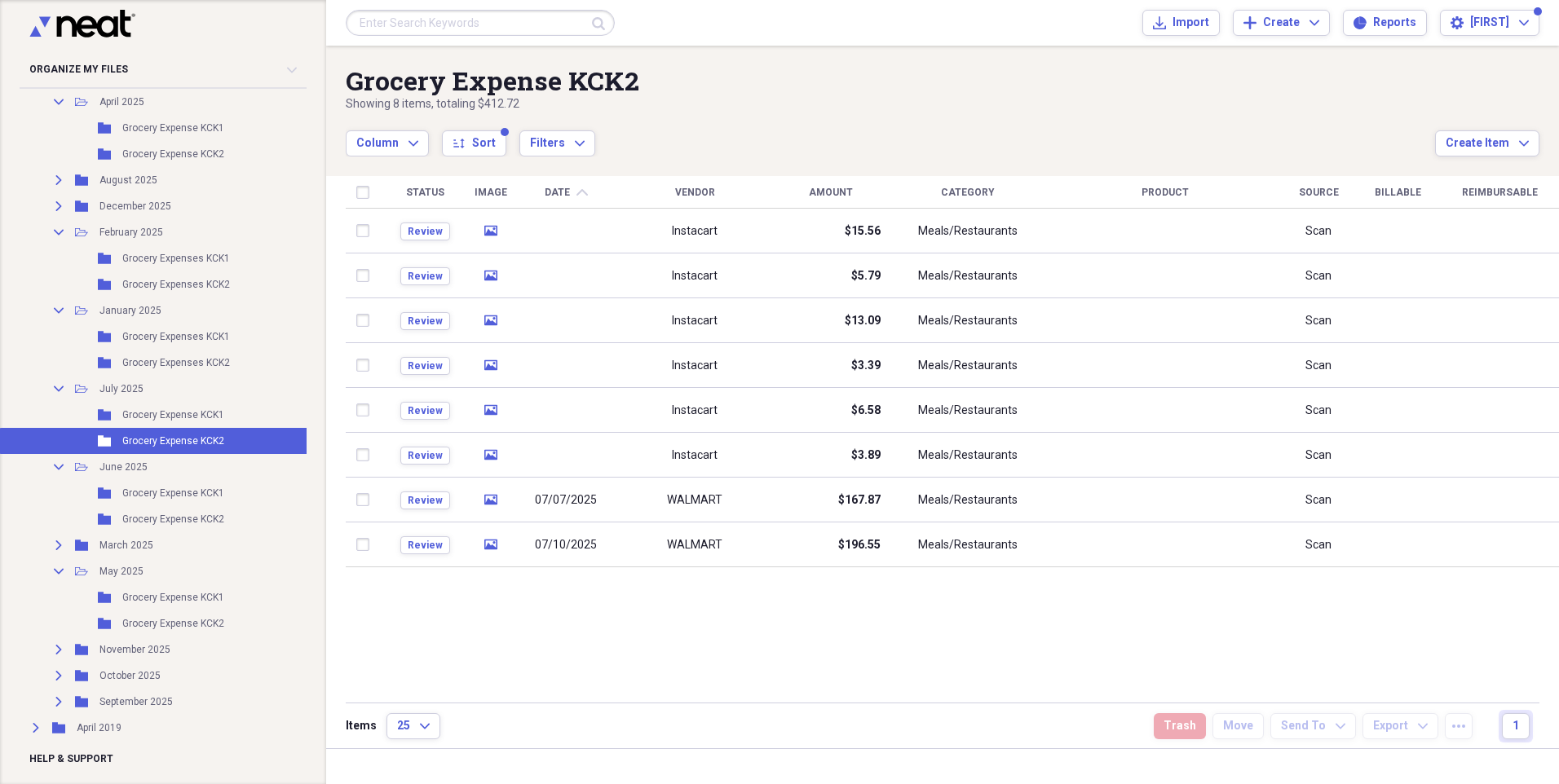 click at bounding box center [366, 192] 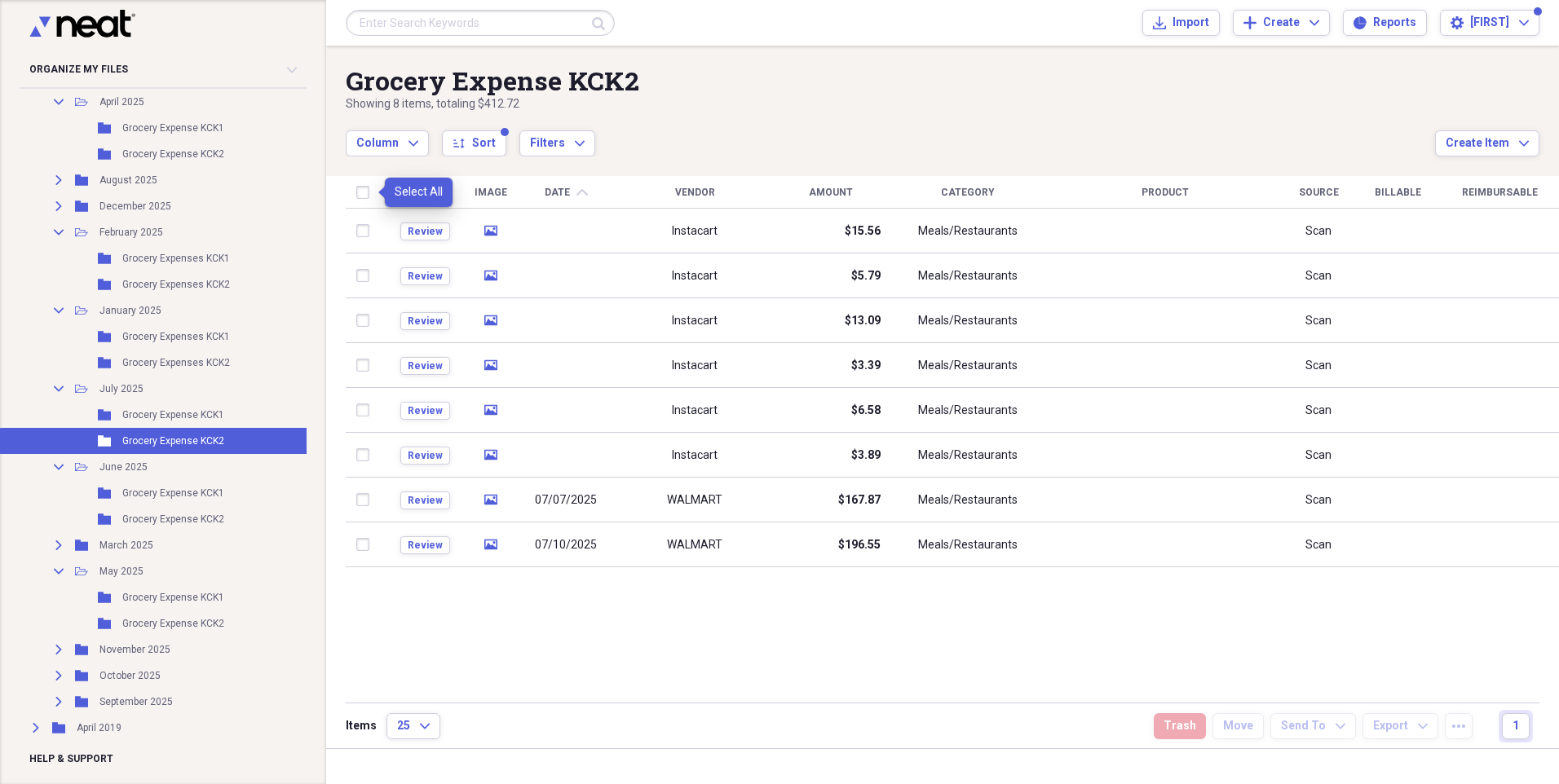 click at bounding box center (366, 192) 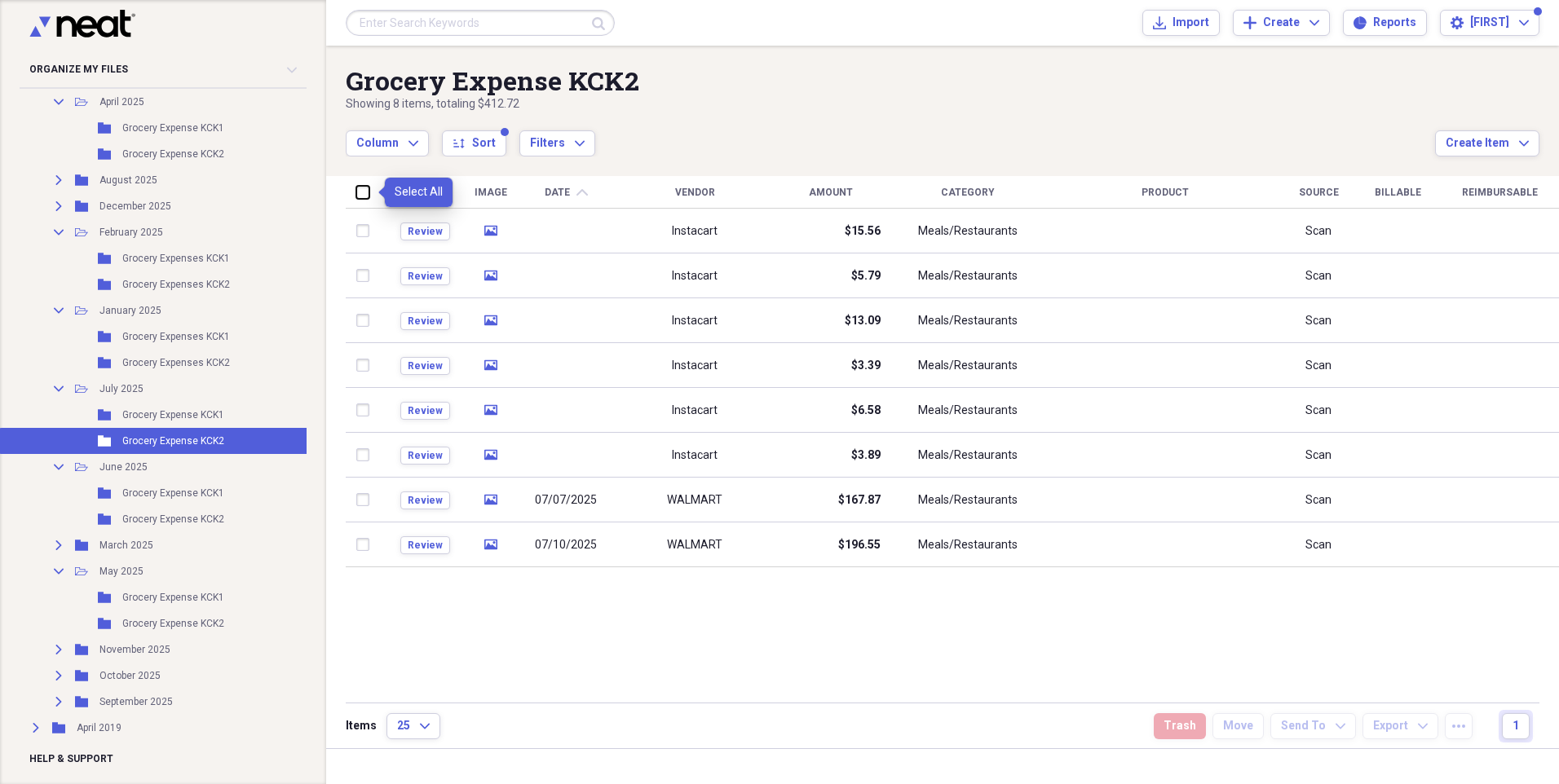 click at bounding box center [356, 192] 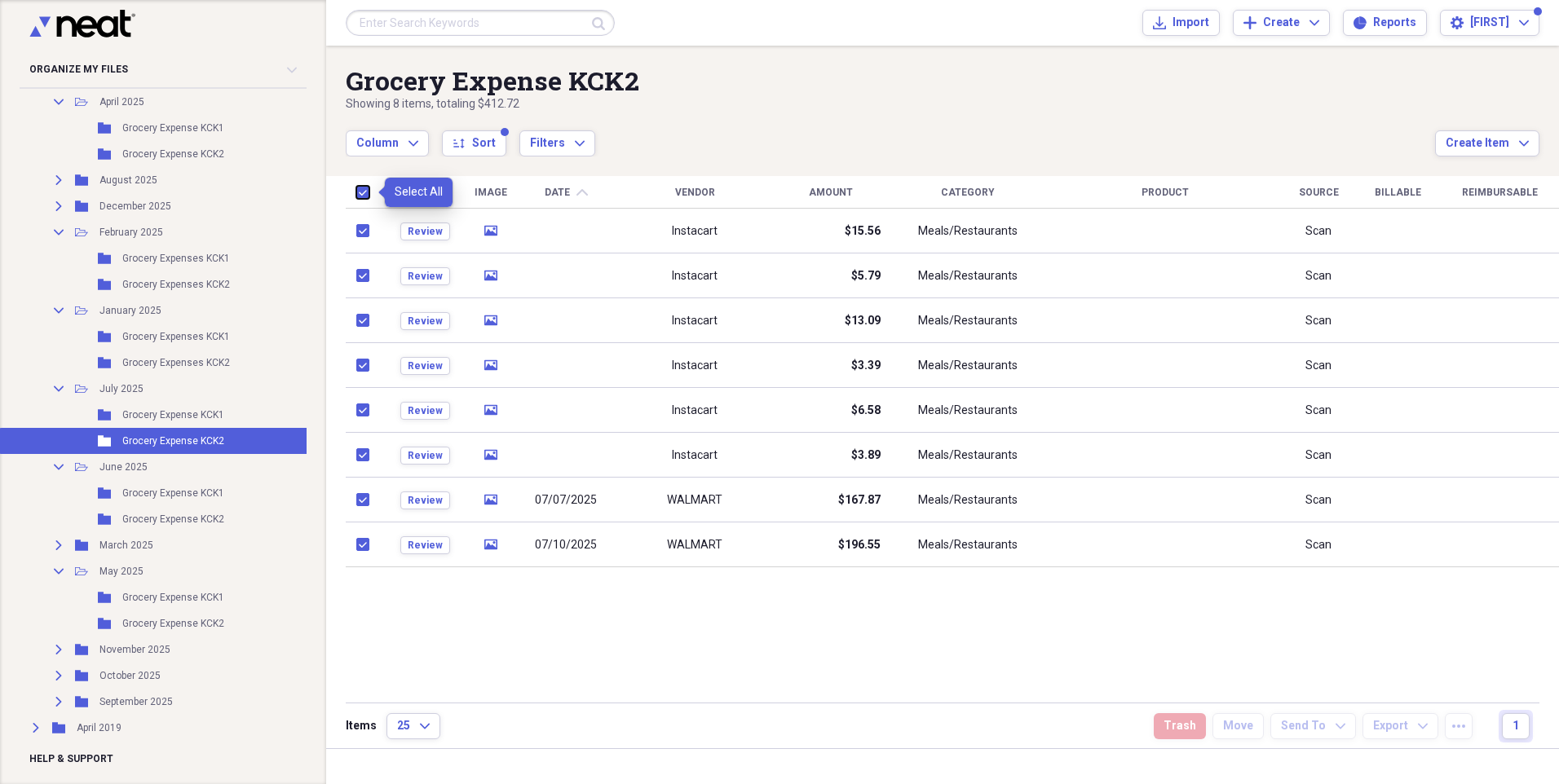 checkbox on "true" 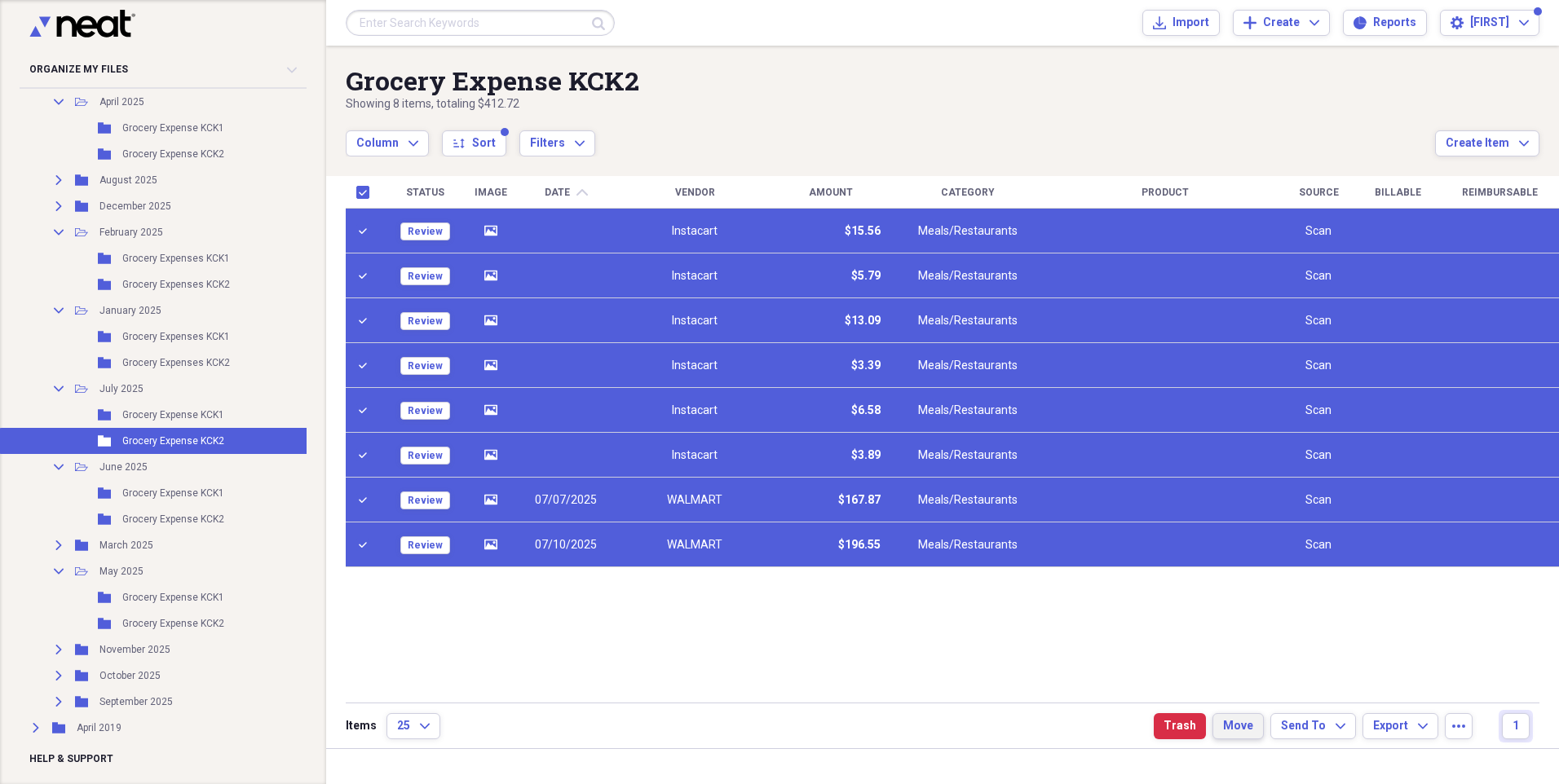 click on "Move" at bounding box center (1238, 726) 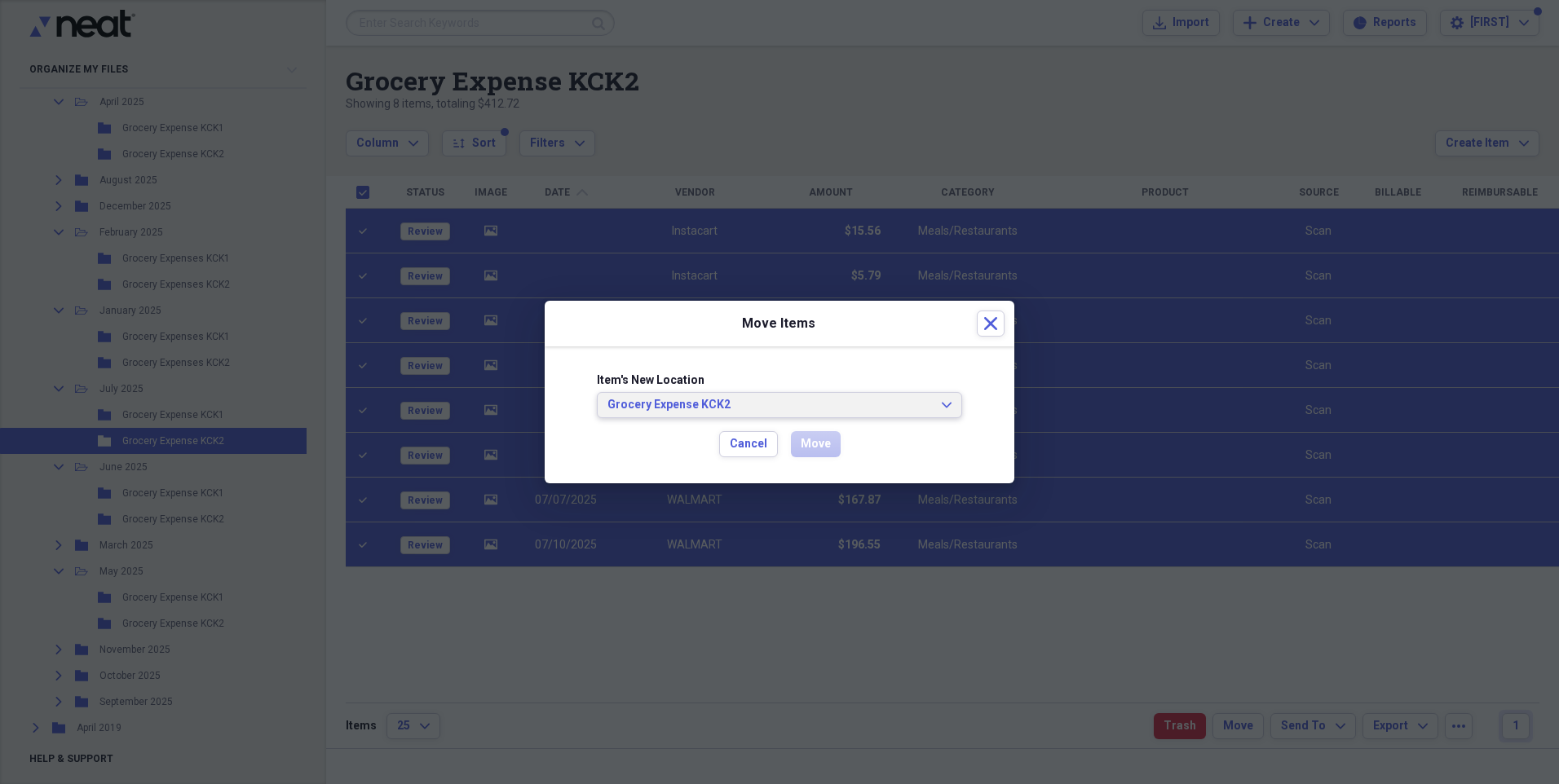 click on "Grocery Expense KCK2" at bounding box center [770, 405] 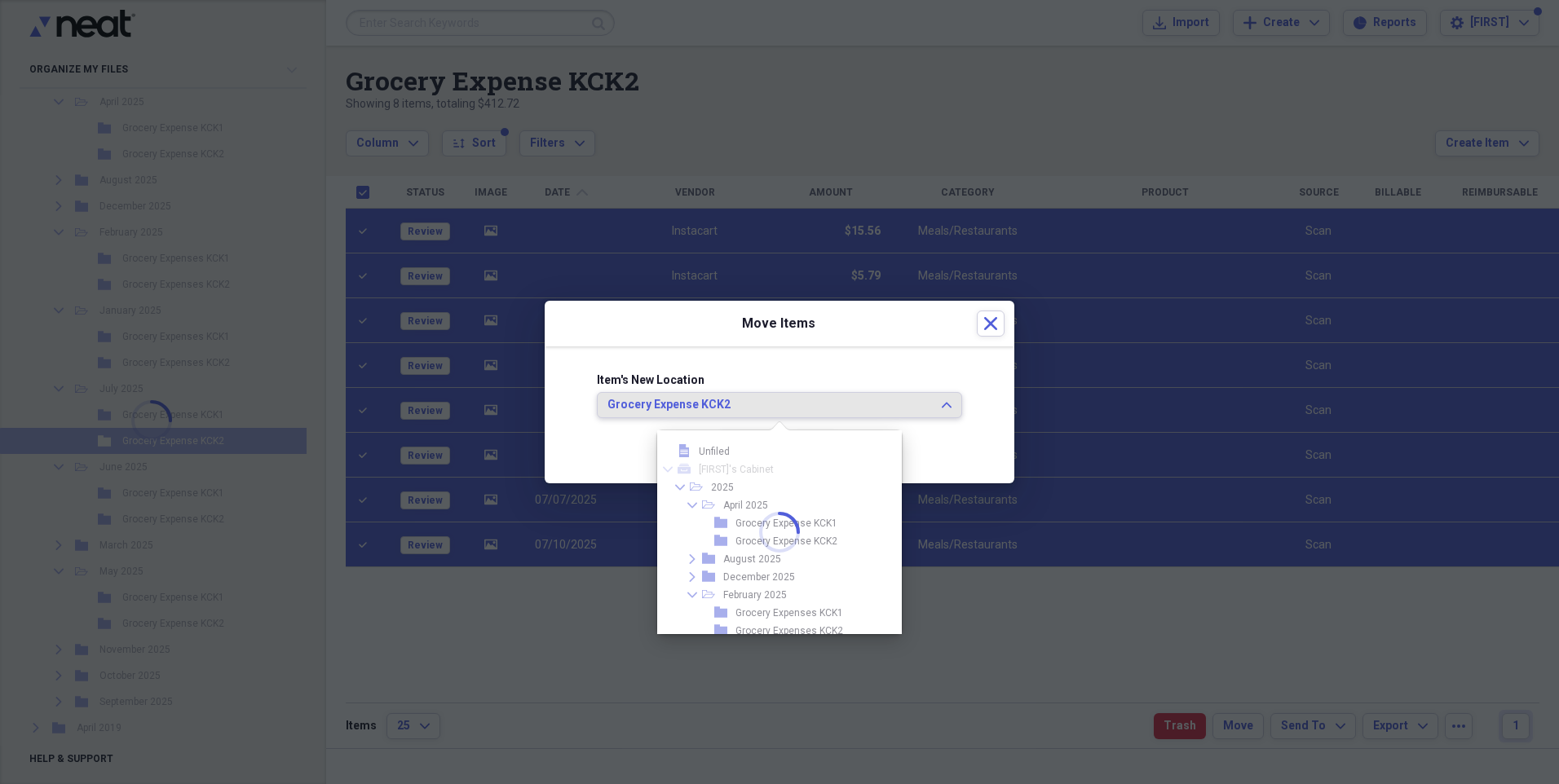 scroll, scrollTop: 206, scrollLeft: 0, axis: vertical 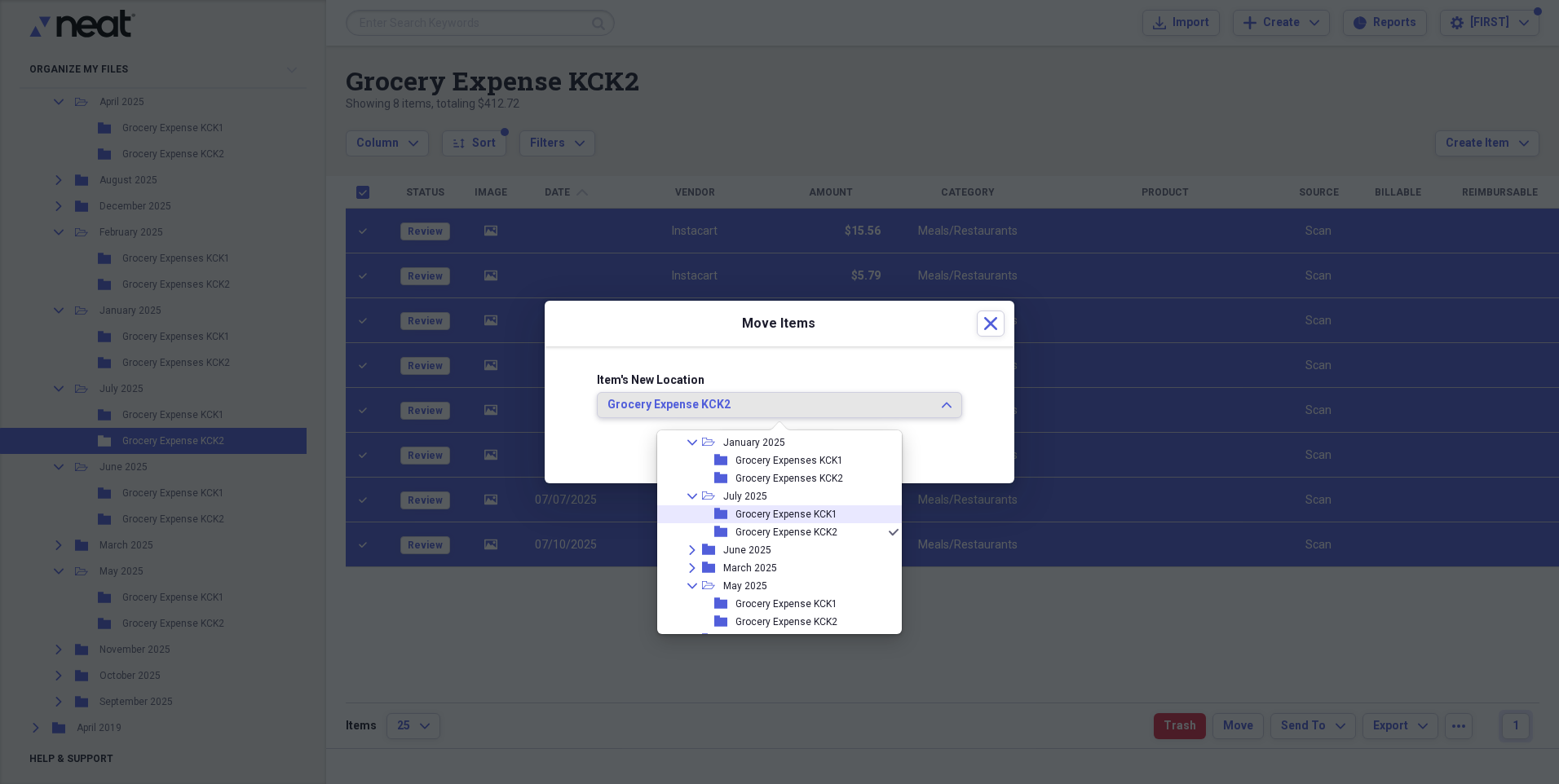 click on "Grocery Expense KCK1" at bounding box center [786, 514] 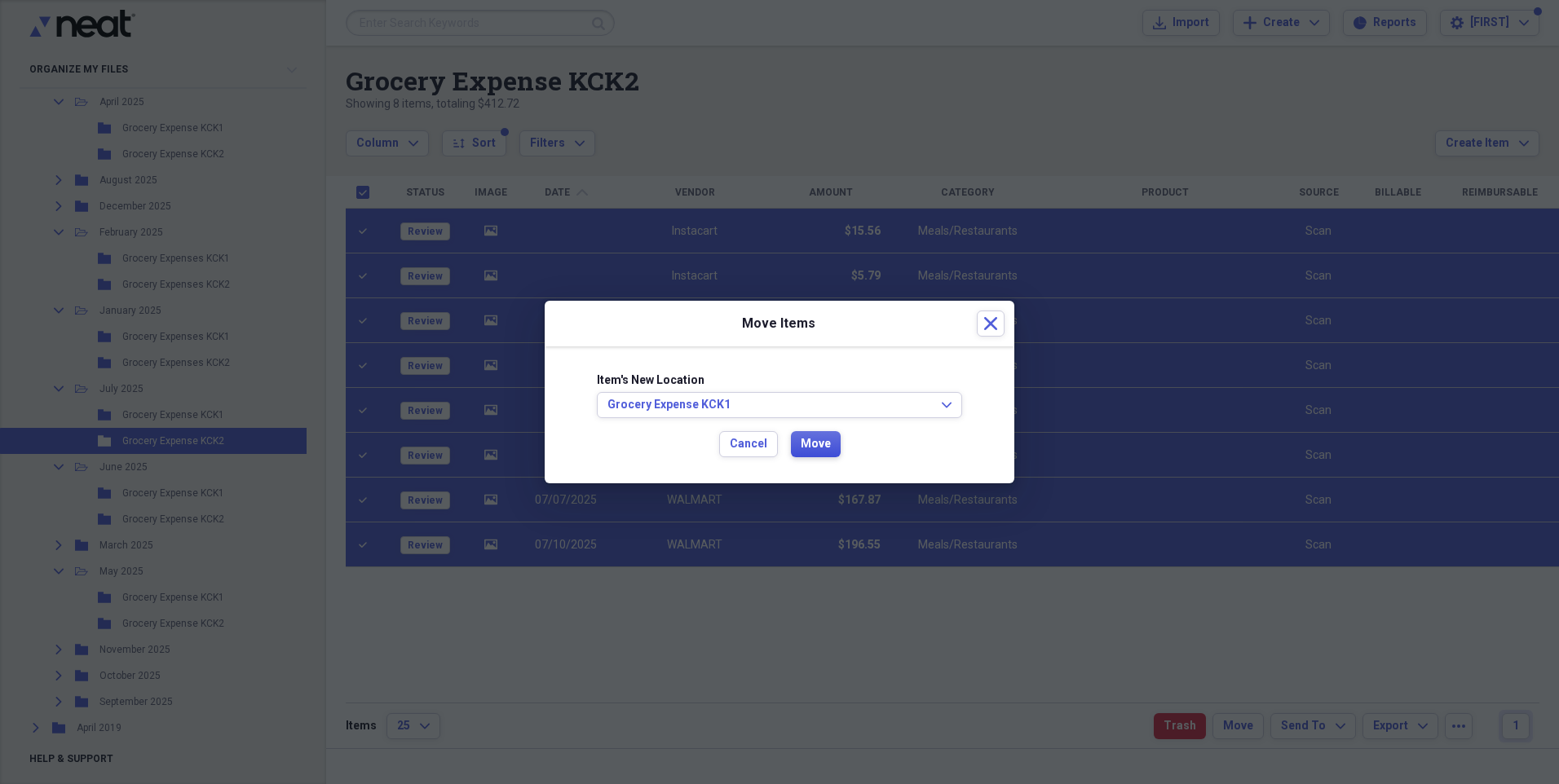 click on "Move" at bounding box center [815, 444] 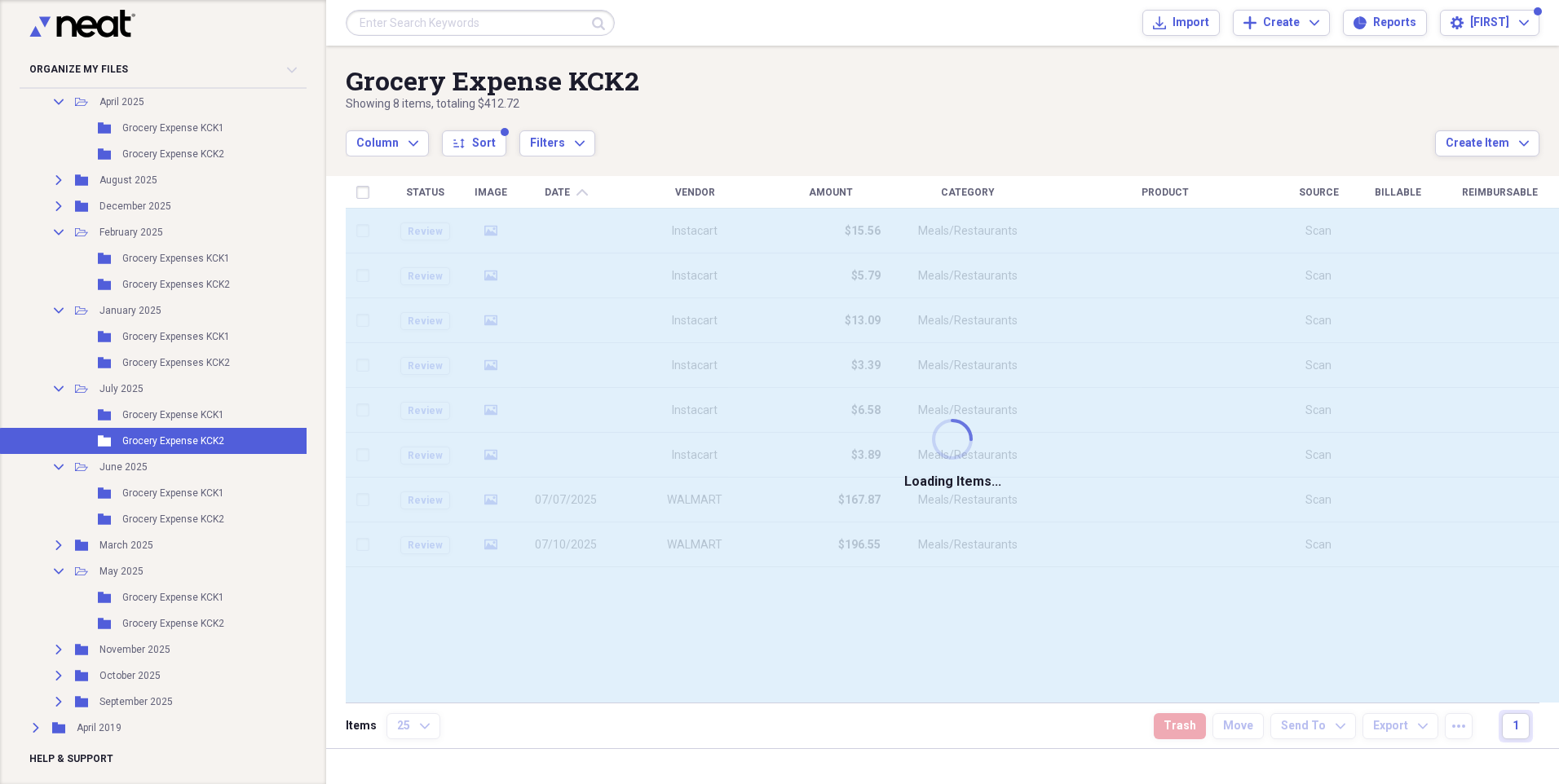 checkbox on "false" 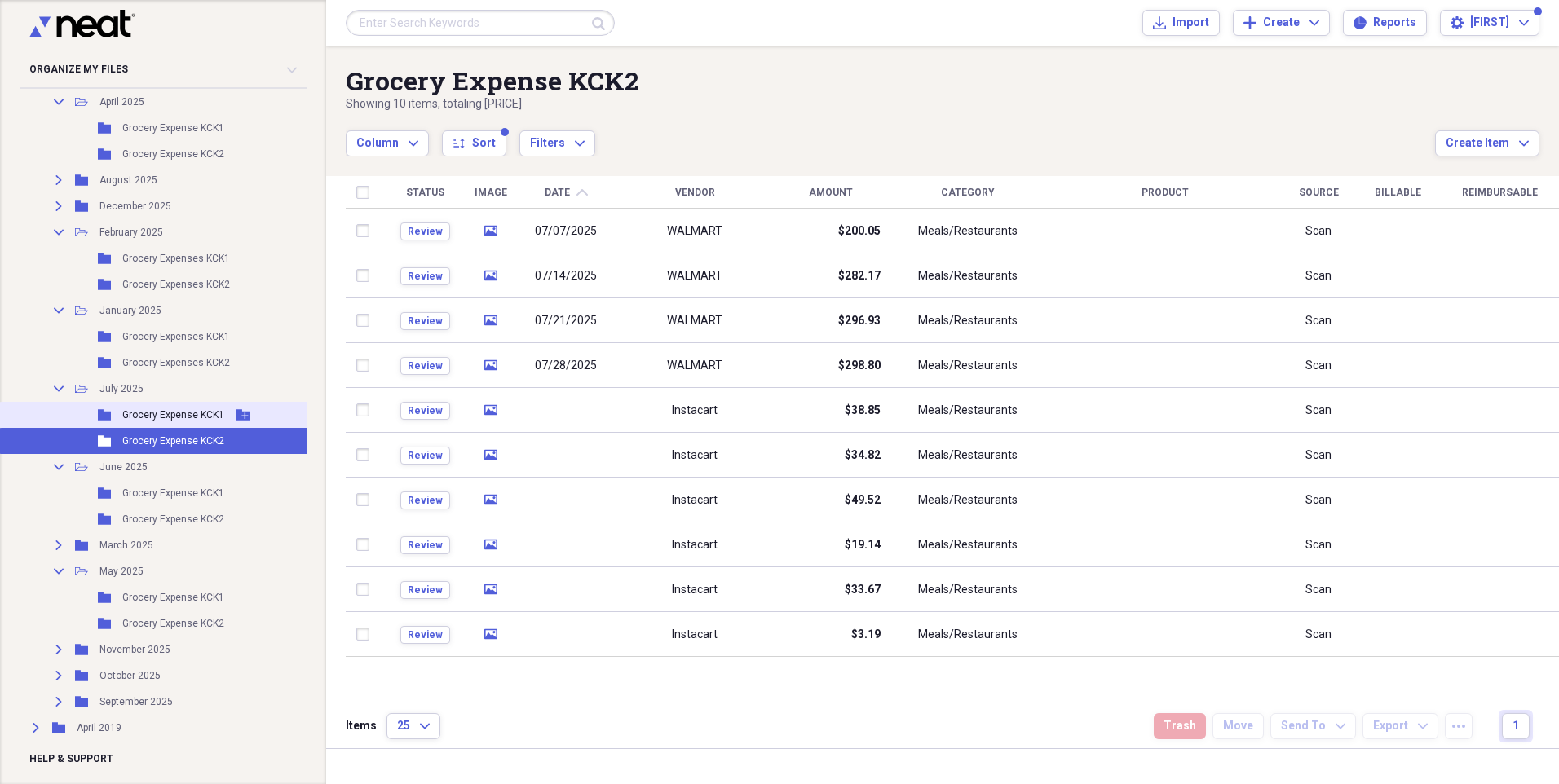 click on "Grocery Expense KCK1" at bounding box center (173, 415) 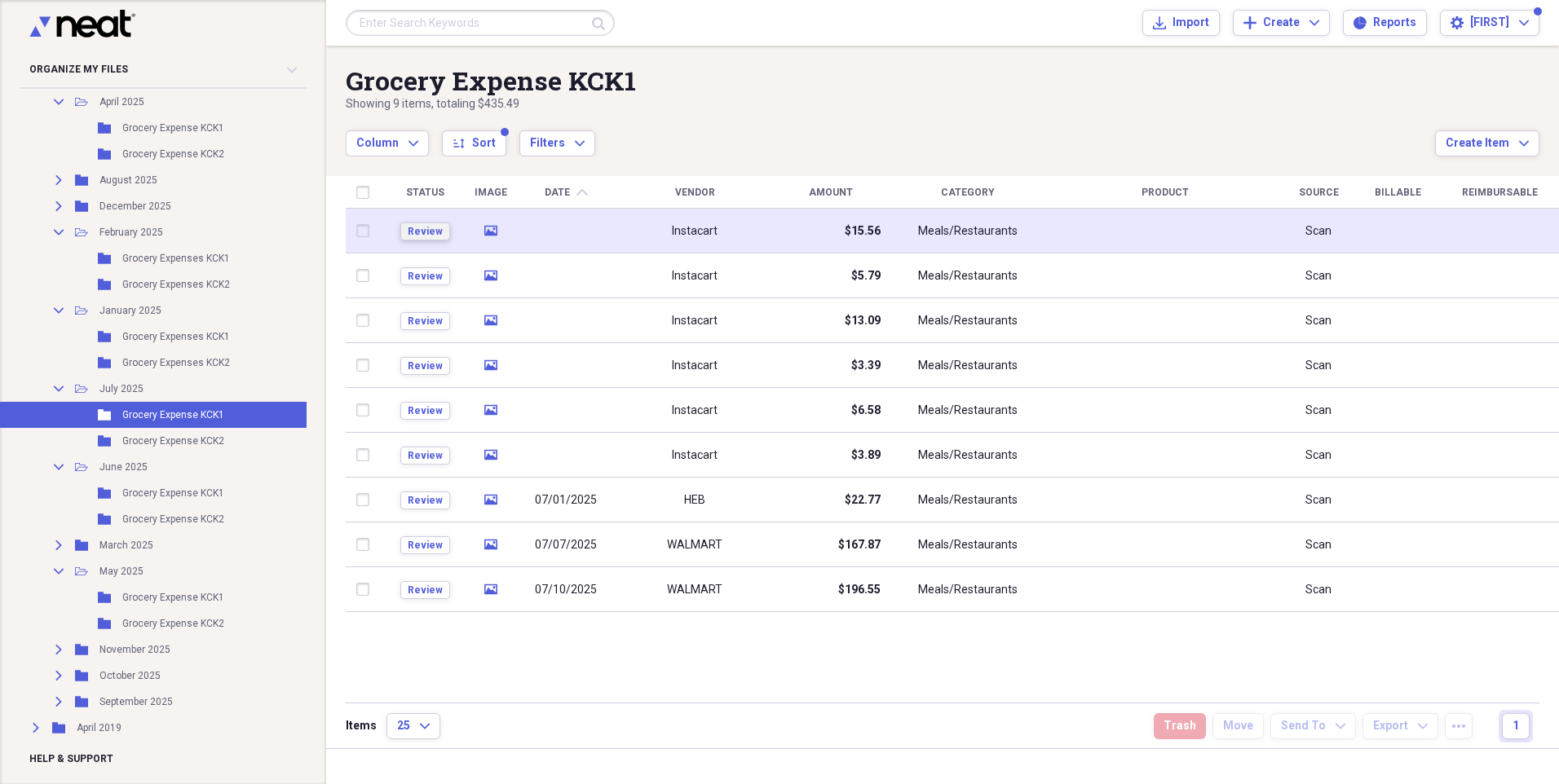 click on "Review" at bounding box center (425, 231) 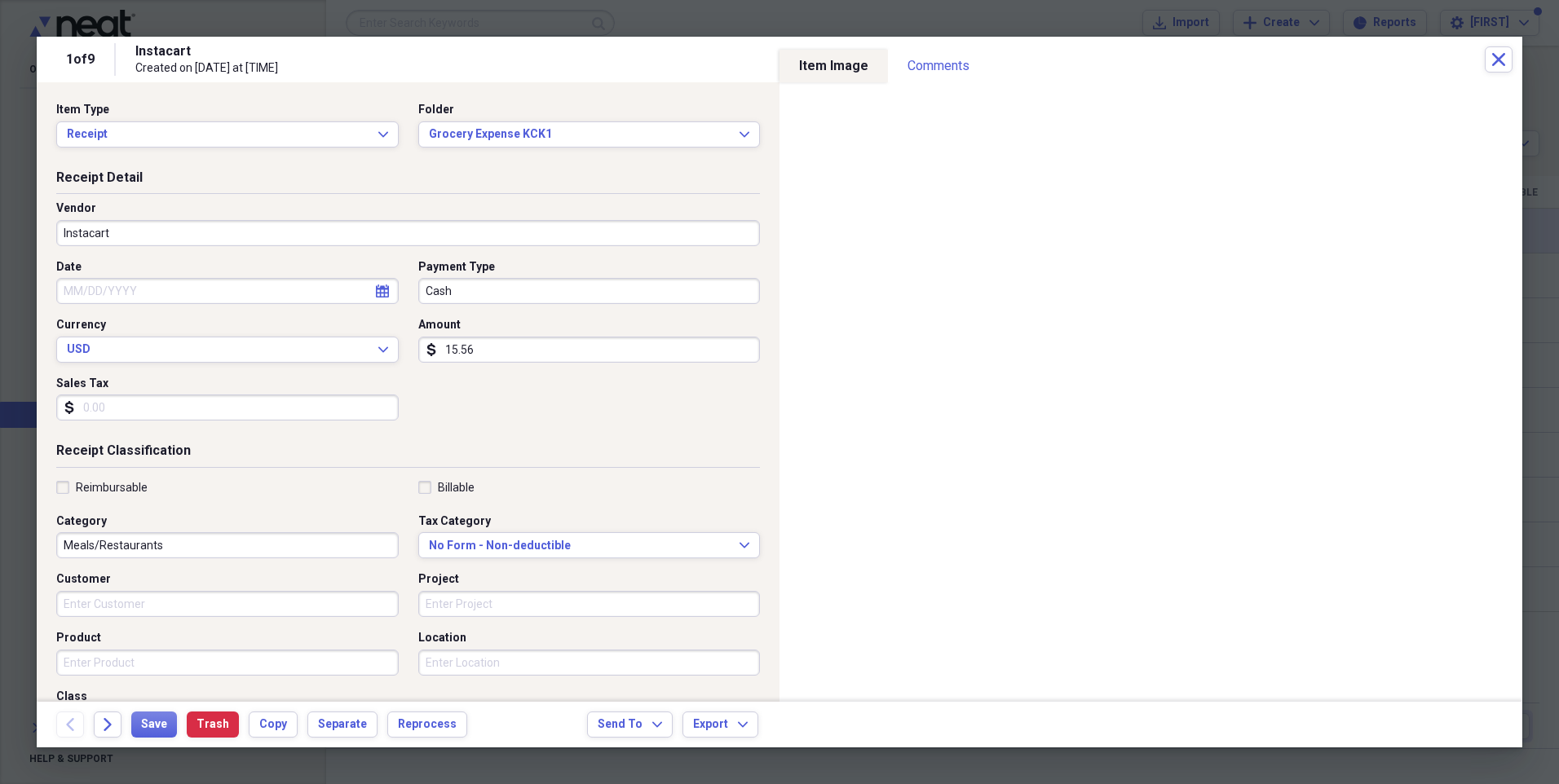 select on "7" 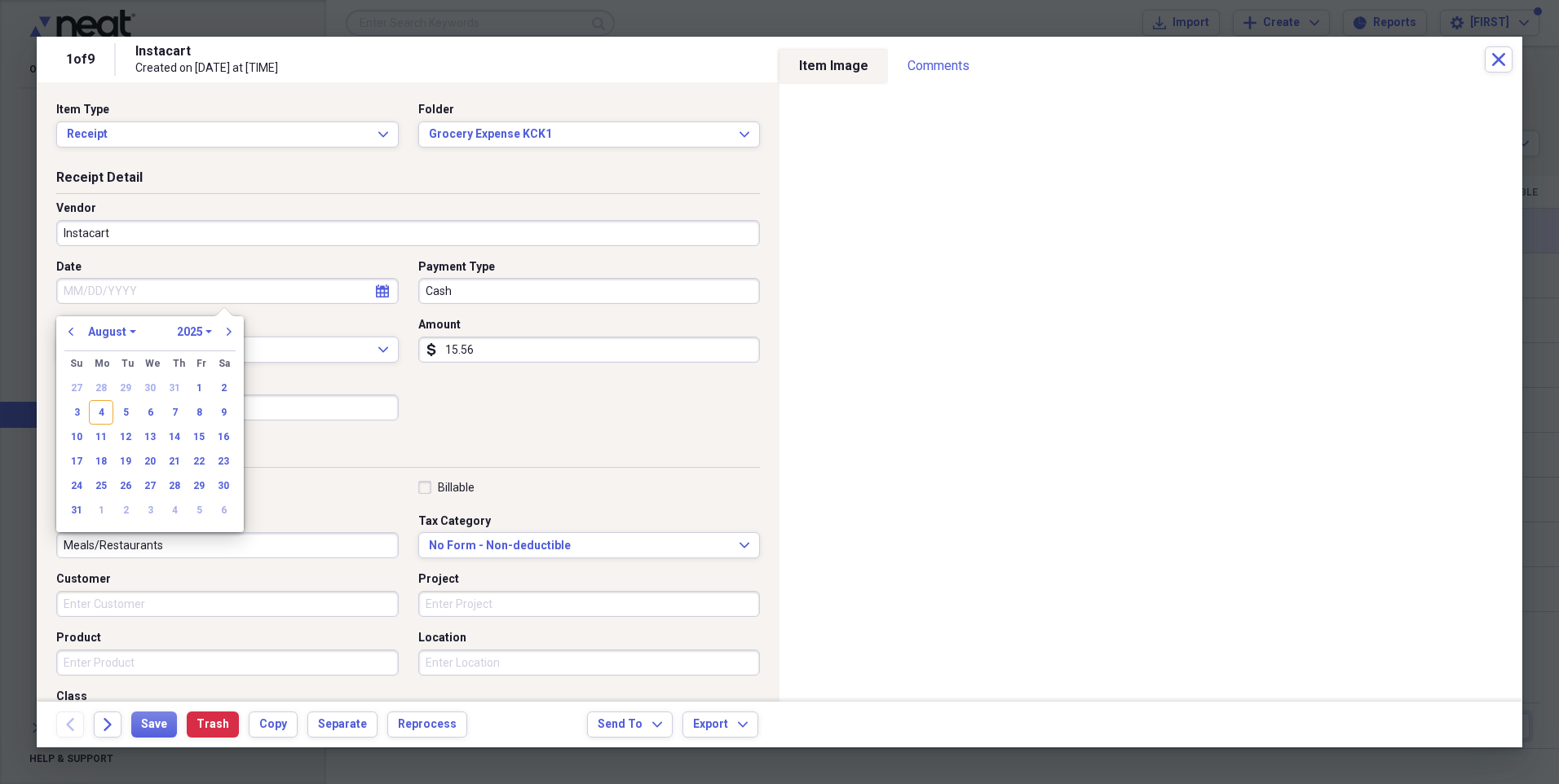click on "Date" at bounding box center (227, 291) 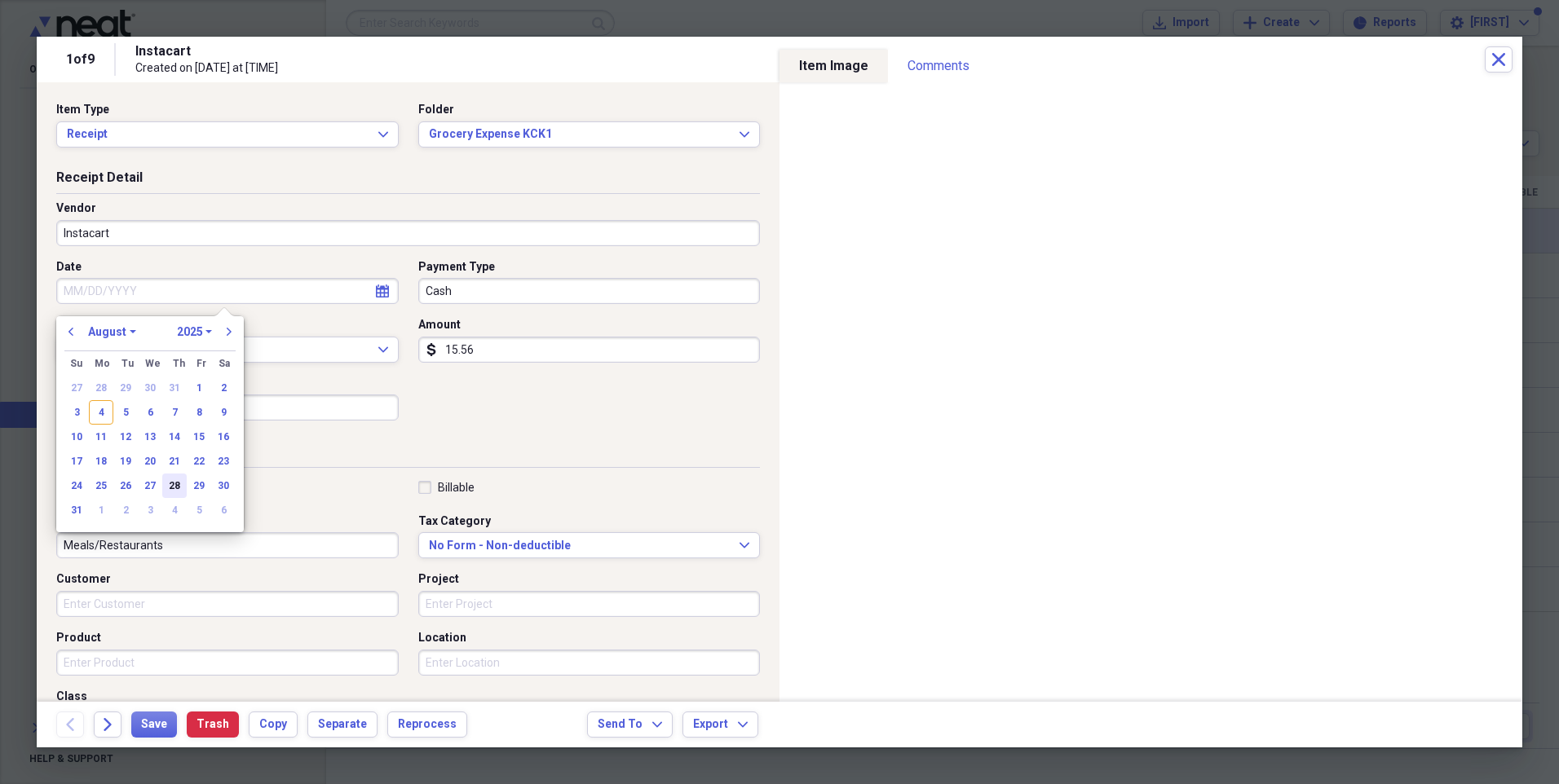 click on "28" at bounding box center [174, 486] 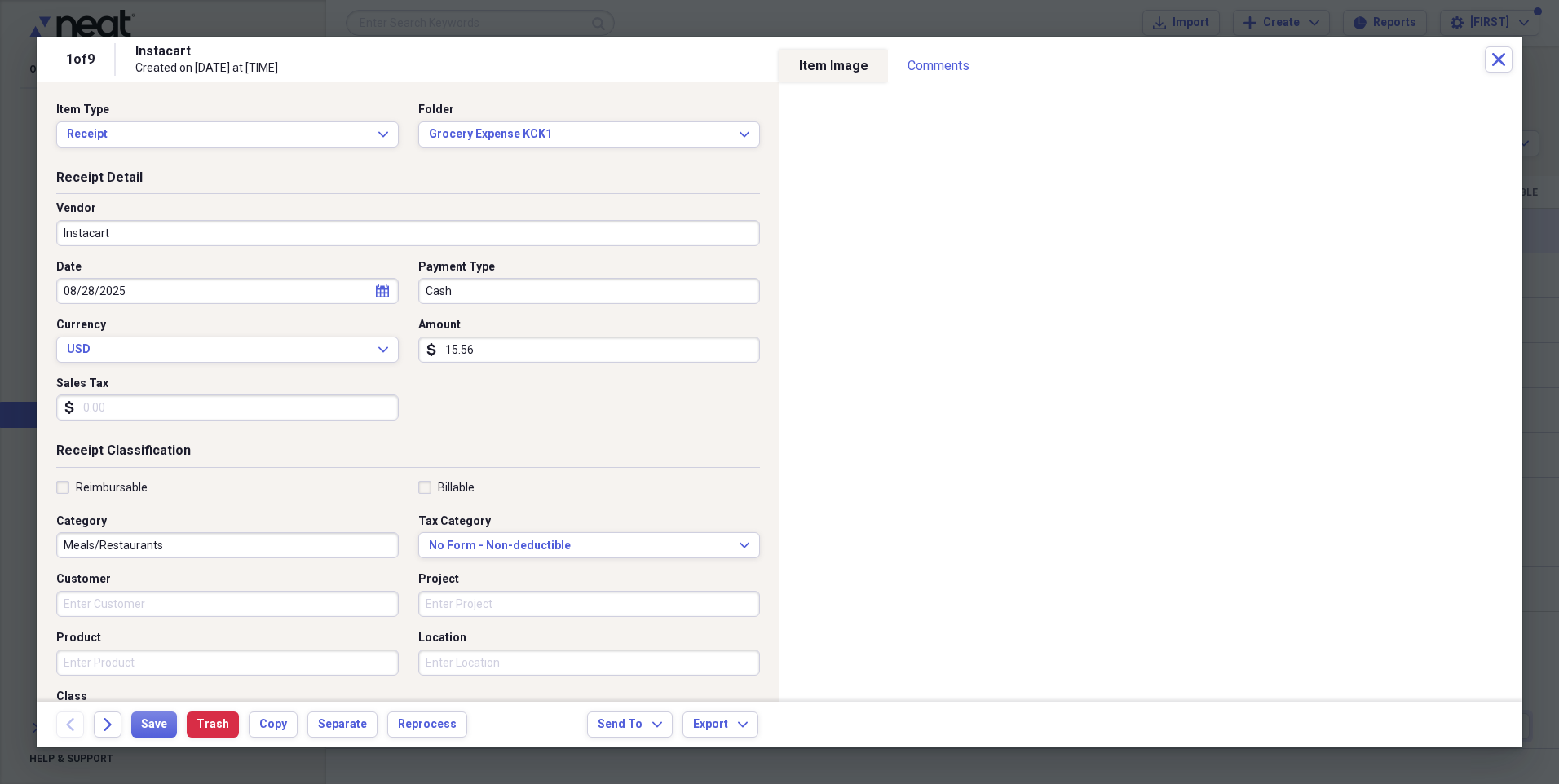 type on "08/28/2025" 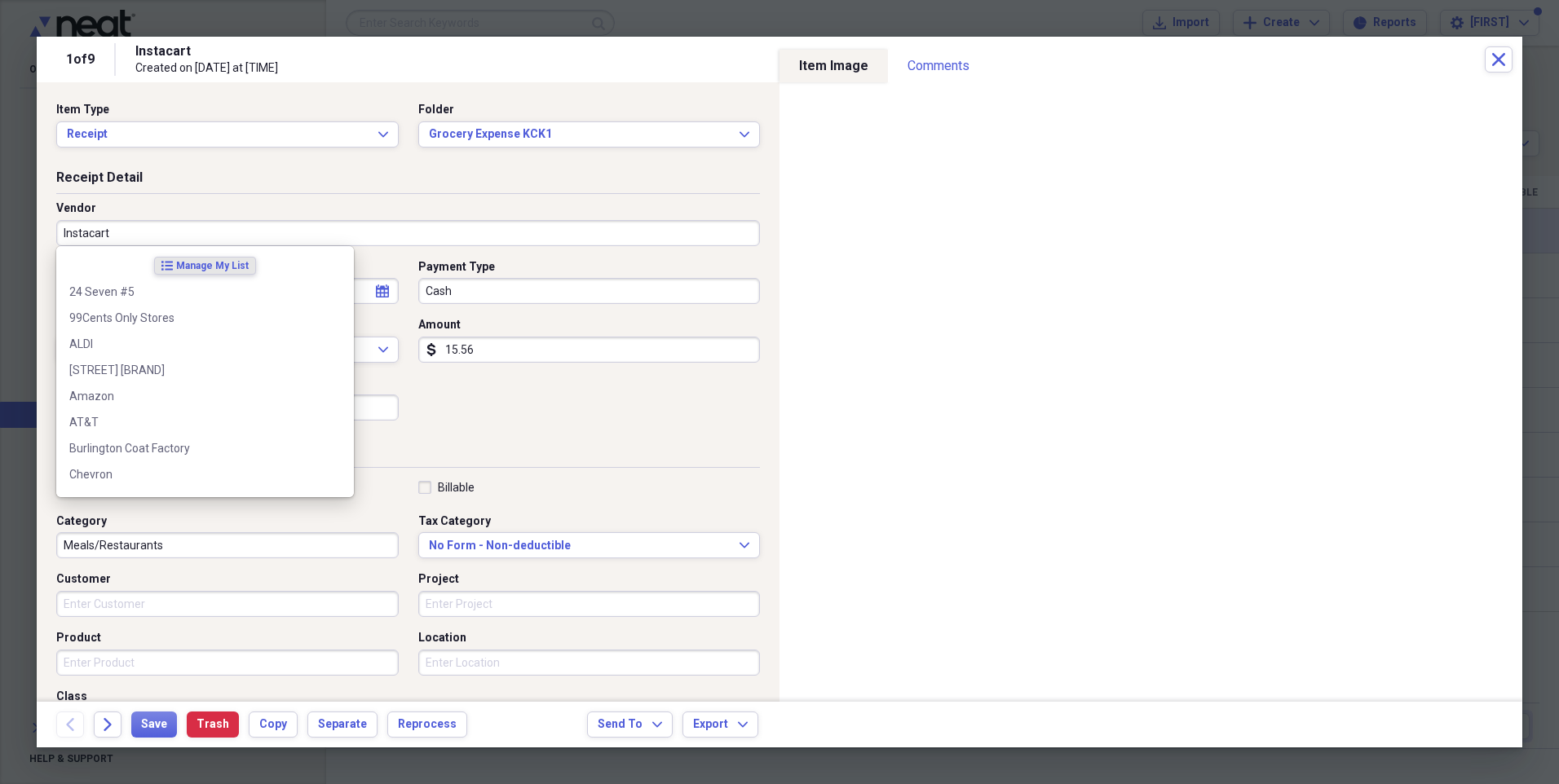 click on "Instacart" at bounding box center [408, 233] 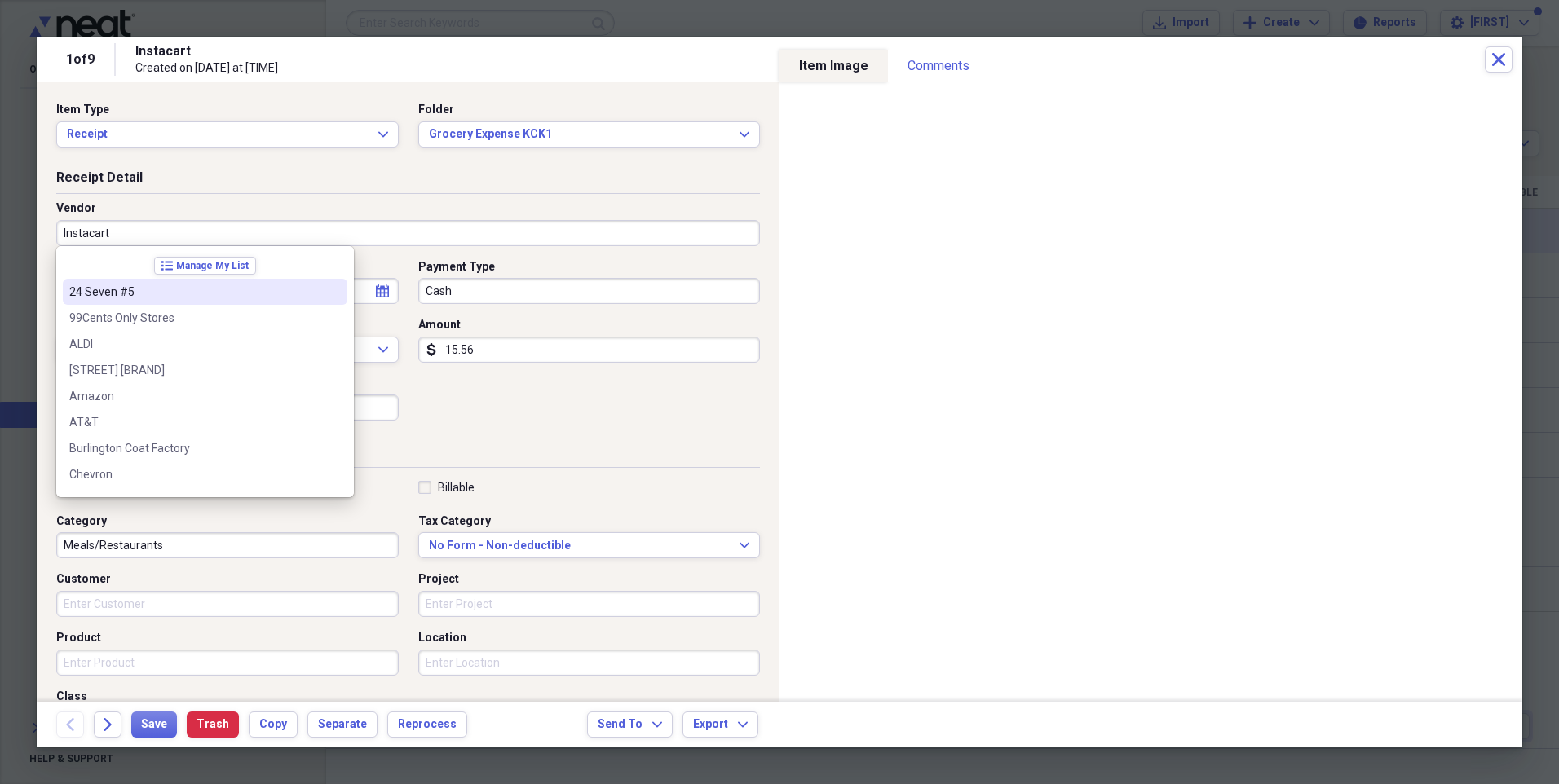 click on "Instacart" at bounding box center (408, 233) 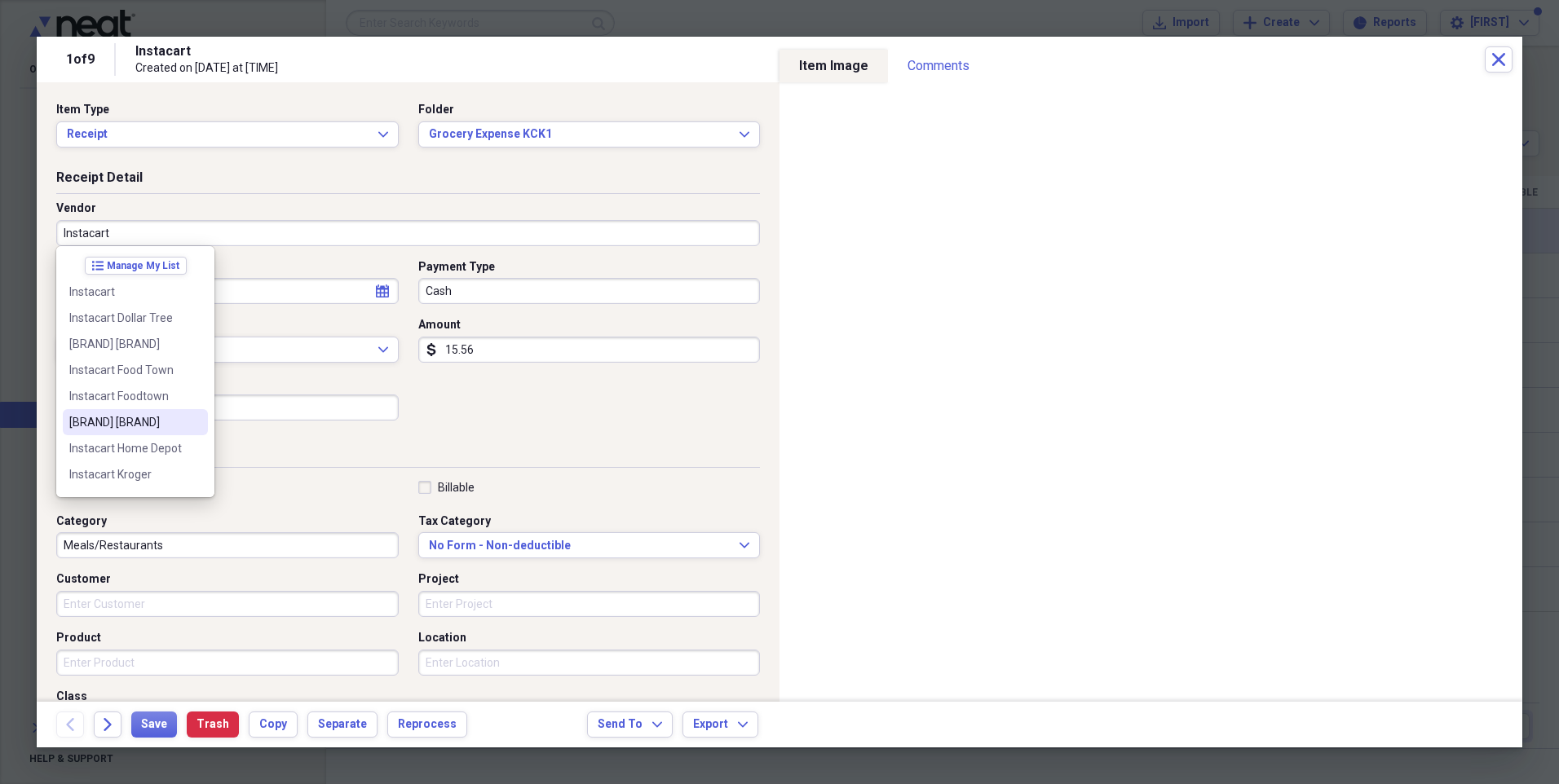 click on "[BRAND] [BRAND]" at bounding box center [126, 422] 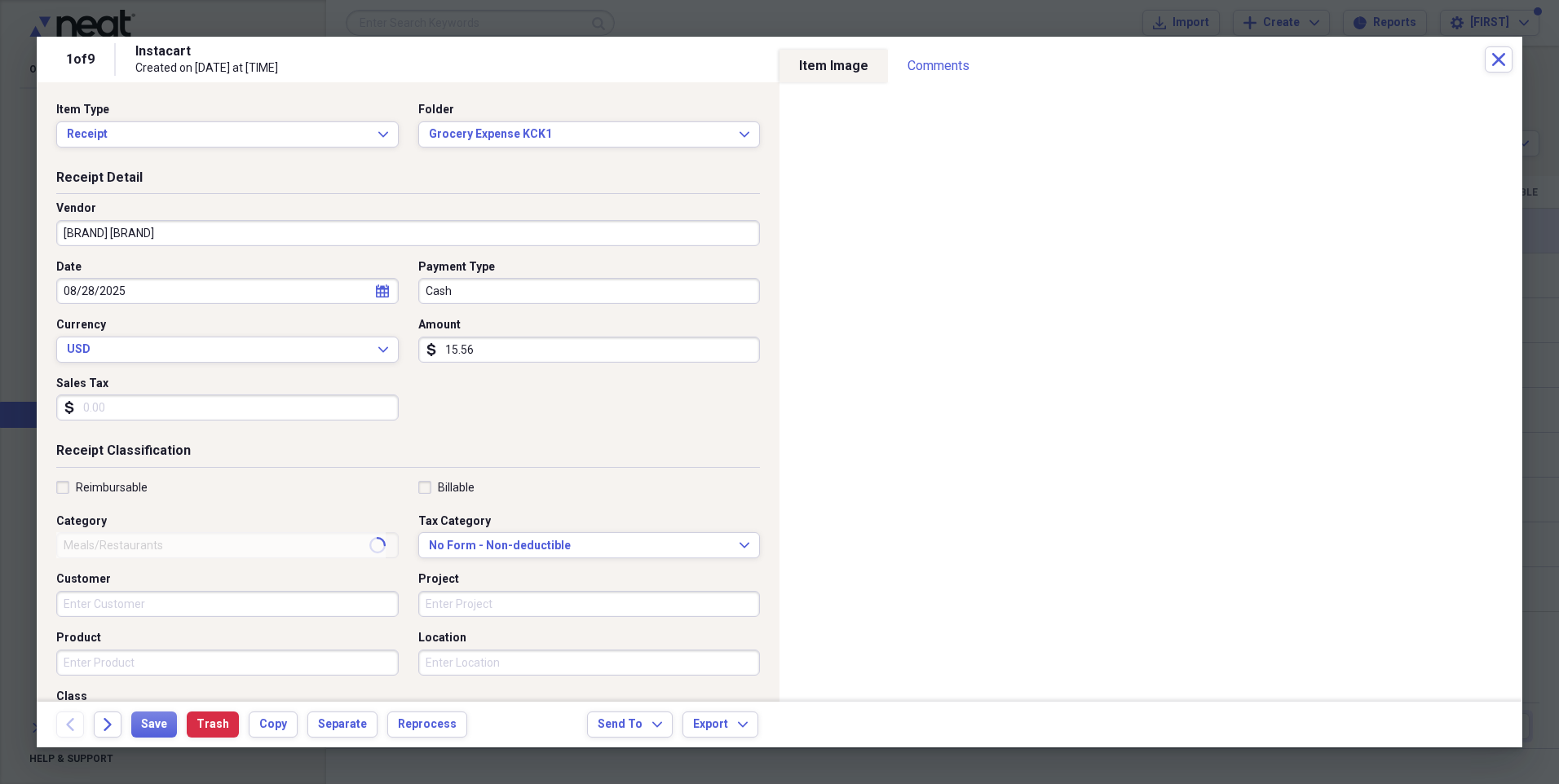 type on "Transportation" 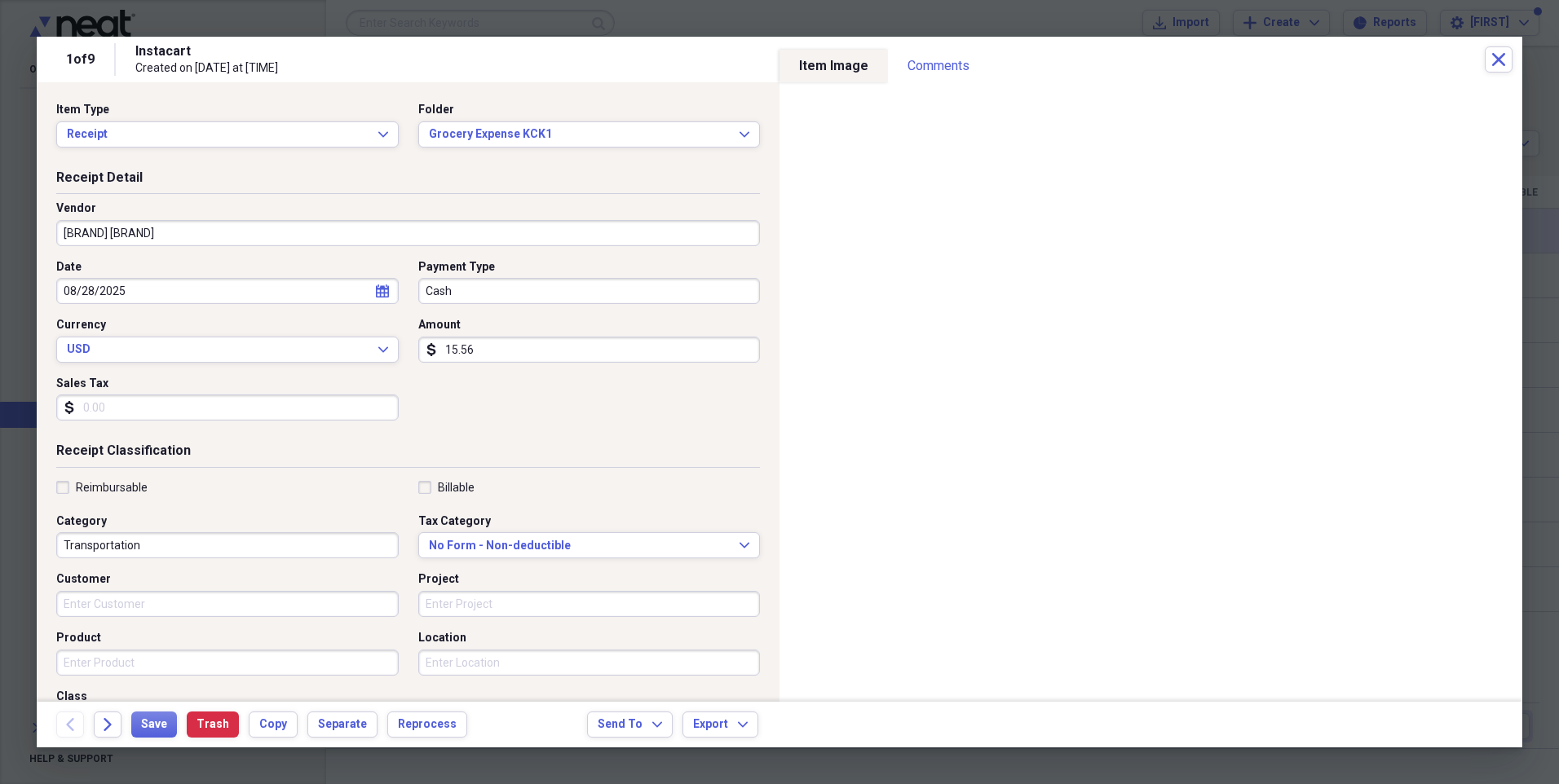 click on "Cash" at bounding box center (590, 291) 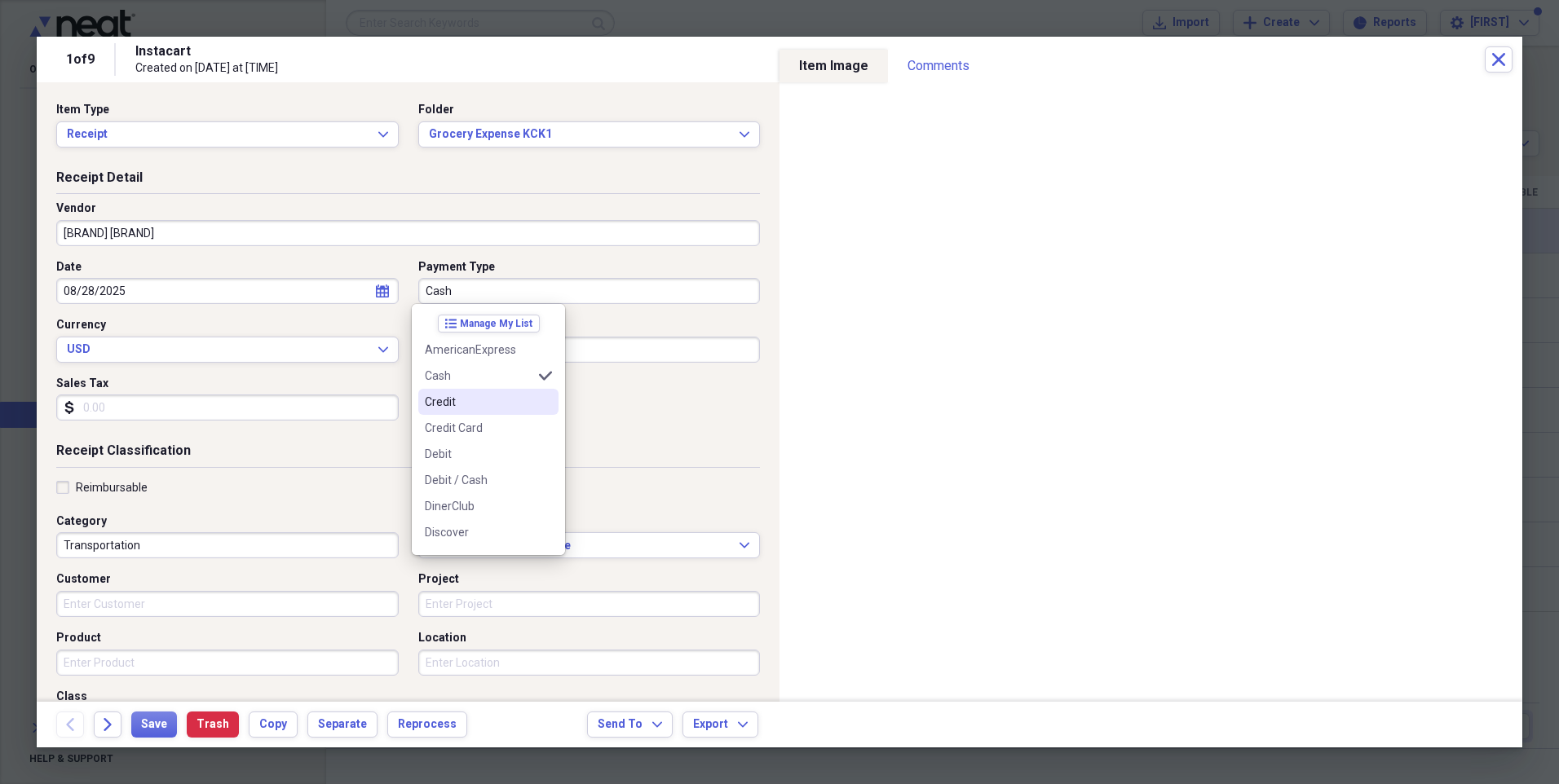 click on "Credit" at bounding box center [479, 402] 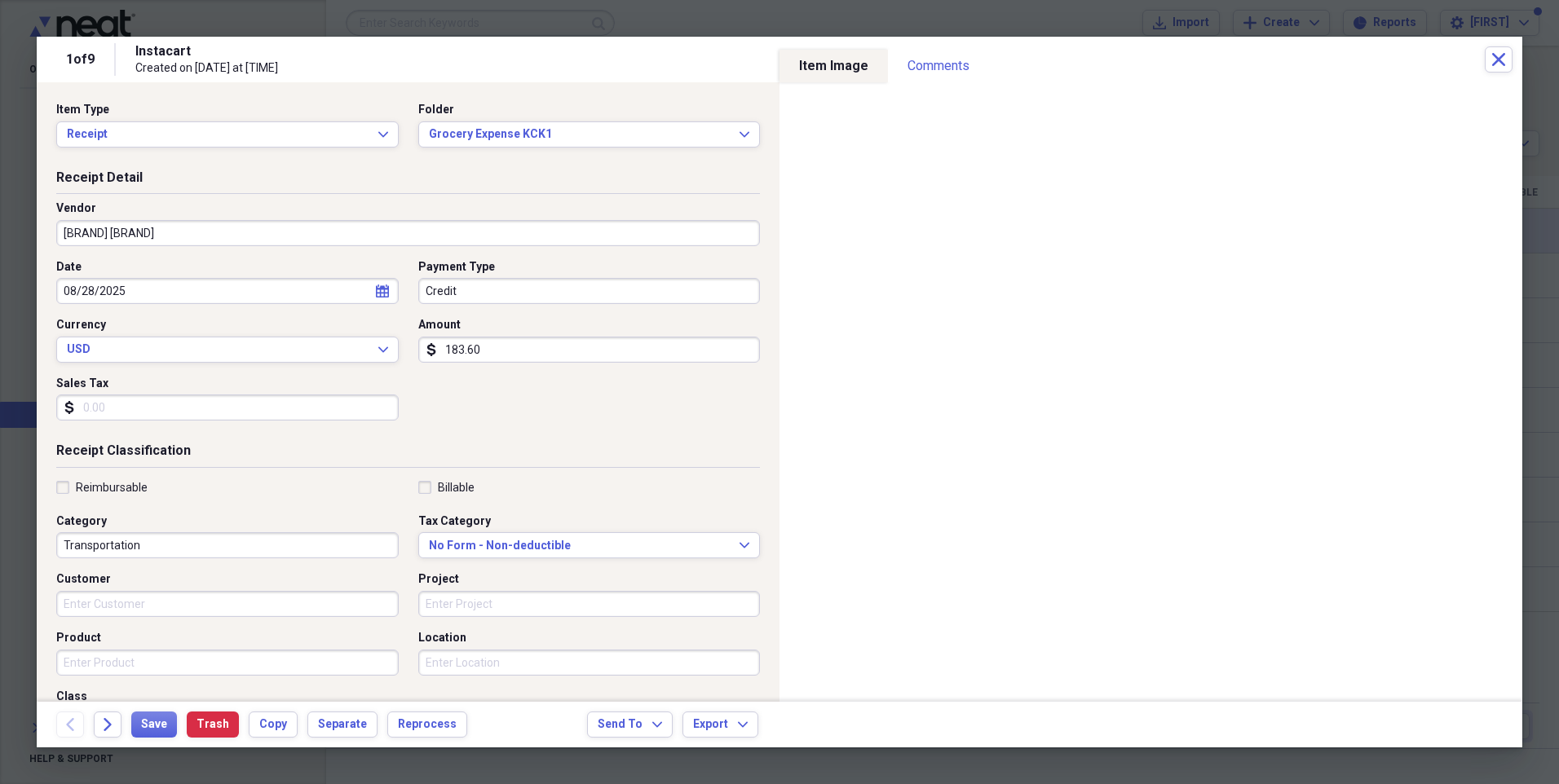 type on "183.60" 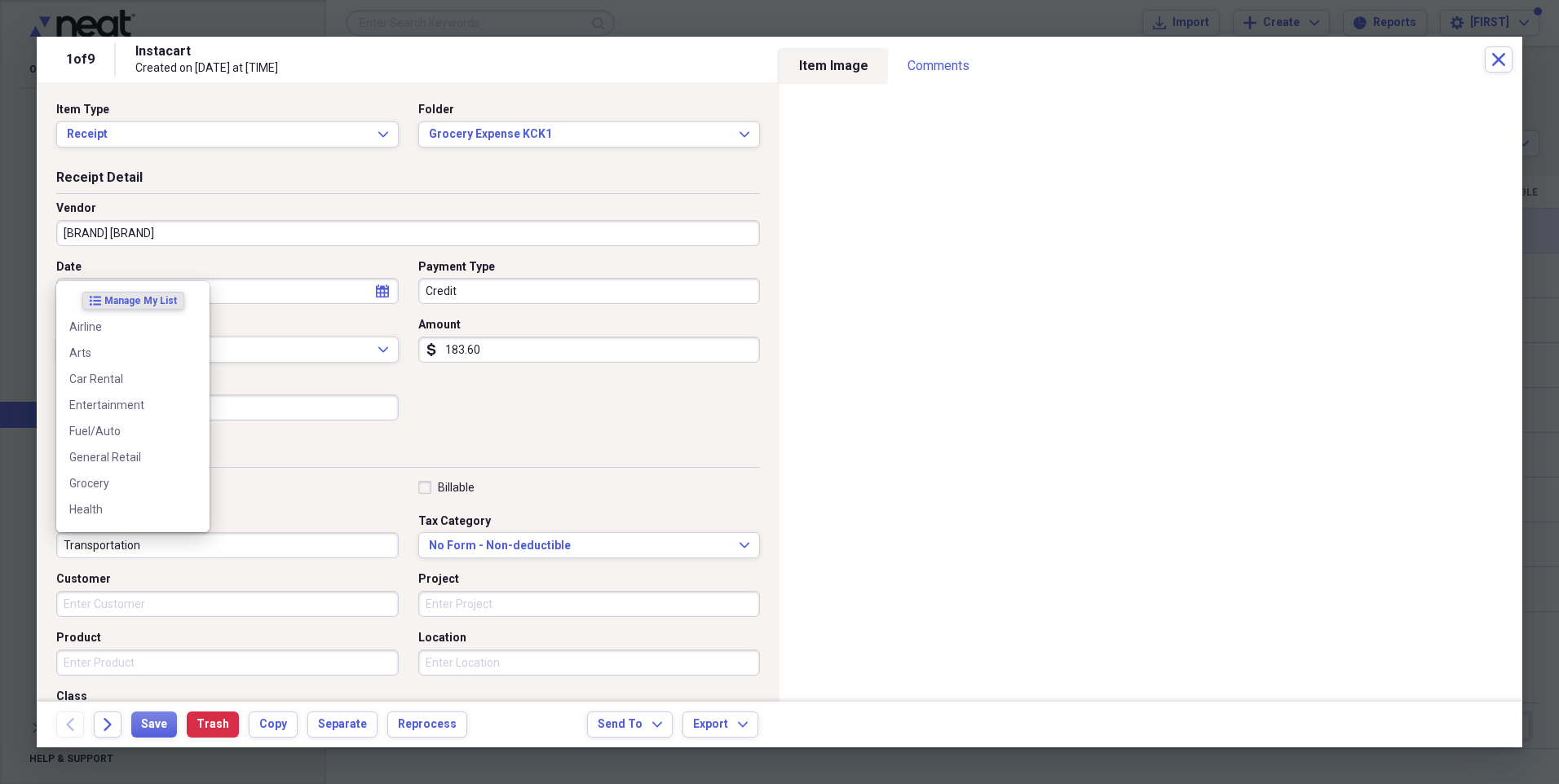 click on "Transportation" at bounding box center [227, 545] 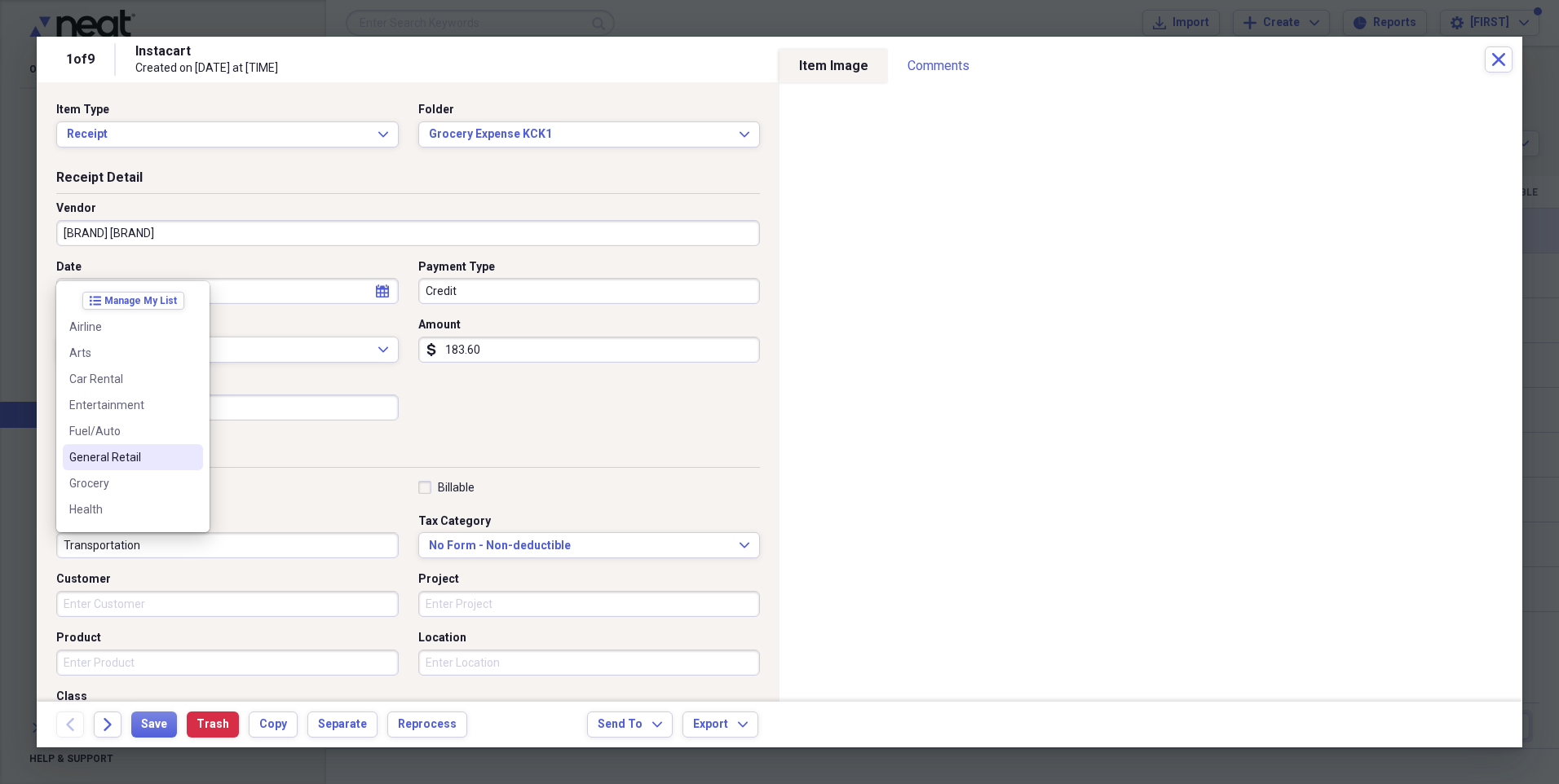 click on "General Retail" at bounding box center [123, 457] 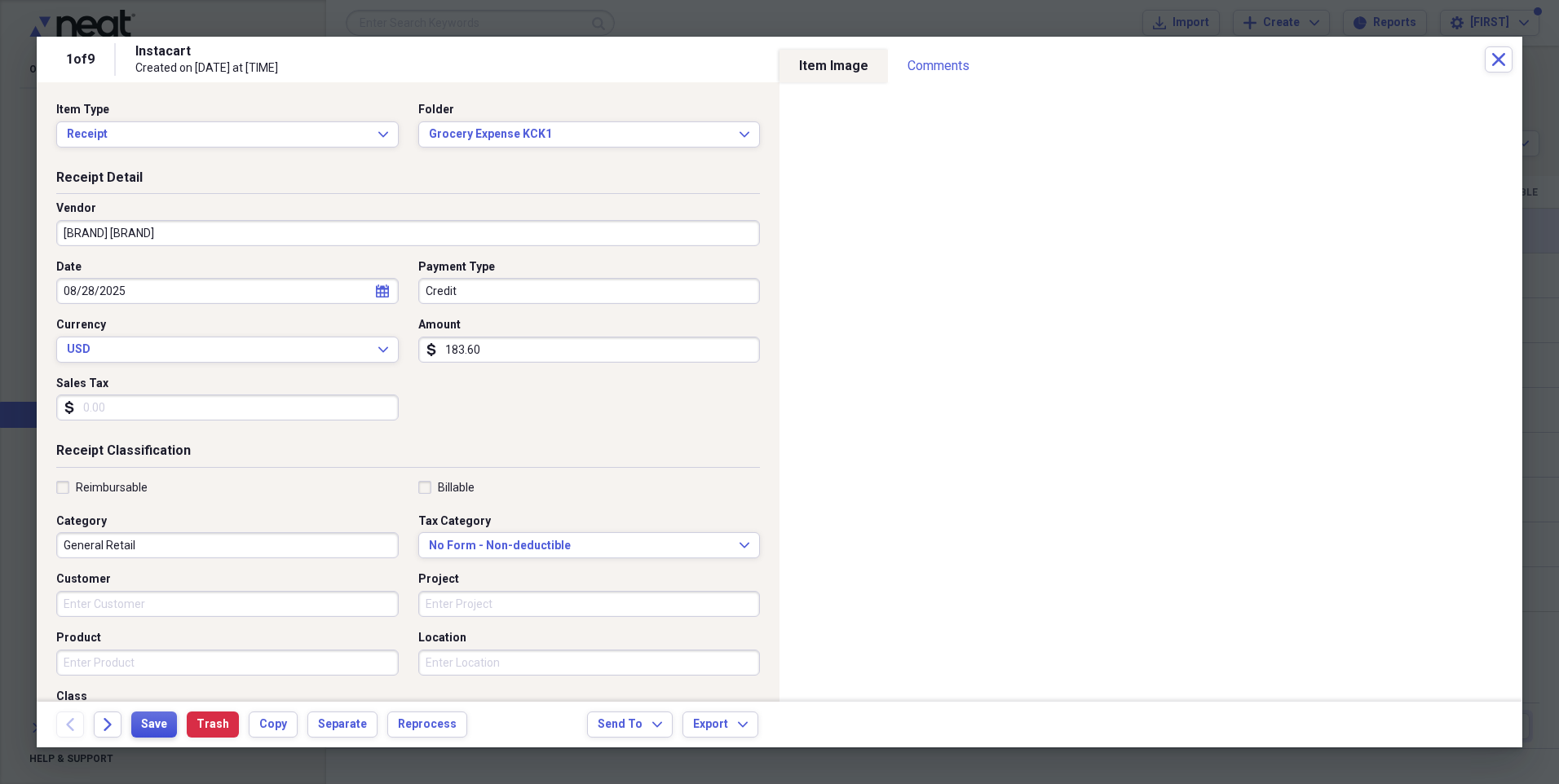 click on "Save" at bounding box center [154, 725] 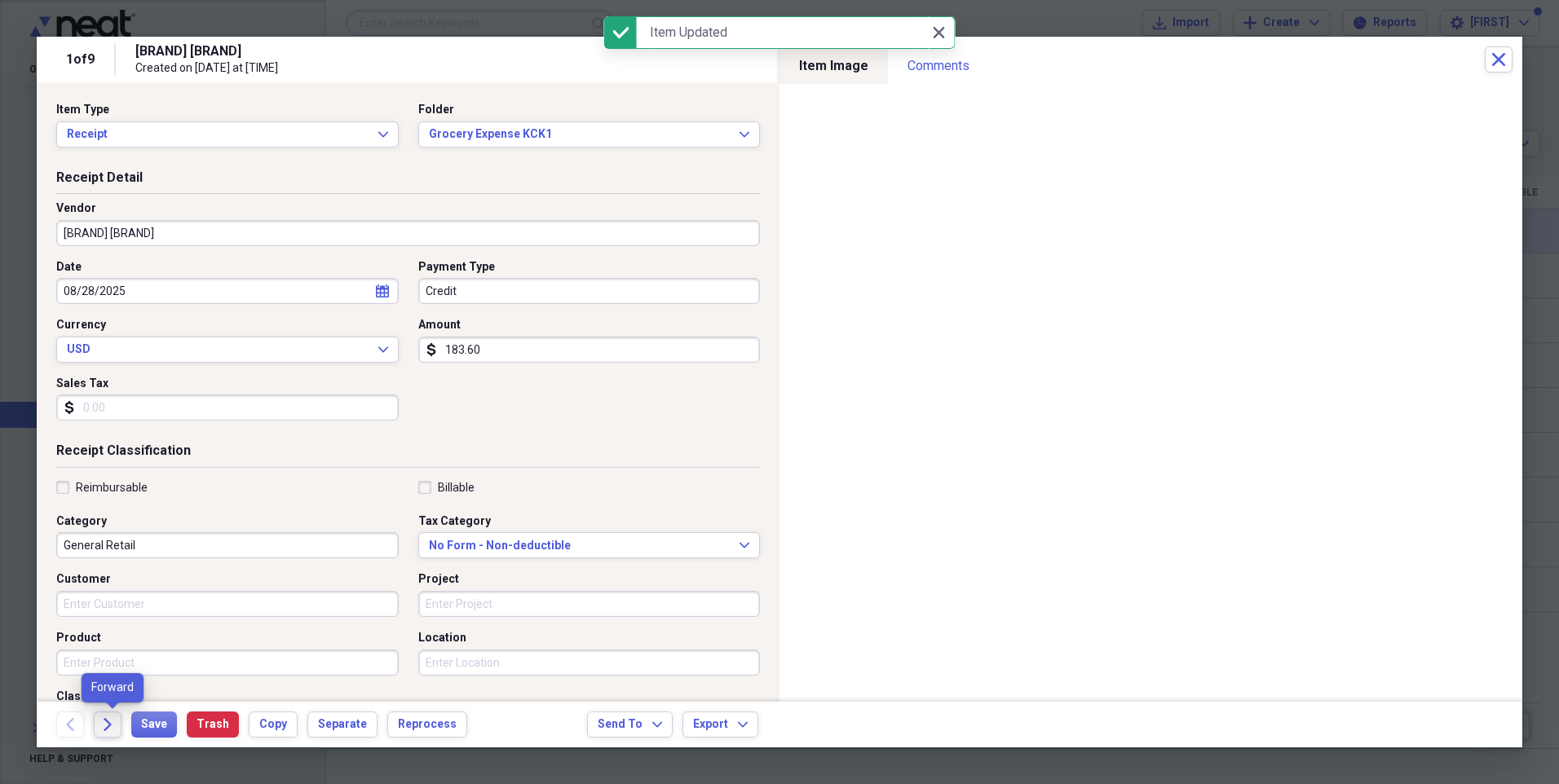 click 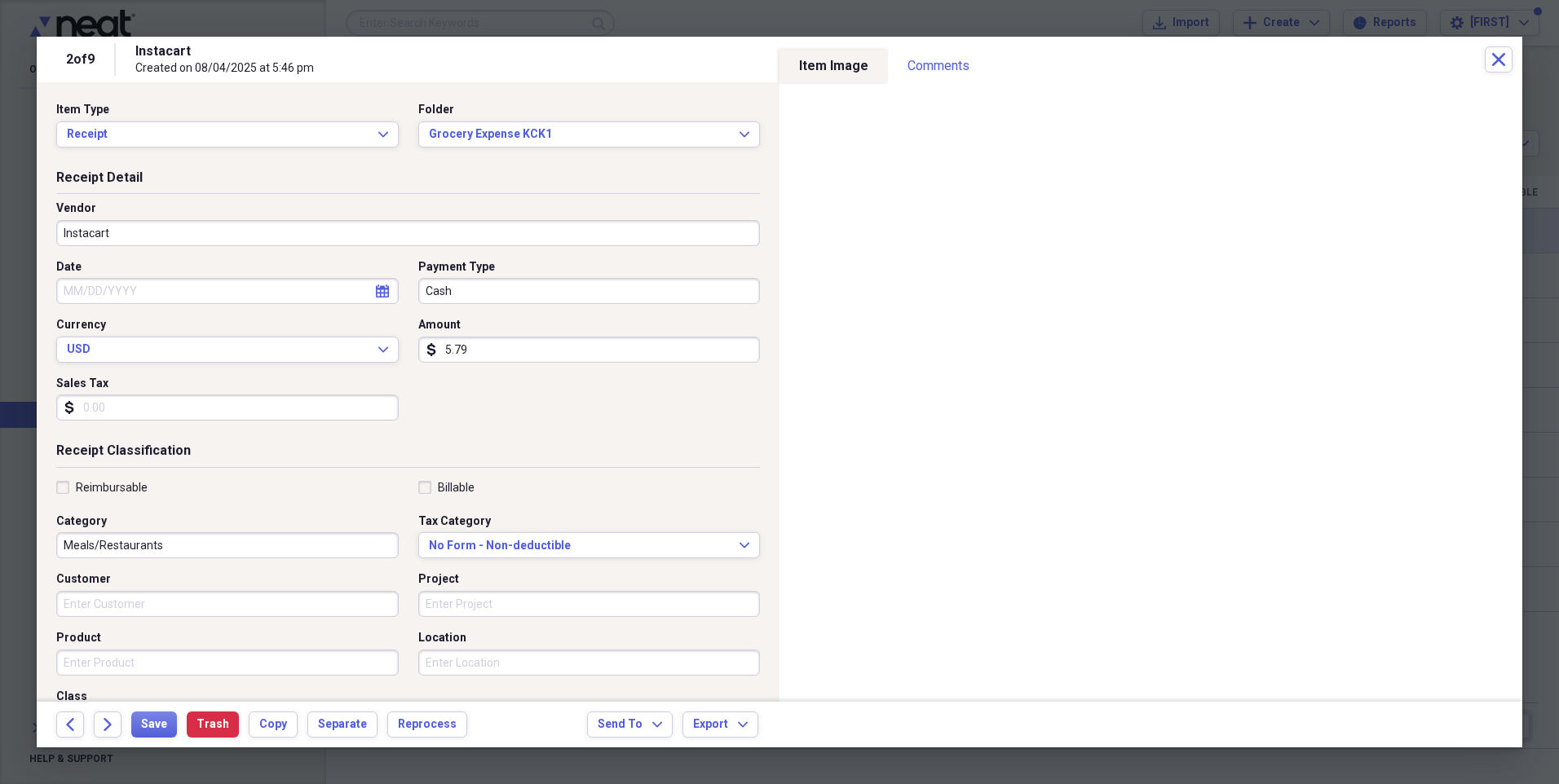 click on "Instacart" at bounding box center [408, 233] 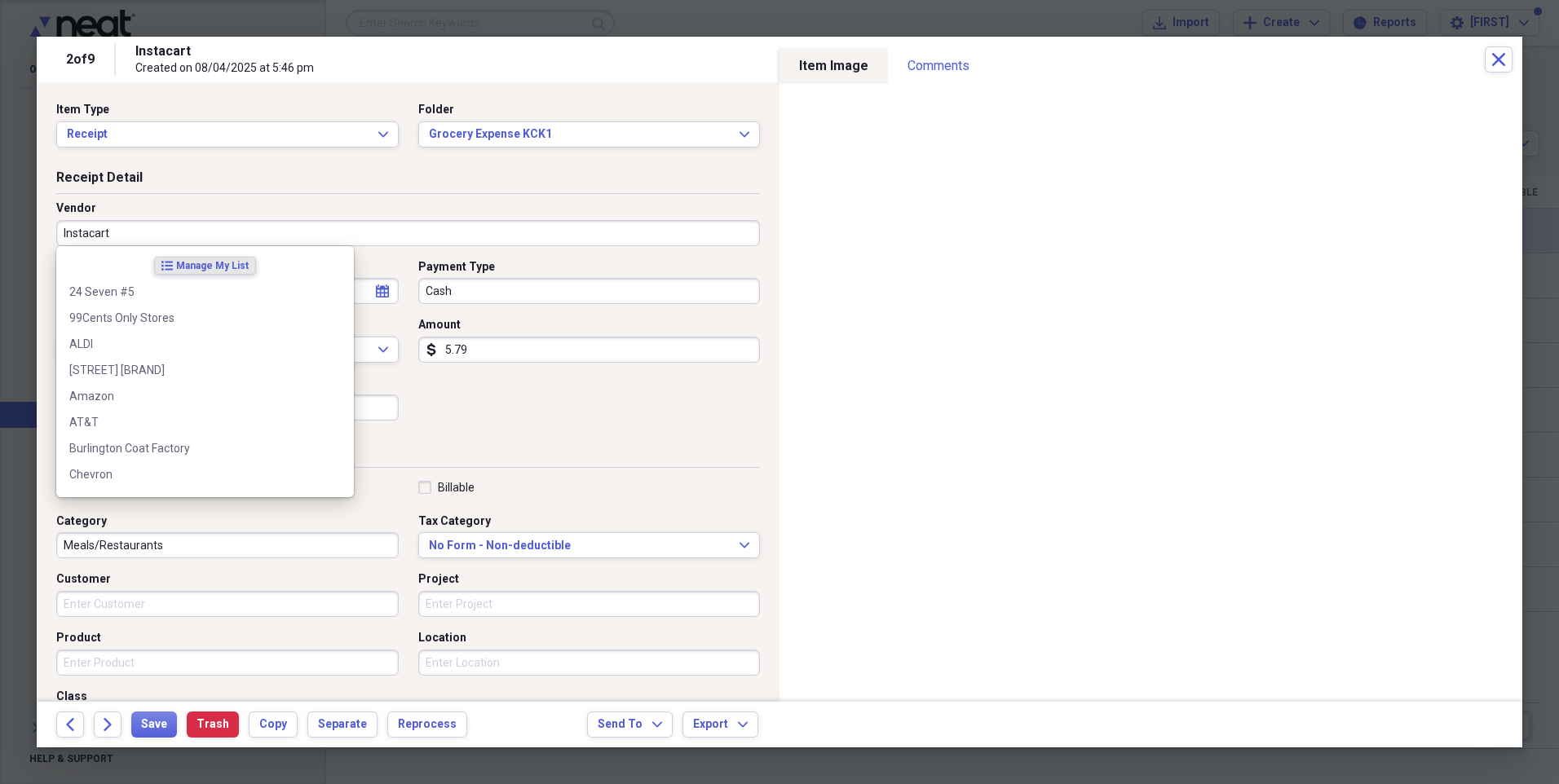 click on "Instacart" at bounding box center (408, 233) 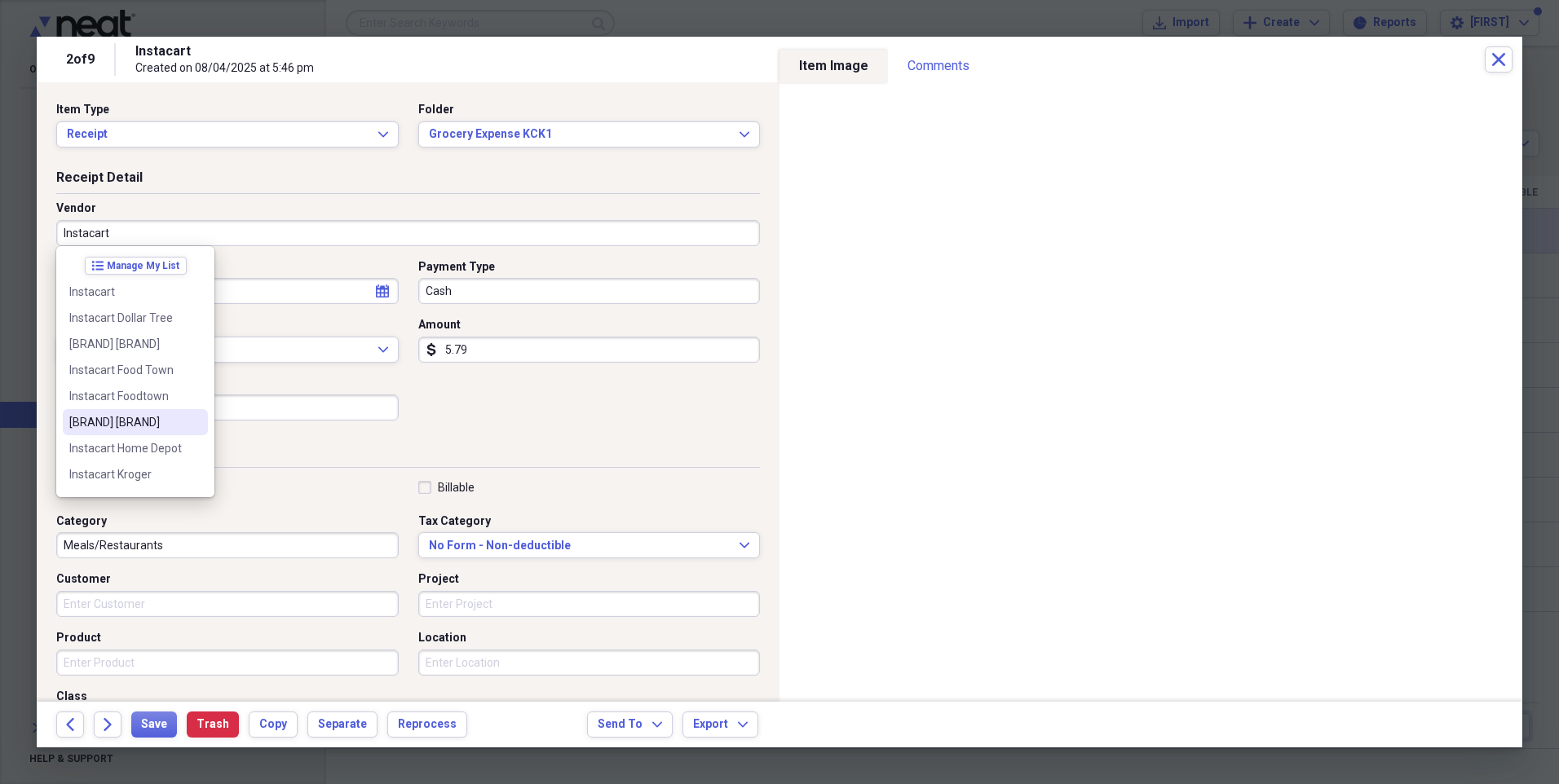 click on "[BRAND] [BRAND]" at bounding box center [126, 422] 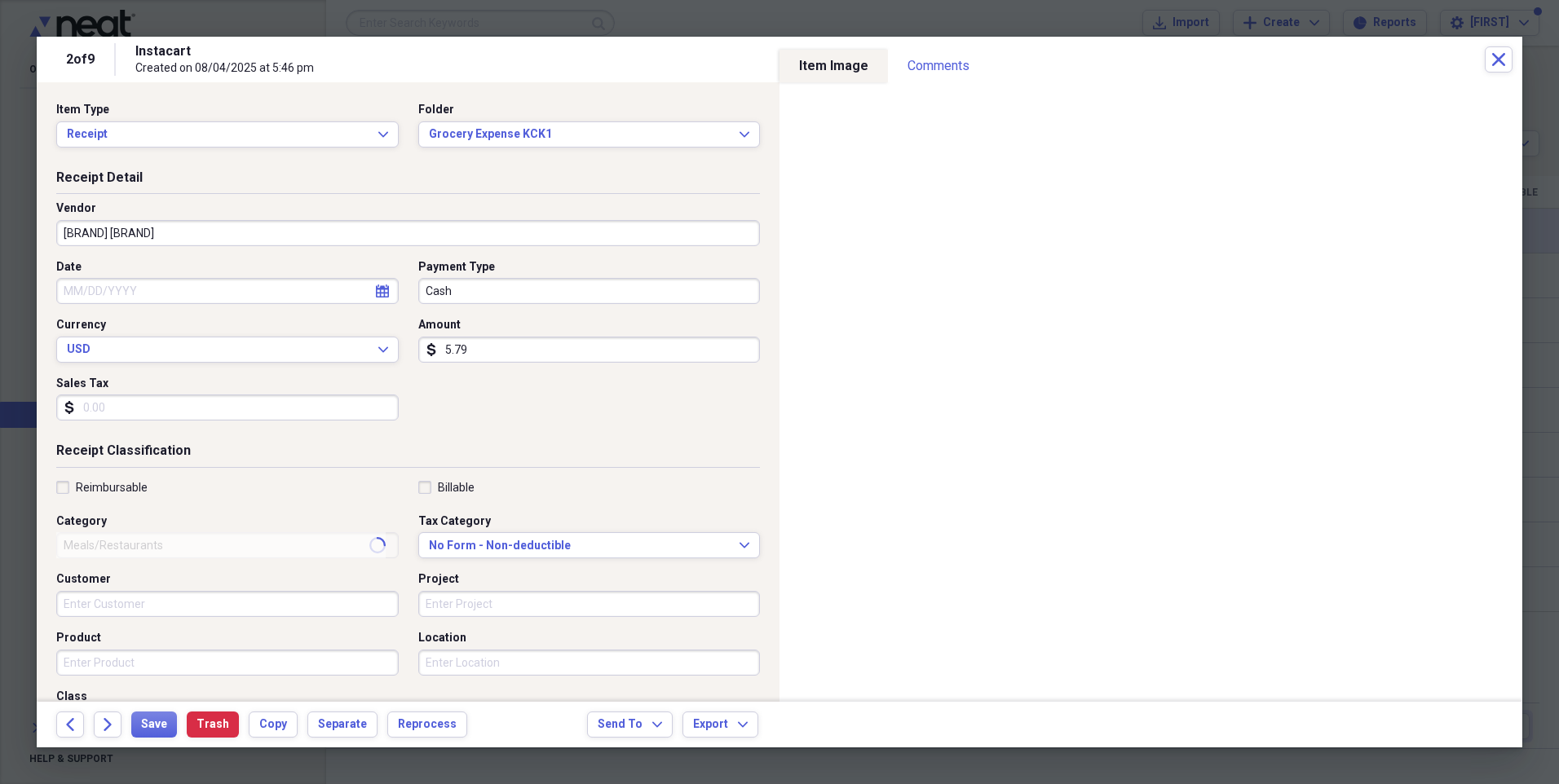 type on "Transportation" 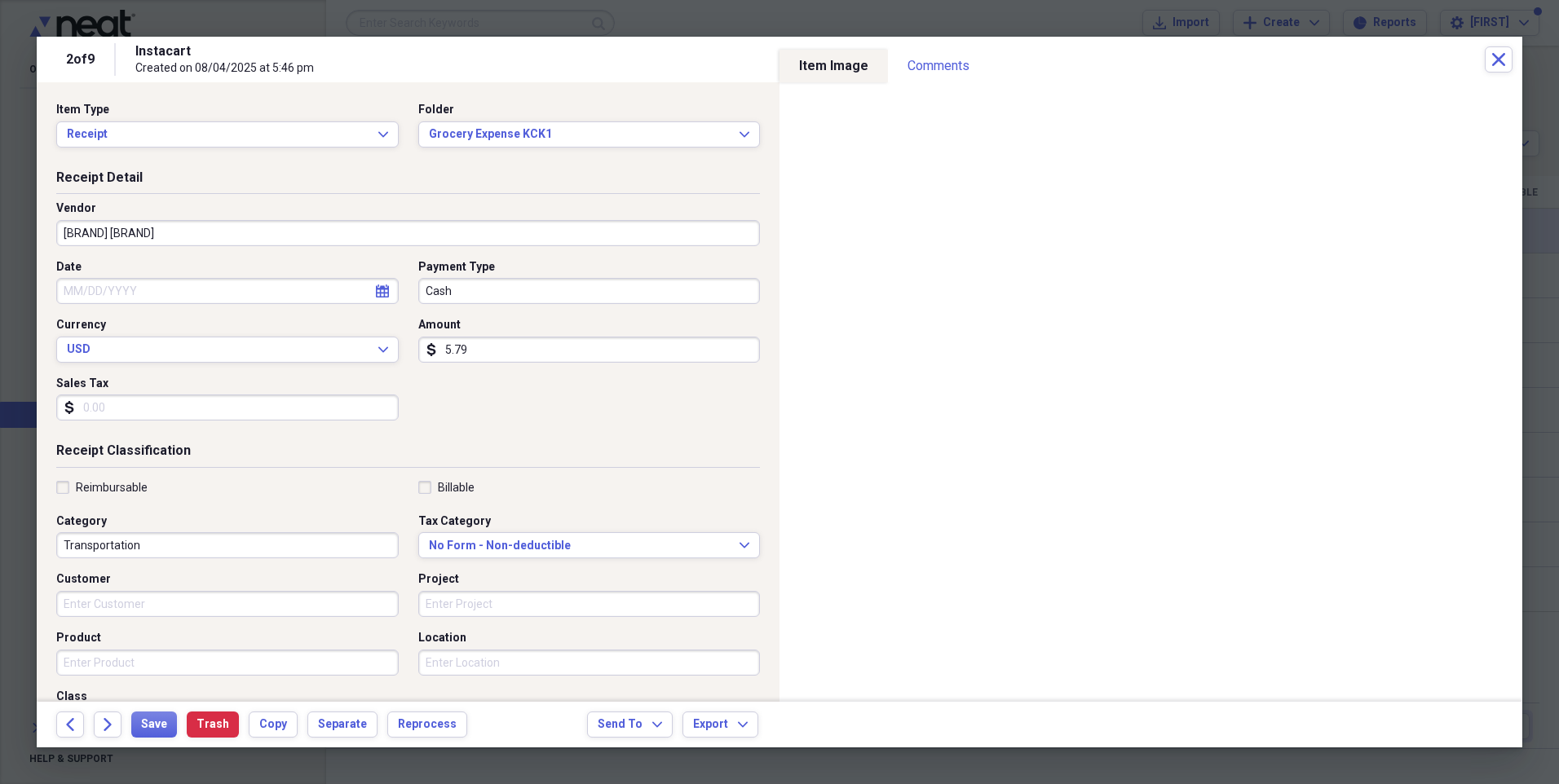 click on "Cash" at bounding box center (590, 291) 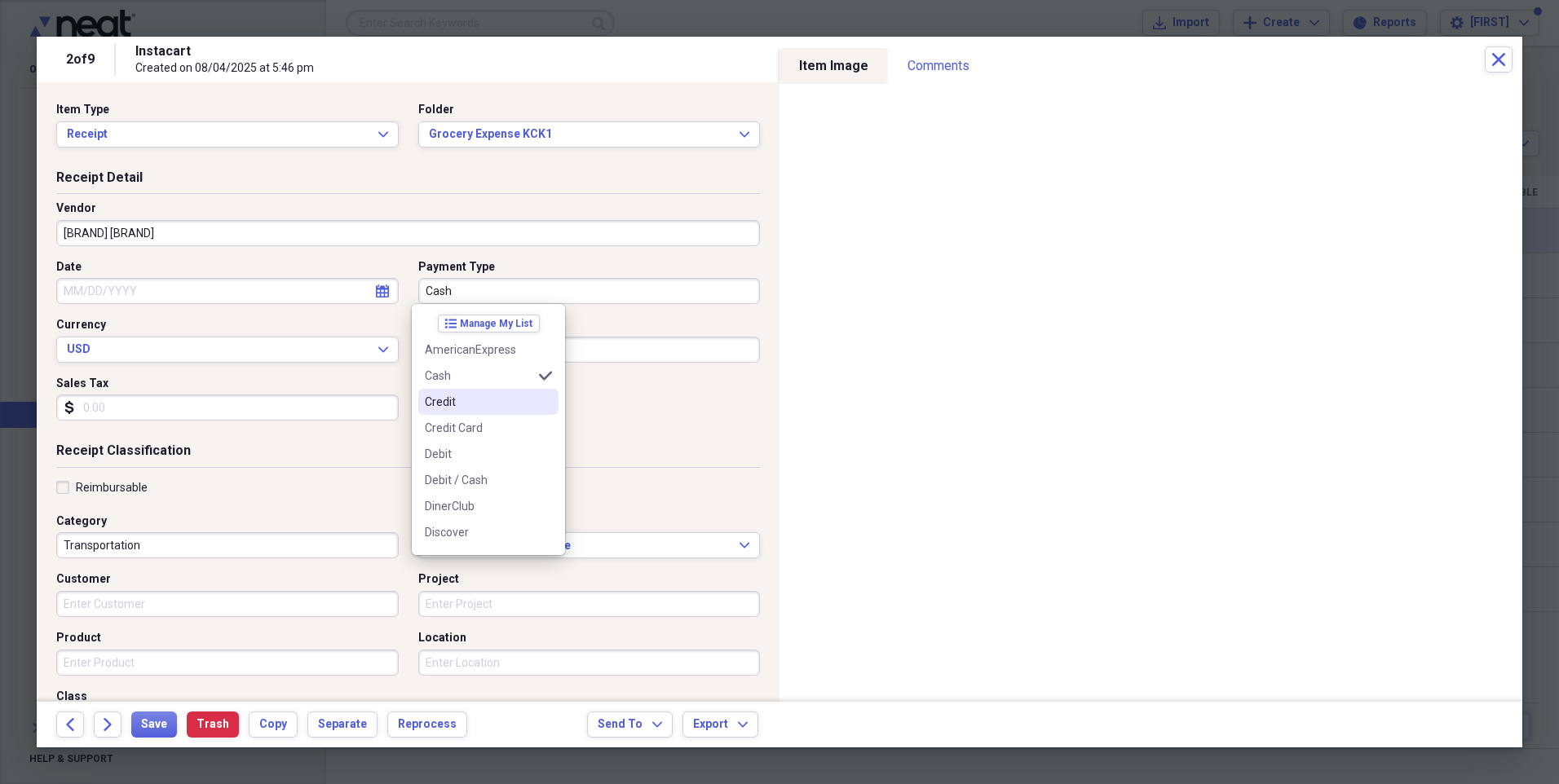 click on "Credit" at bounding box center (479, 402) 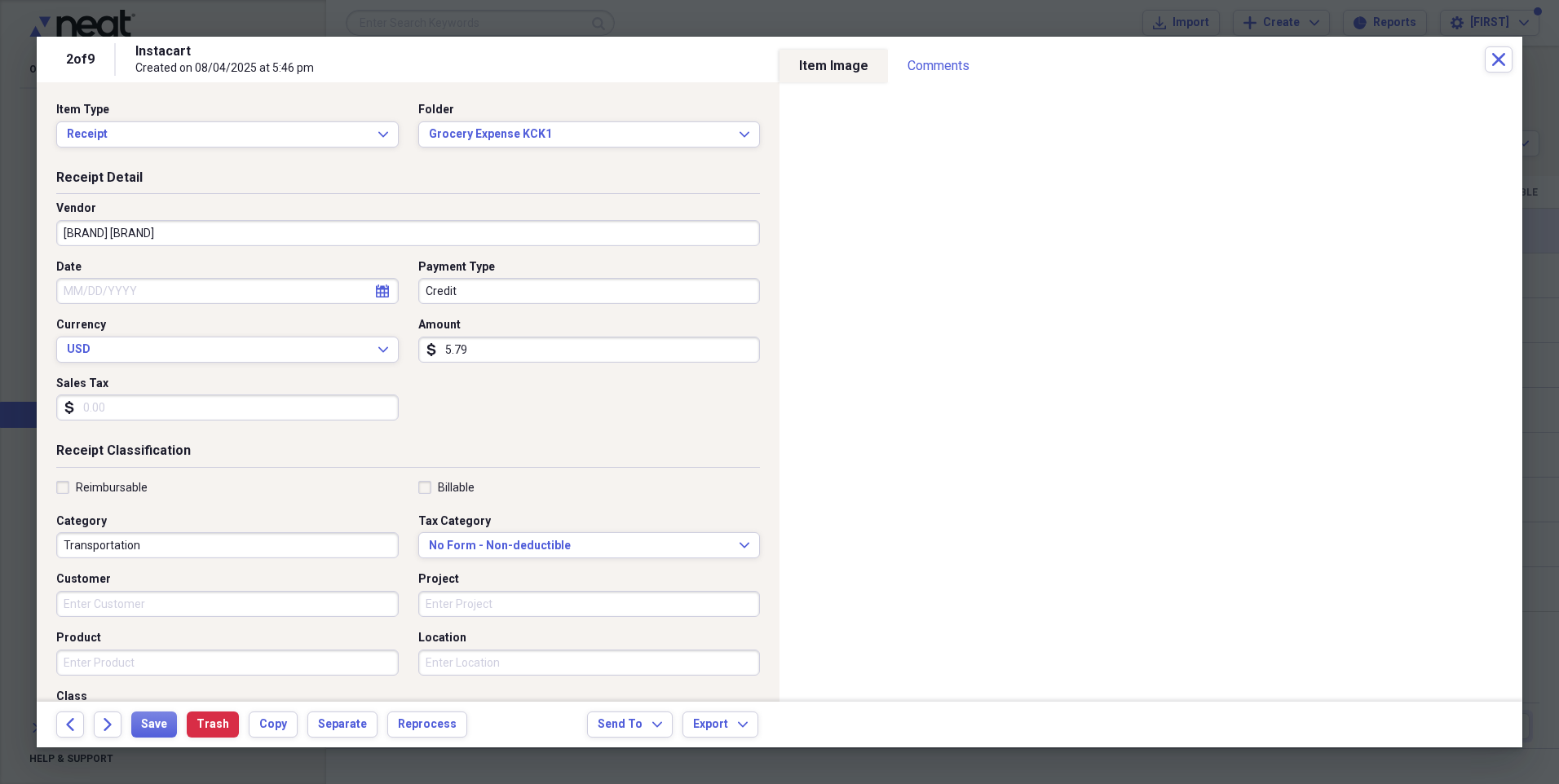 click on "calendar Calendar" at bounding box center [382, 291] 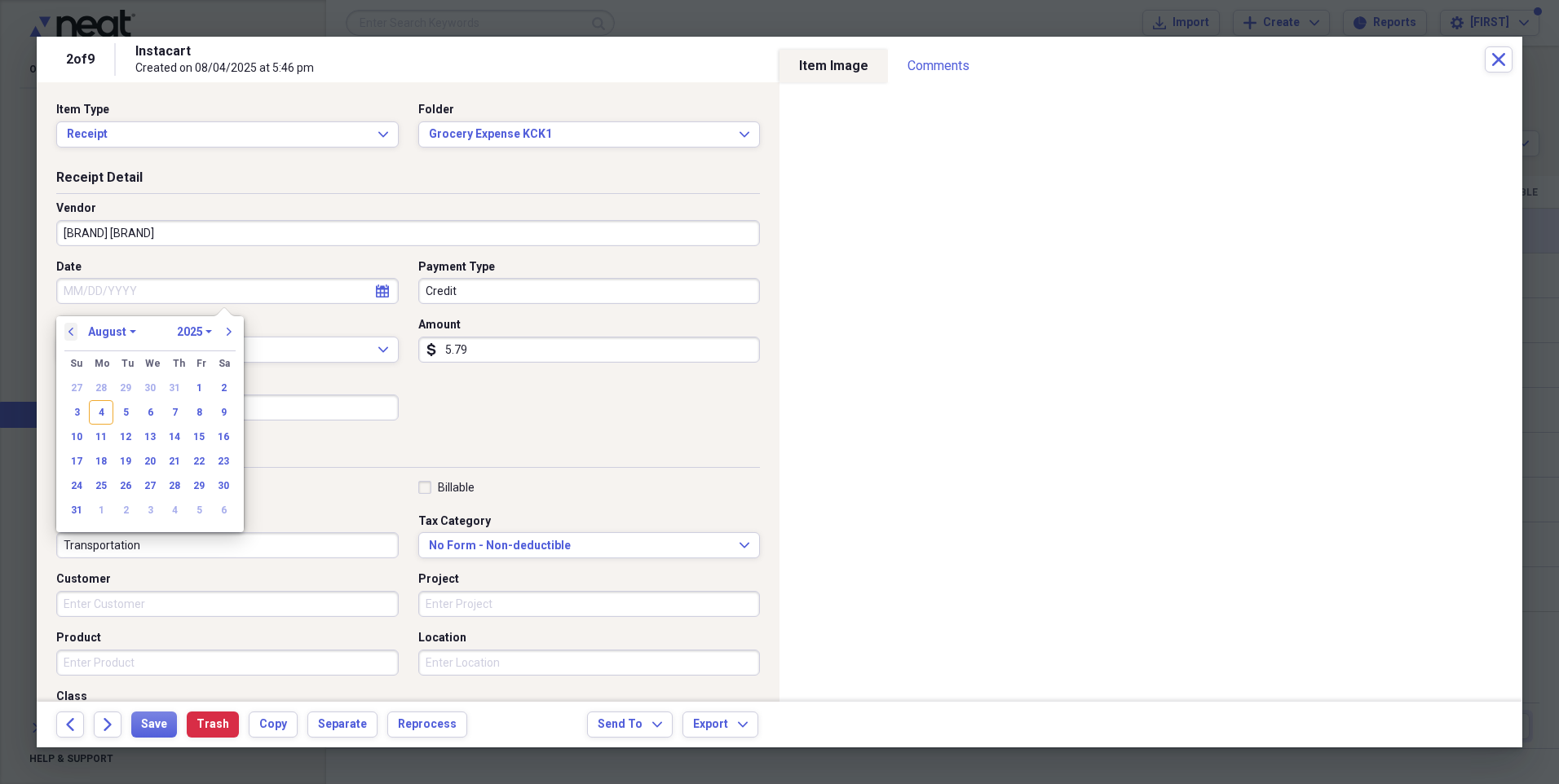 click on "previous" at bounding box center (71, 332) 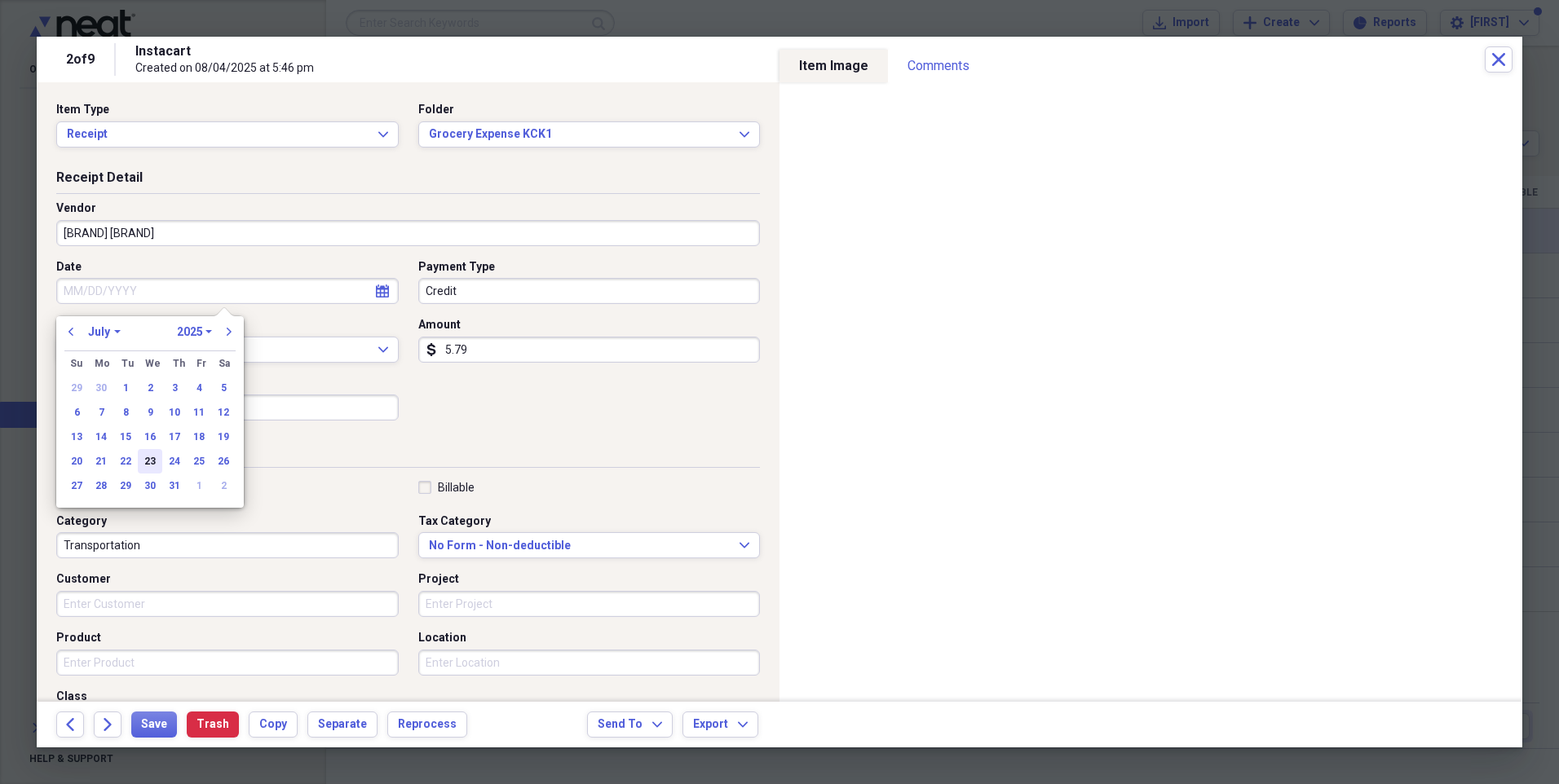 click on "23" at bounding box center [150, 461] 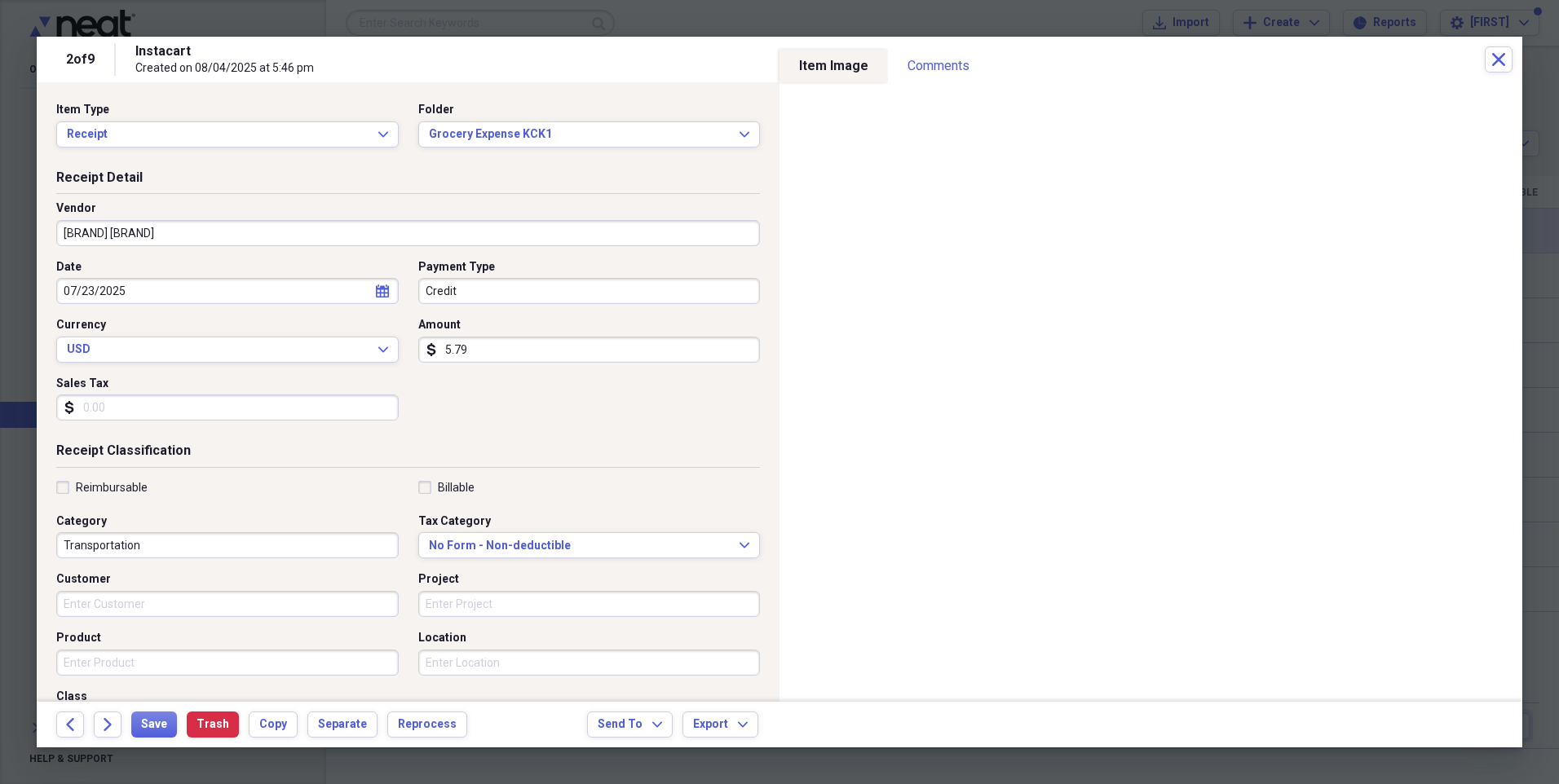 click on "Category Transportation" at bounding box center (232, 536) 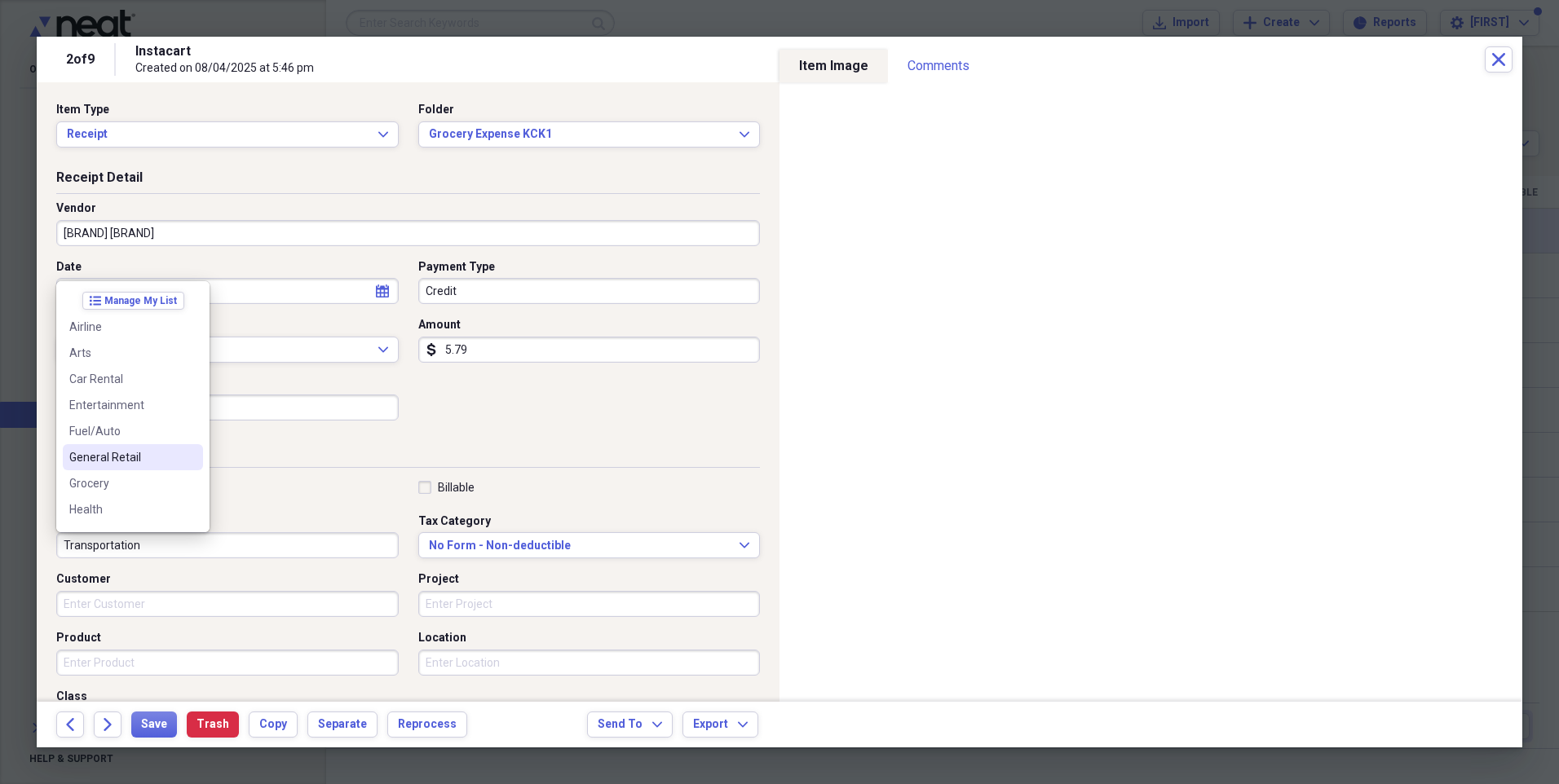 click on "General Retail" at bounding box center (123, 457) 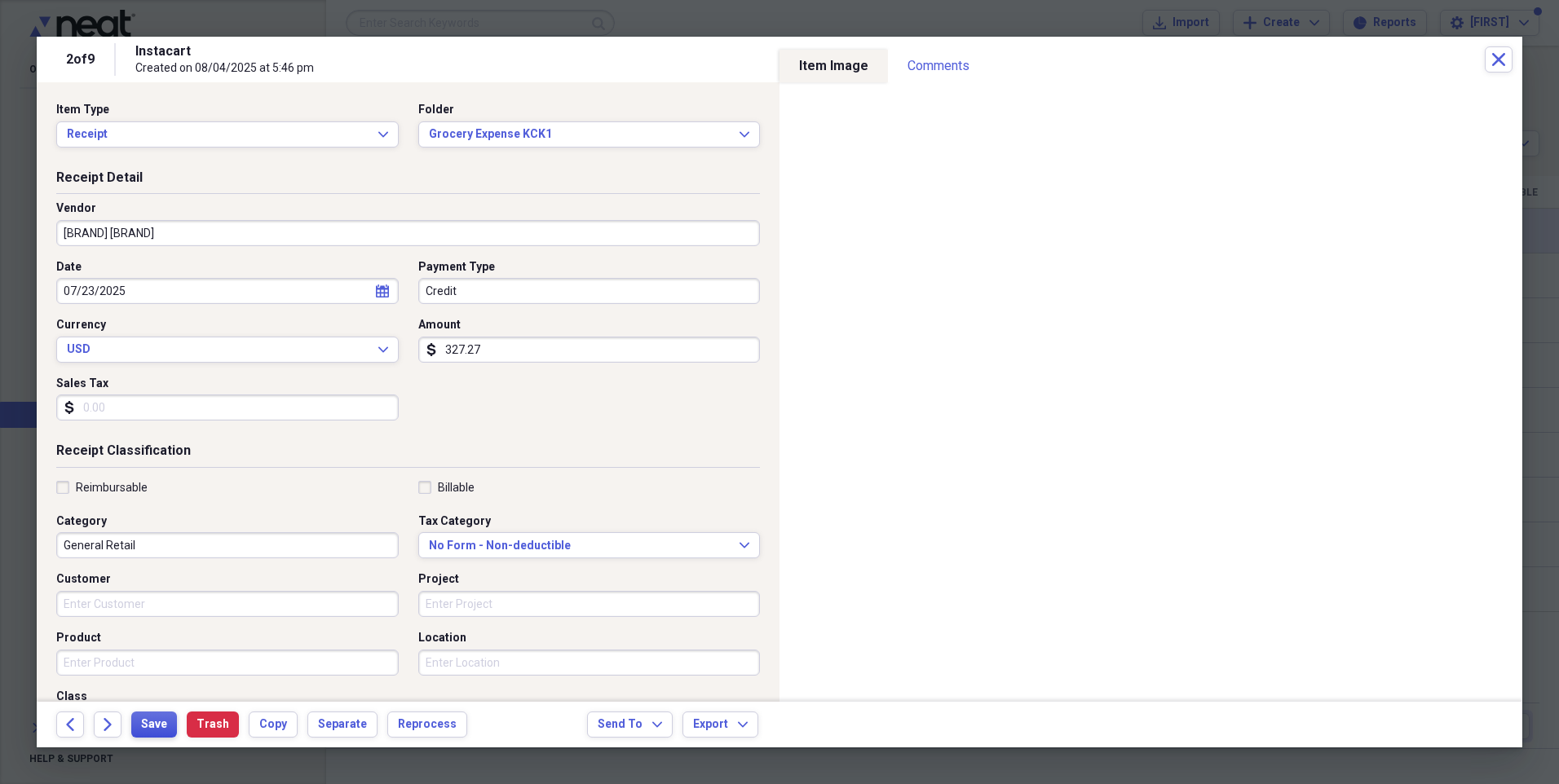 type on "327.27" 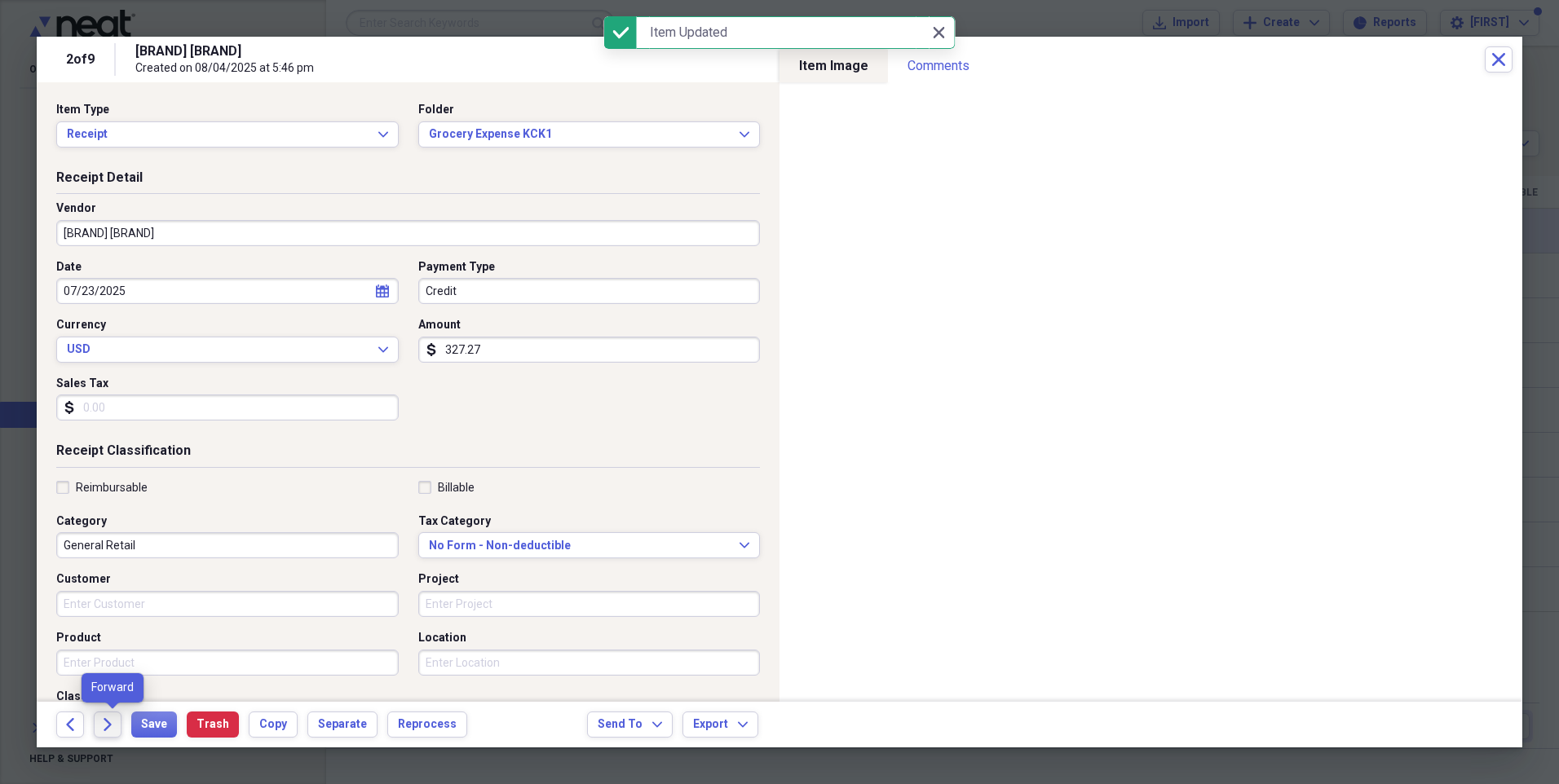 click on "Forward" 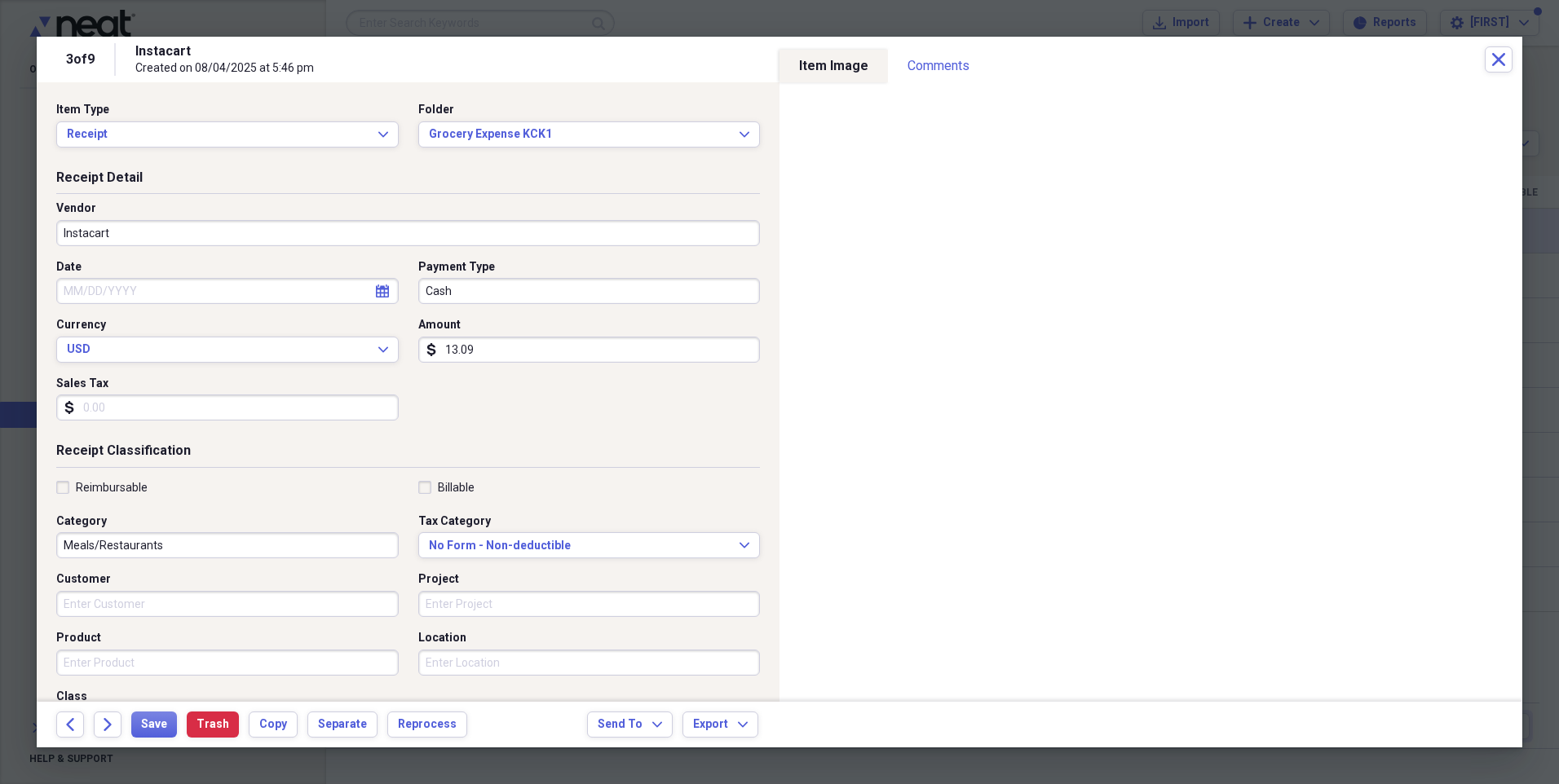 click on "Date" at bounding box center [227, 291] 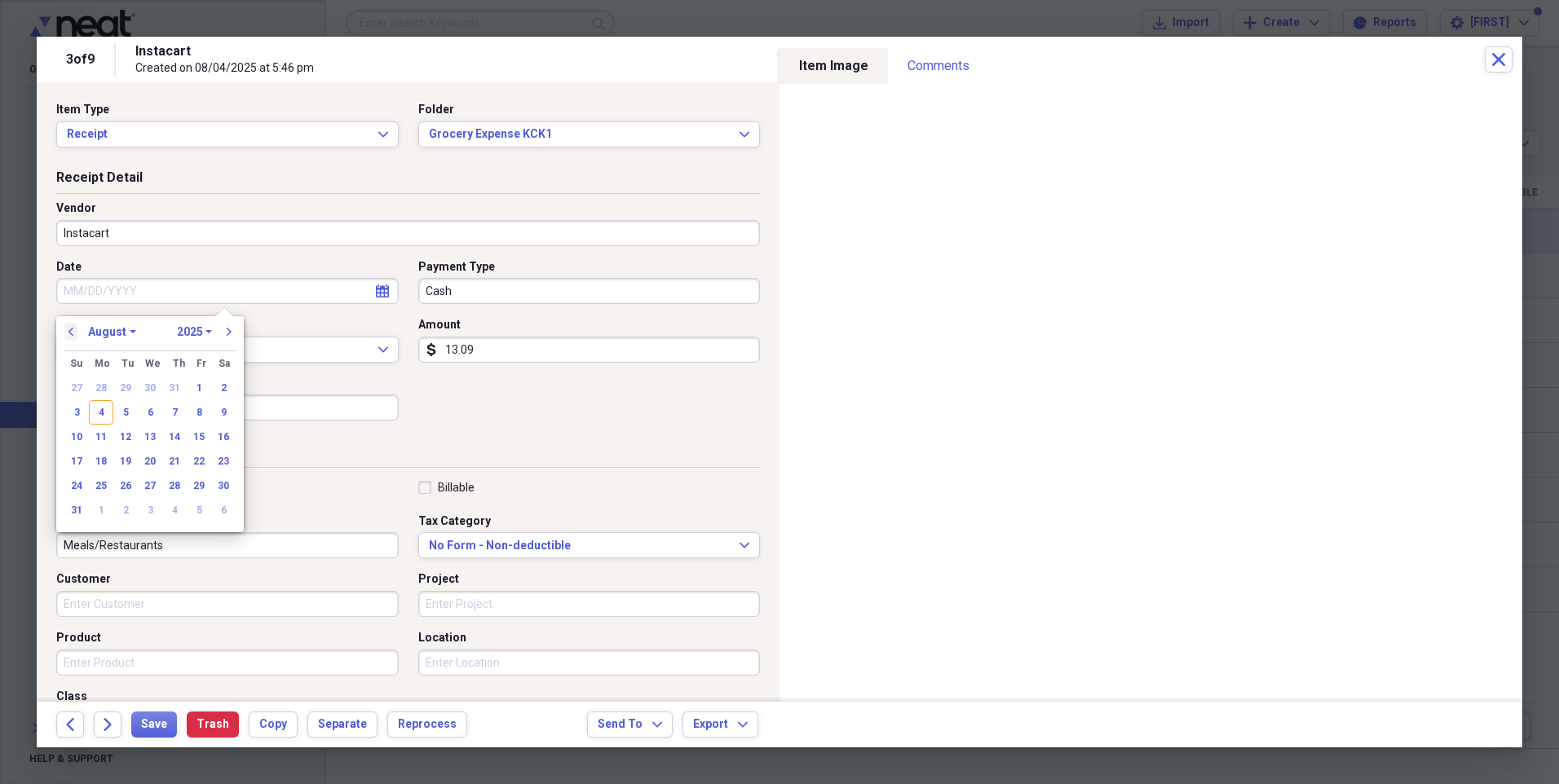 click on "previous" at bounding box center [71, 332] 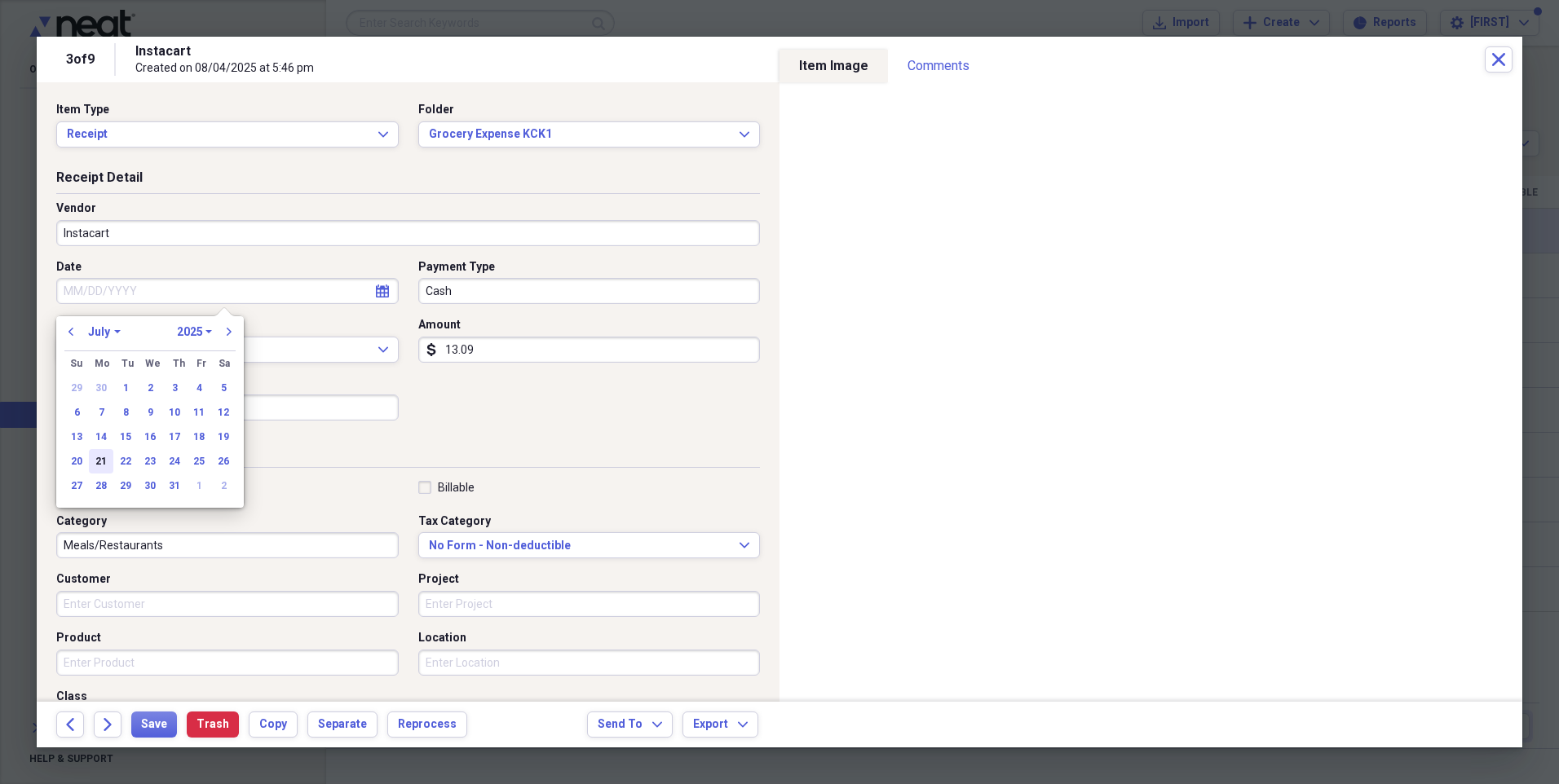 click on "21" at bounding box center [101, 461] 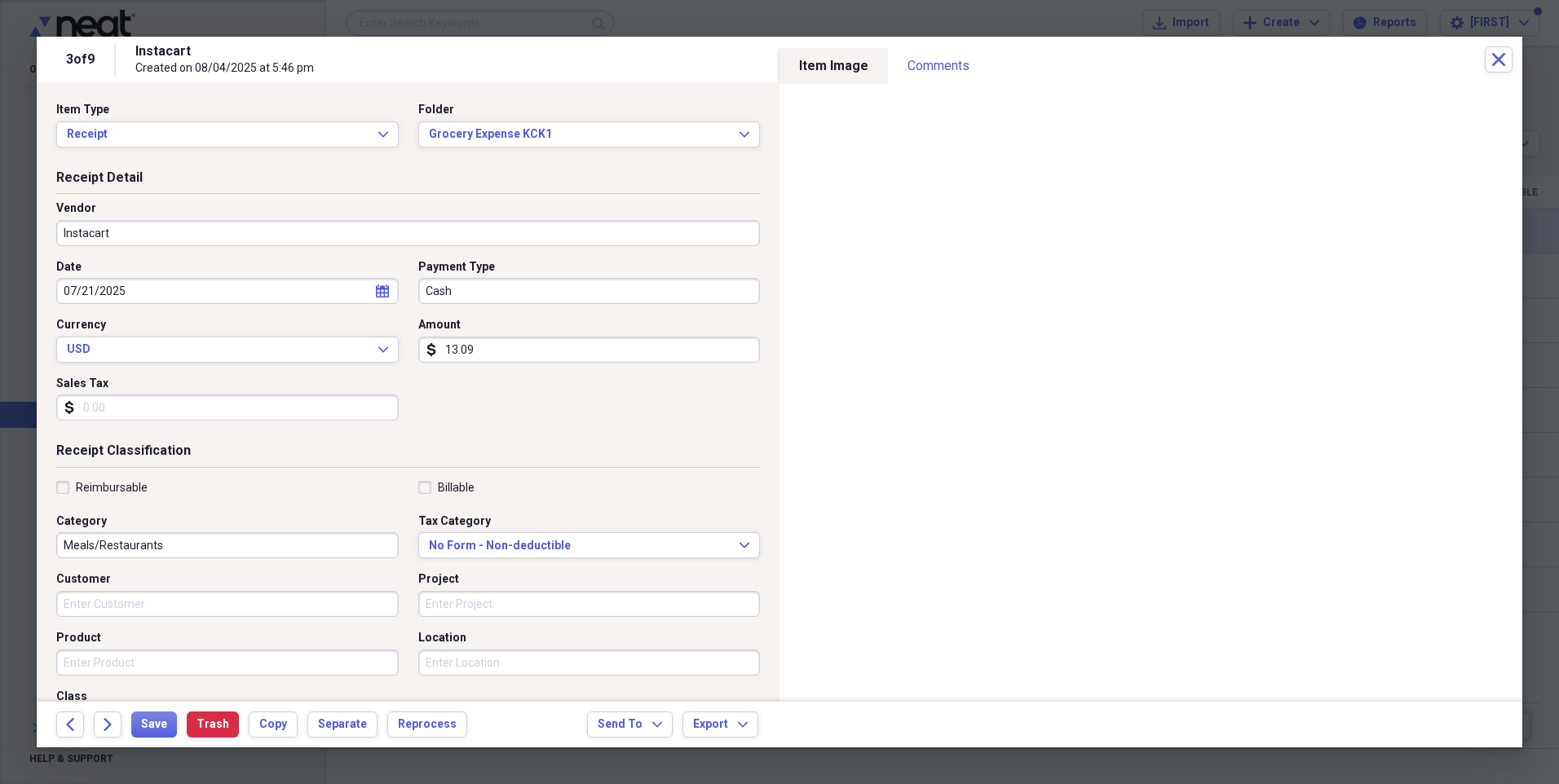 click on "Instacart" at bounding box center (408, 233) 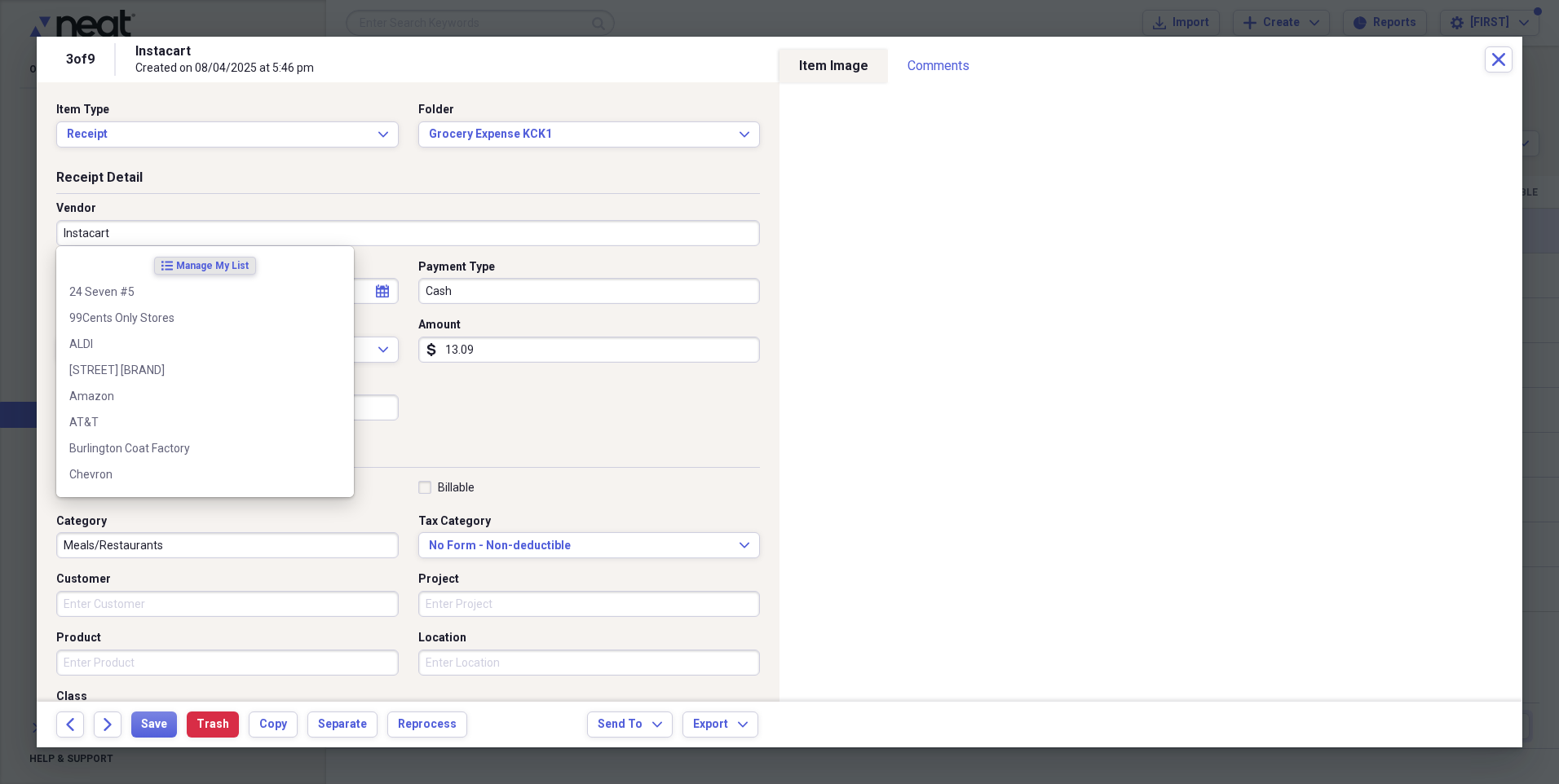 click on "Instacart" at bounding box center [408, 233] 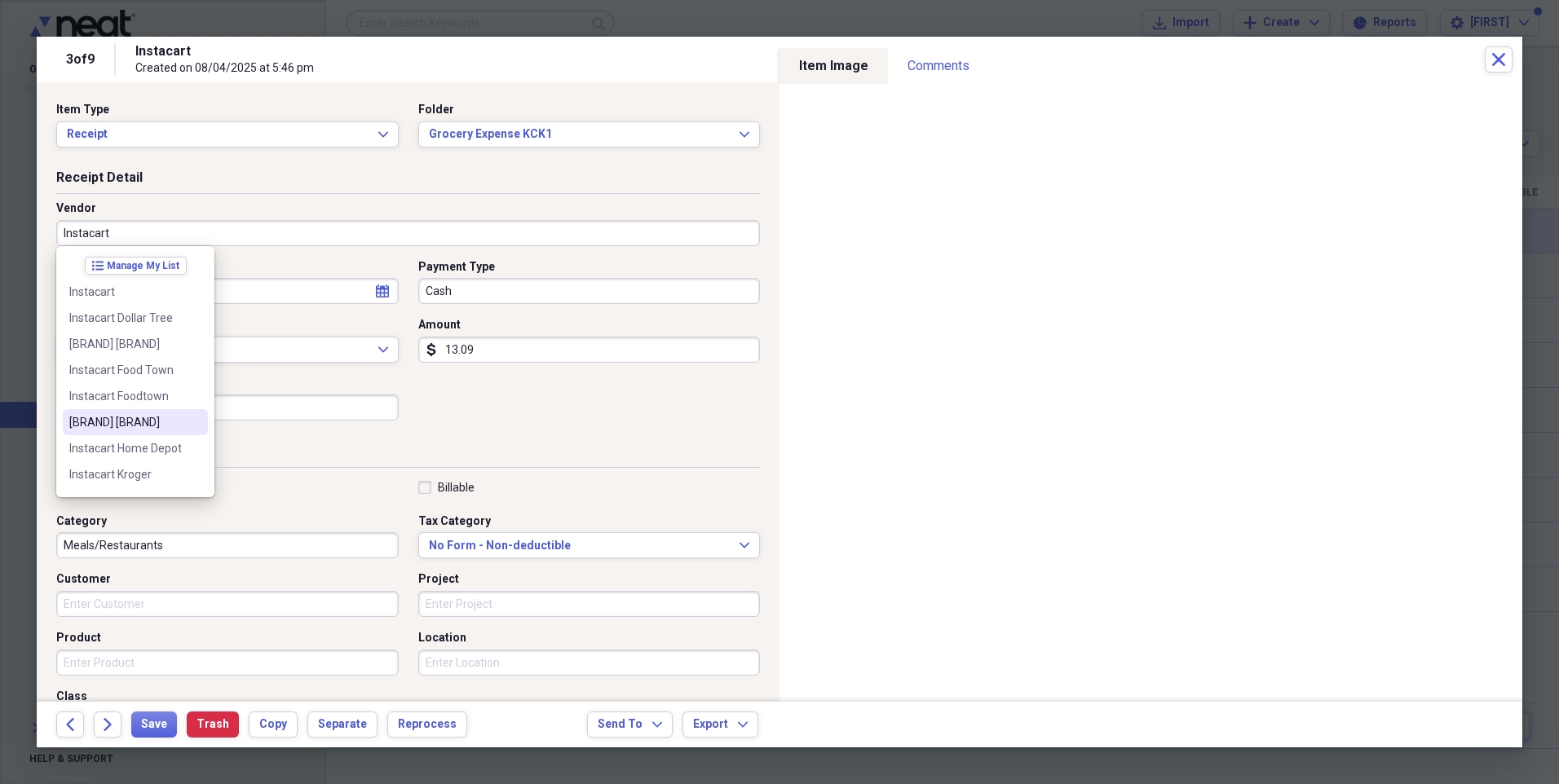 click on "[BRAND] [BRAND]" at bounding box center (126, 422) 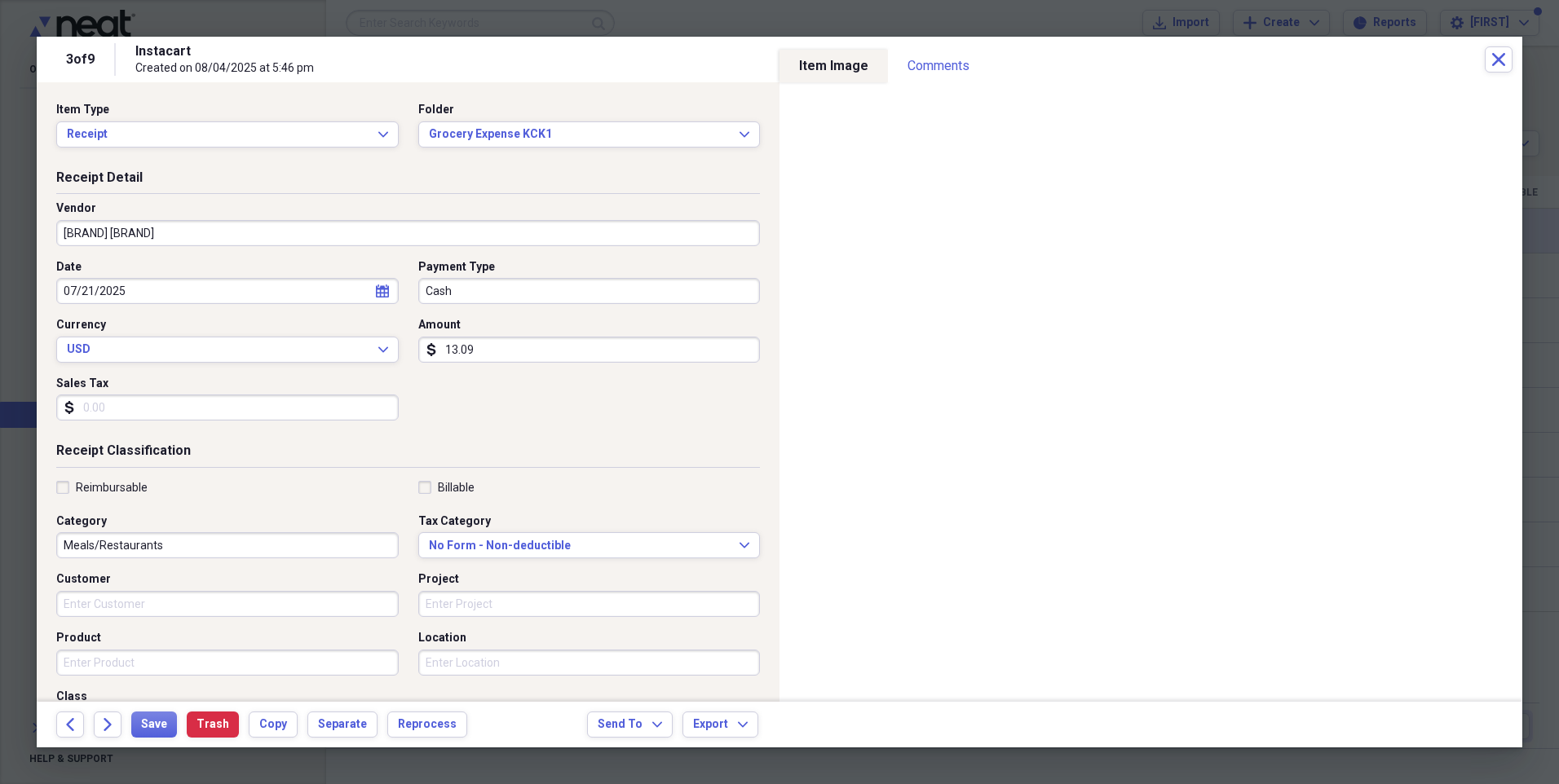 type on "Transportation" 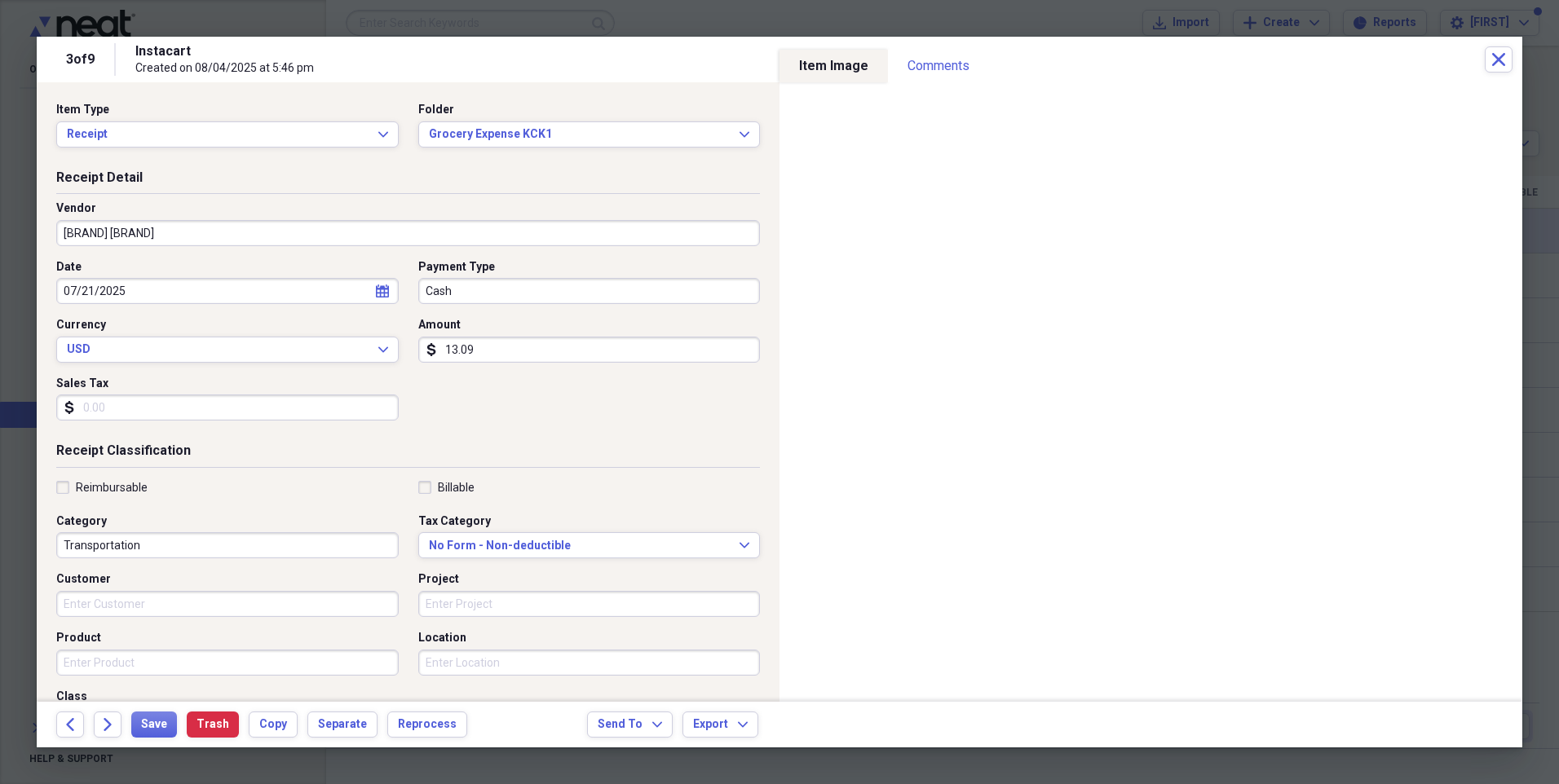 click on "Cash" at bounding box center (590, 291) 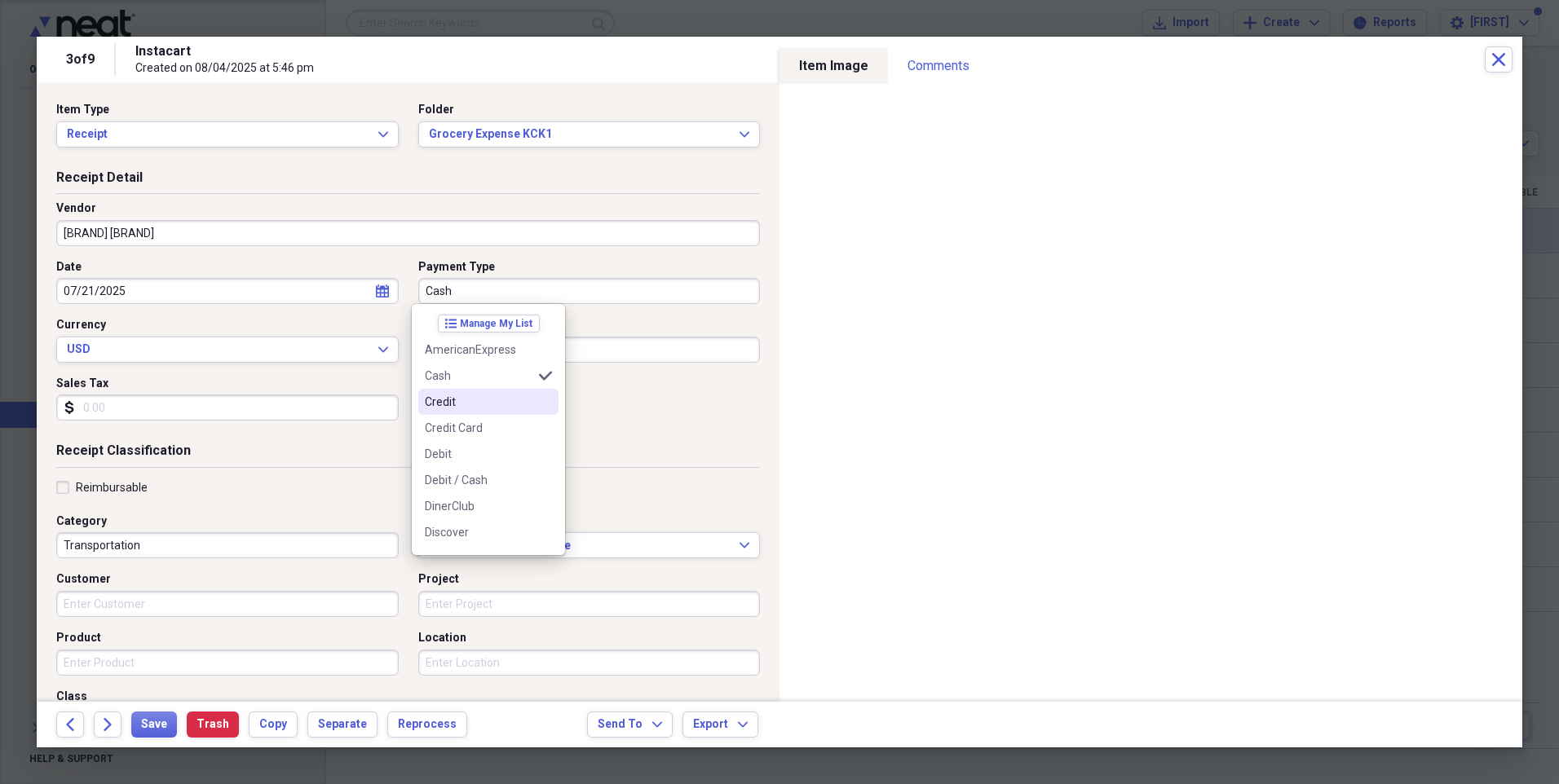 click on "Credit" at bounding box center [479, 402] 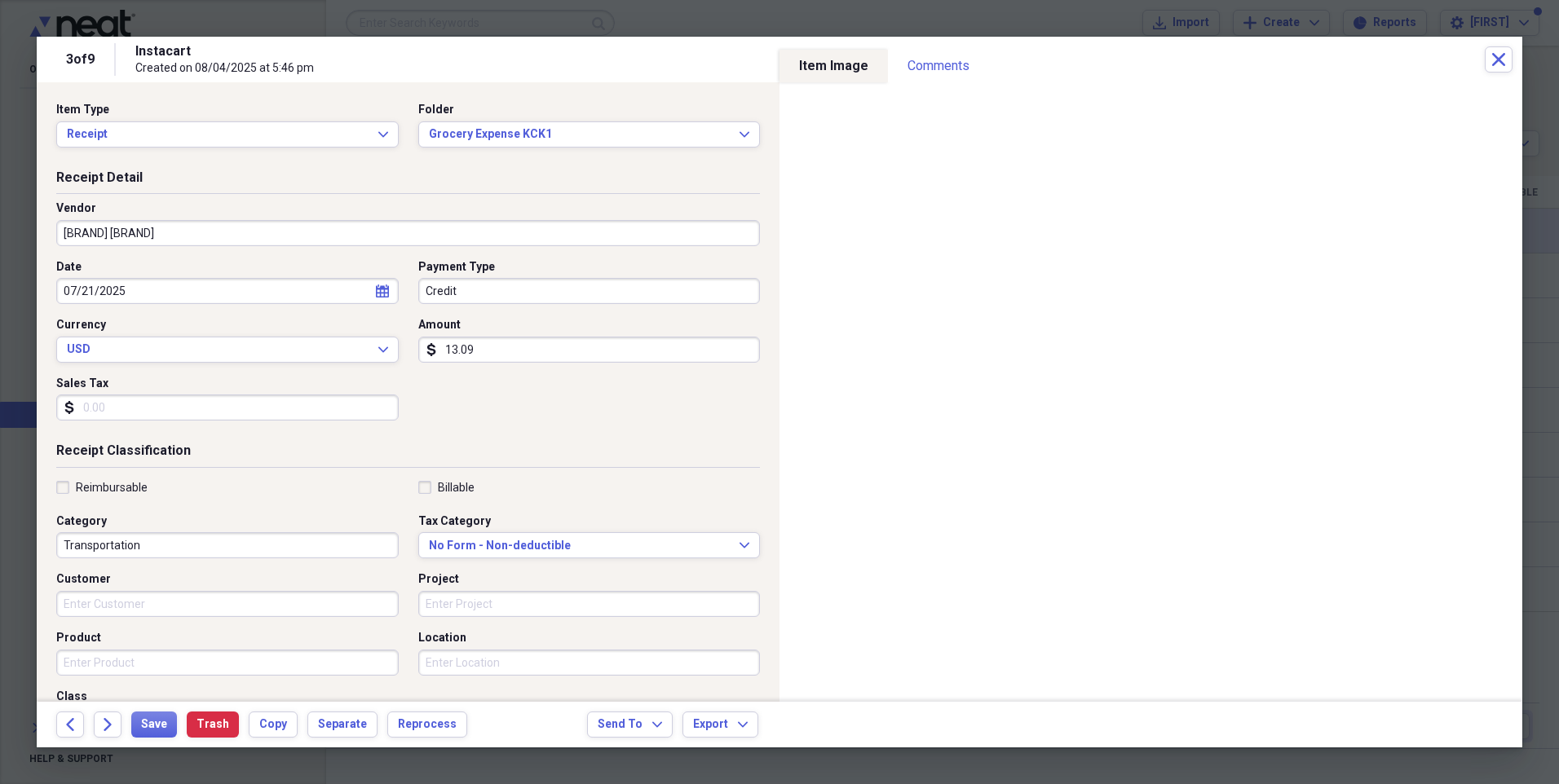 drag, startPoint x: 195, startPoint y: 549, endPoint x: 208, endPoint y: 540, distance: 15.811388 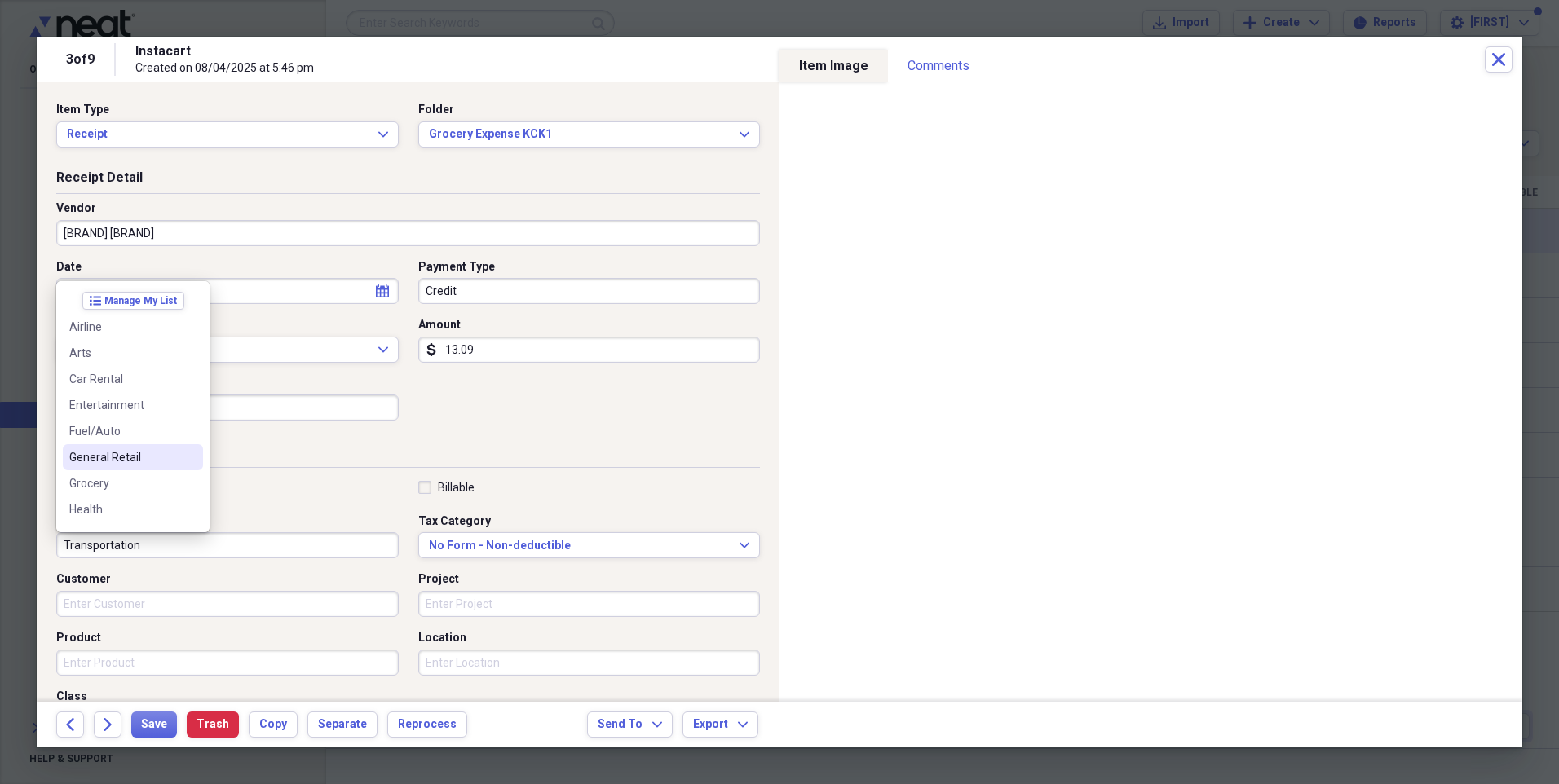 click on "General Retail" at bounding box center [123, 457] 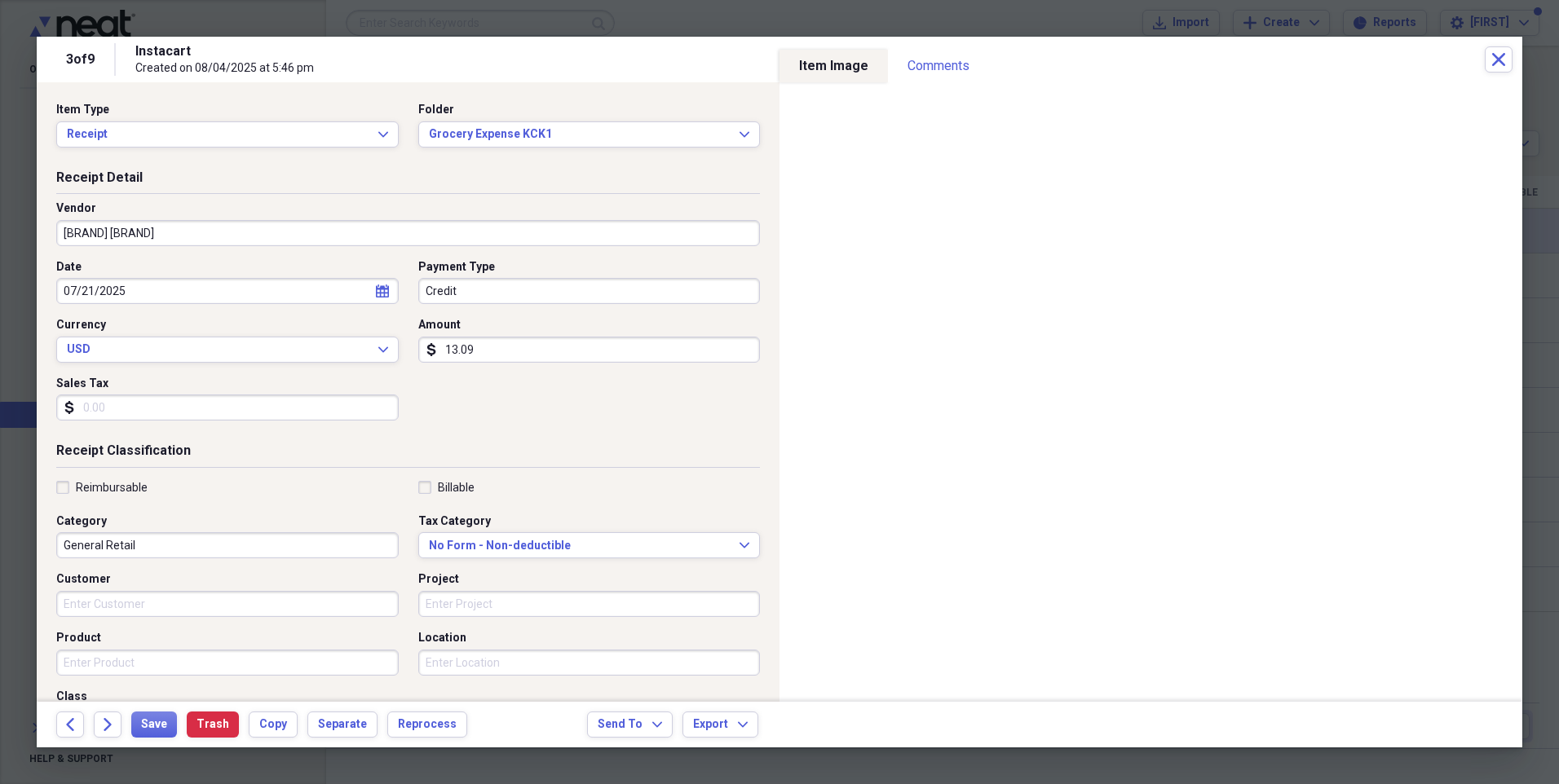 click on "13.09" at bounding box center (590, 350) 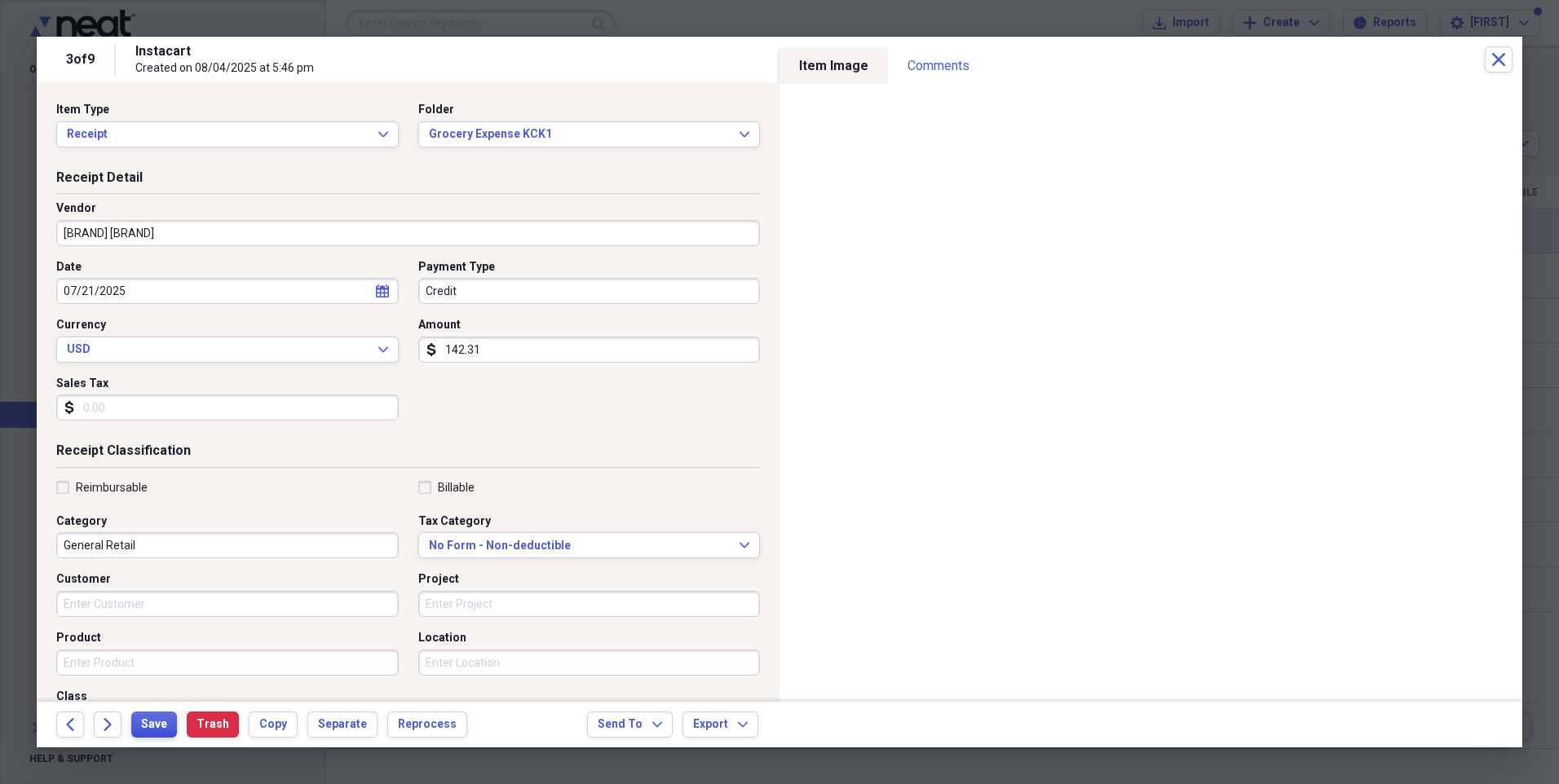 type on "142.31" 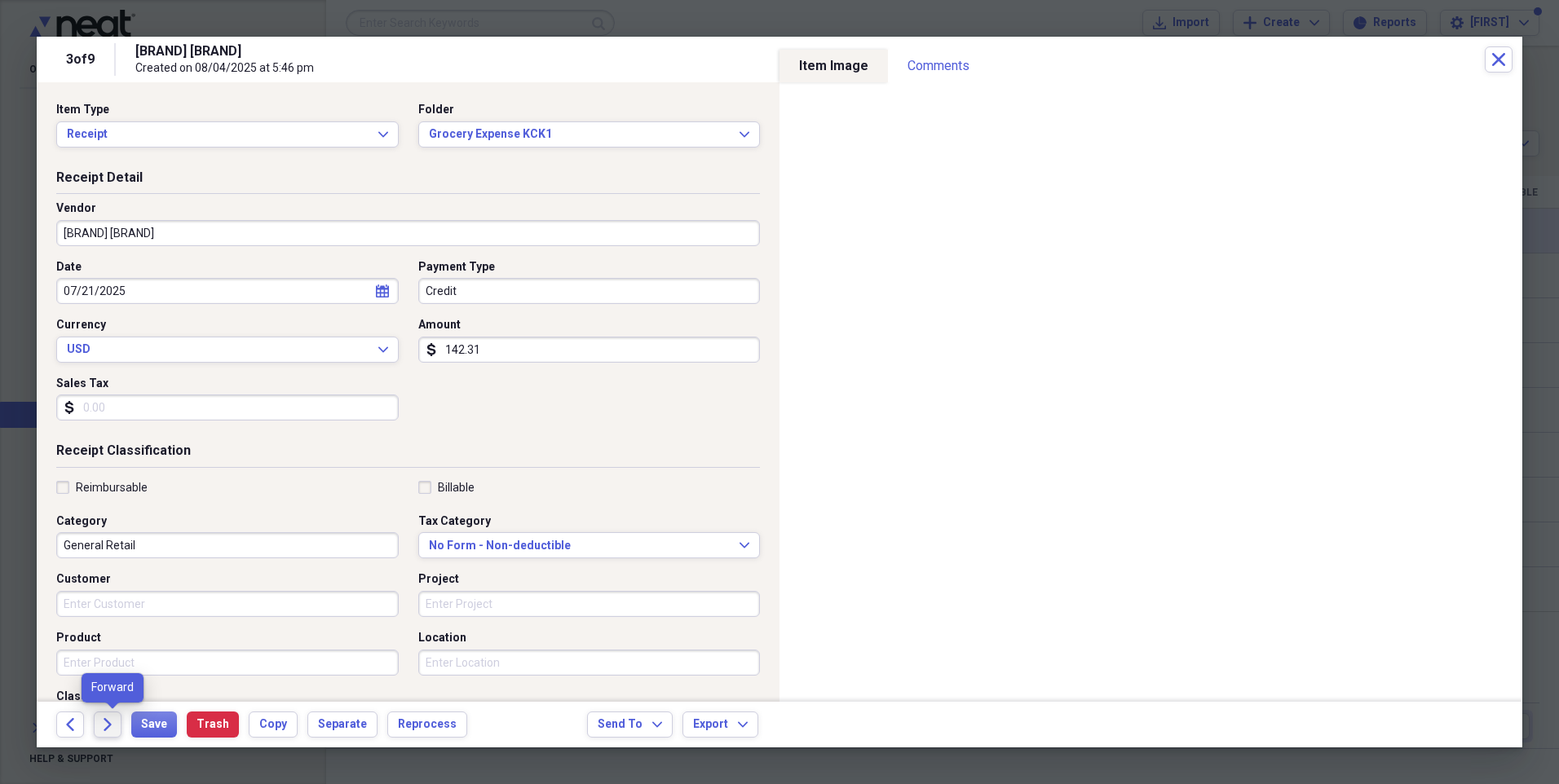 click on "Forward" 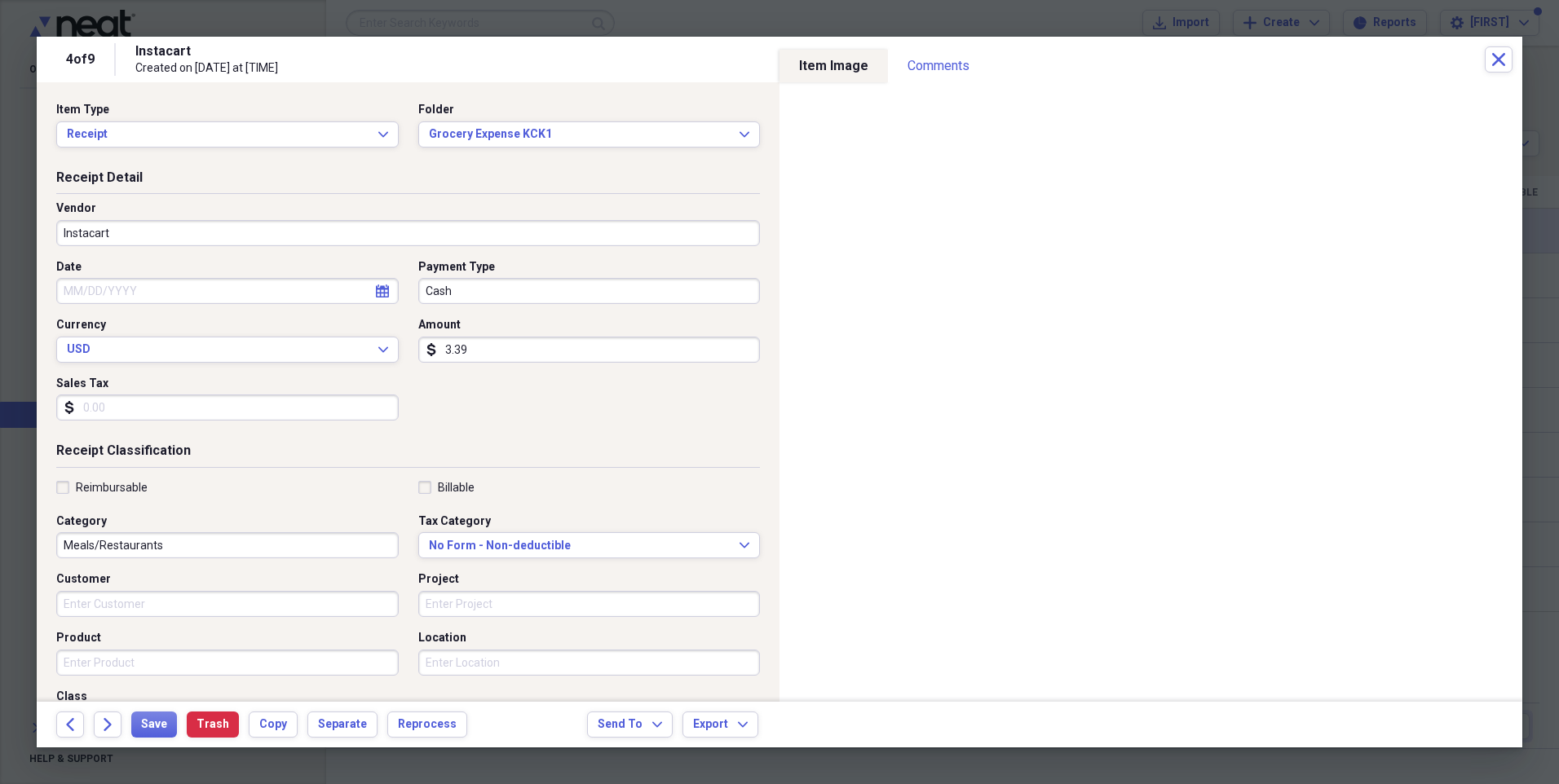 click on "Date" at bounding box center (227, 291) 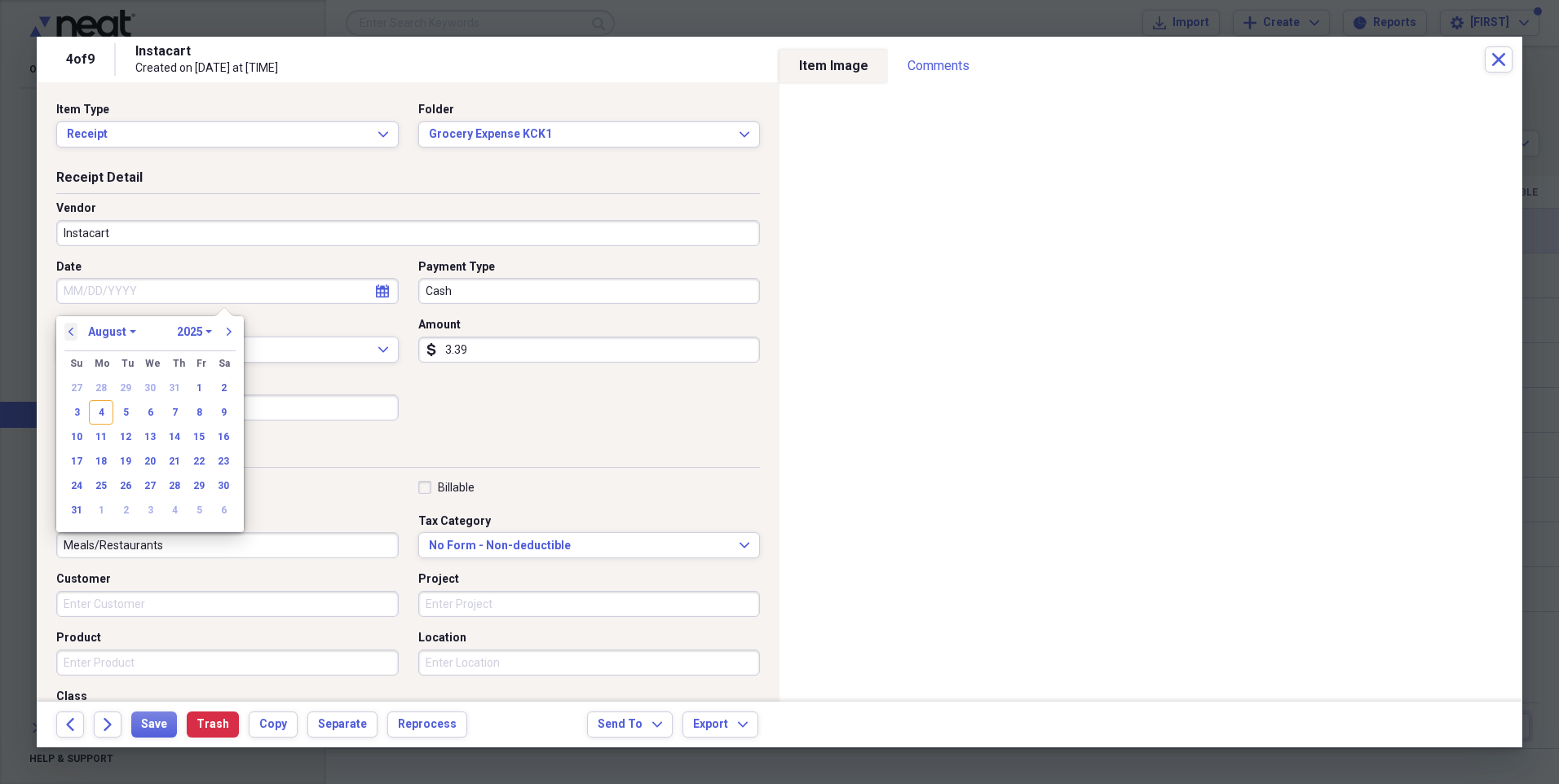 click on "previous" at bounding box center [71, 332] 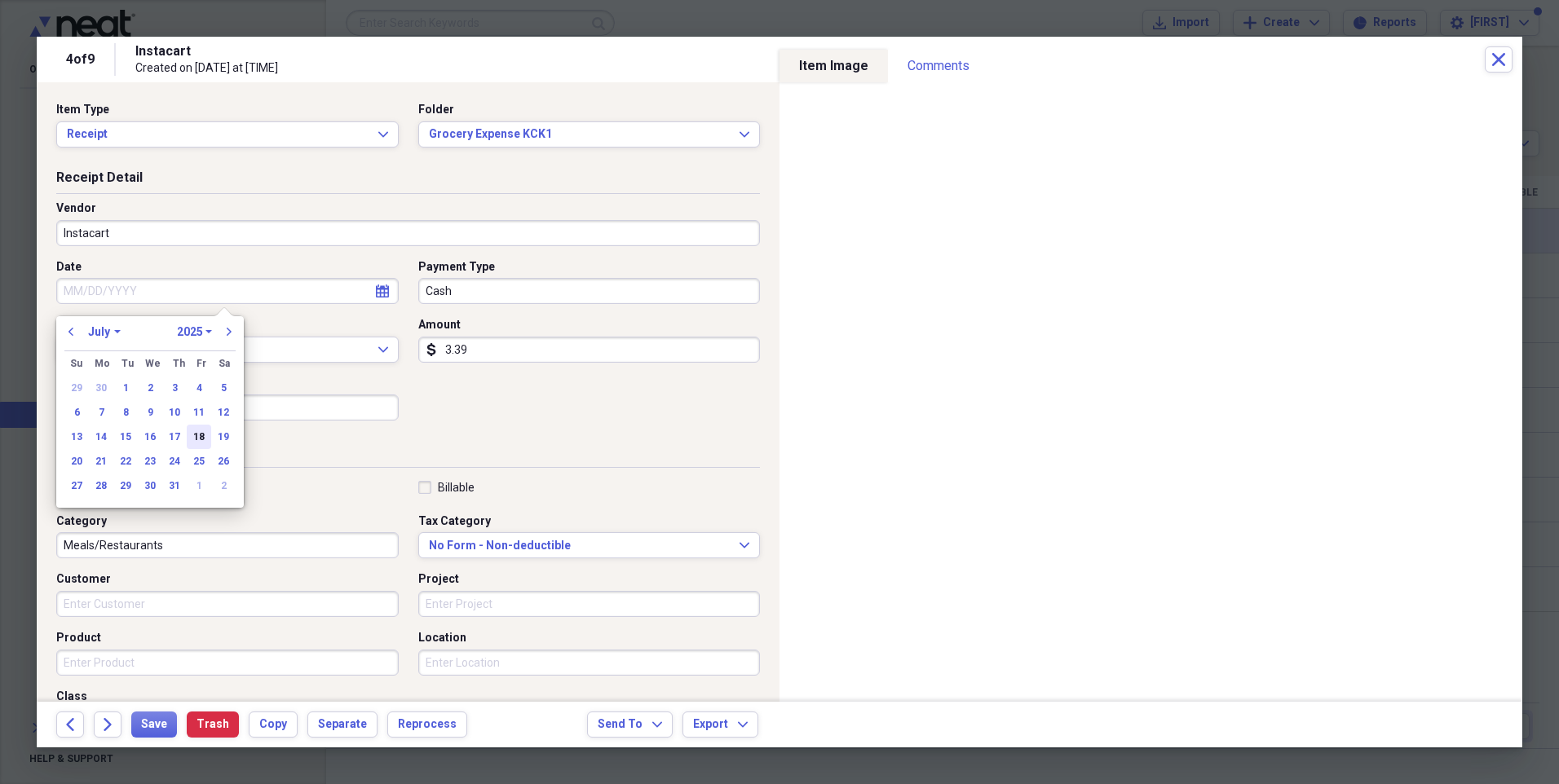 click on "18" at bounding box center [199, 437] 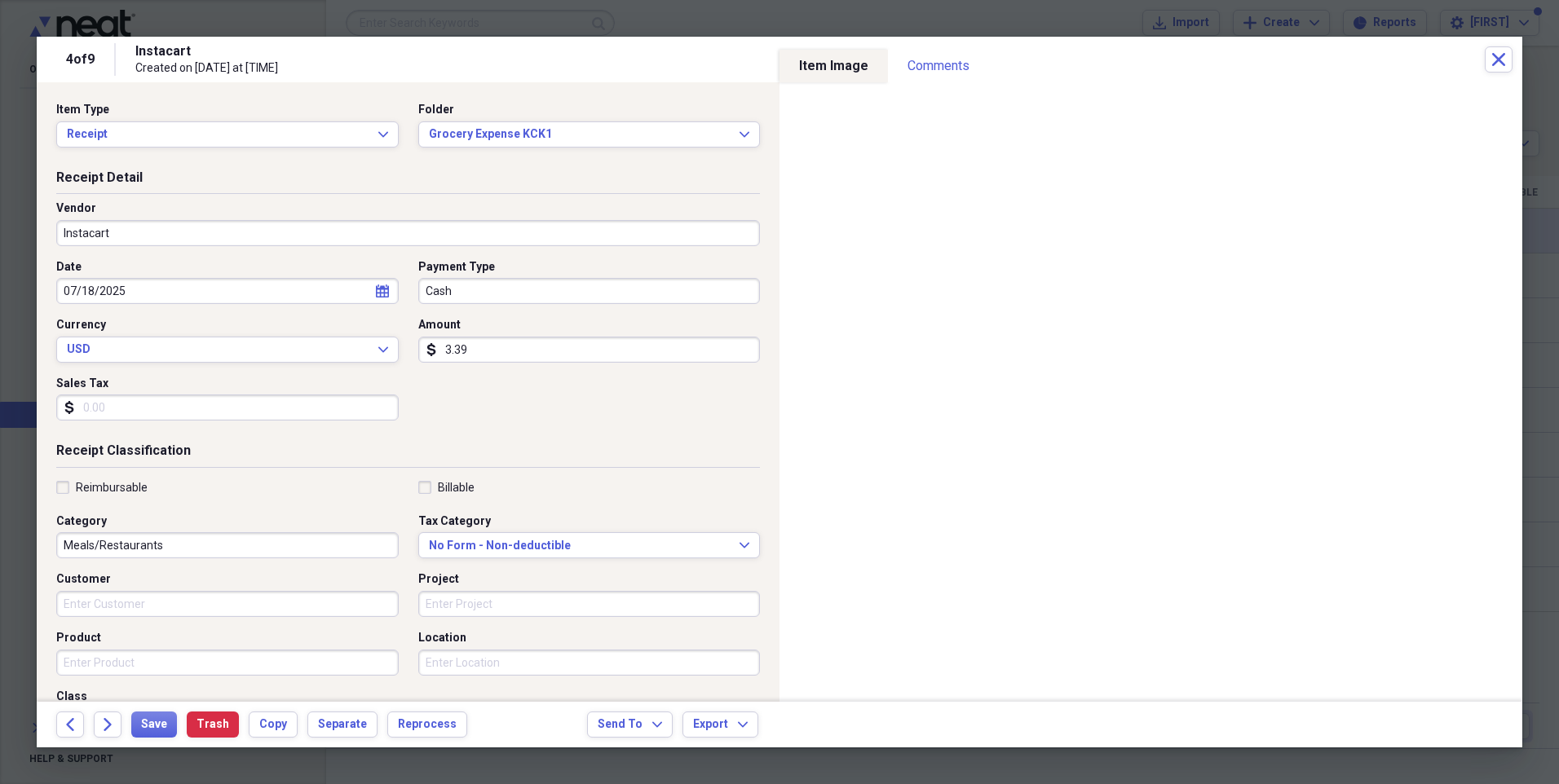 click on "Instacart" at bounding box center (408, 233) 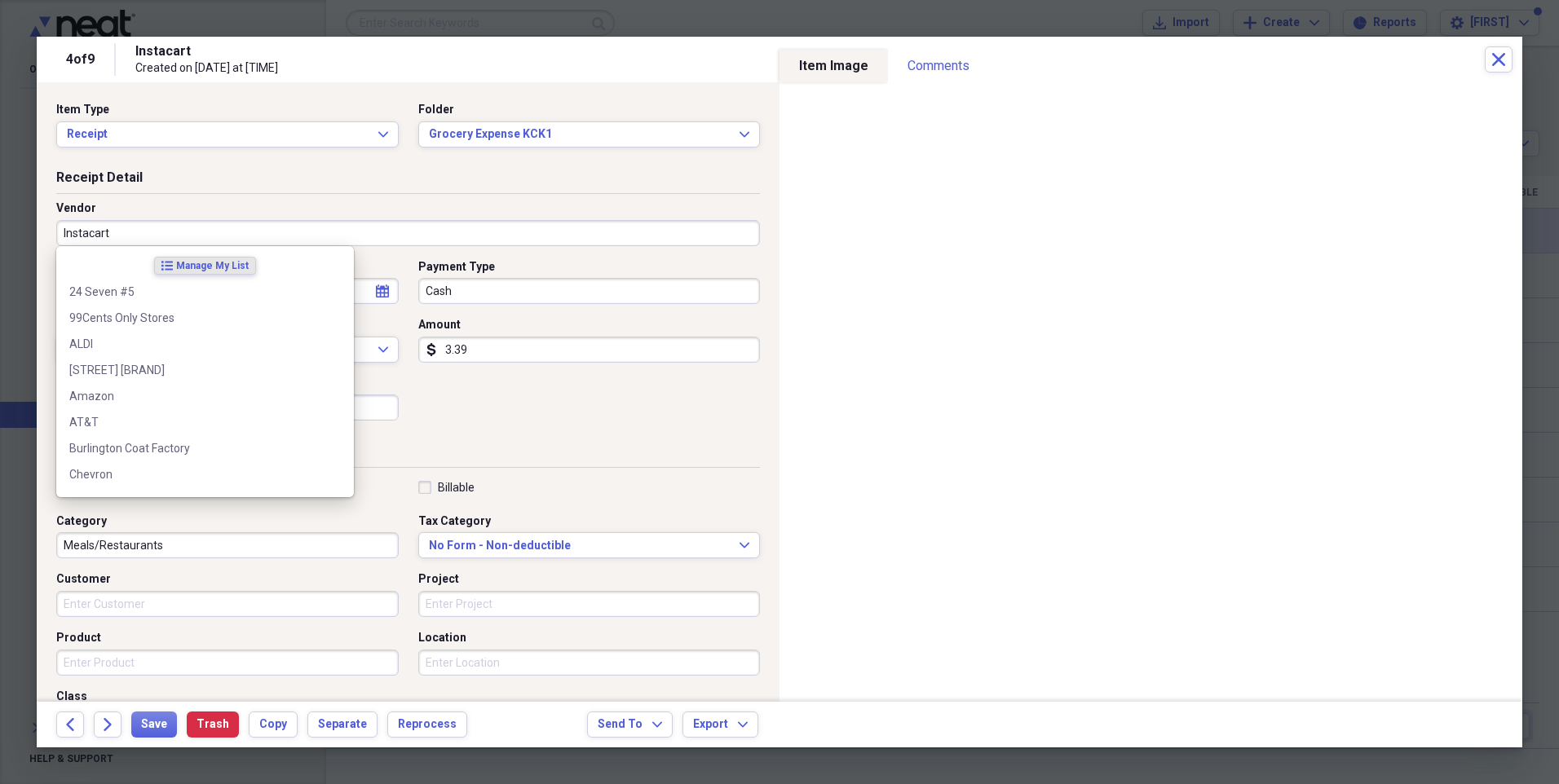 click on "Instacart" at bounding box center [408, 233] 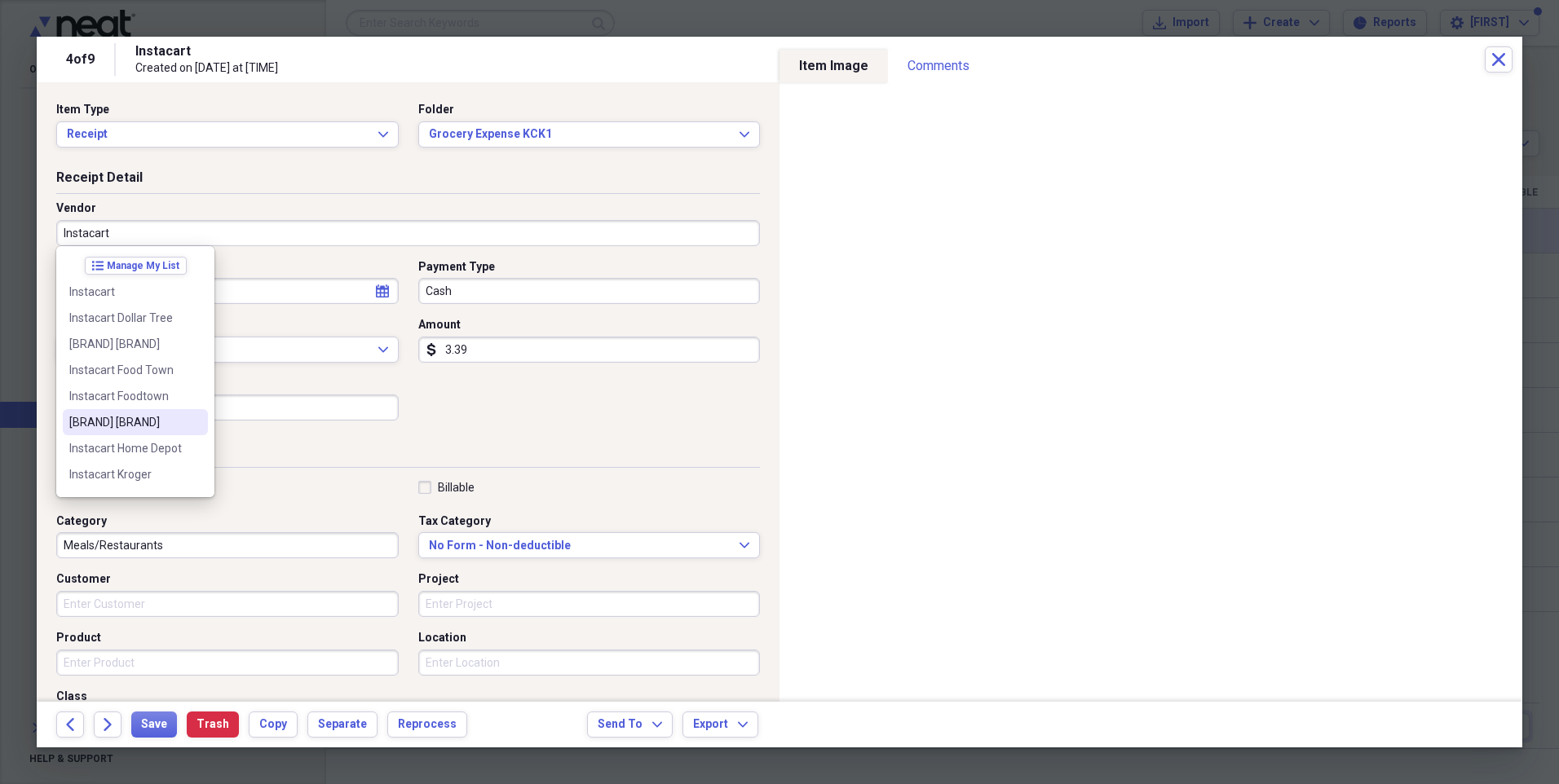 click on "[BRAND] [BRAND]" at bounding box center [126, 422] 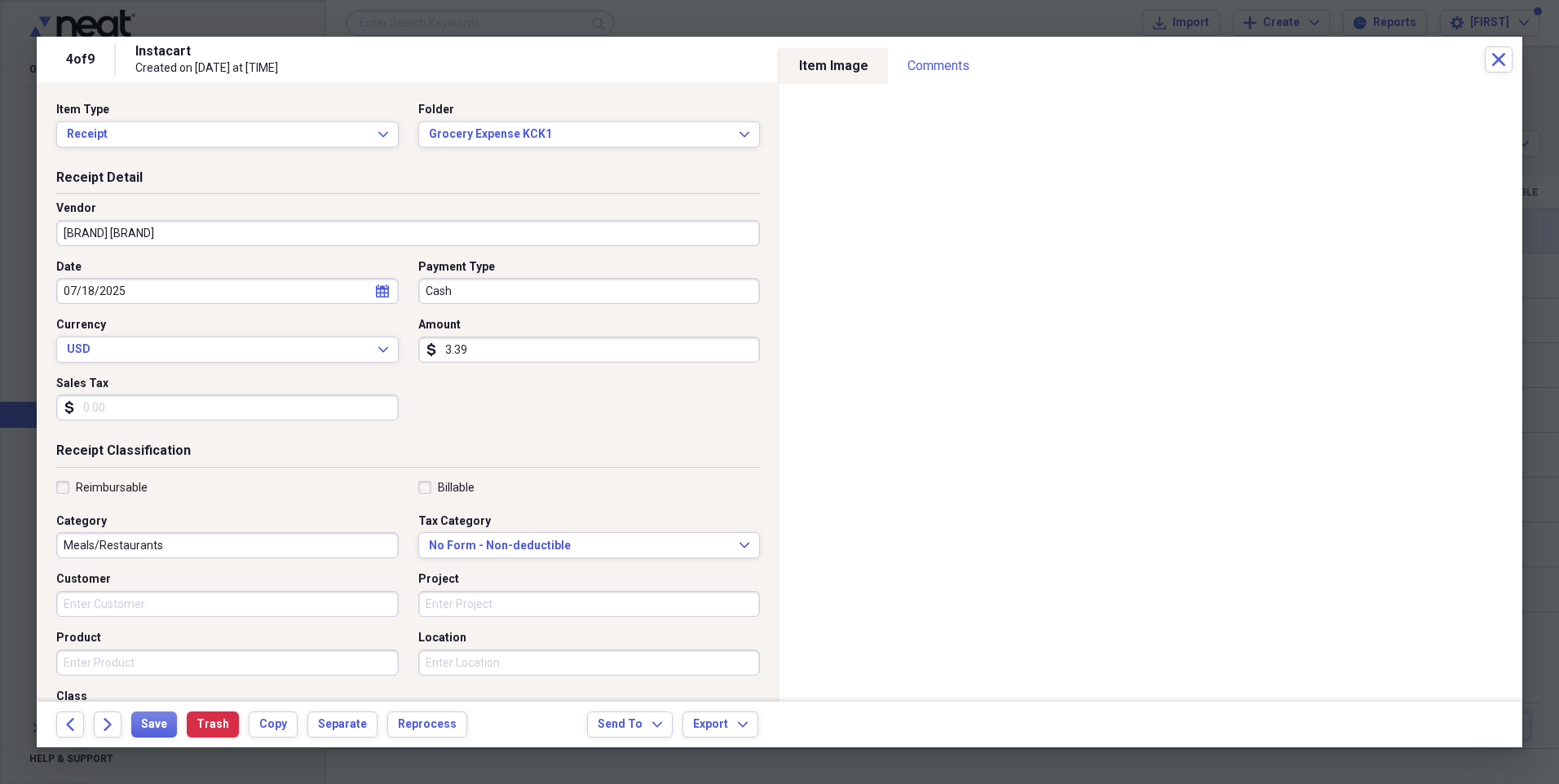 type on "Transportation" 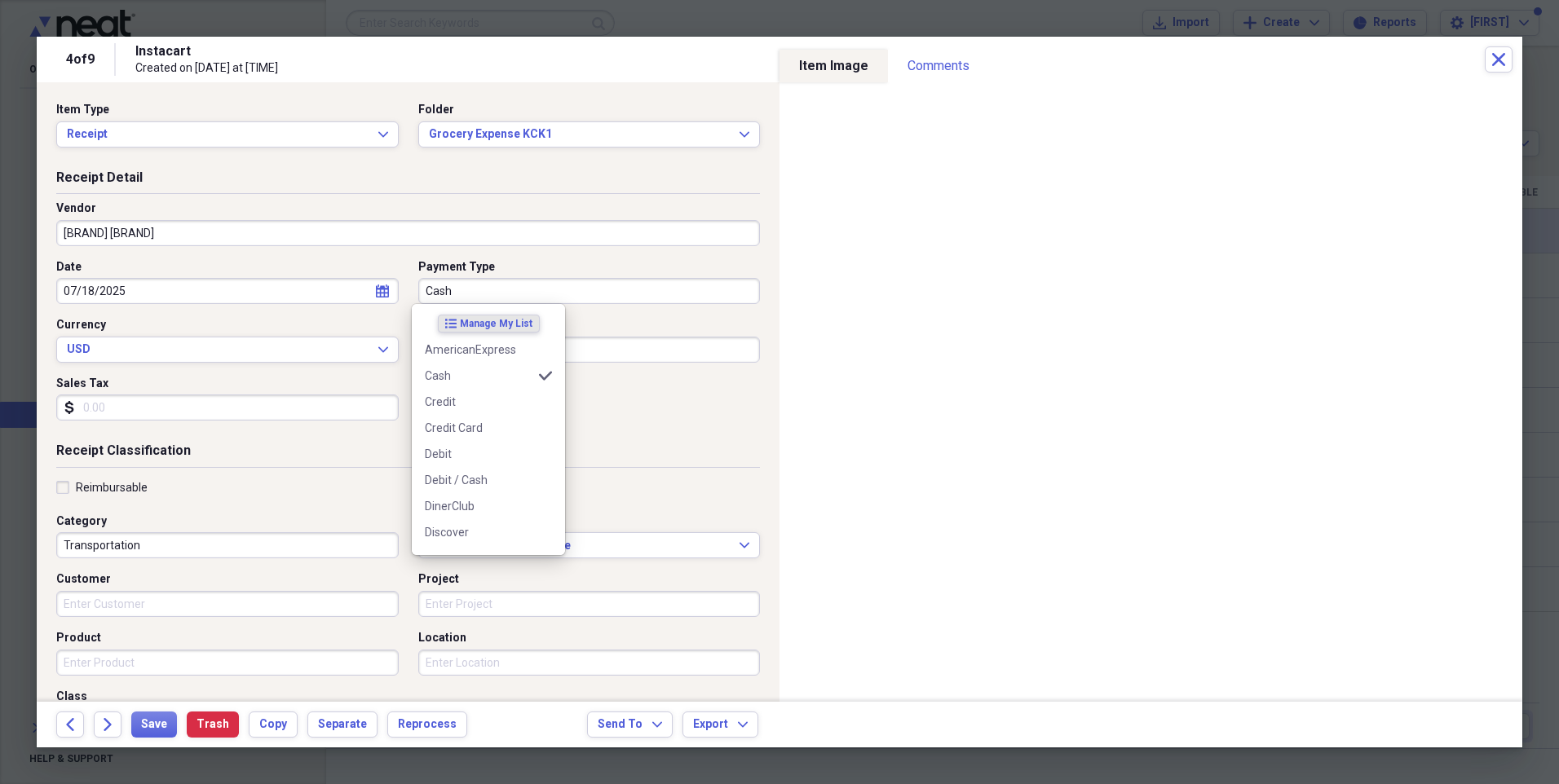 click on "Cash" at bounding box center [590, 291] 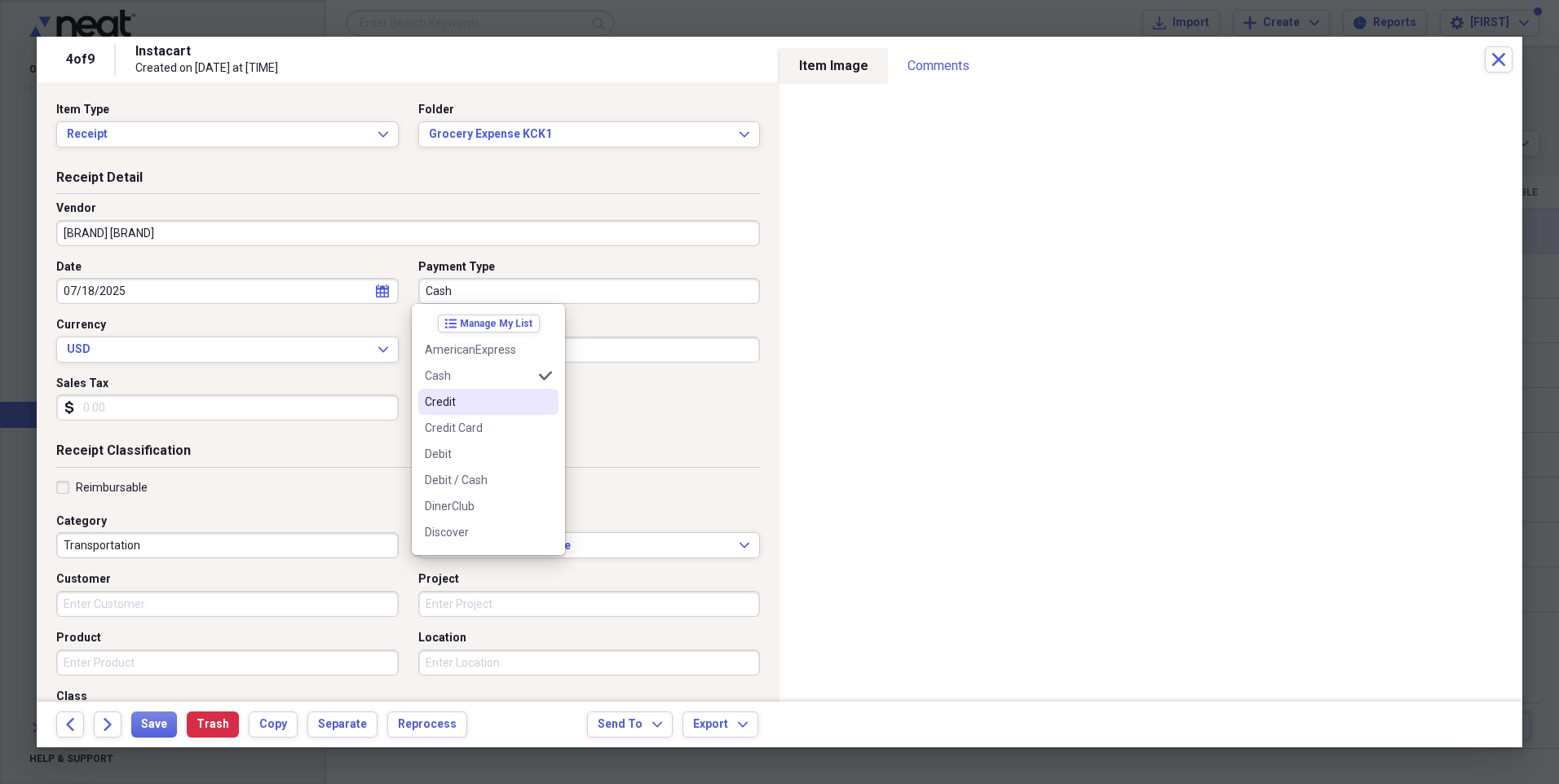click on "Credit" at bounding box center [479, 402] 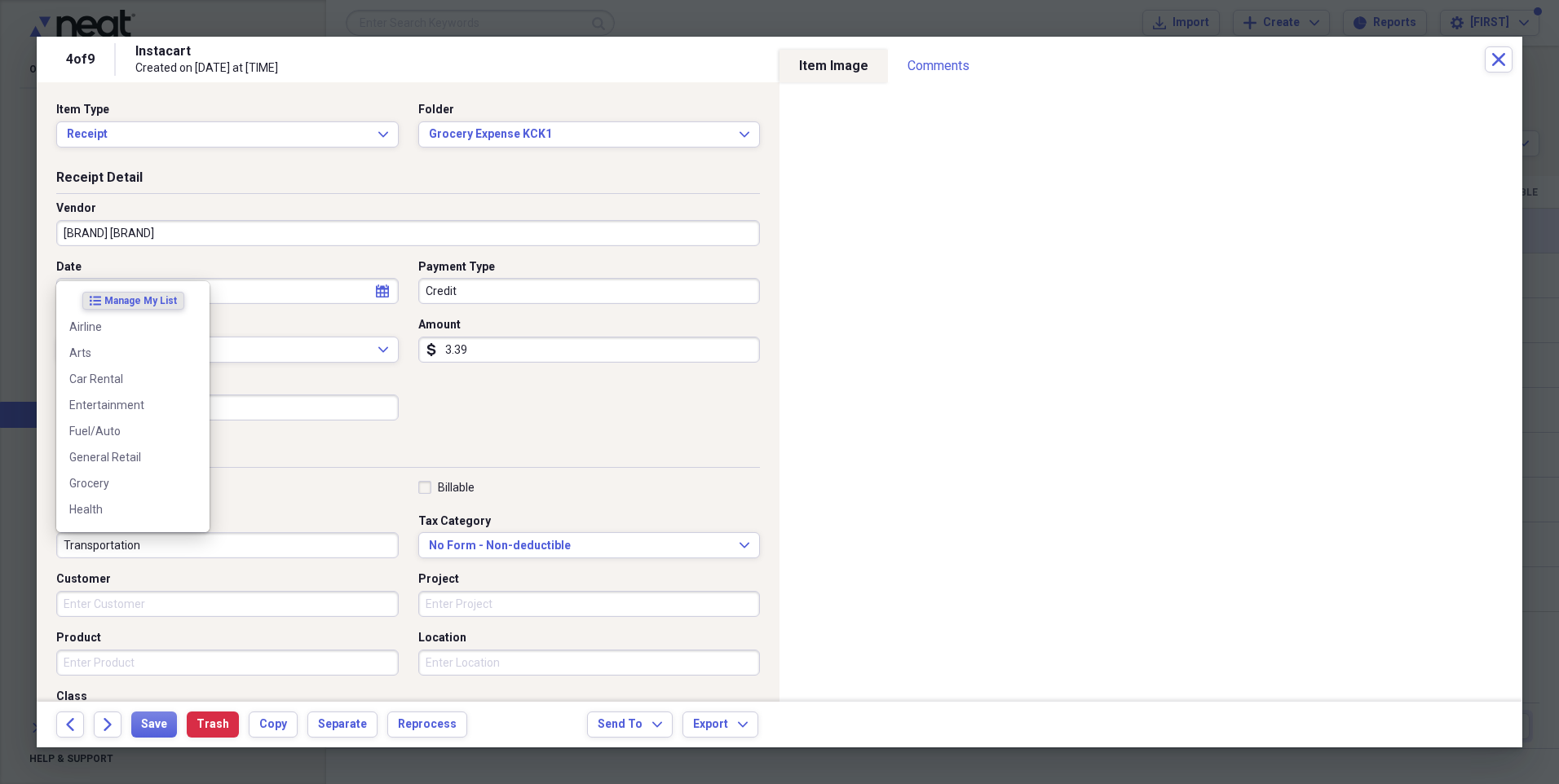 click on "Transportation" at bounding box center [227, 545] 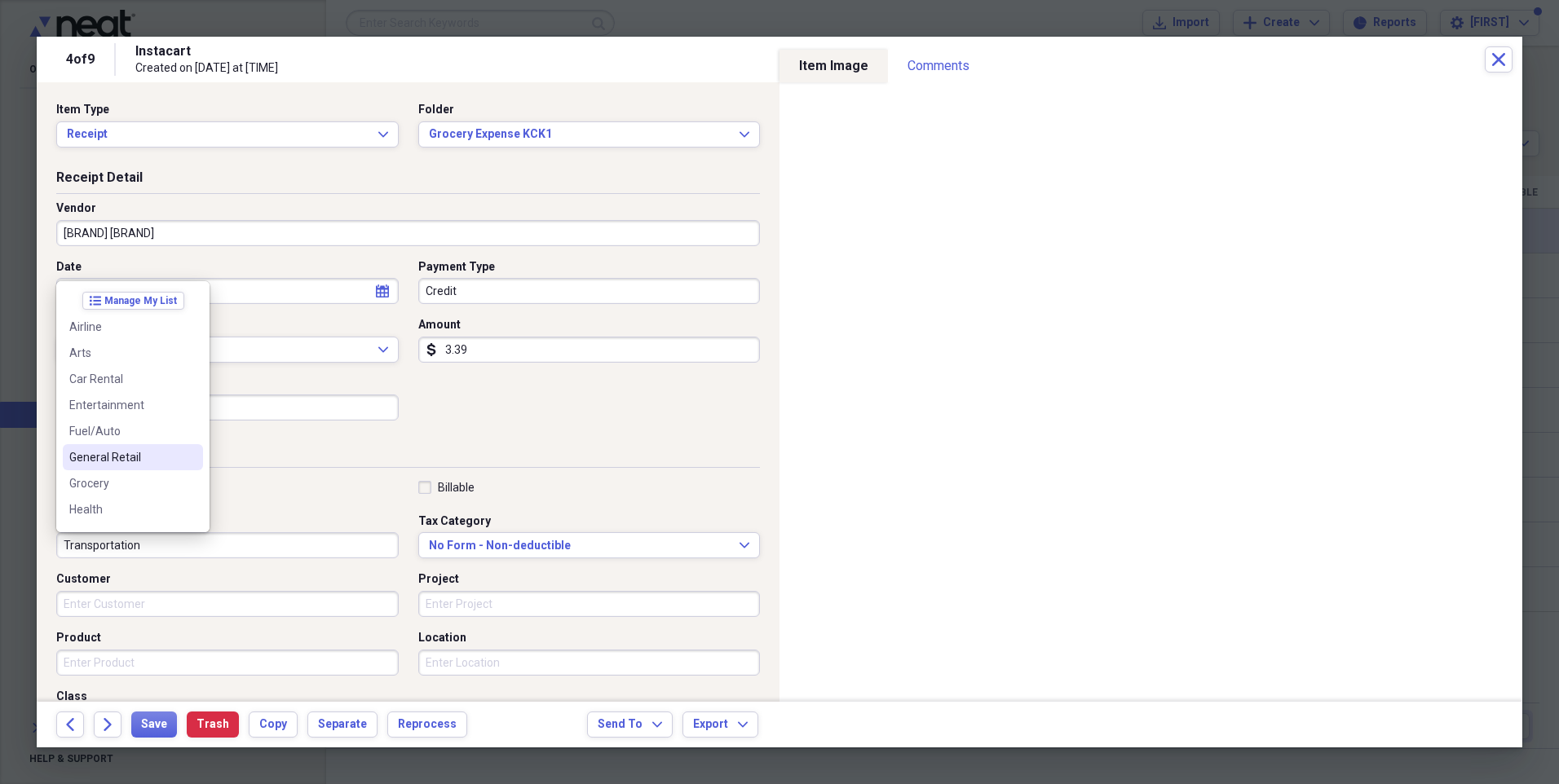 click on "General Retail" at bounding box center [123, 457] 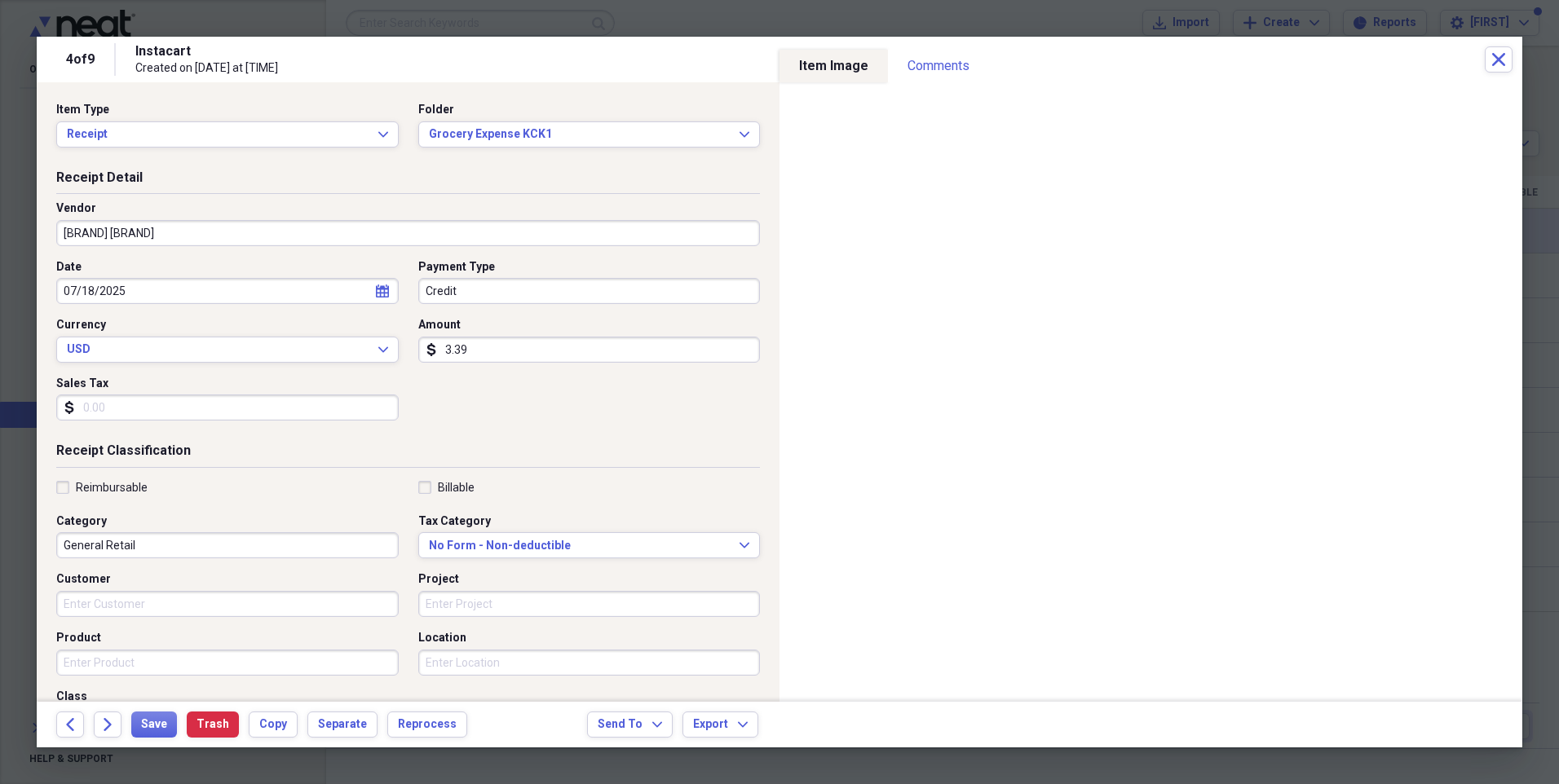 click on "3.39" at bounding box center [590, 350] 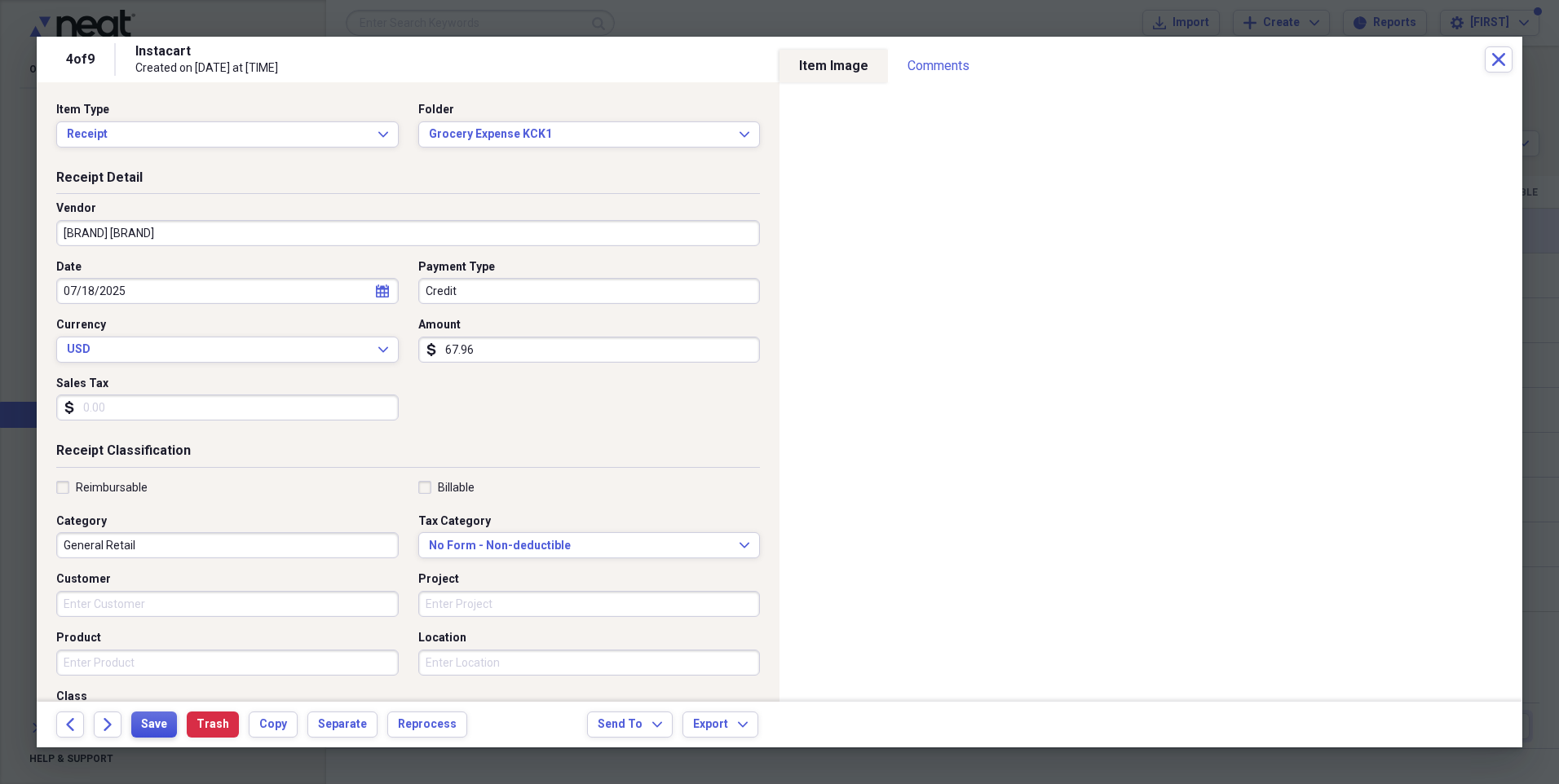 type on "67.96" 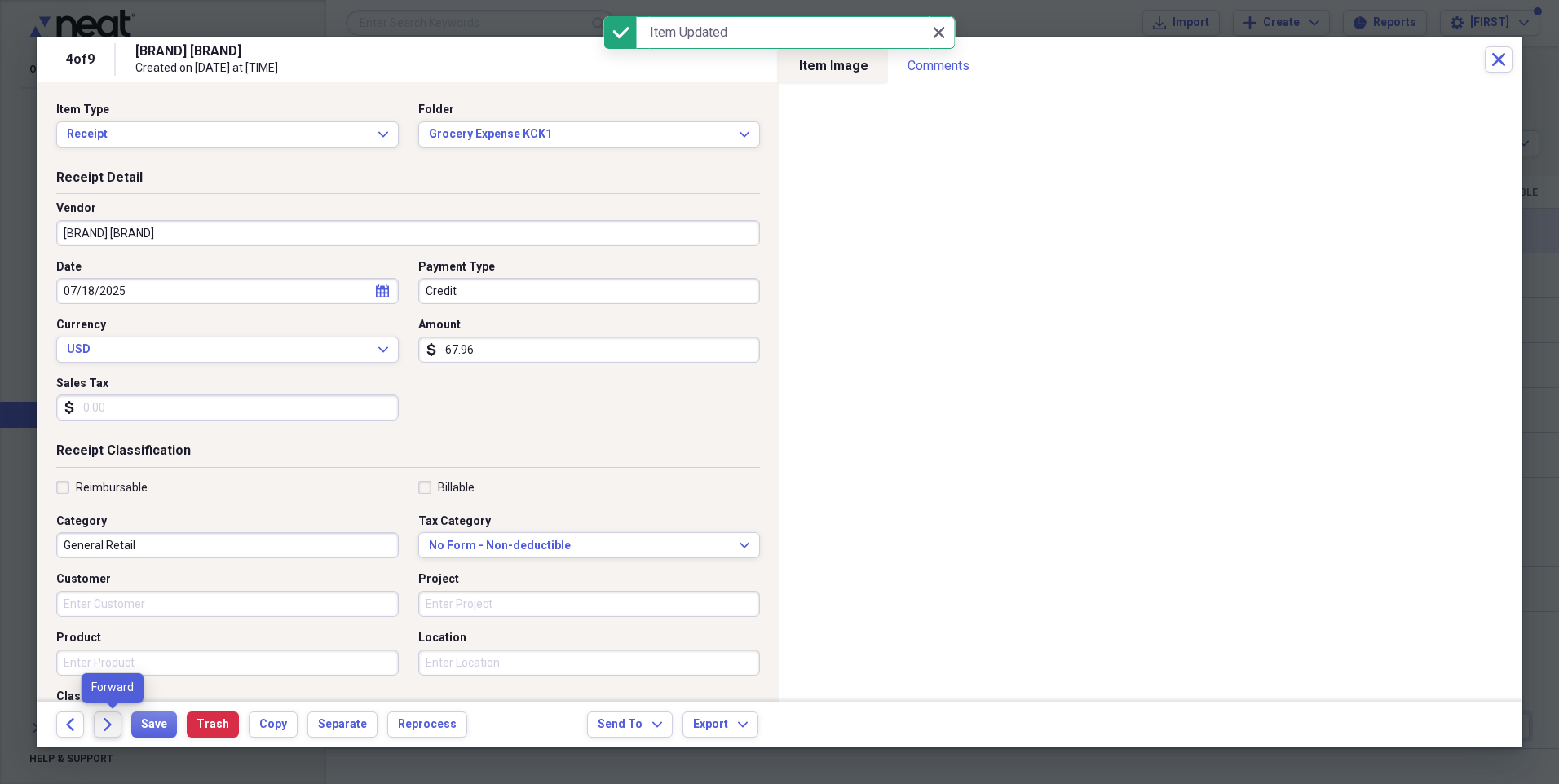 click 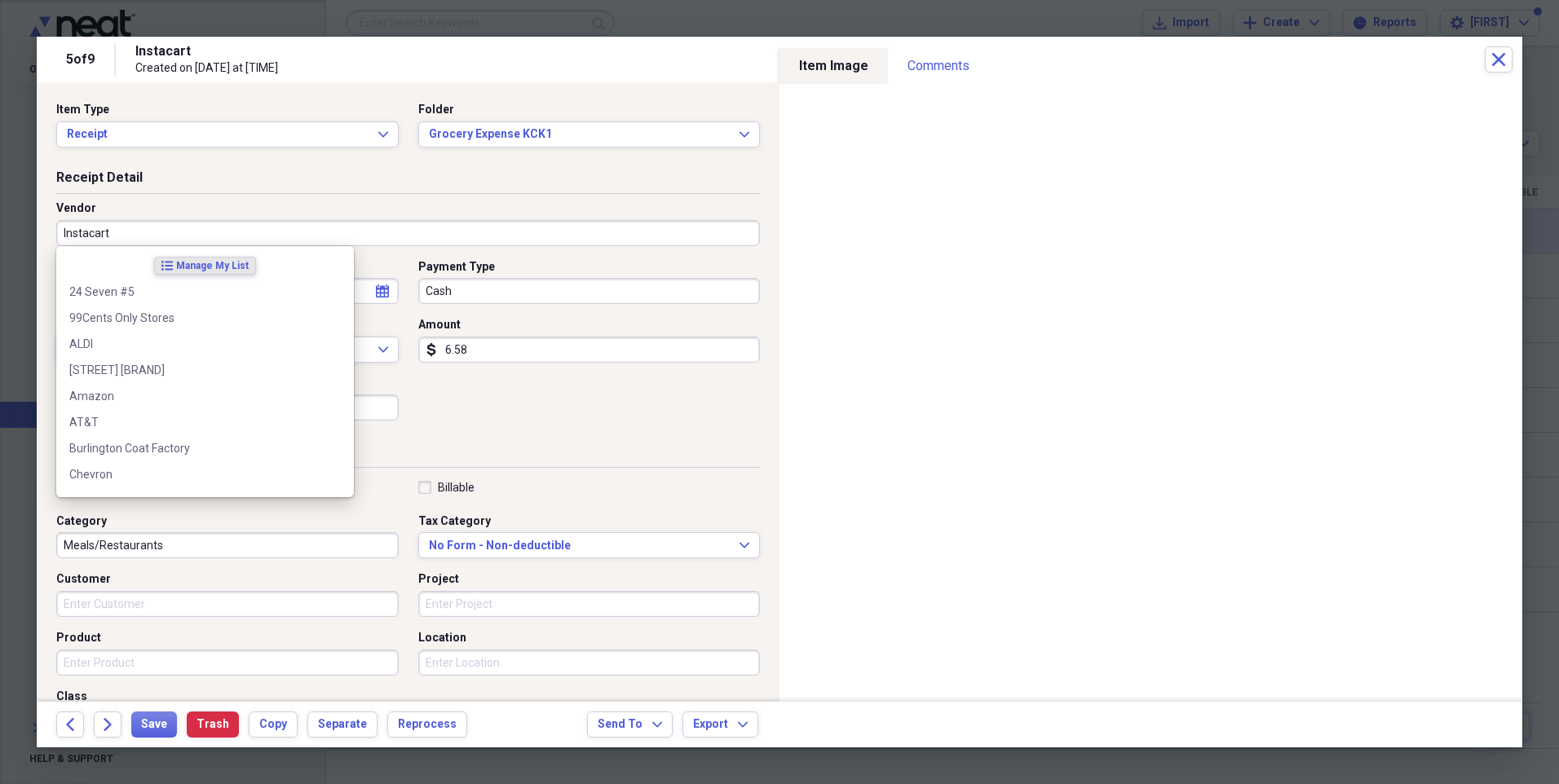 click on "Instacart" at bounding box center (408, 233) 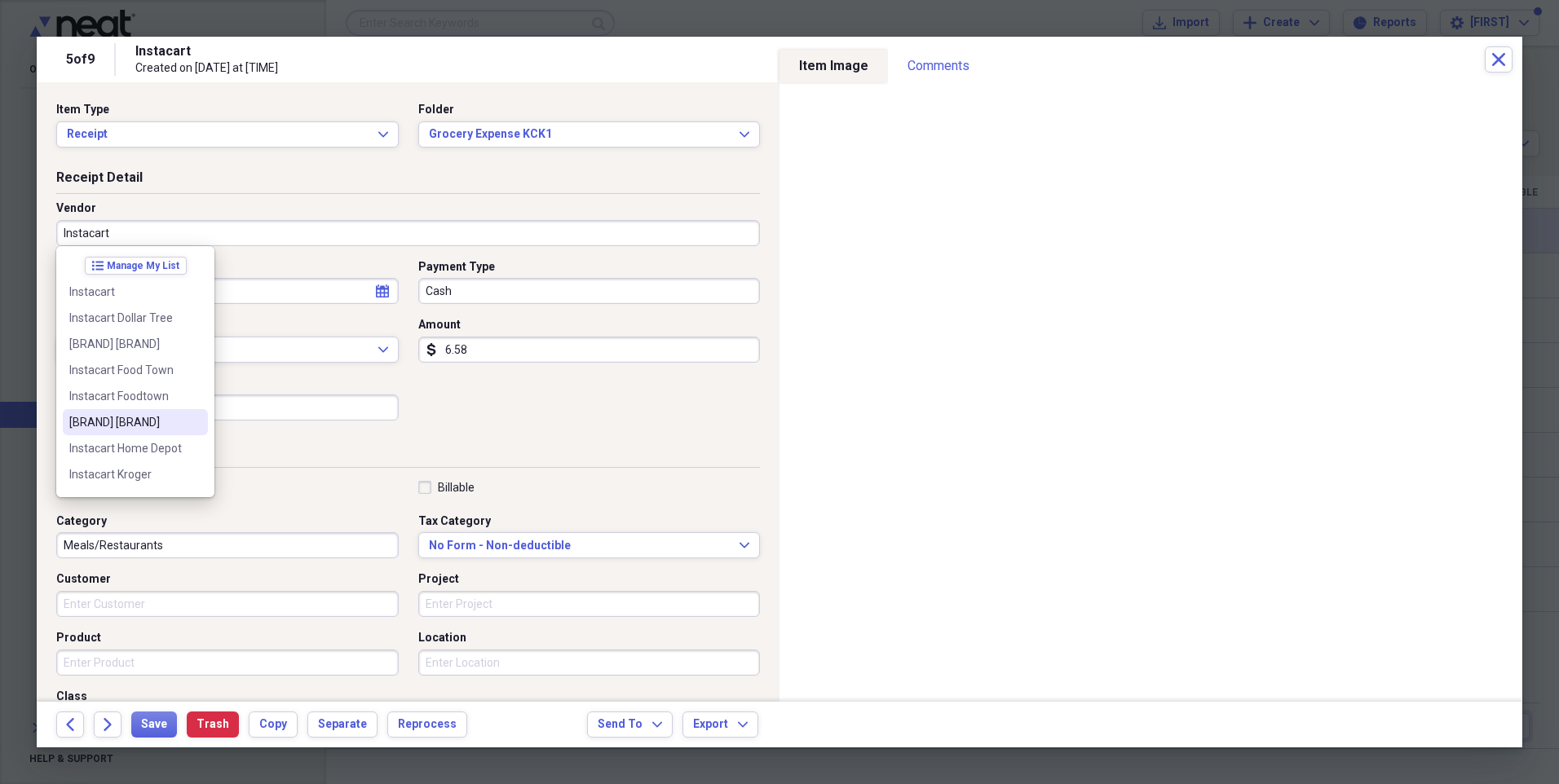 click on "[BRAND] [BRAND]" at bounding box center (126, 422) 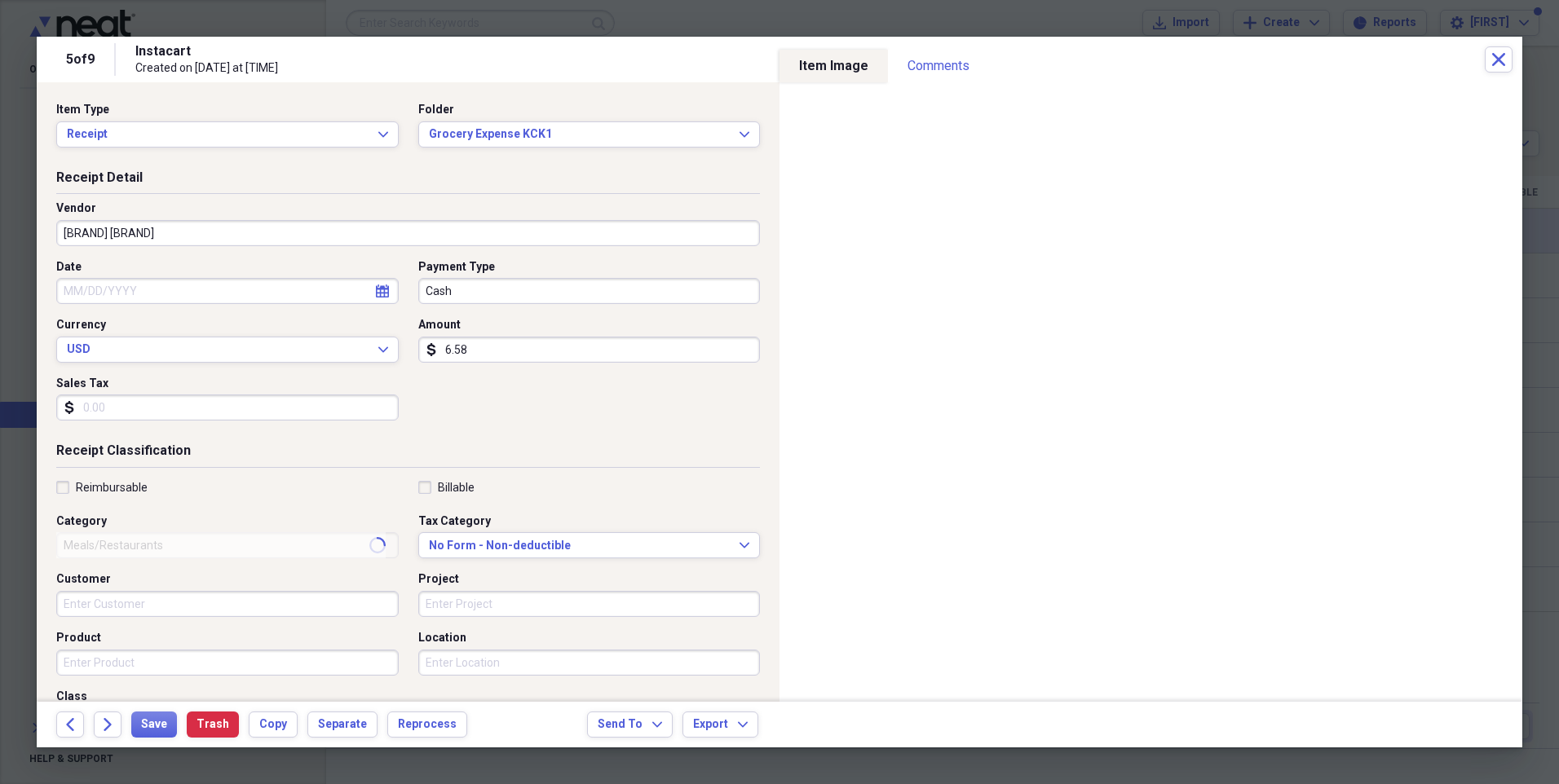 type on "Transportation" 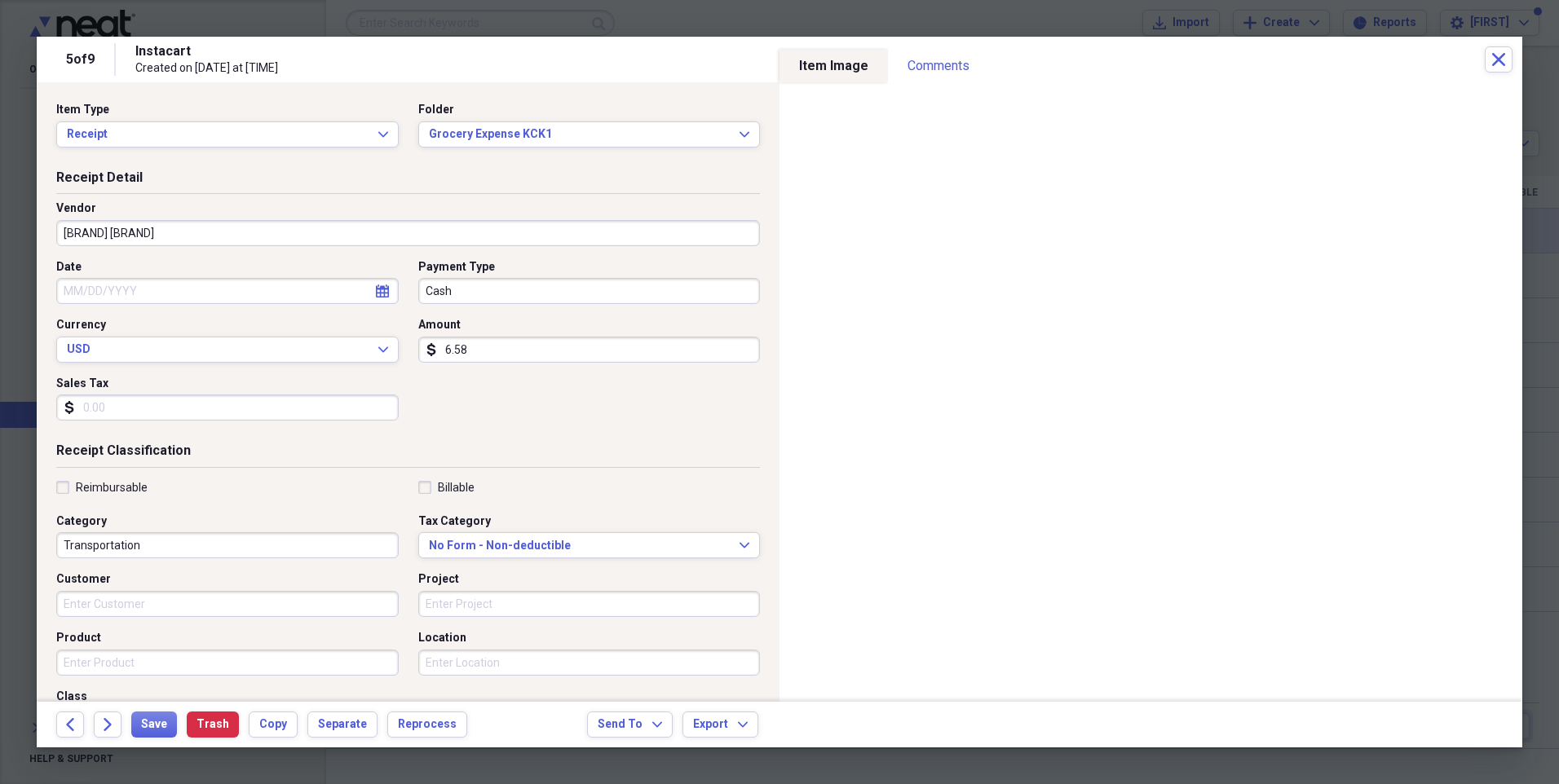click on "Payment Type Cash" at bounding box center [585, 282] 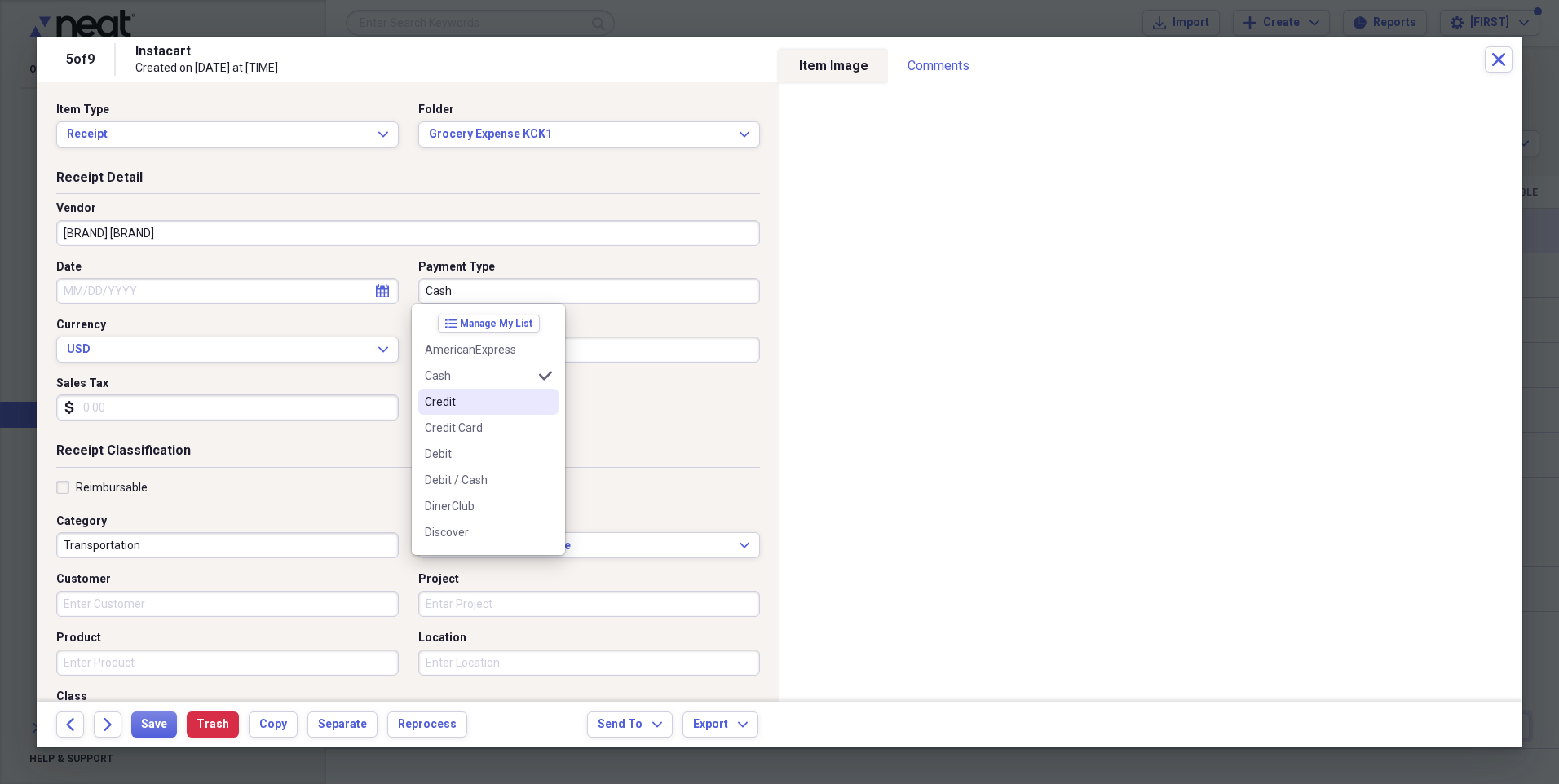click on "Credit" at bounding box center [479, 402] 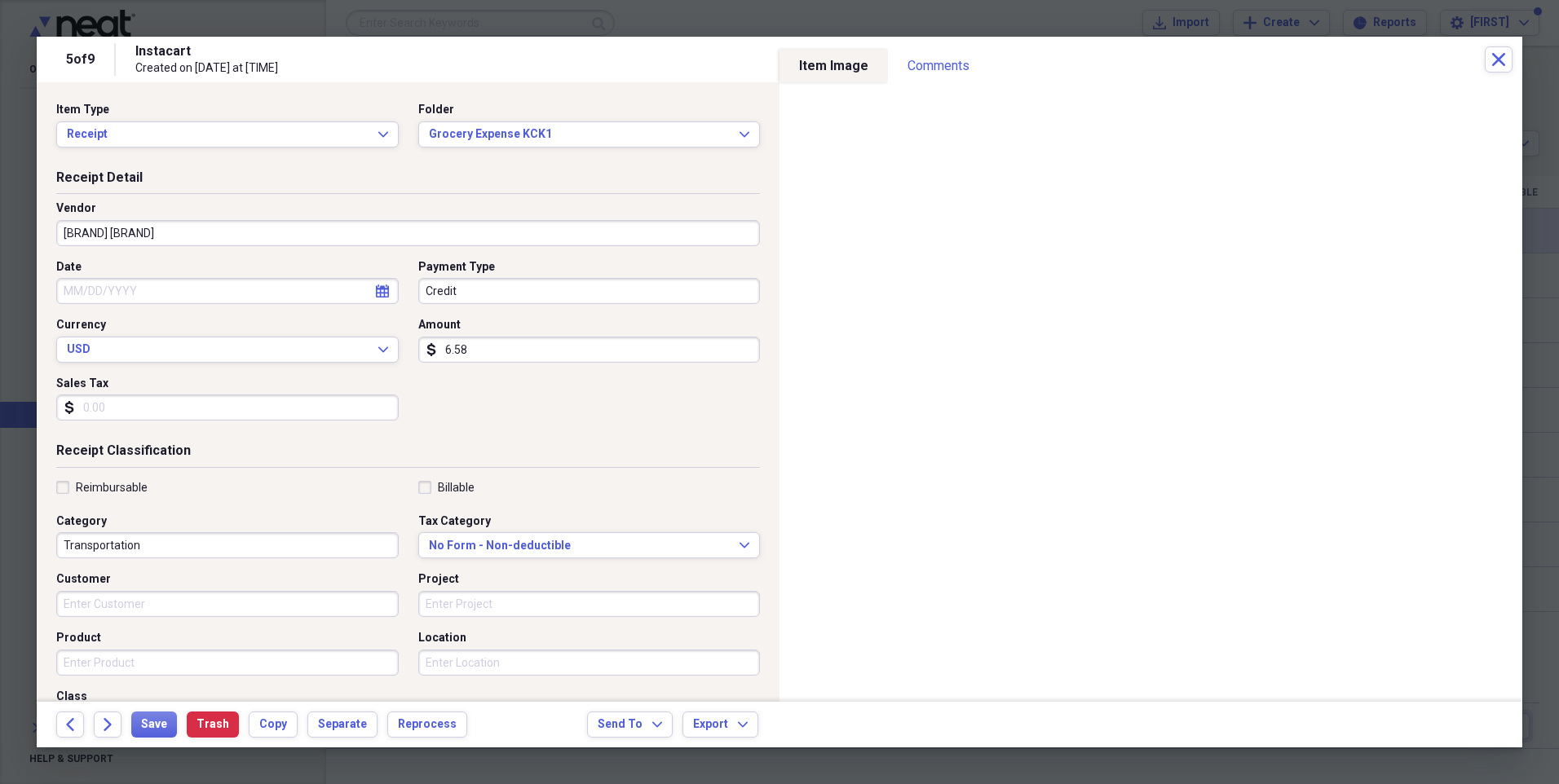 click on "calendar Calendar" at bounding box center (382, 291) 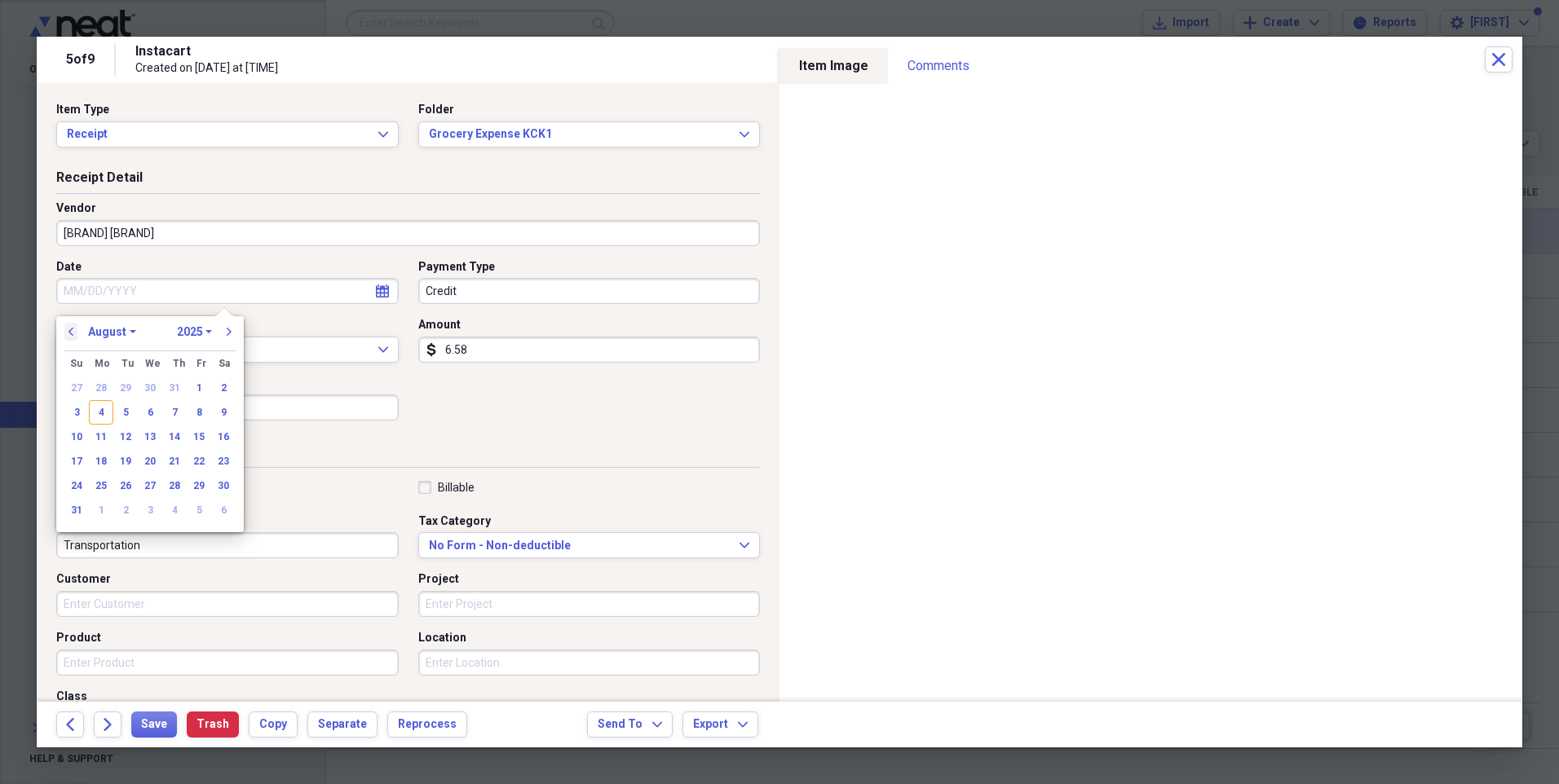 click on "previous" at bounding box center (71, 332) 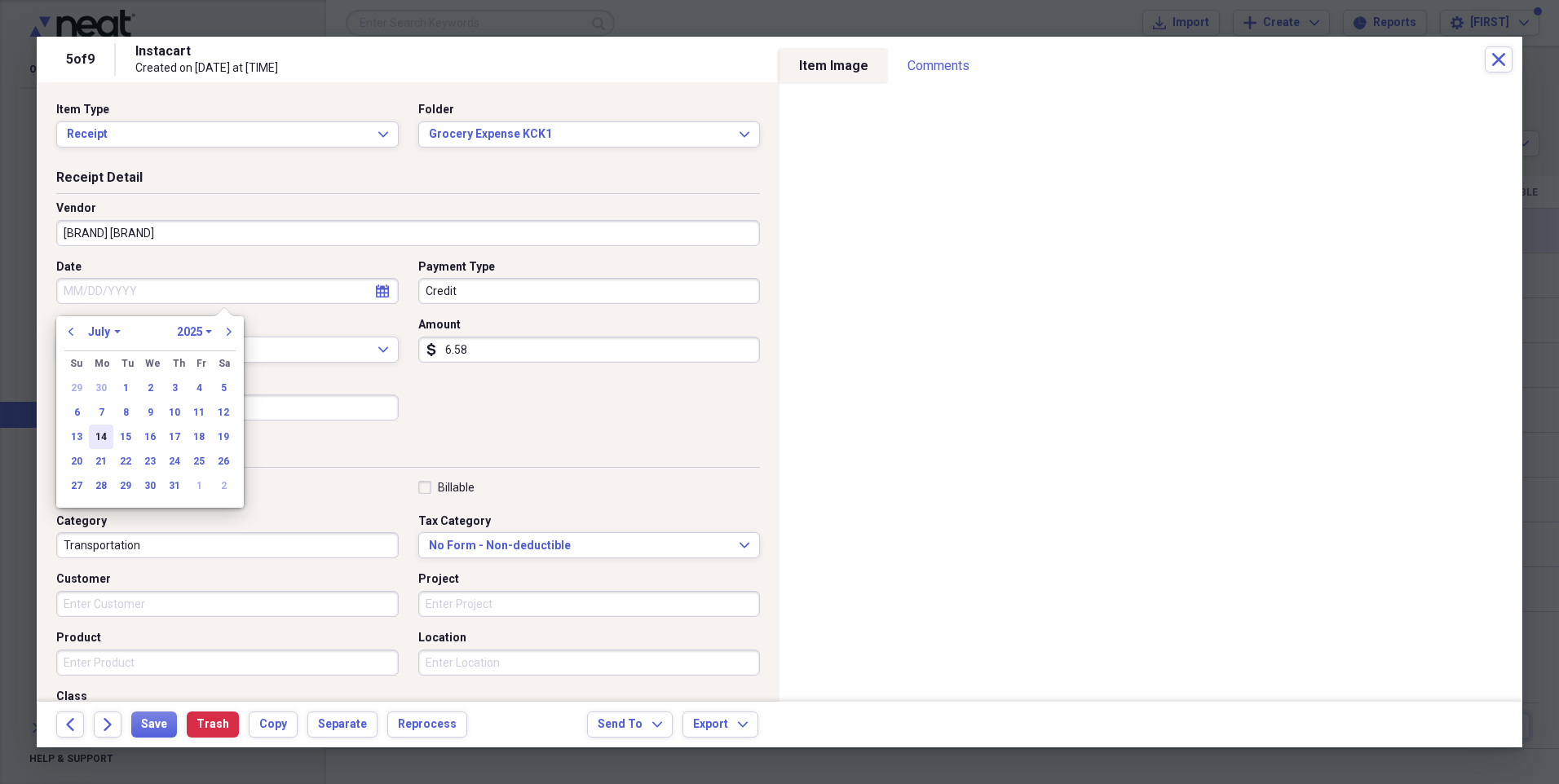 click on "14" at bounding box center (101, 437) 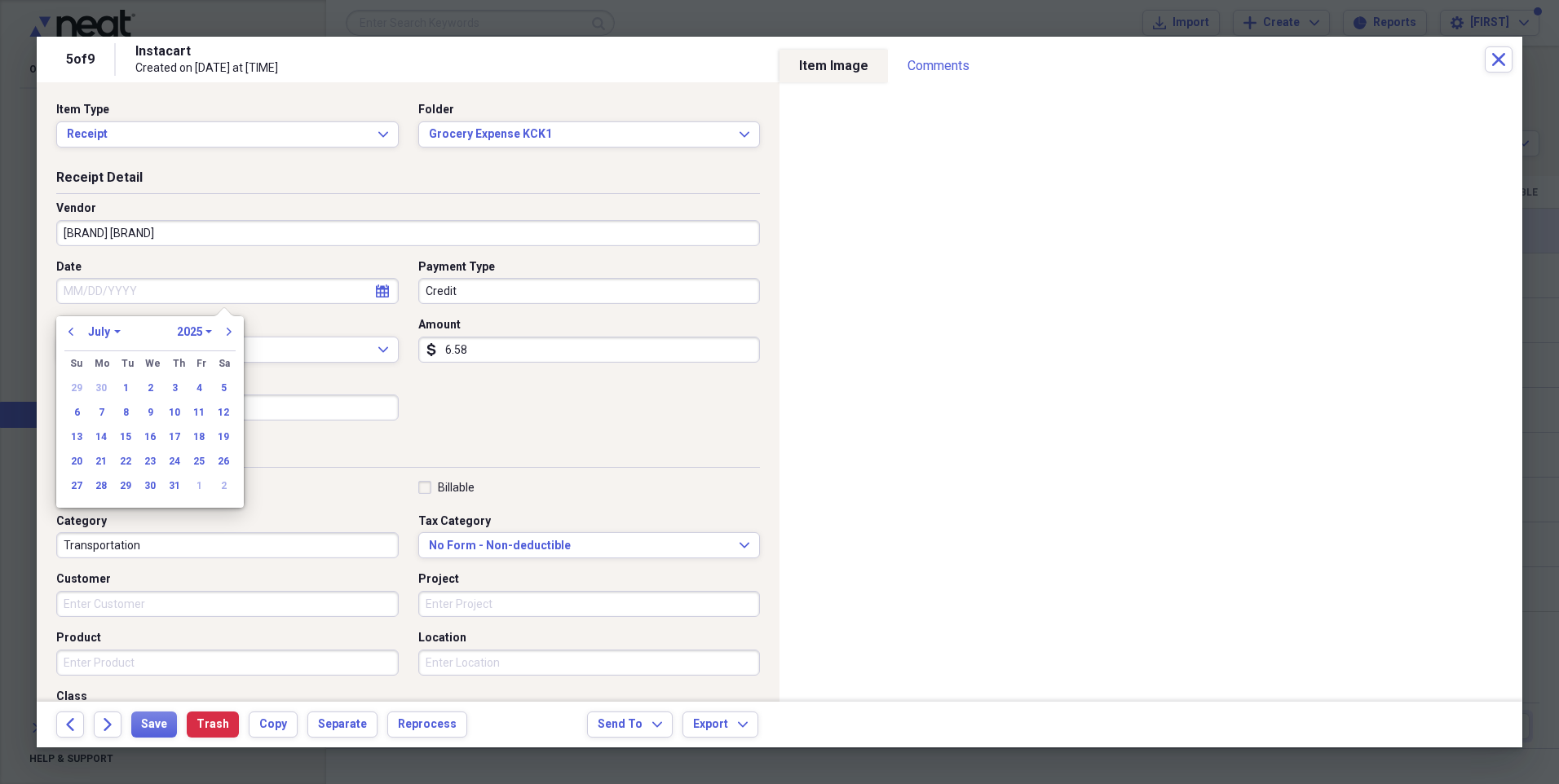 type on "07/14/2025" 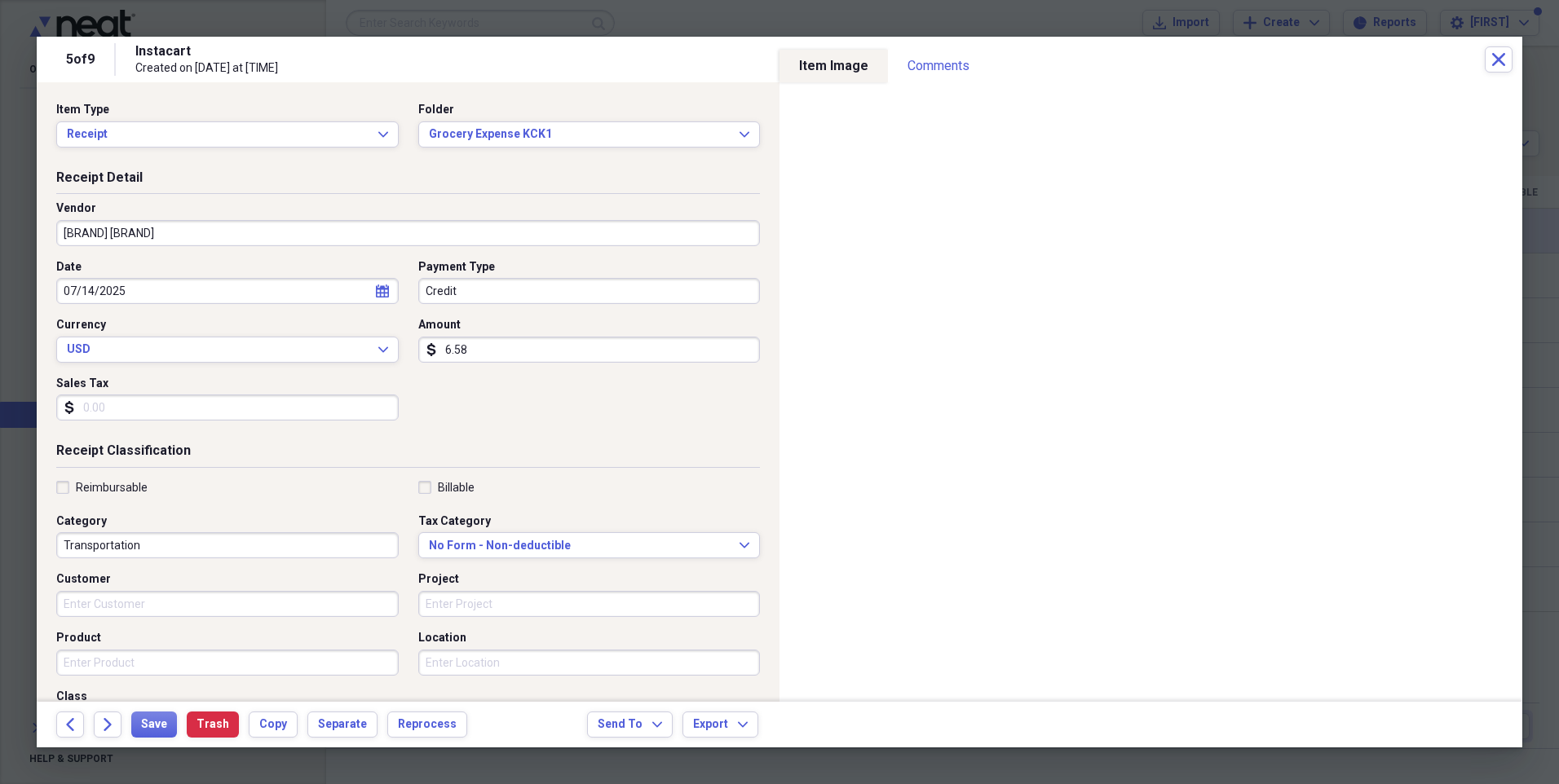 click on "Transportation" at bounding box center [227, 545] 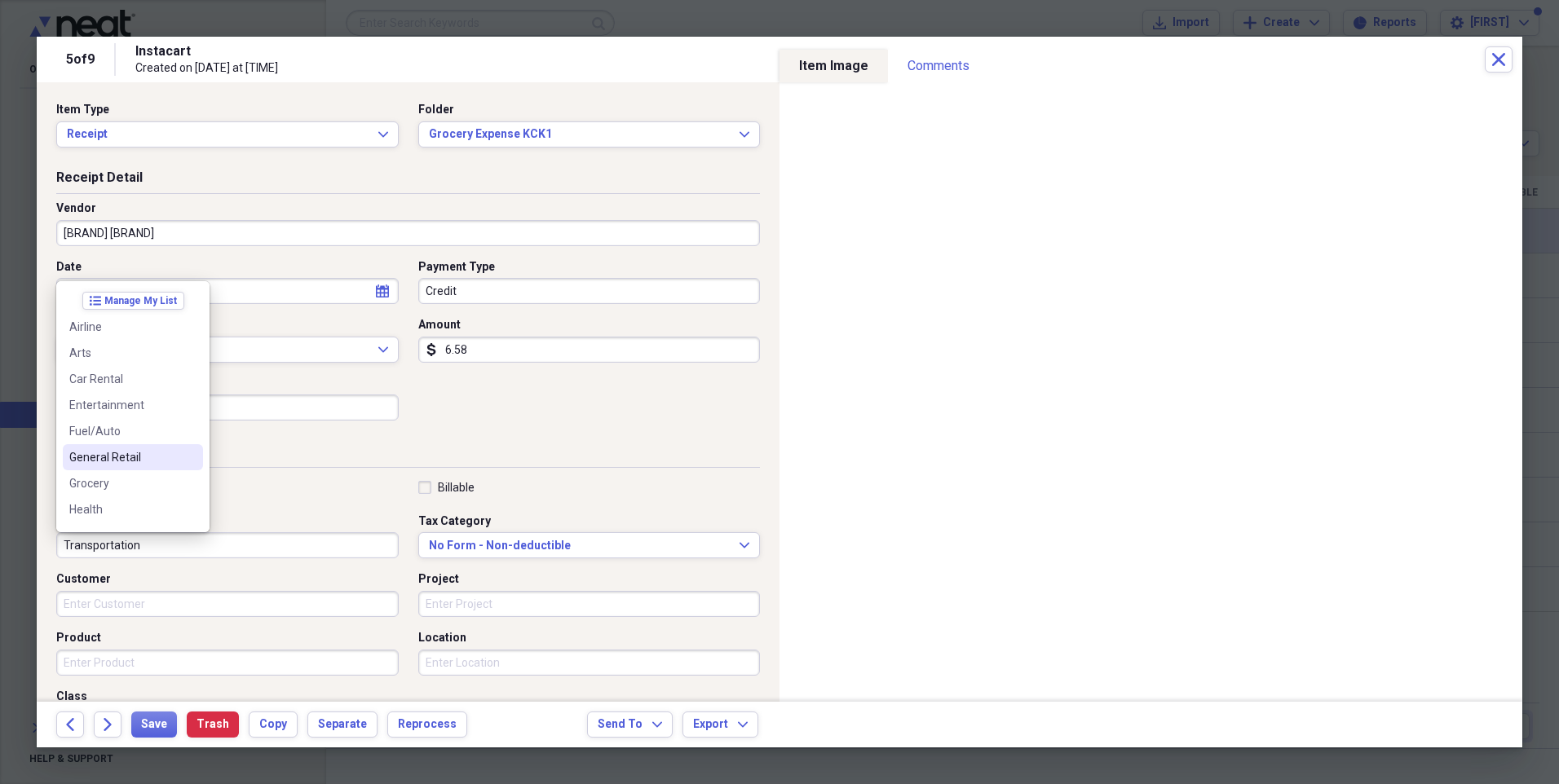 click on "General Retail" at bounding box center [123, 457] 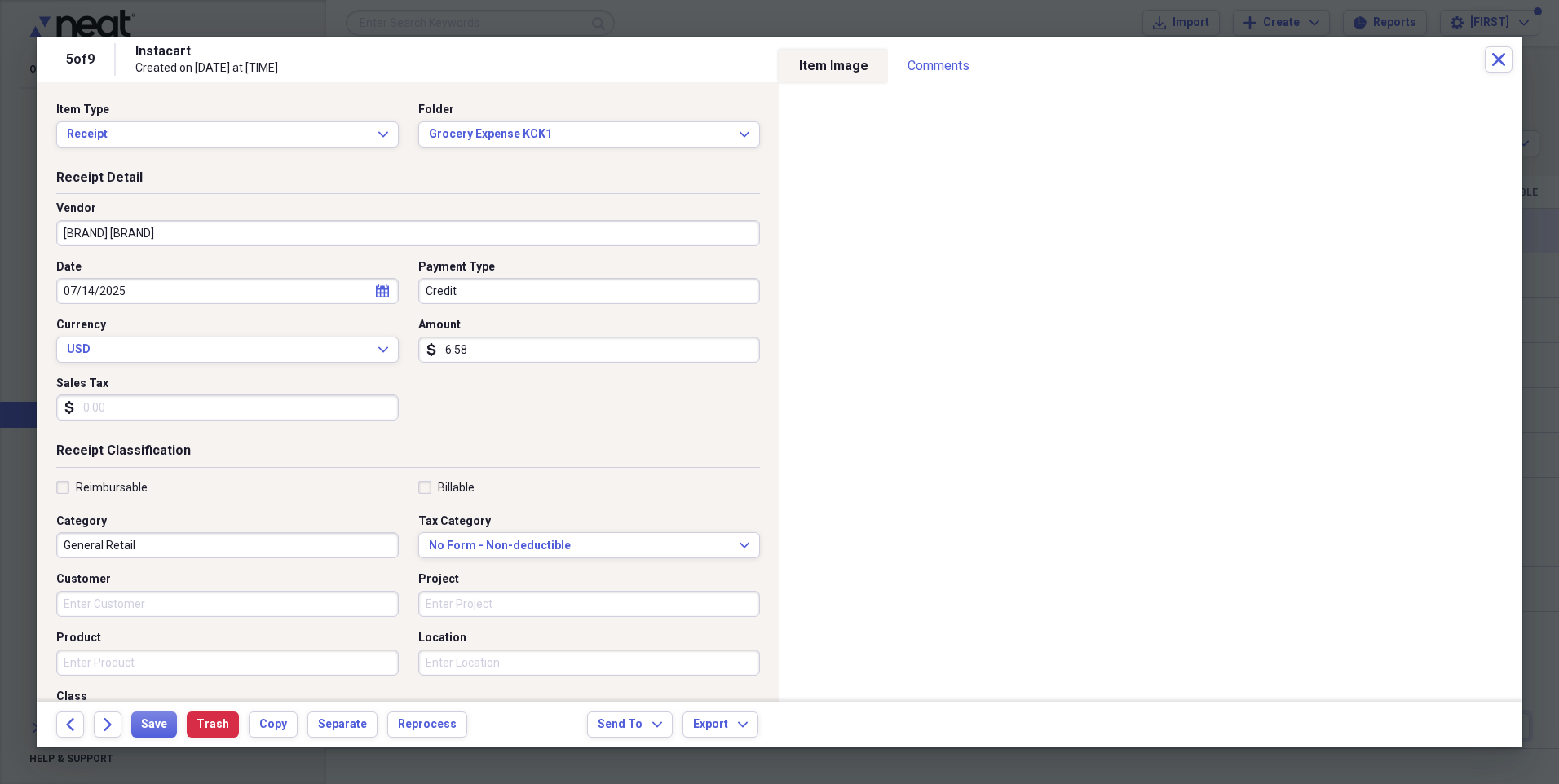 click on "6.58" at bounding box center (590, 350) 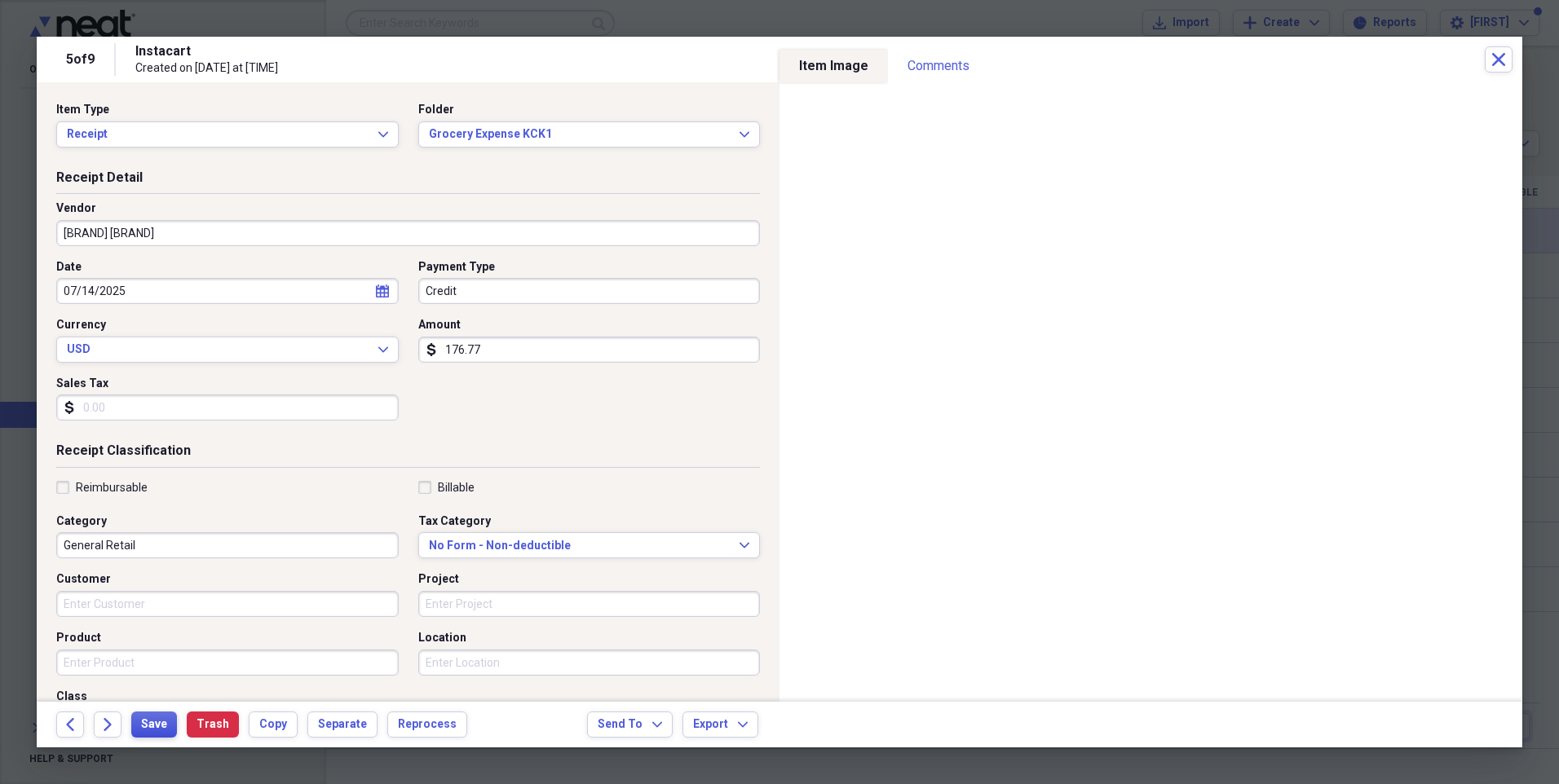 type on "176.77" 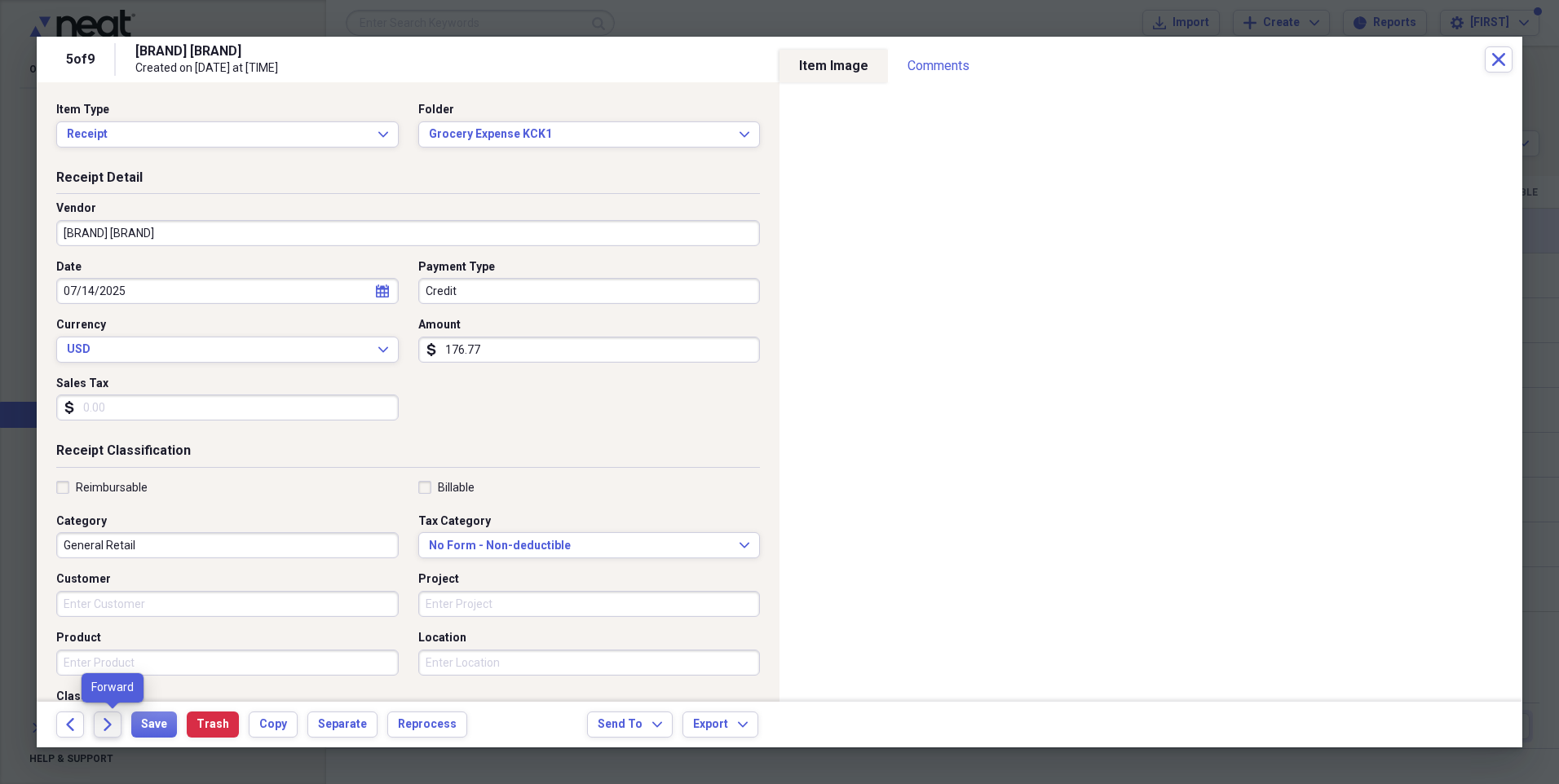 click on "Forward" 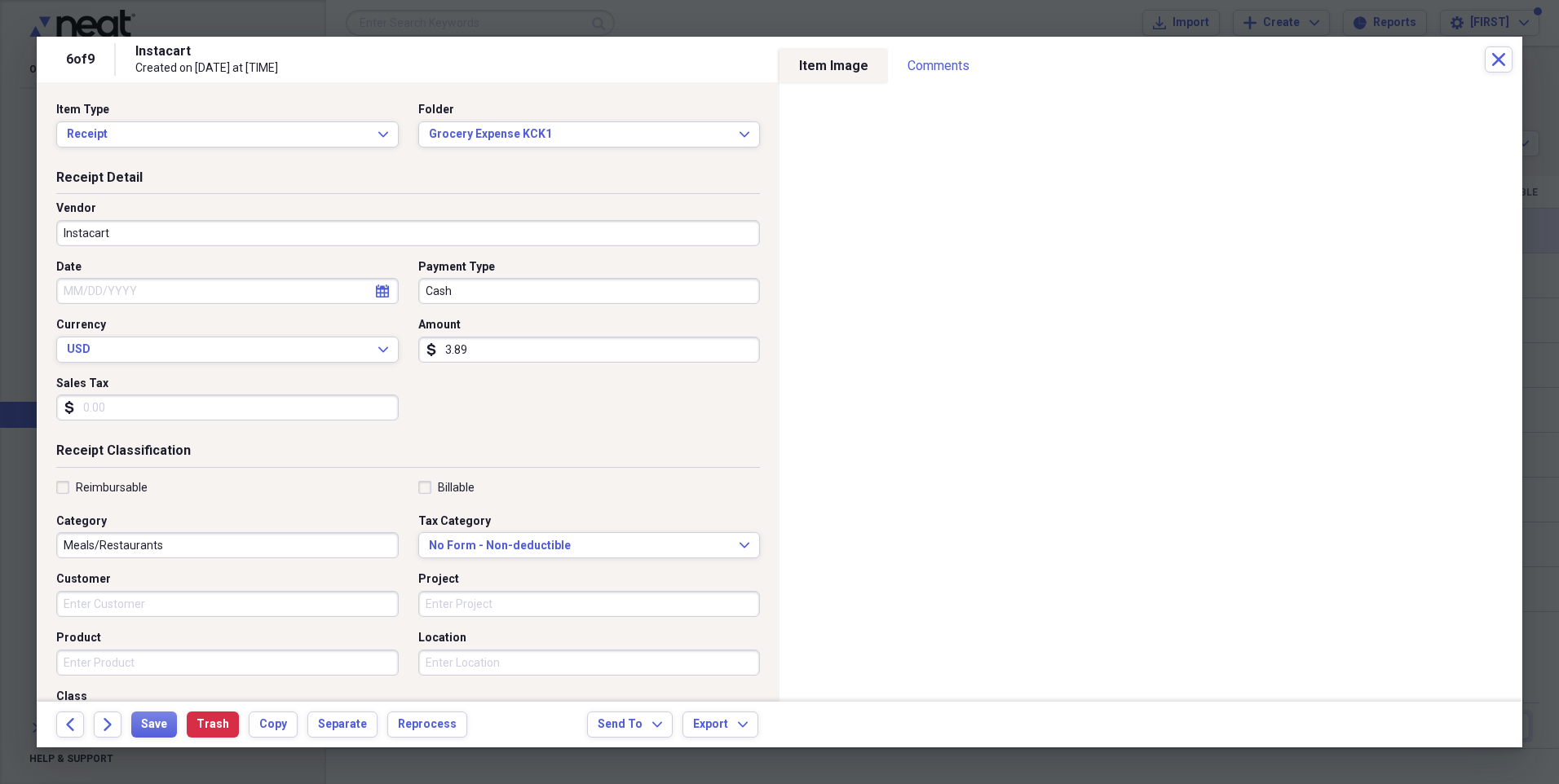 click on "Date" at bounding box center [227, 291] 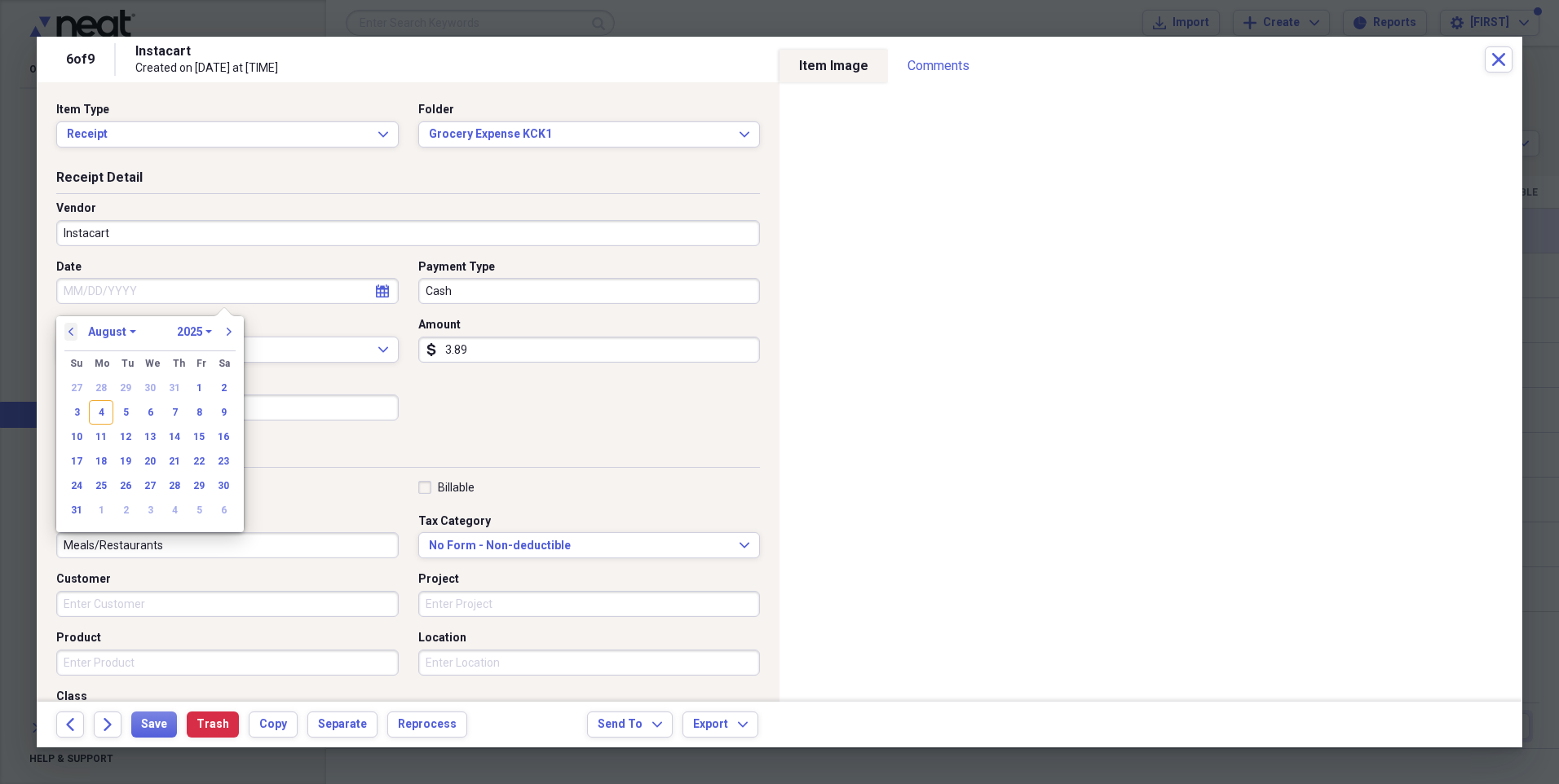 click on "previous" at bounding box center (71, 332) 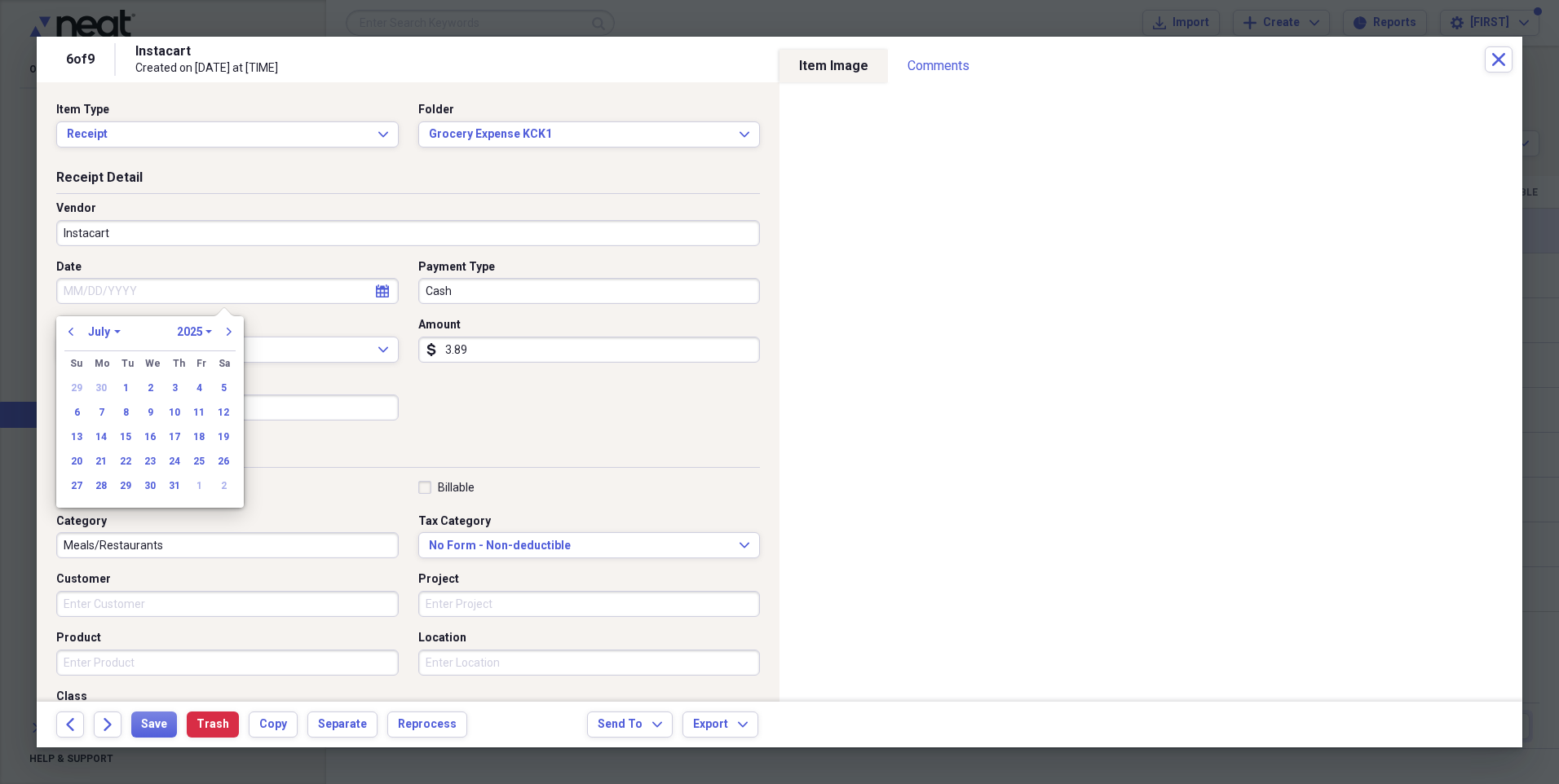 drag, startPoint x: 123, startPoint y: 389, endPoint x: 130, endPoint y: 366, distance: 24.04163 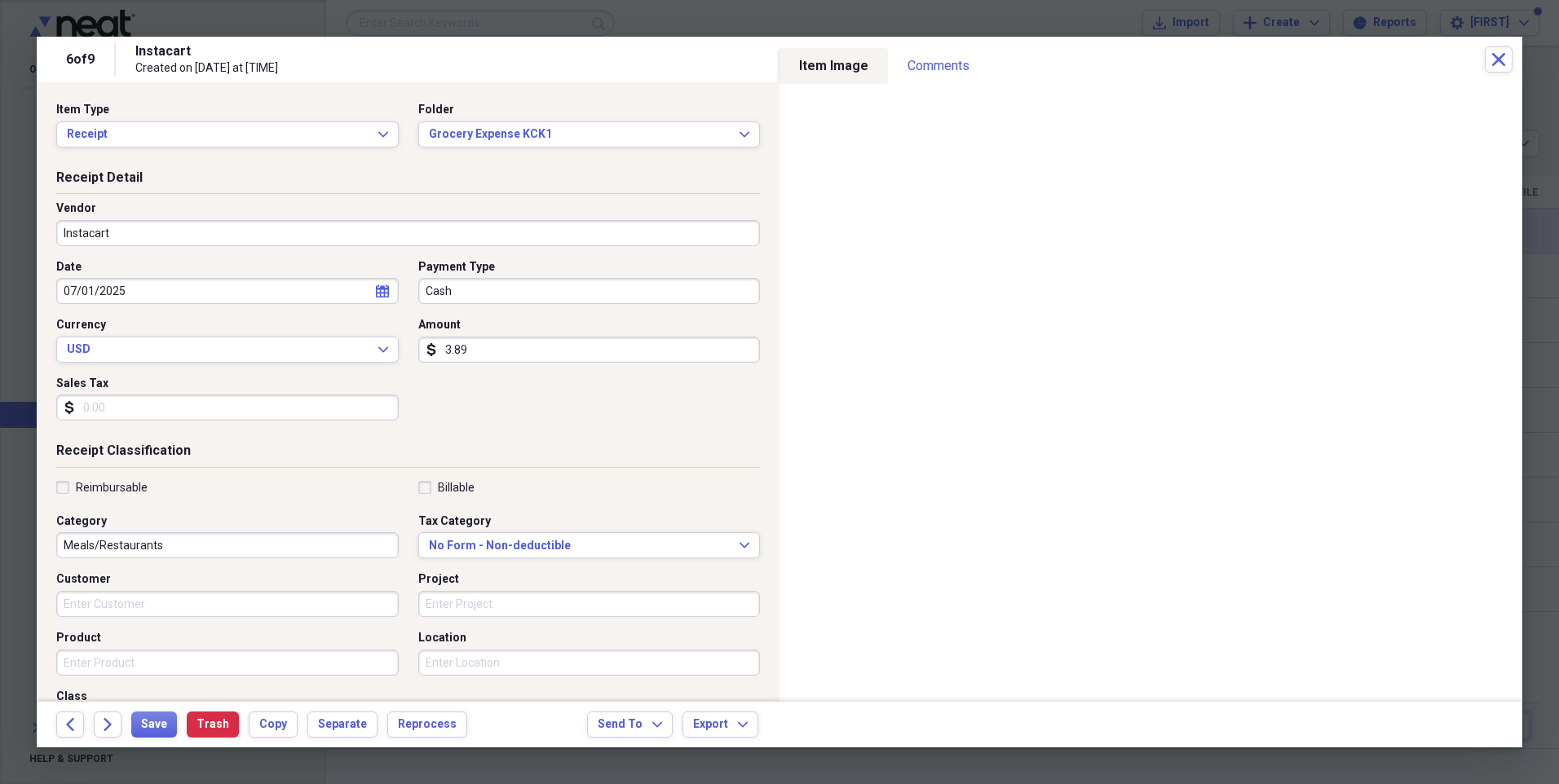 click on "Instacart" at bounding box center [408, 233] 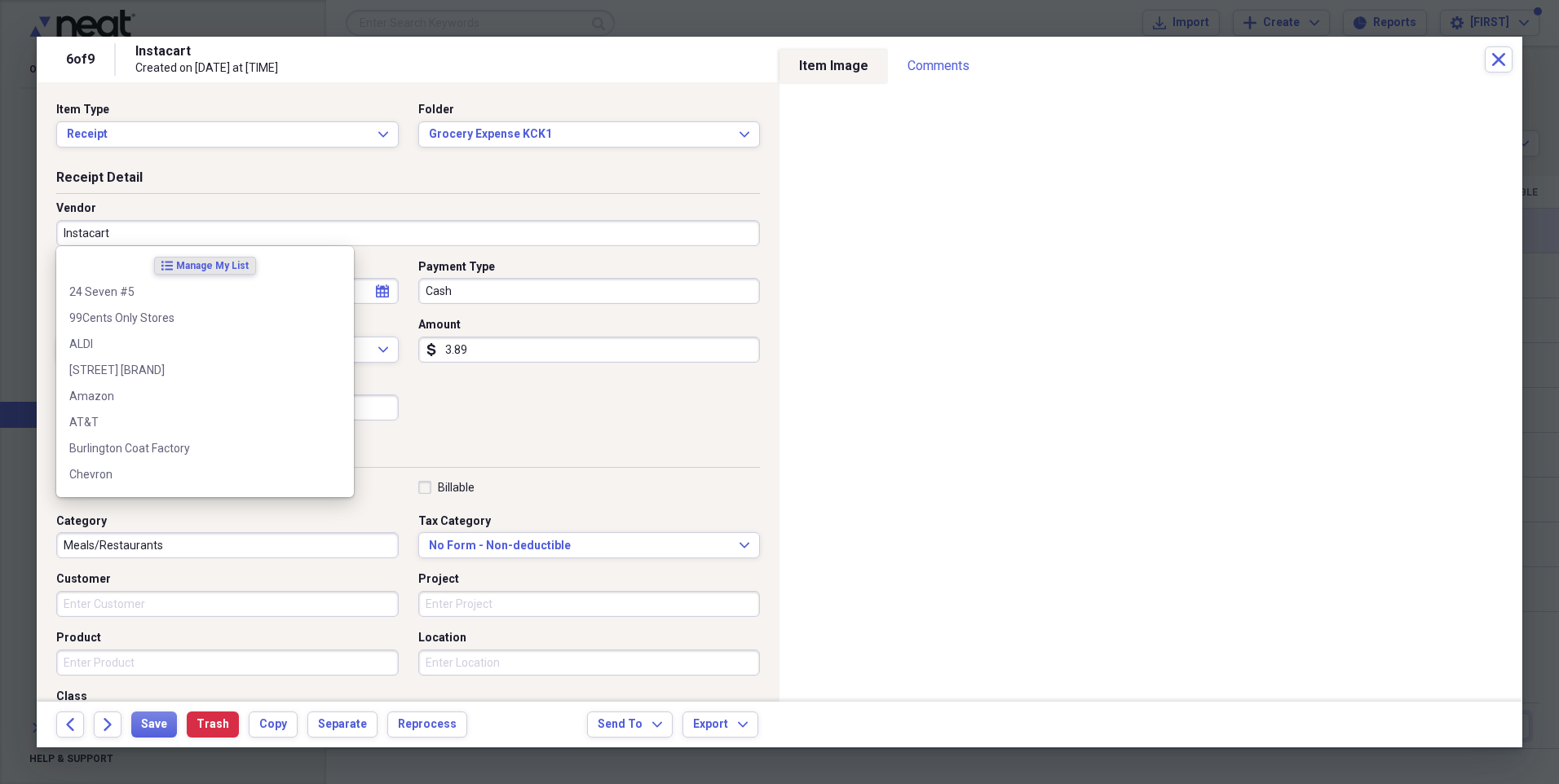 click on "Instacart" at bounding box center [408, 233] 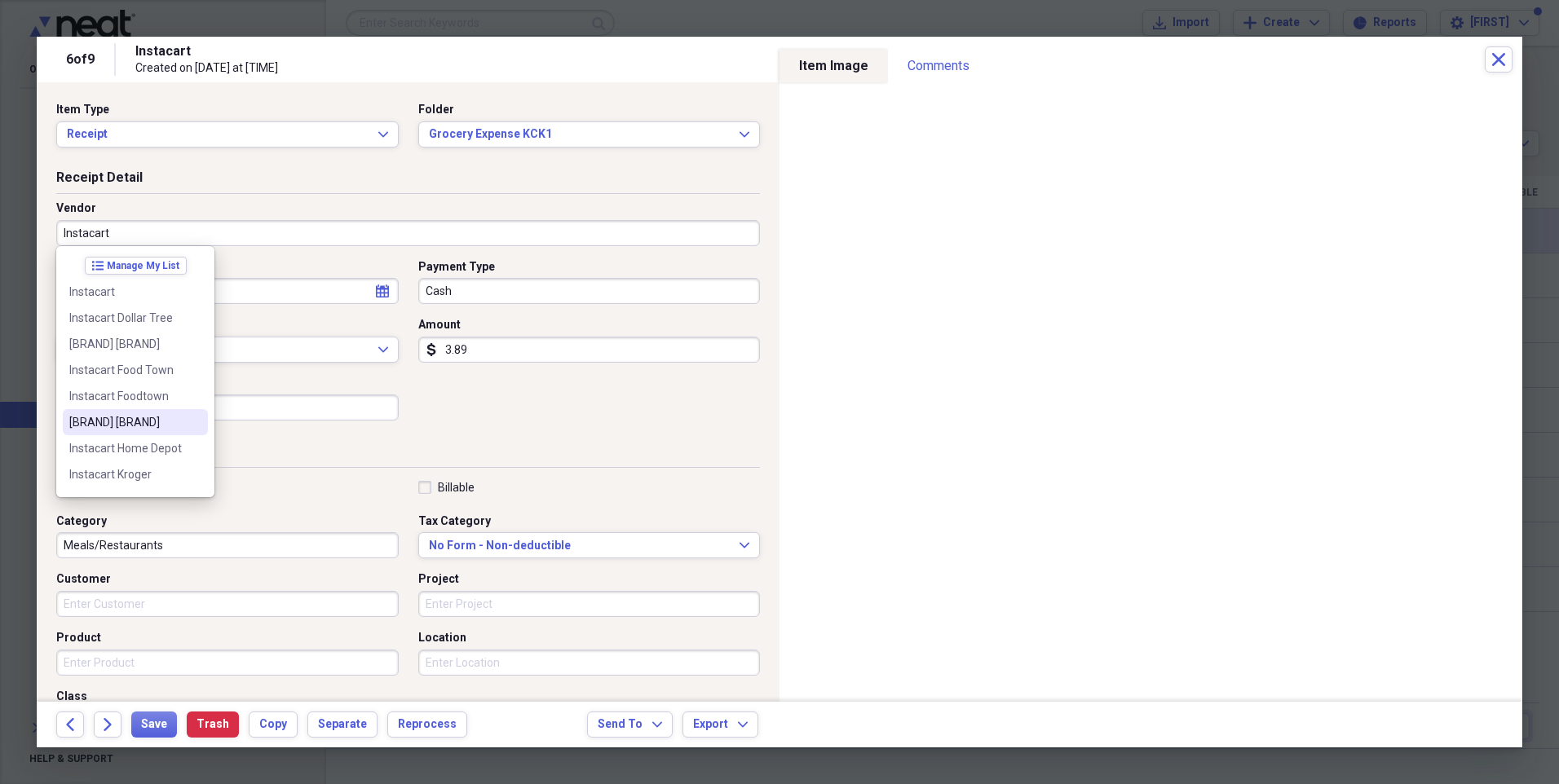 click on "[BRAND] [BRAND]" at bounding box center [135, 422] 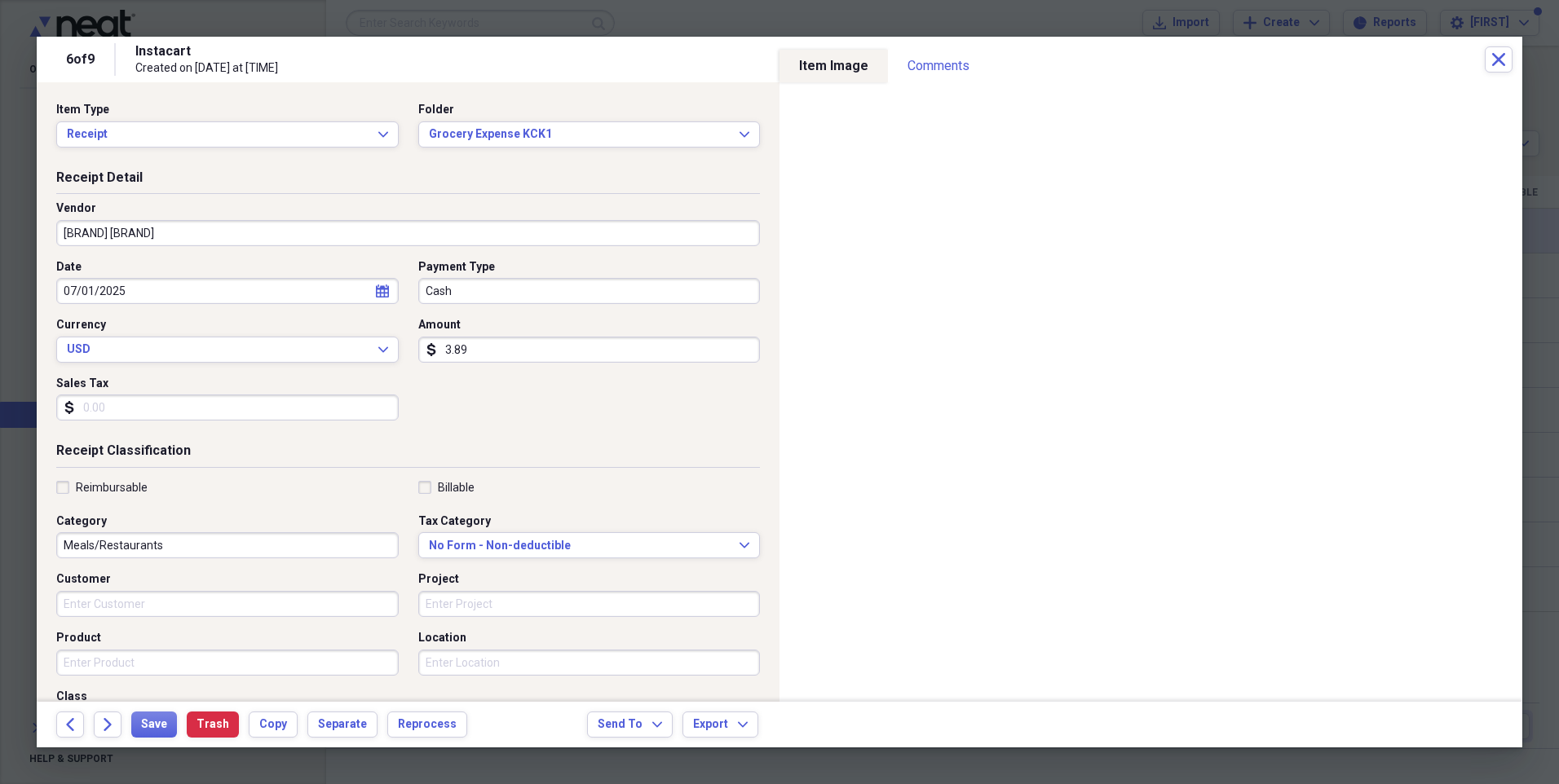type on "Transportation" 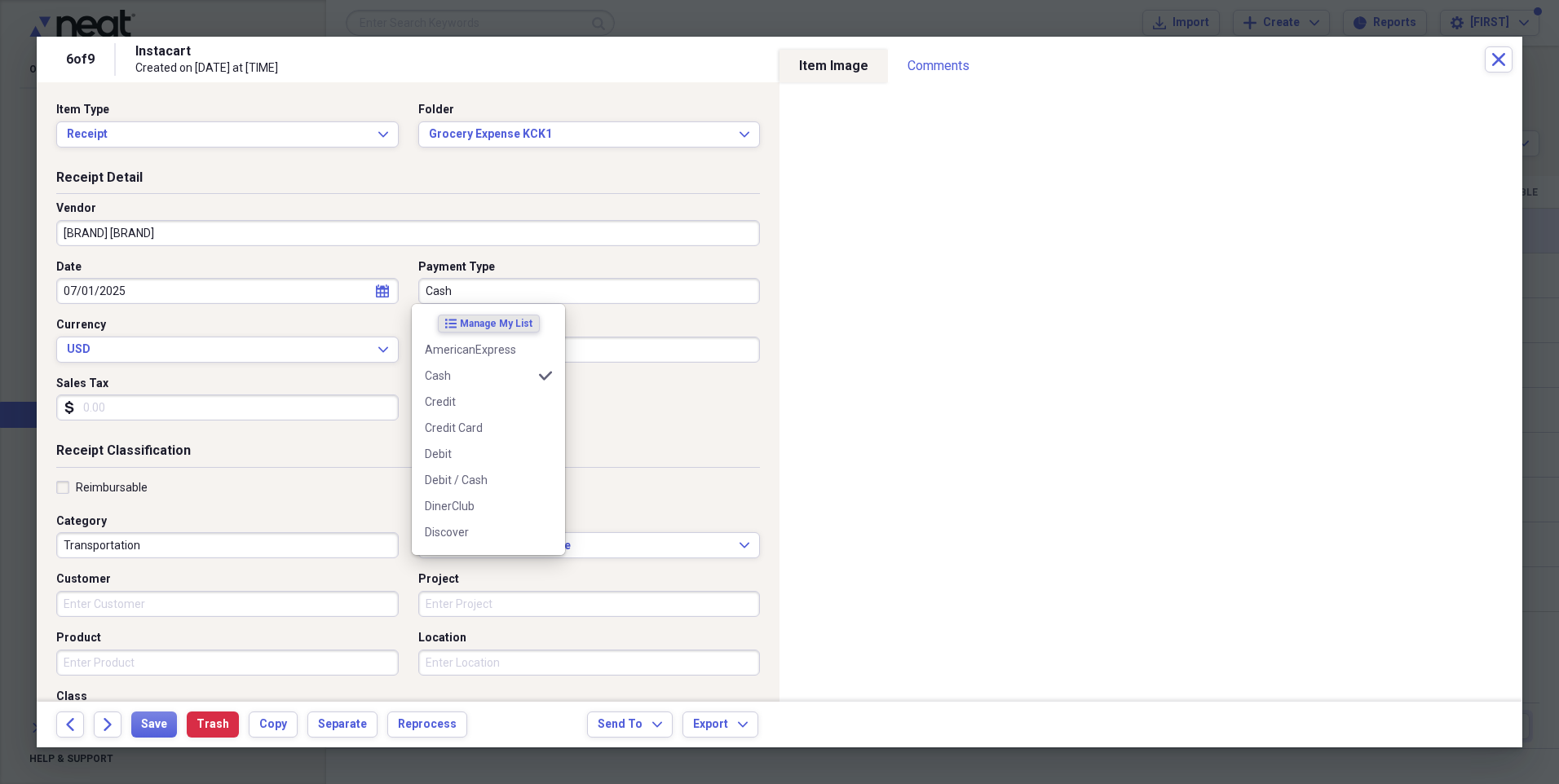 click on "Cash" at bounding box center (590, 291) 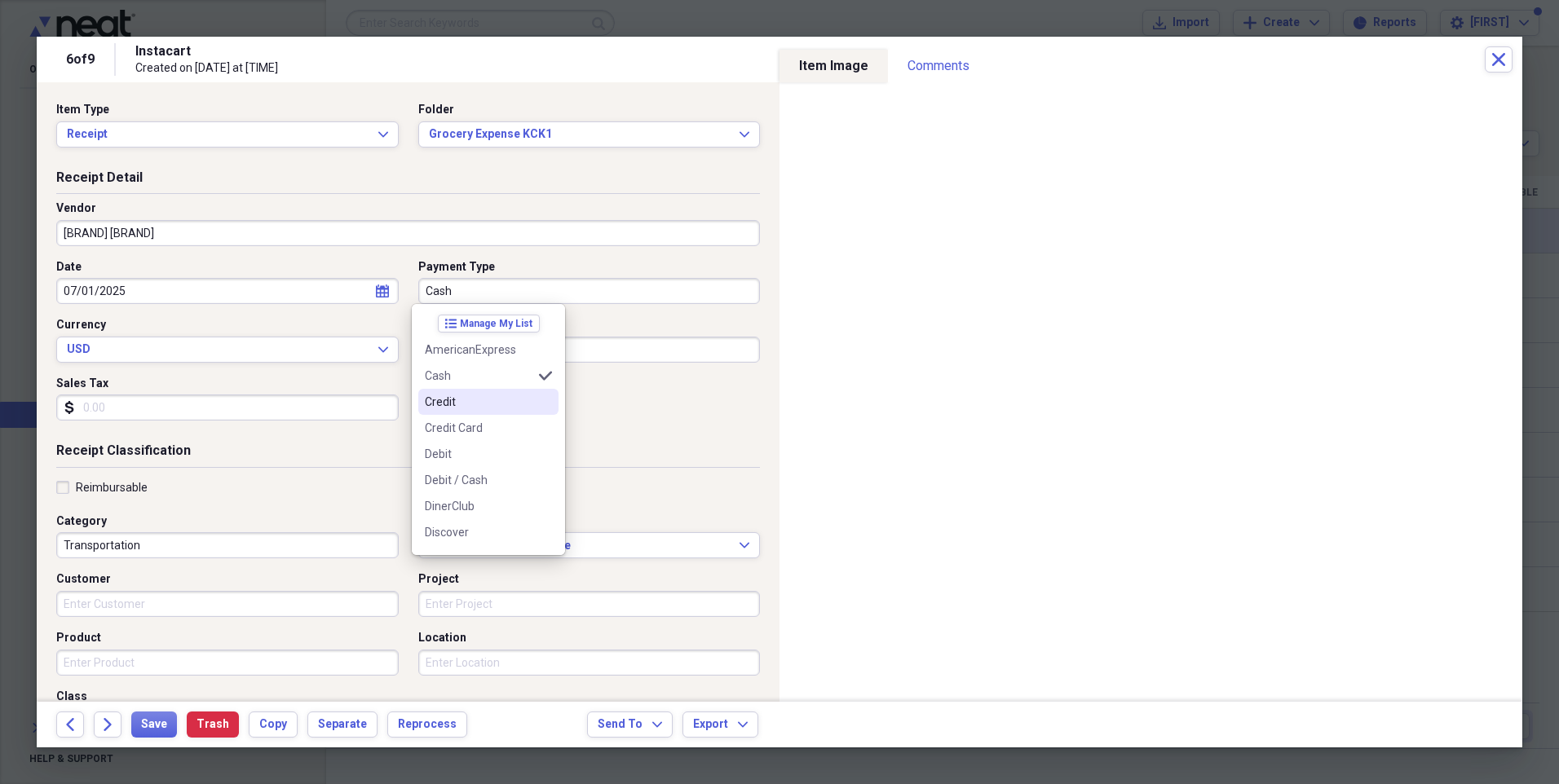 click on "Credit" at bounding box center (479, 402) 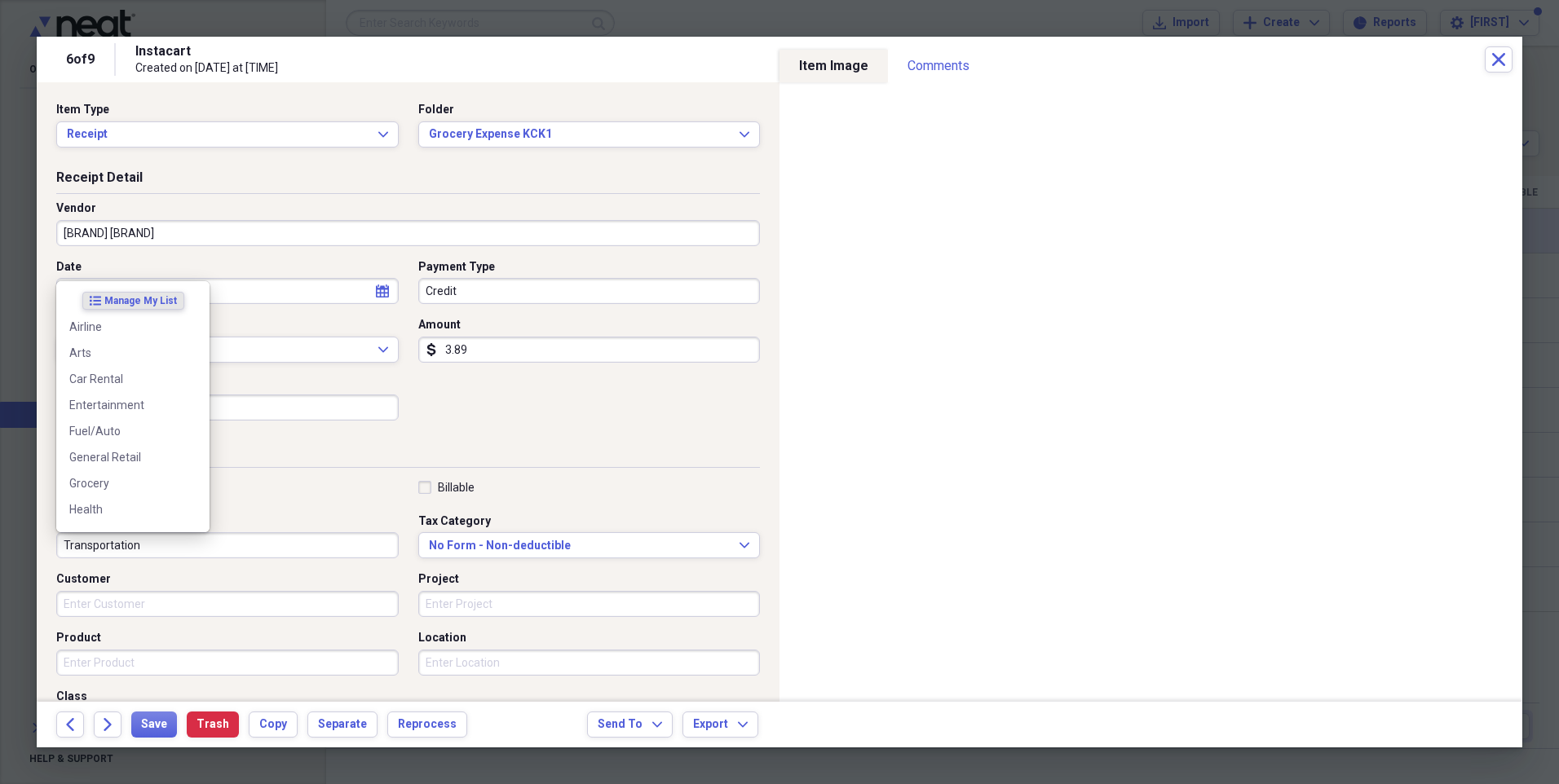 click on "Transportation" at bounding box center [227, 545] 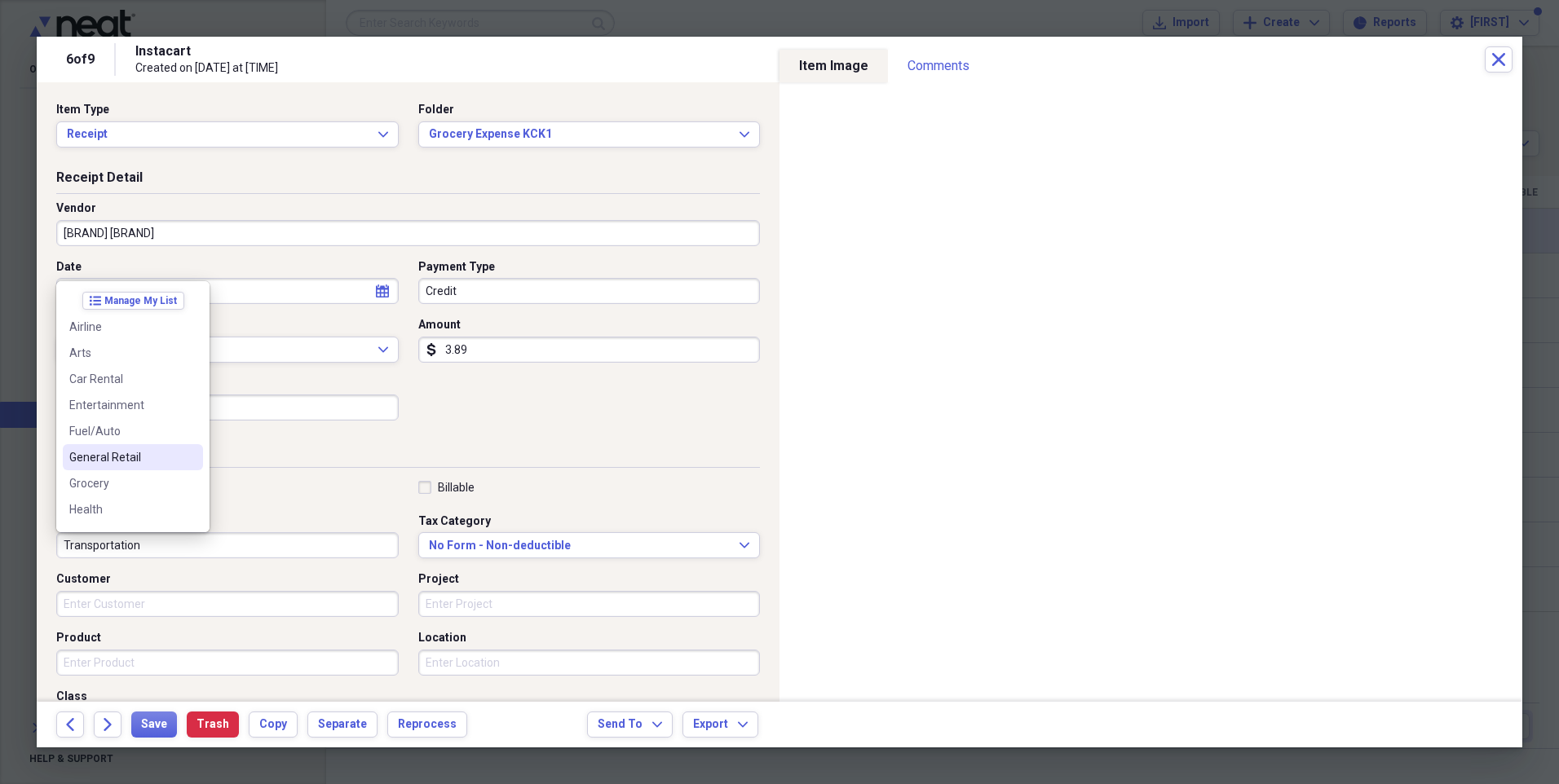 click on "General Retail" at bounding box center (123, 457) 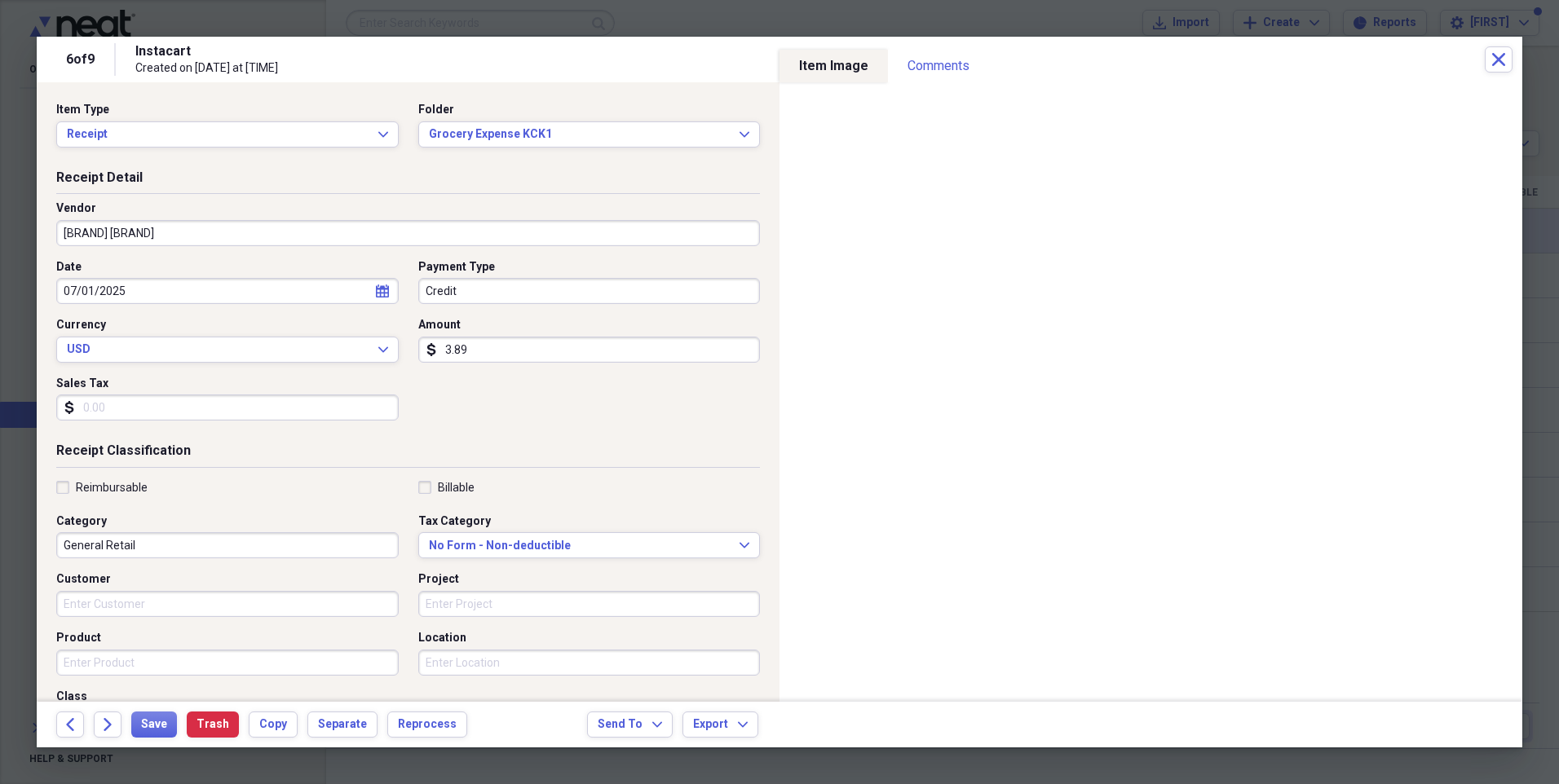 click on "3.89" at bounding box center [590, 350] 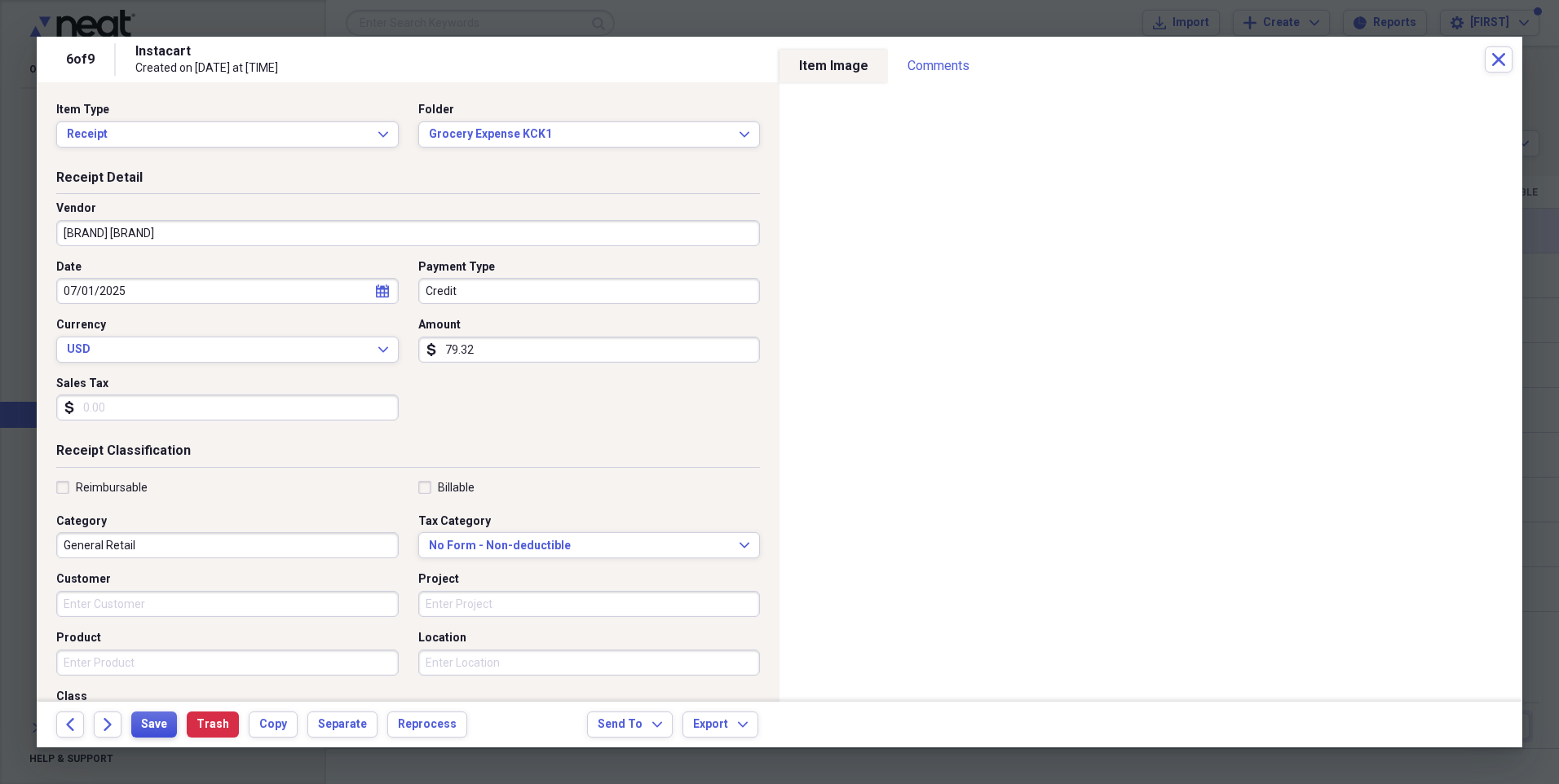 type on "79.32" 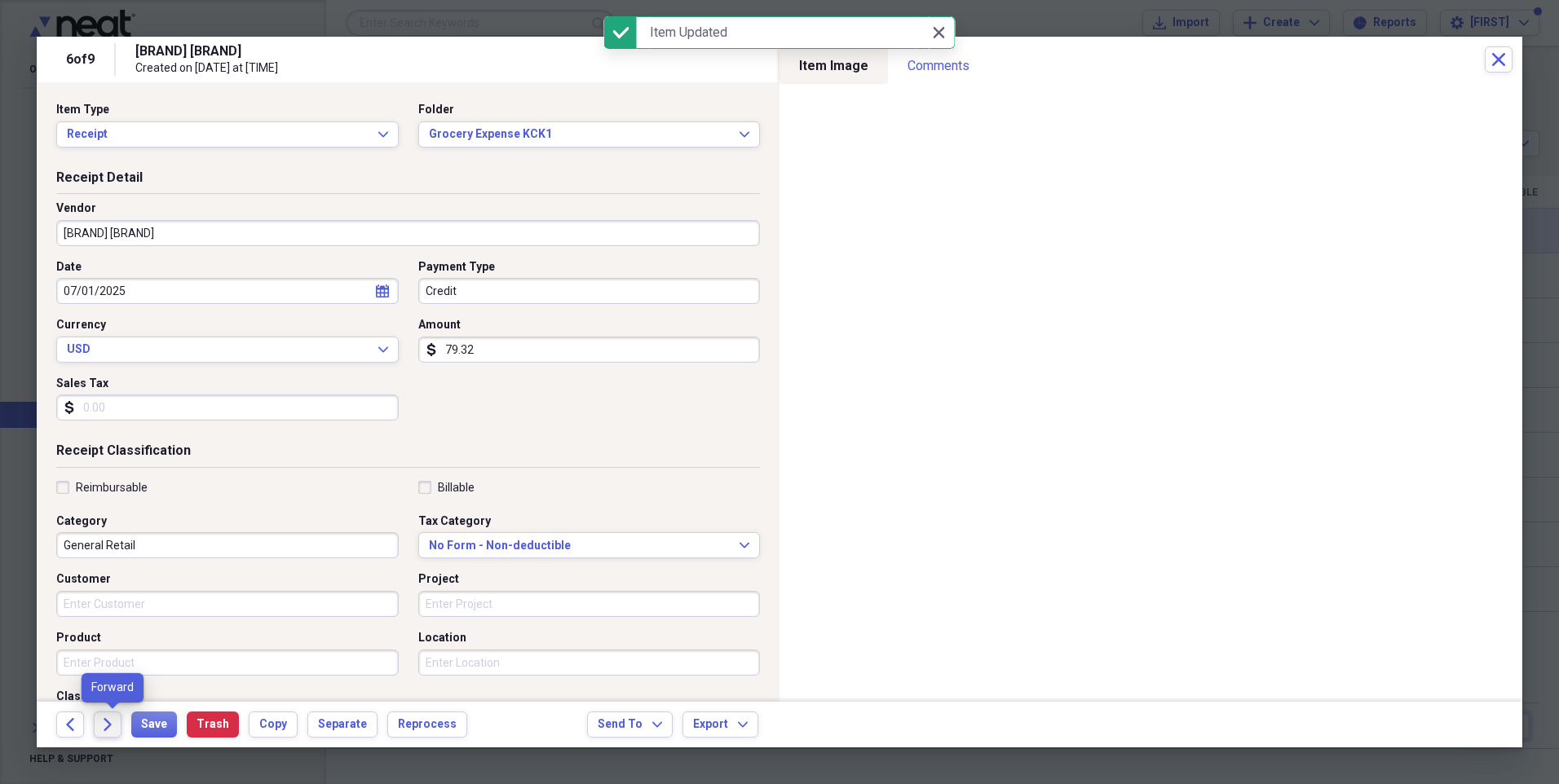 click on "Forward" 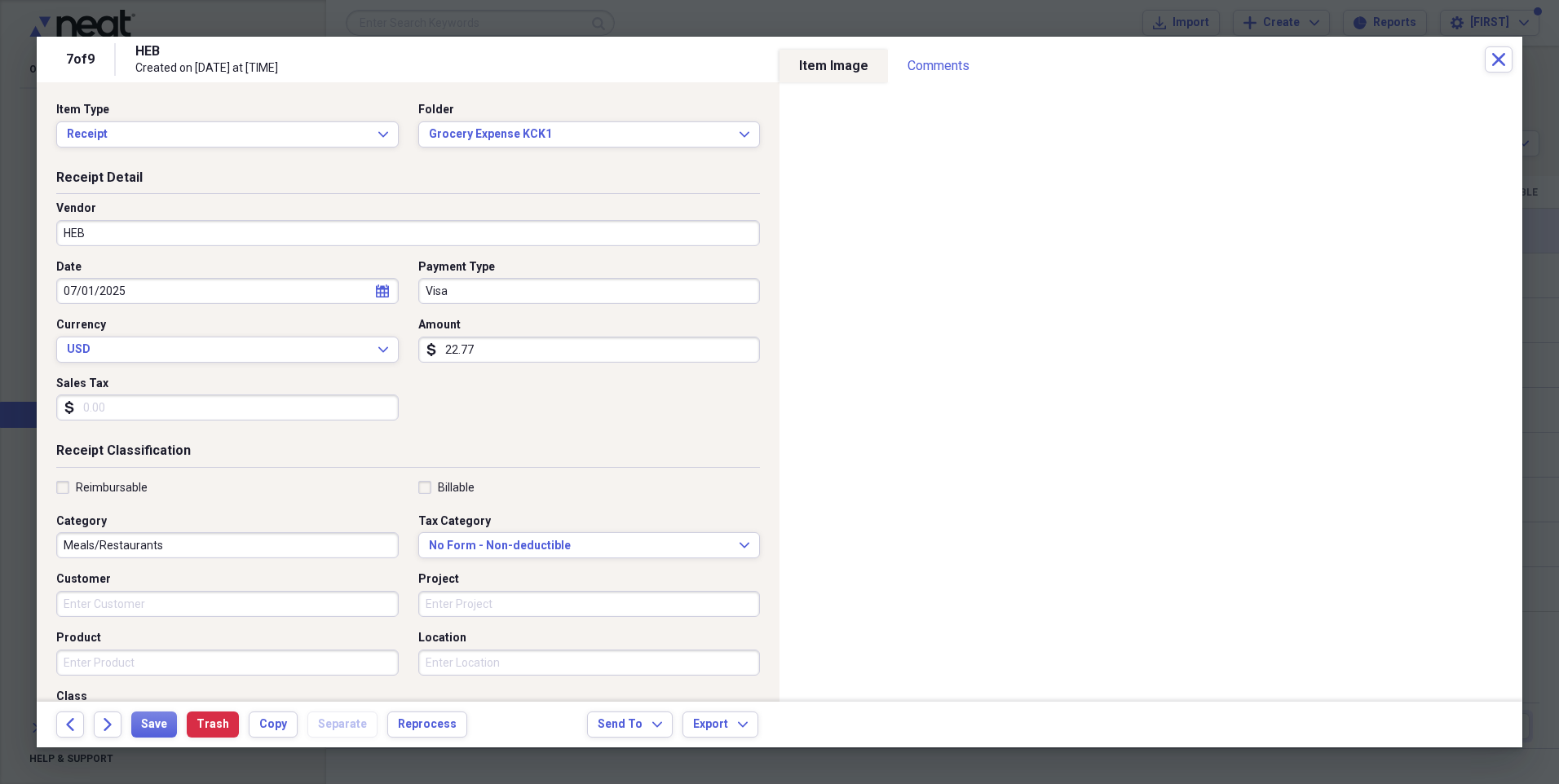 click on "22.77" at bounding box center (590, 350) 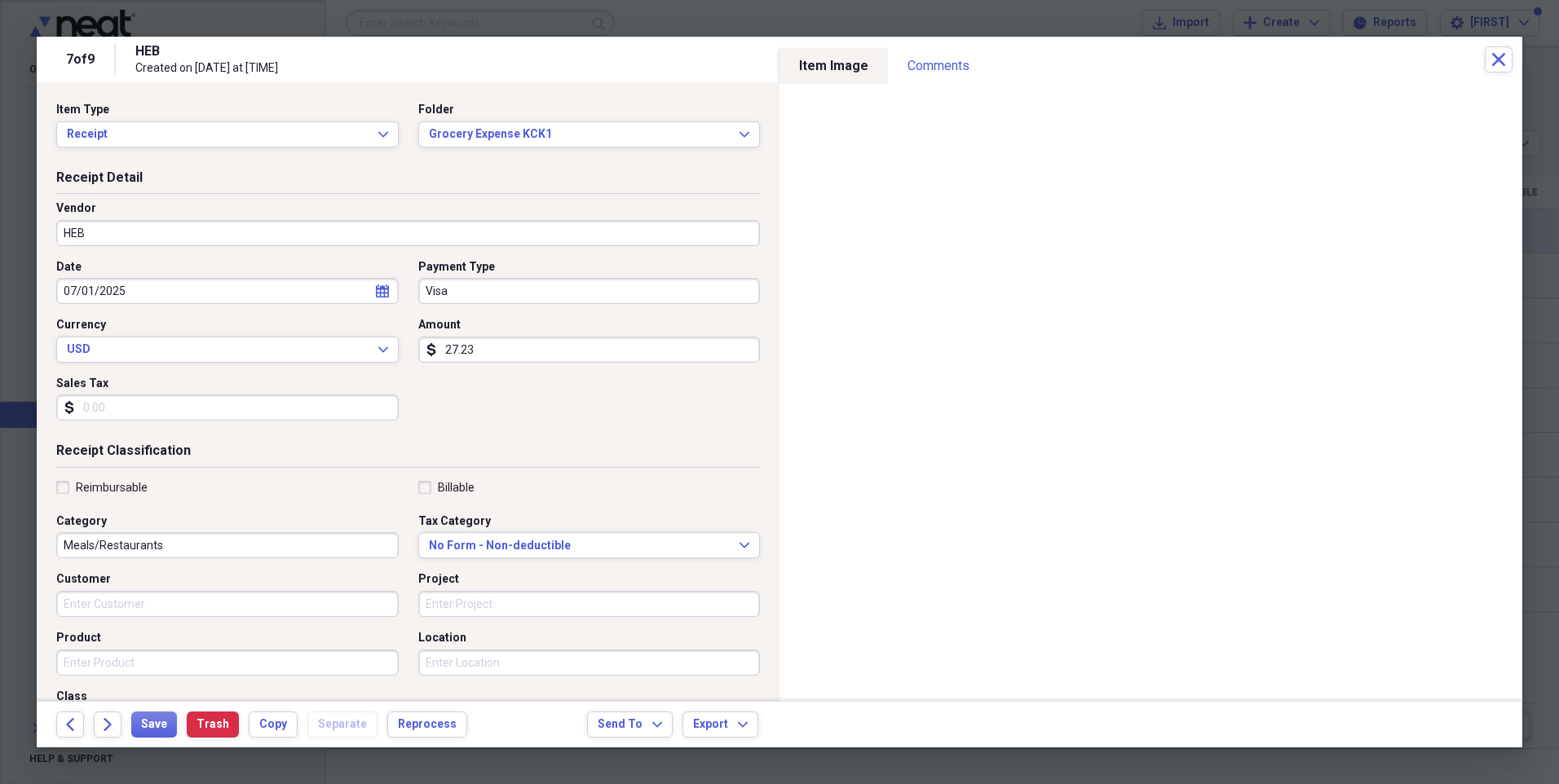 type on "27.23" 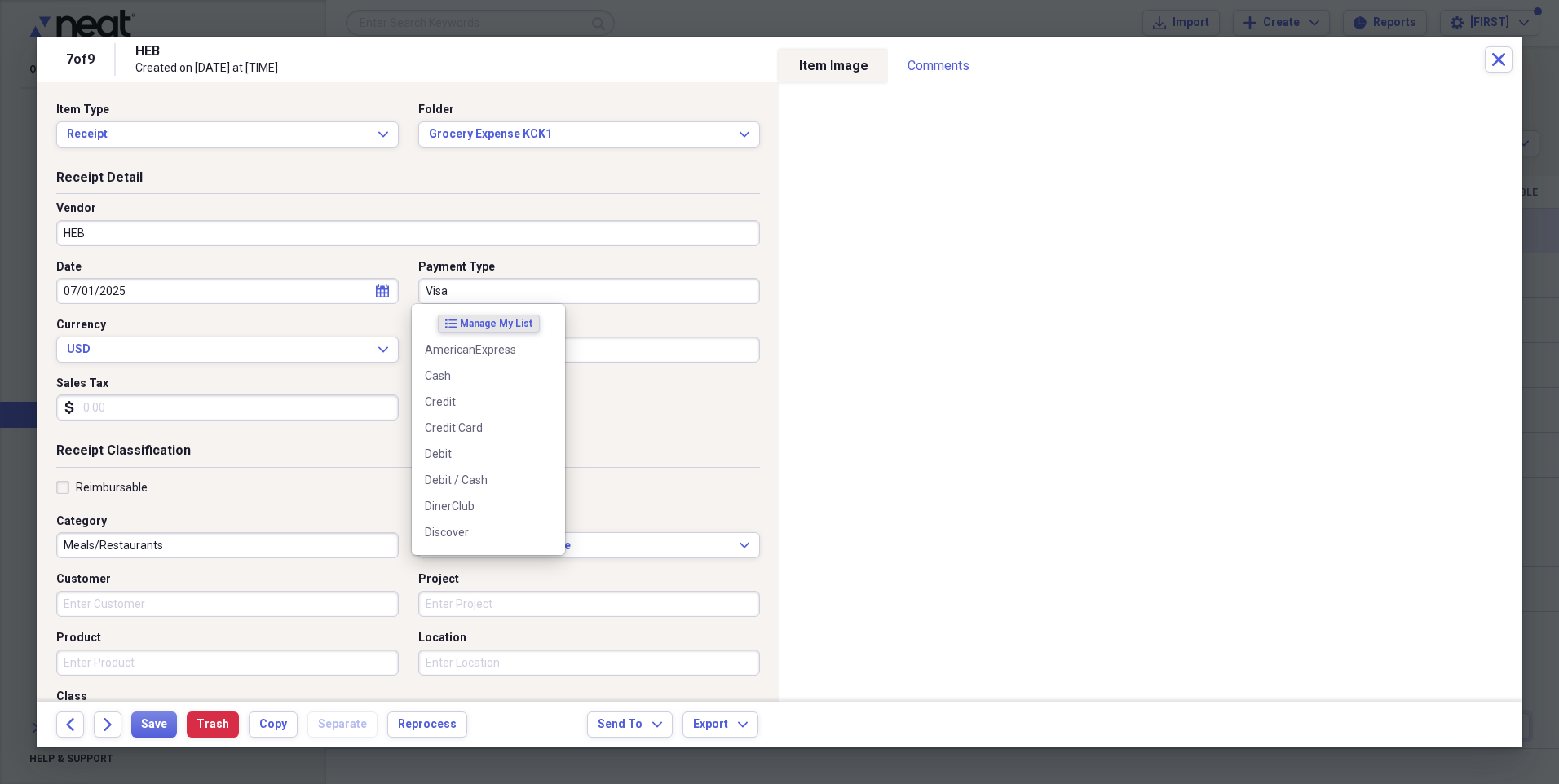 click on "Visa" at bounding box center (590, 291) 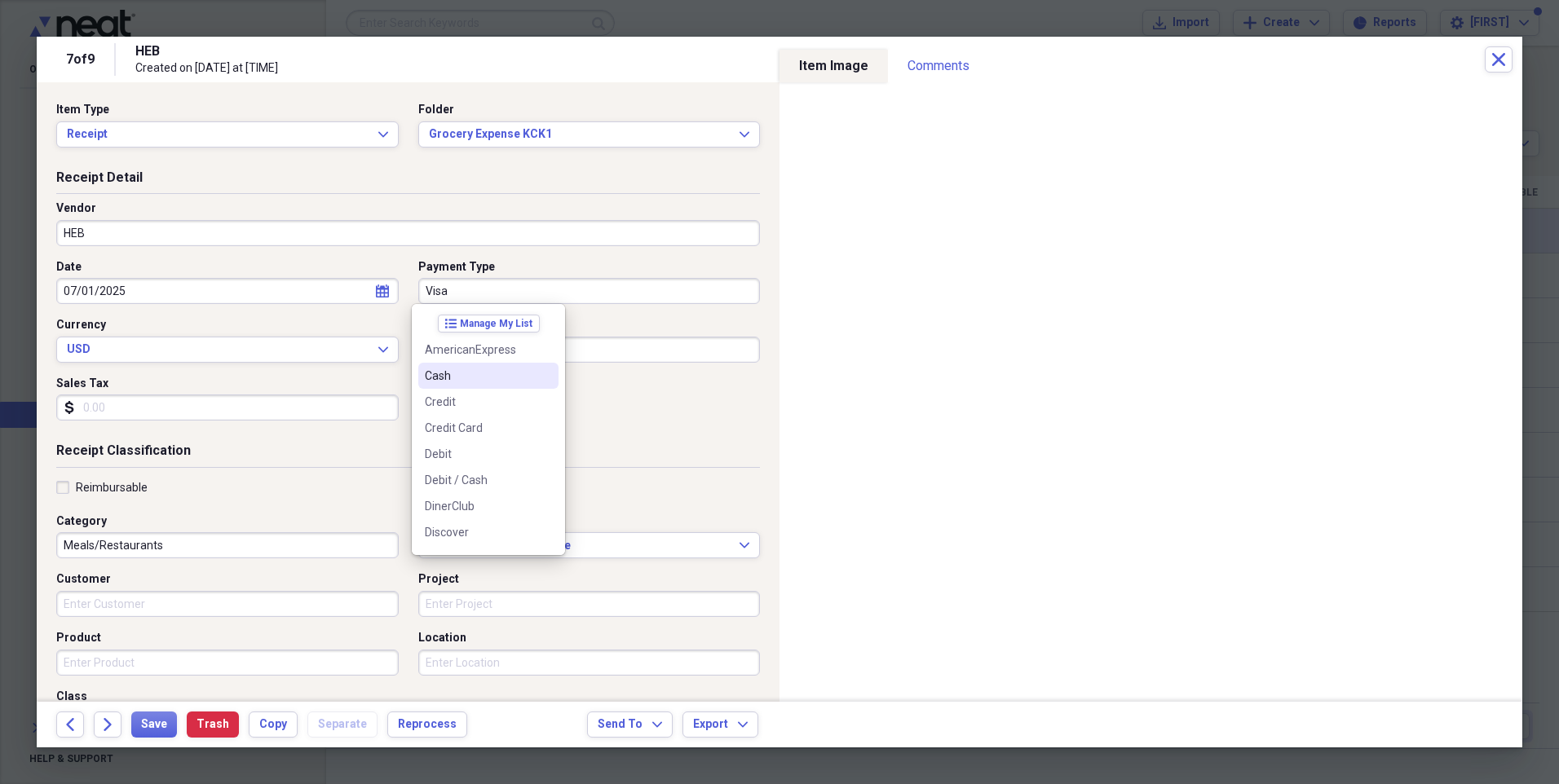 click on "Cash" at bounding box center [488, 376] 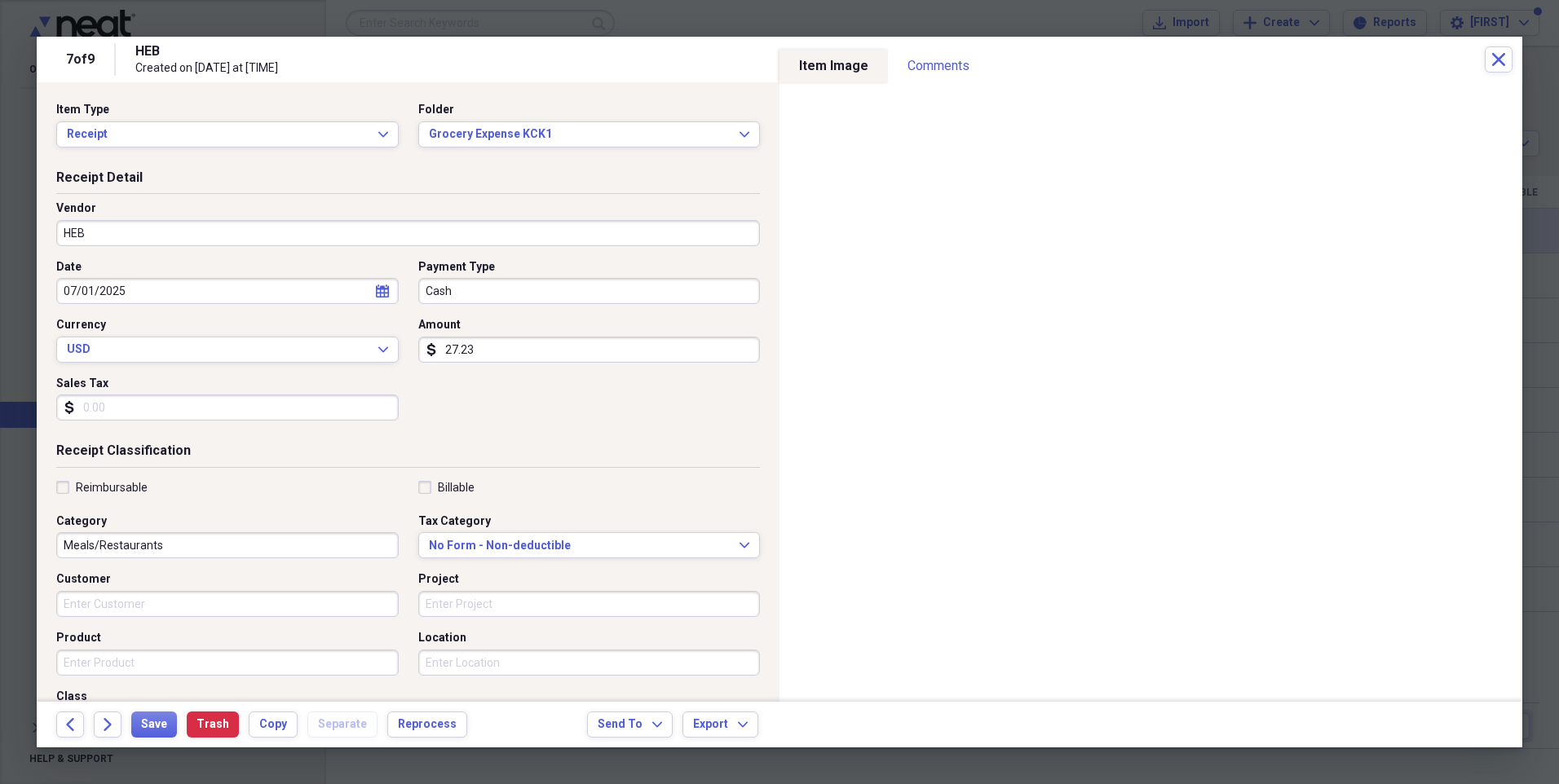 click on "Meals/Restaurants" at bounding box center [227, 545] 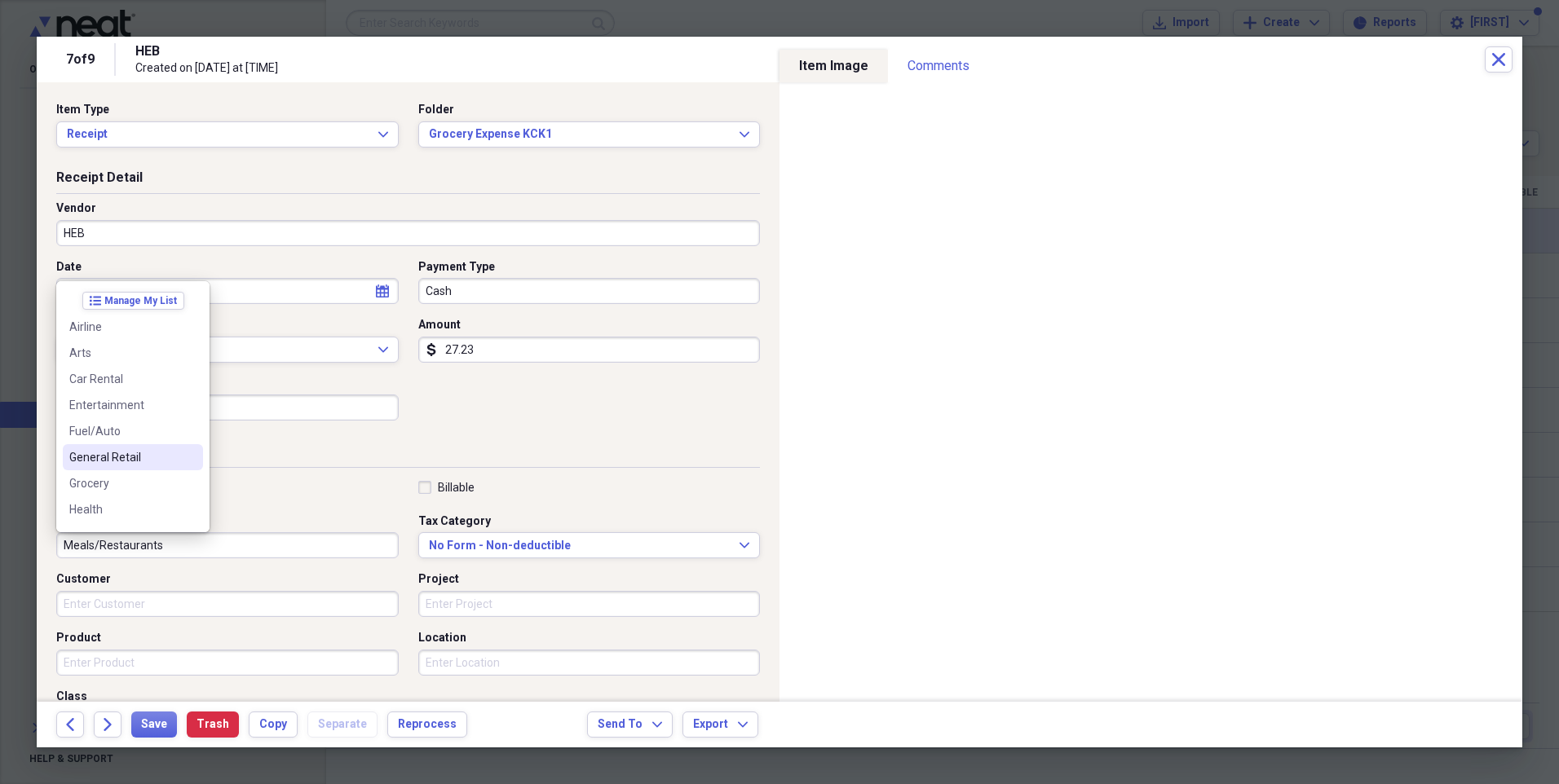 click on "General Retail" at bounding box center [123, 457] 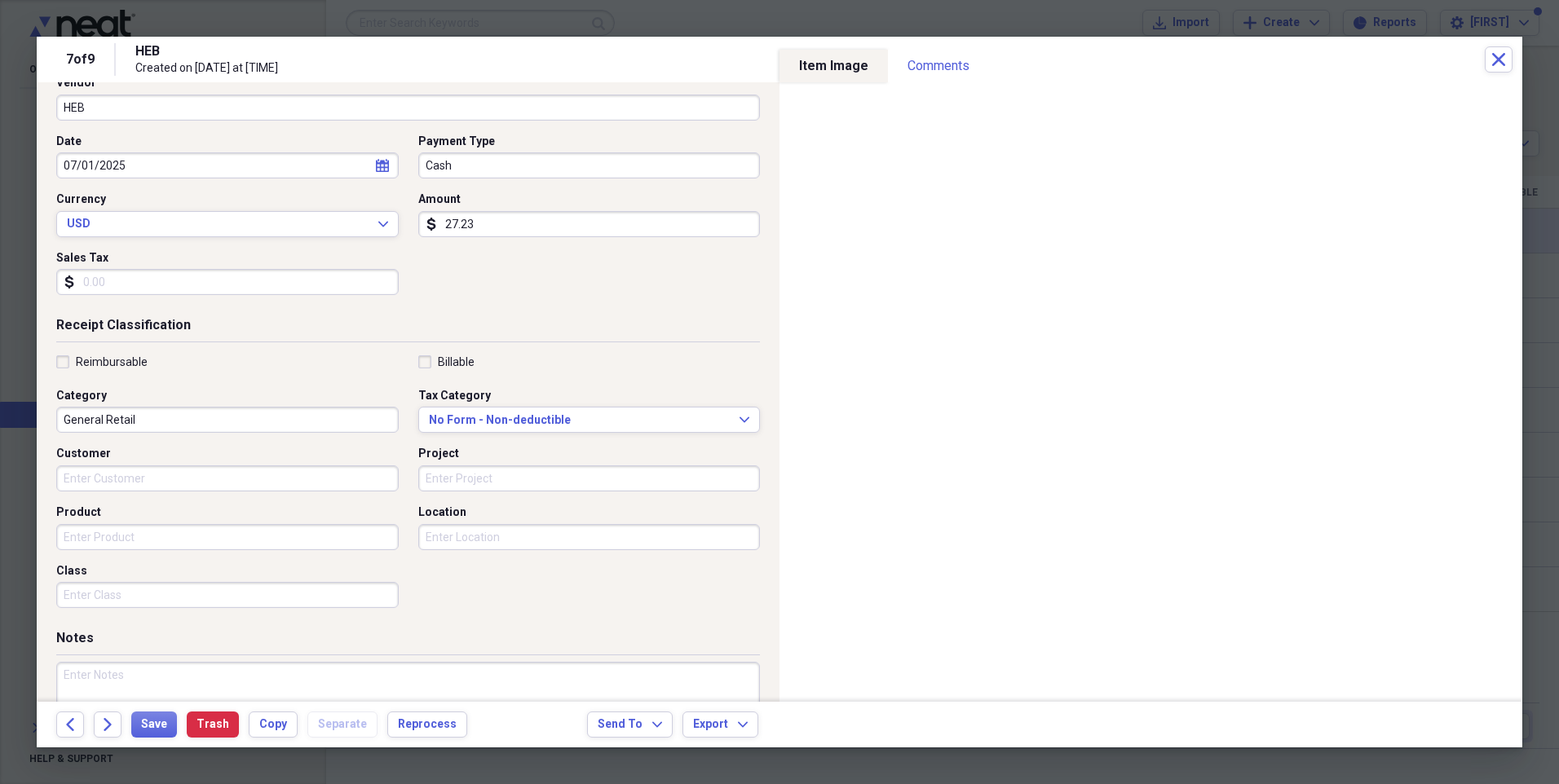 scroll, scrollTop: 213, scrollLeft: 0, axis: vertical 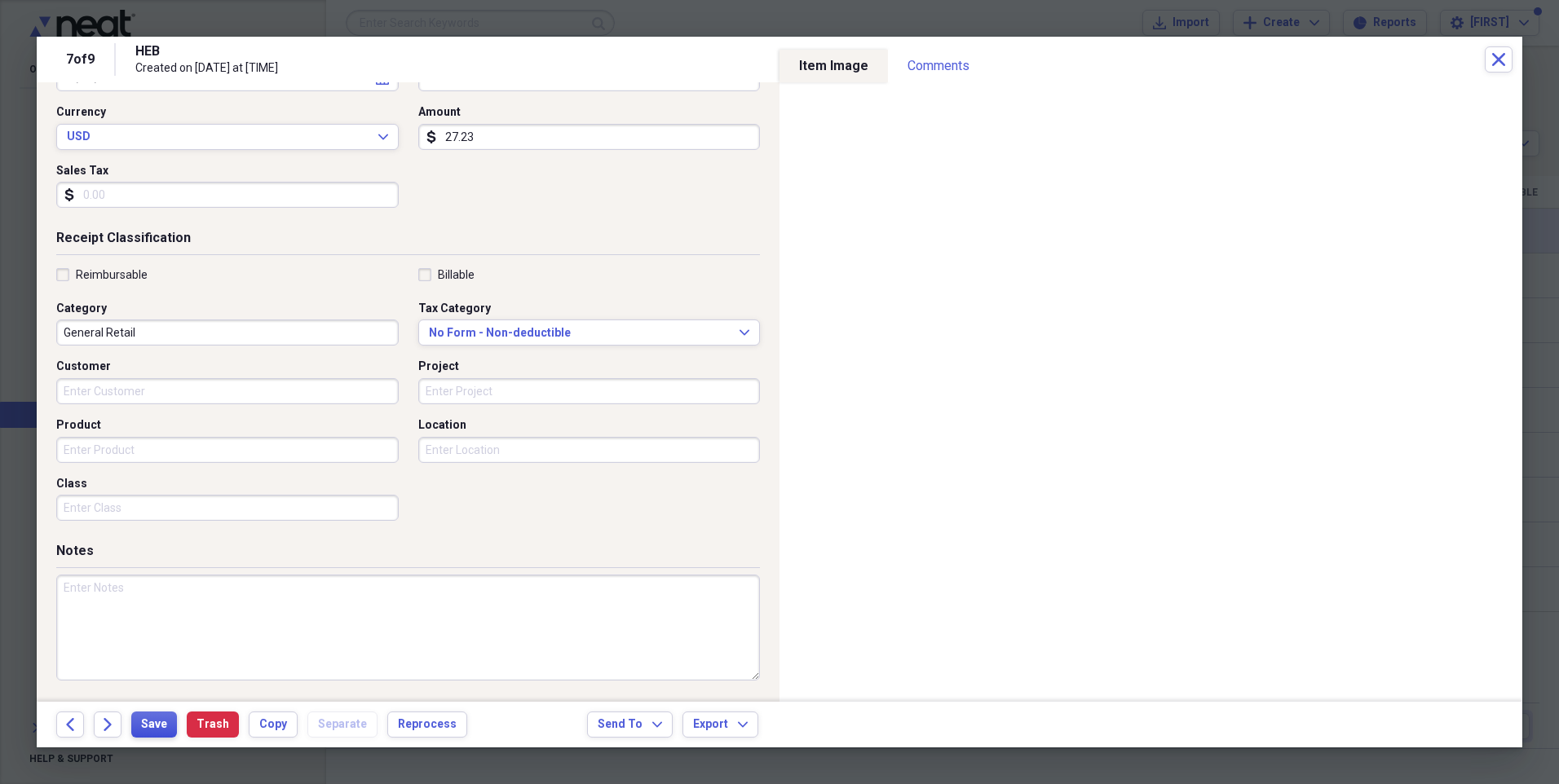 click on "Save" at bounding box center [154, 725] 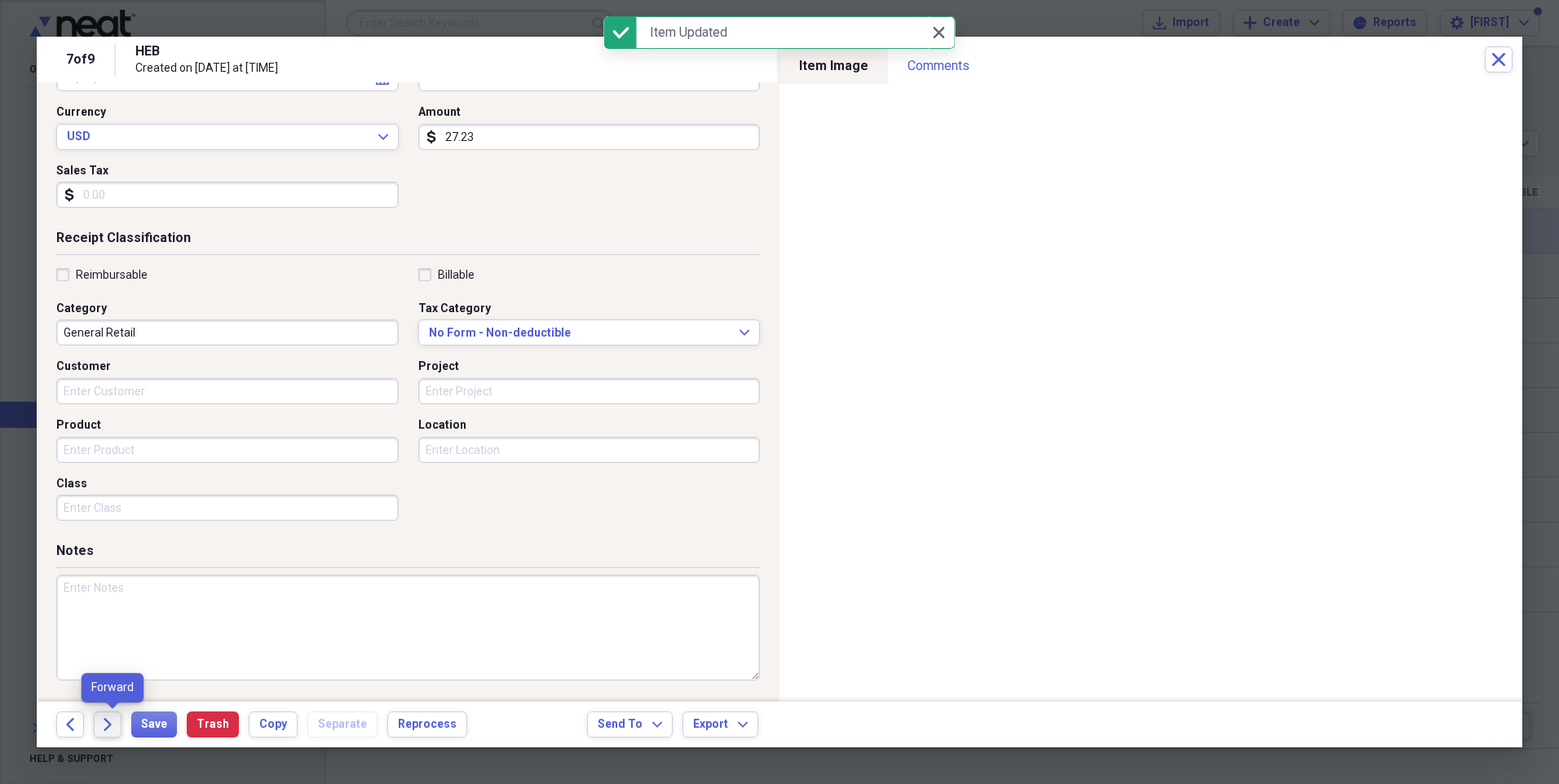 click on "Forward" at bounding box center [108, 725] 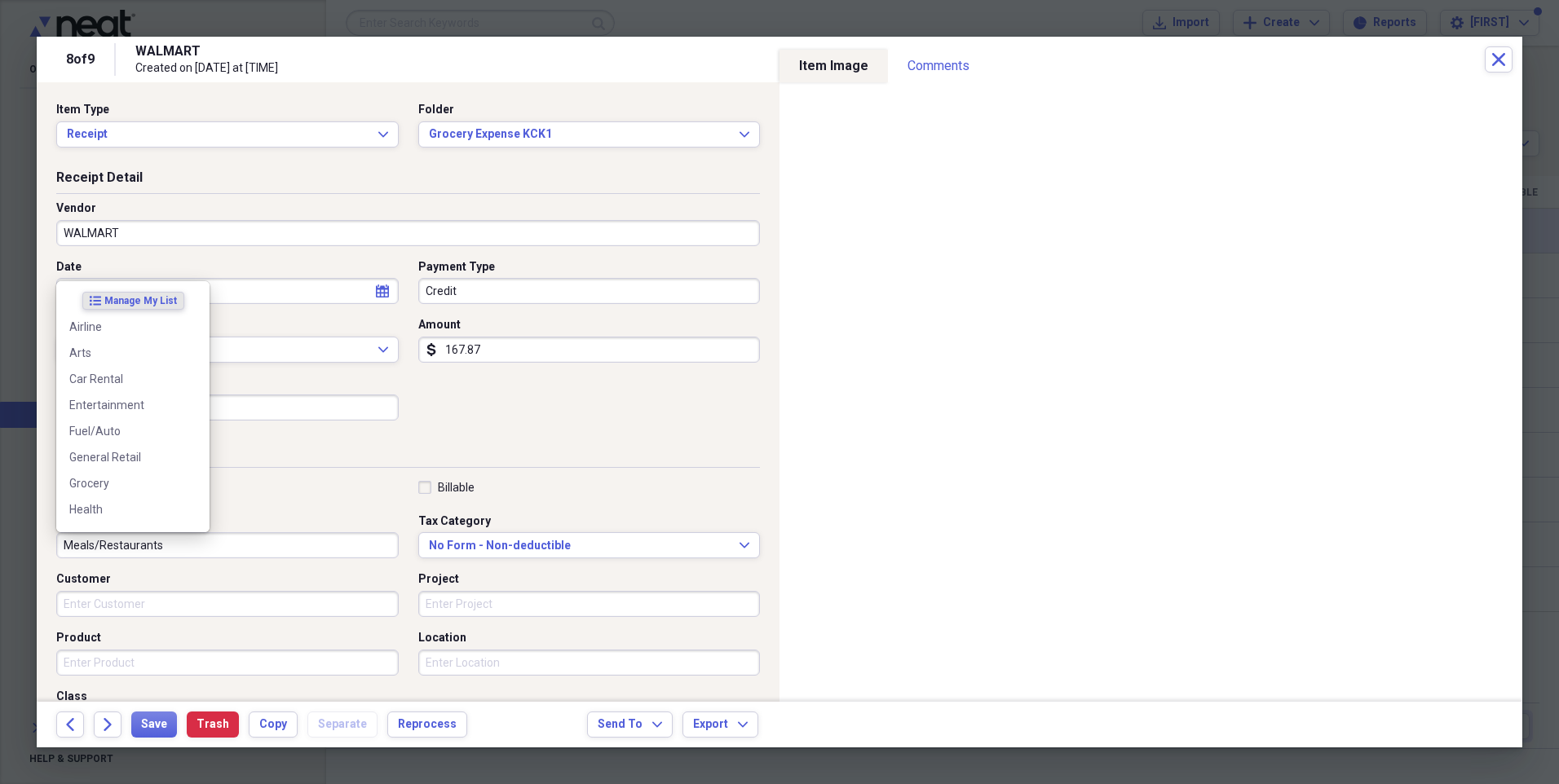 click on "Meals/Restaurants" at bounding box center (227, 545) 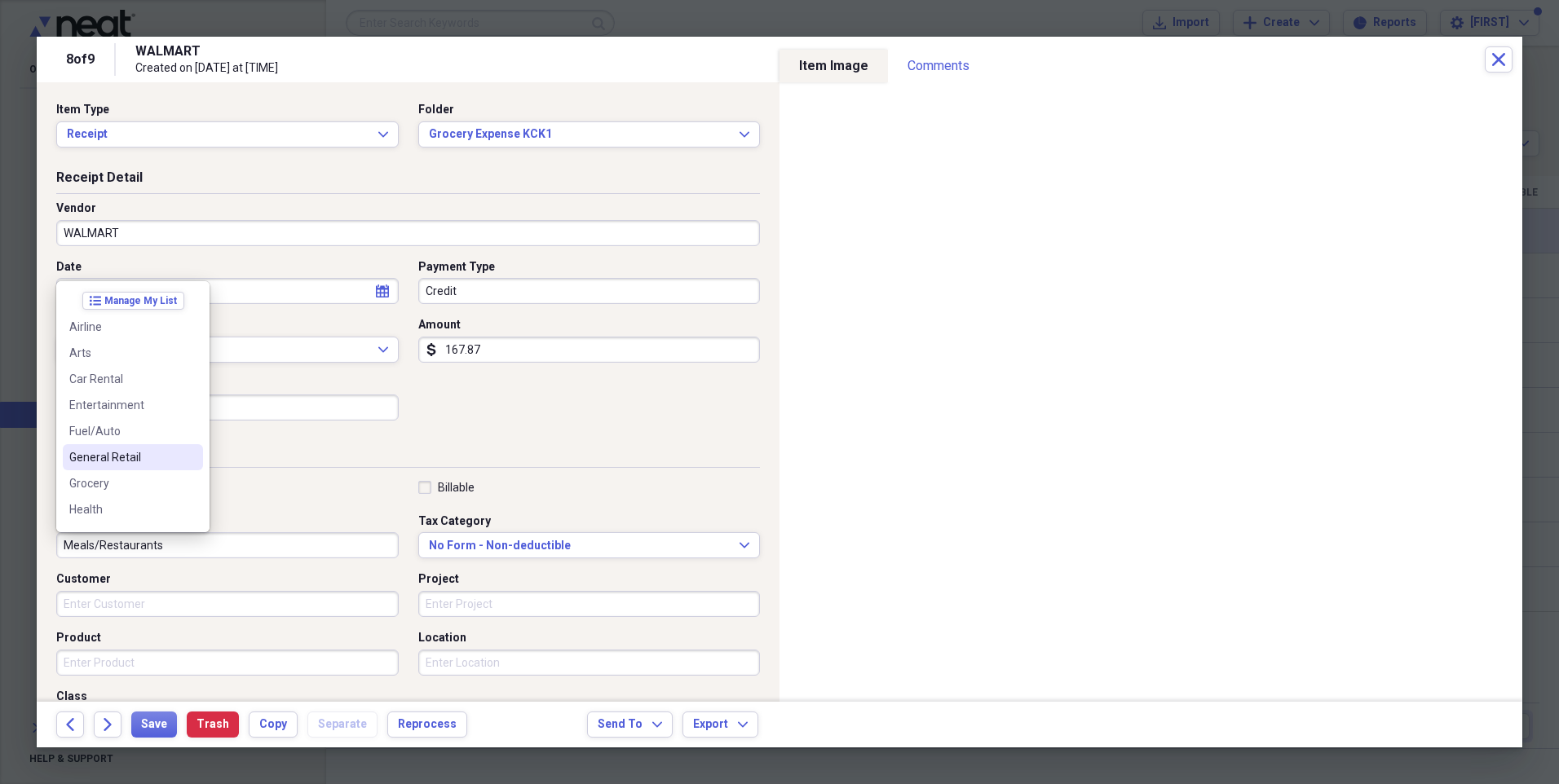 click on "General Retail" at bounding box center (123, 457) 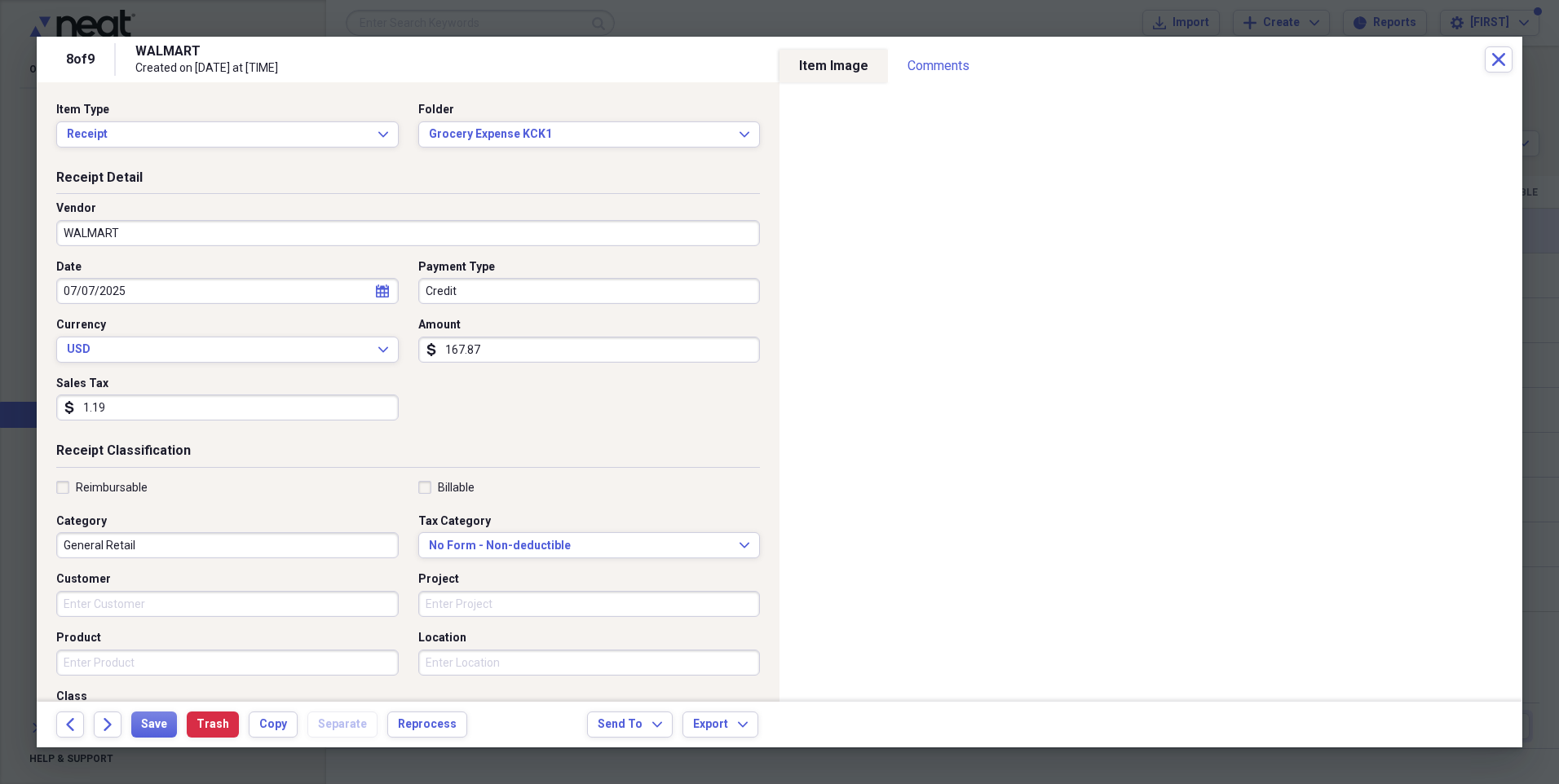 click on "1.19" at bounding box center [227, 407] 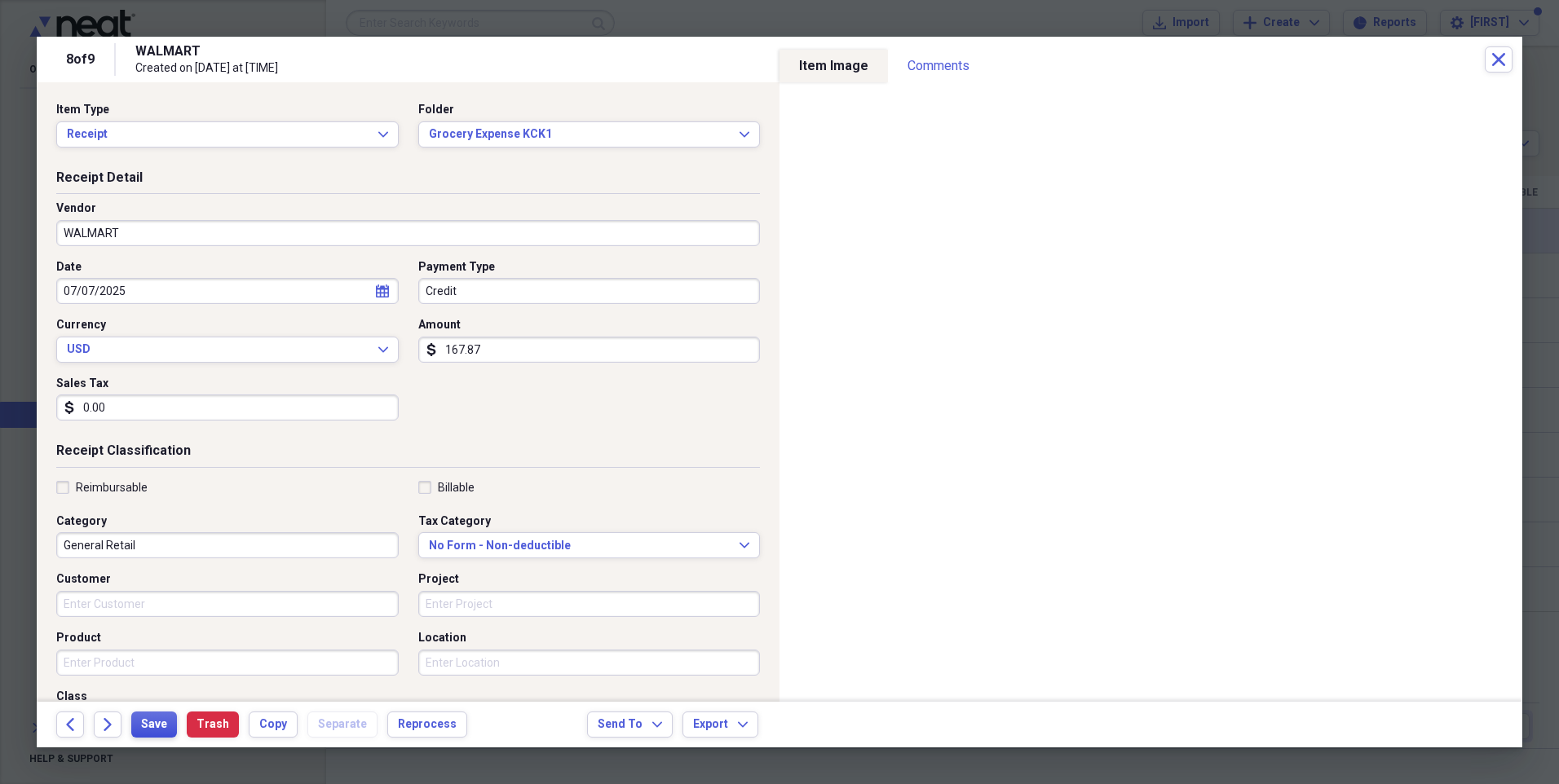 type on "0.00" 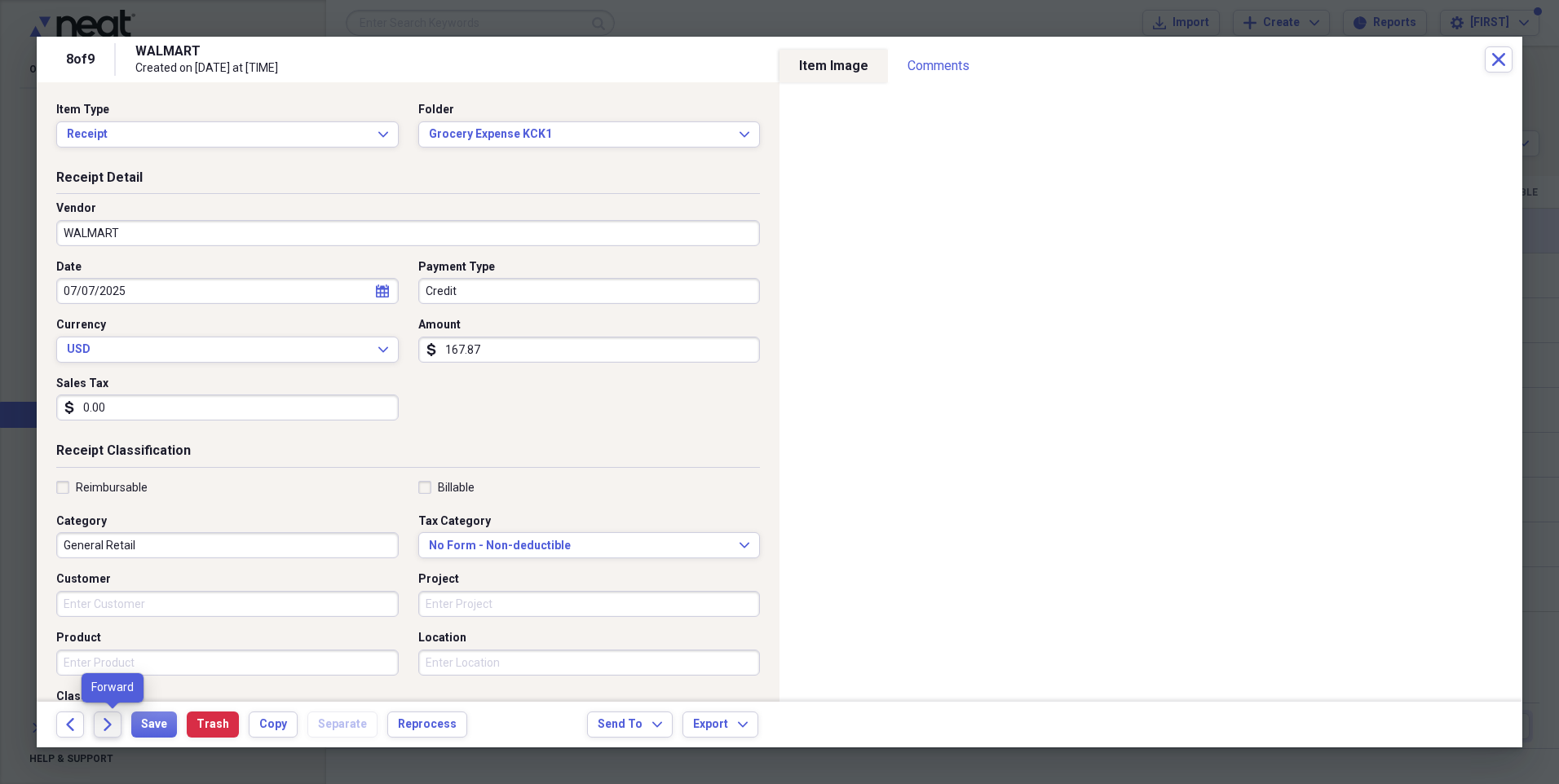 click 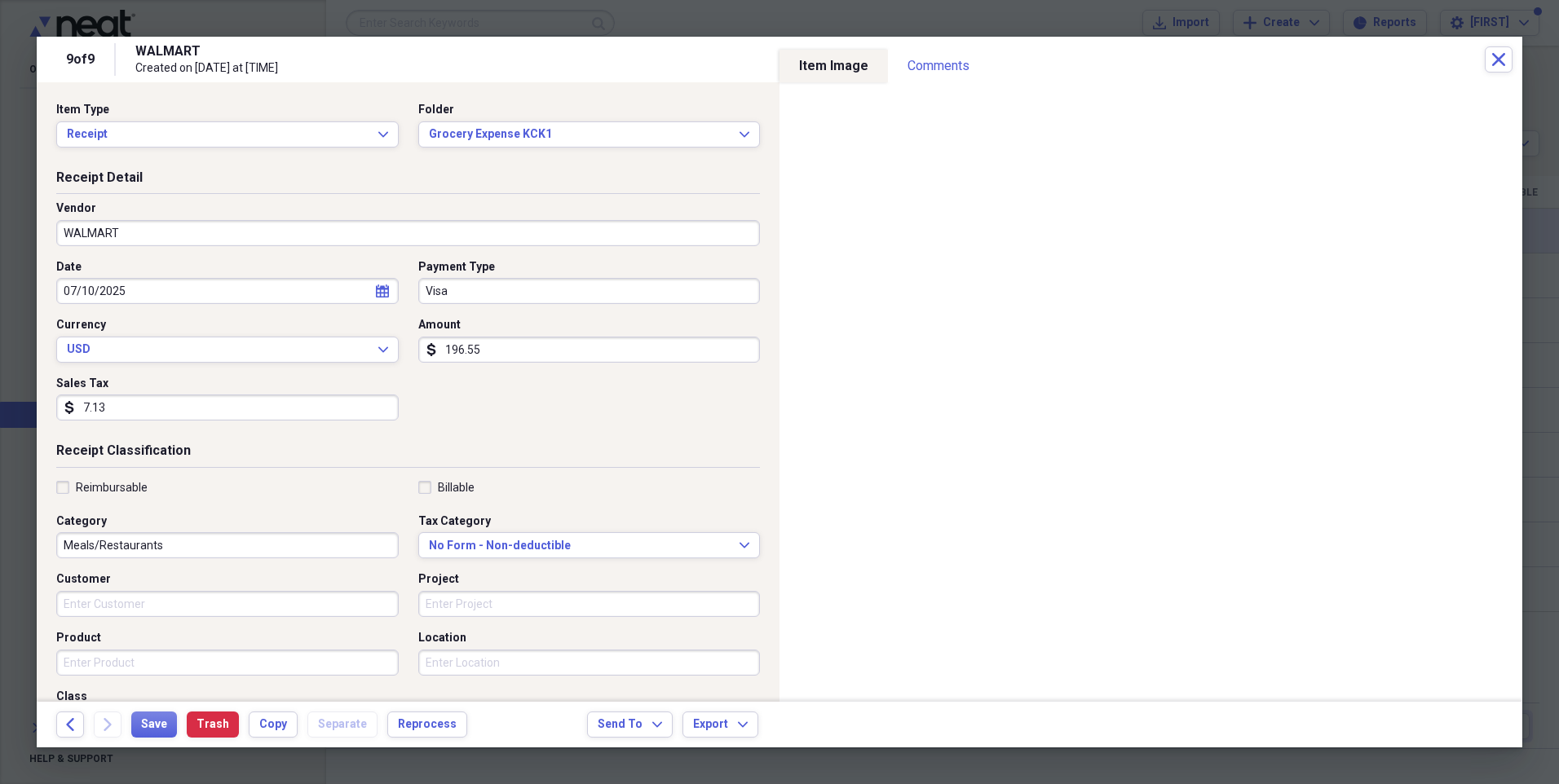 click on "7.13" at bounding box center [227, 407] 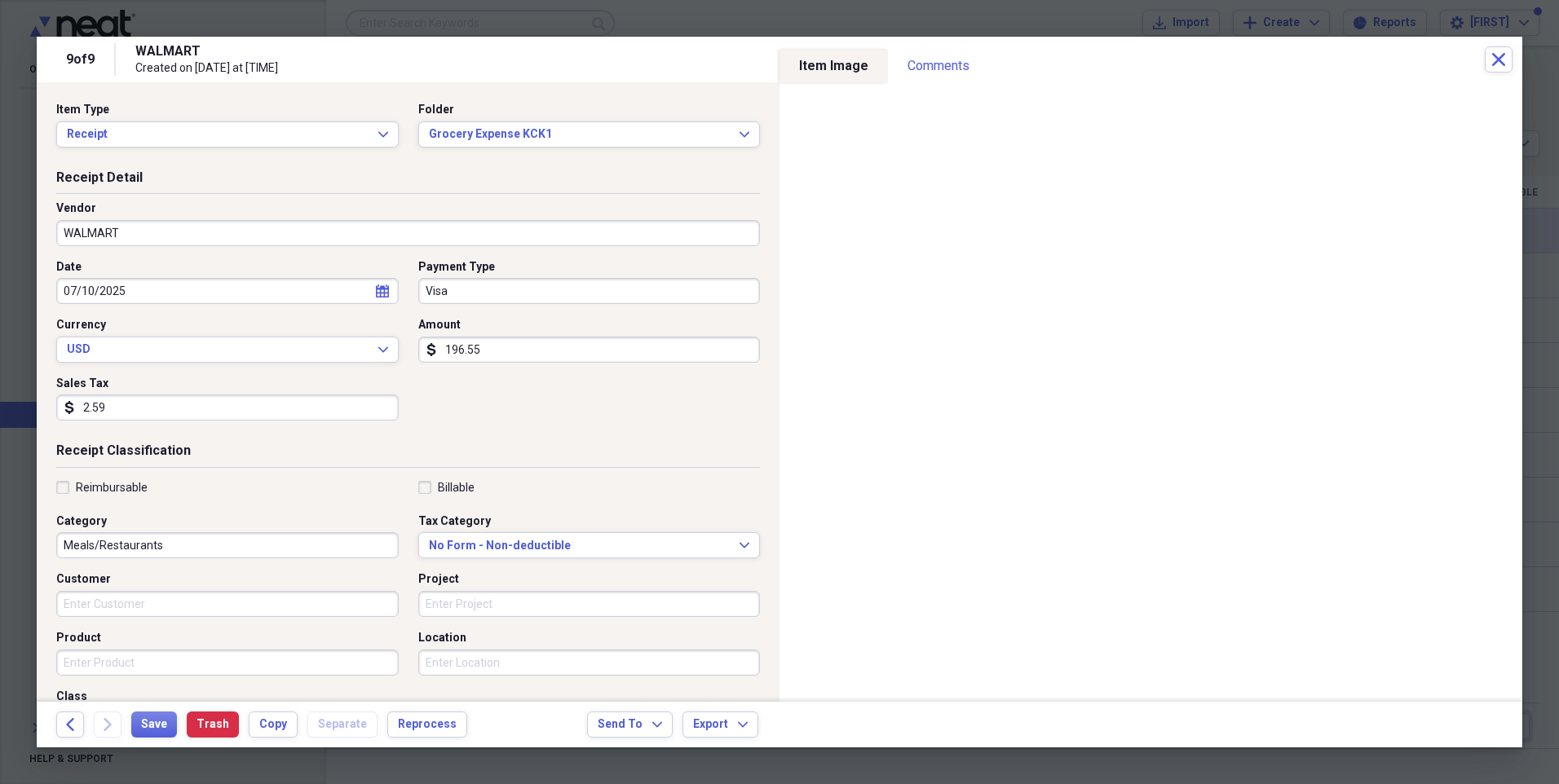 type on "2.59" 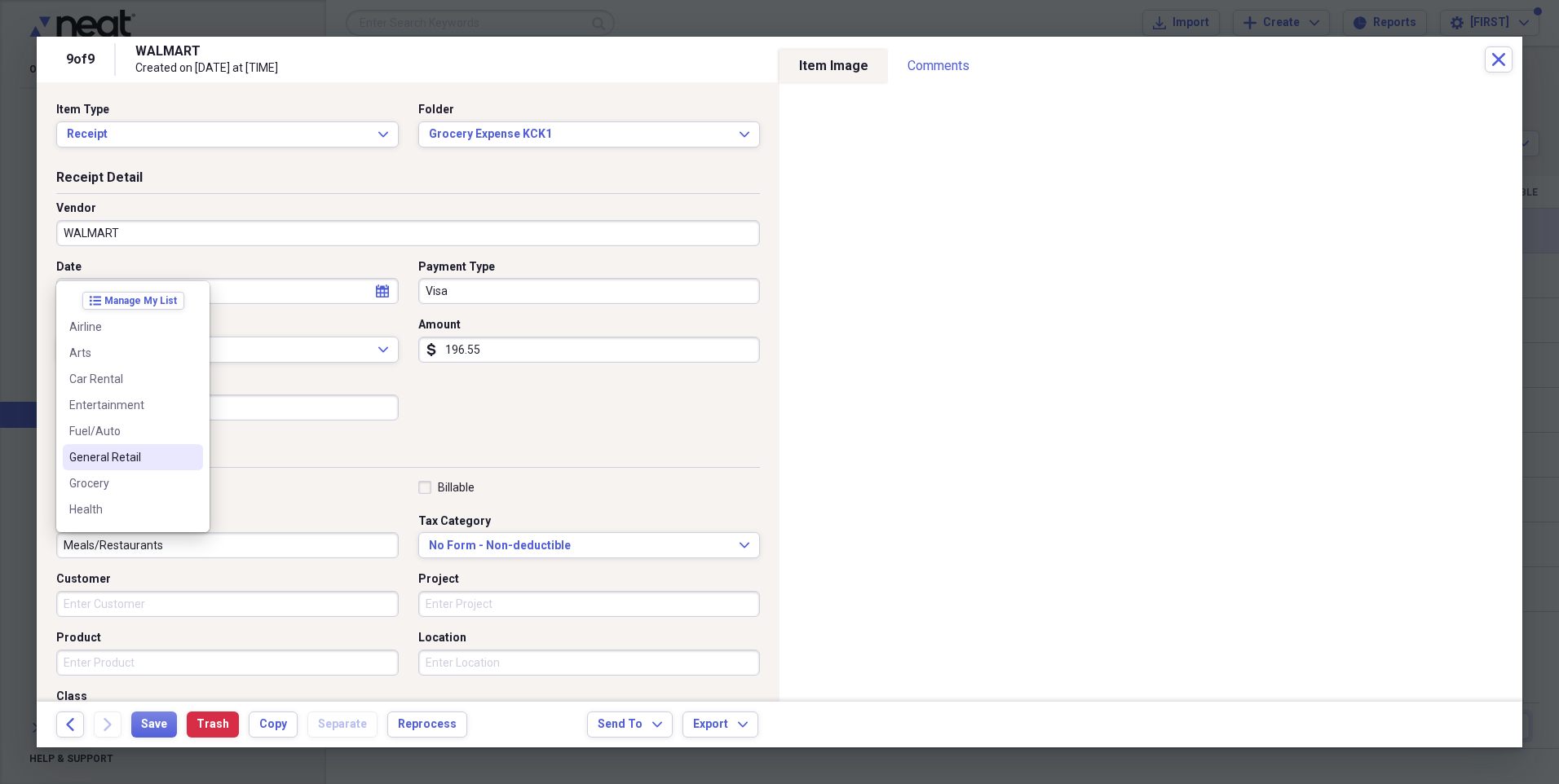 click on "General Retail" at bounding box center [123, 457] 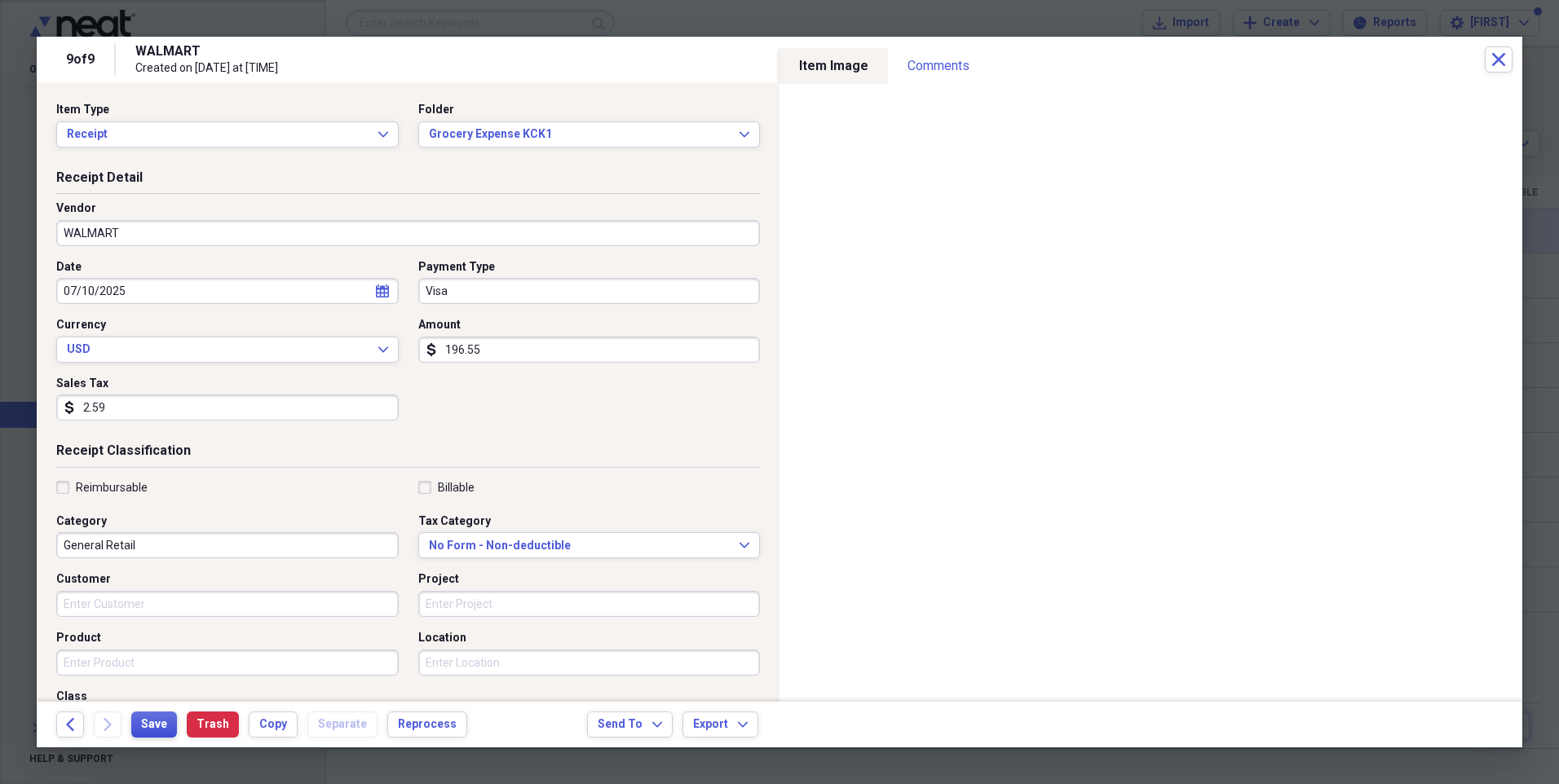 click on "Save" at bounding box center (154, 725) 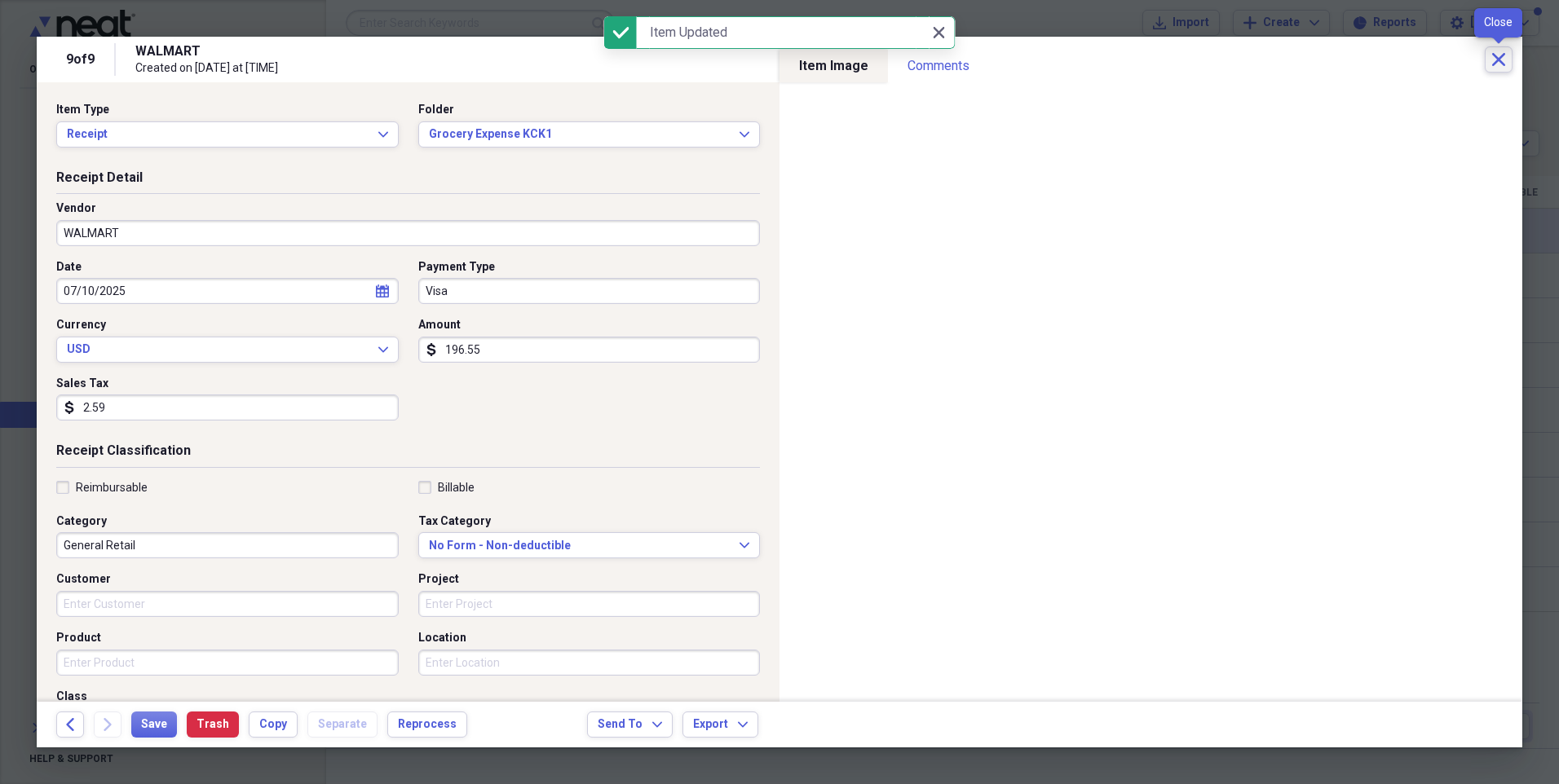 click on "Close" 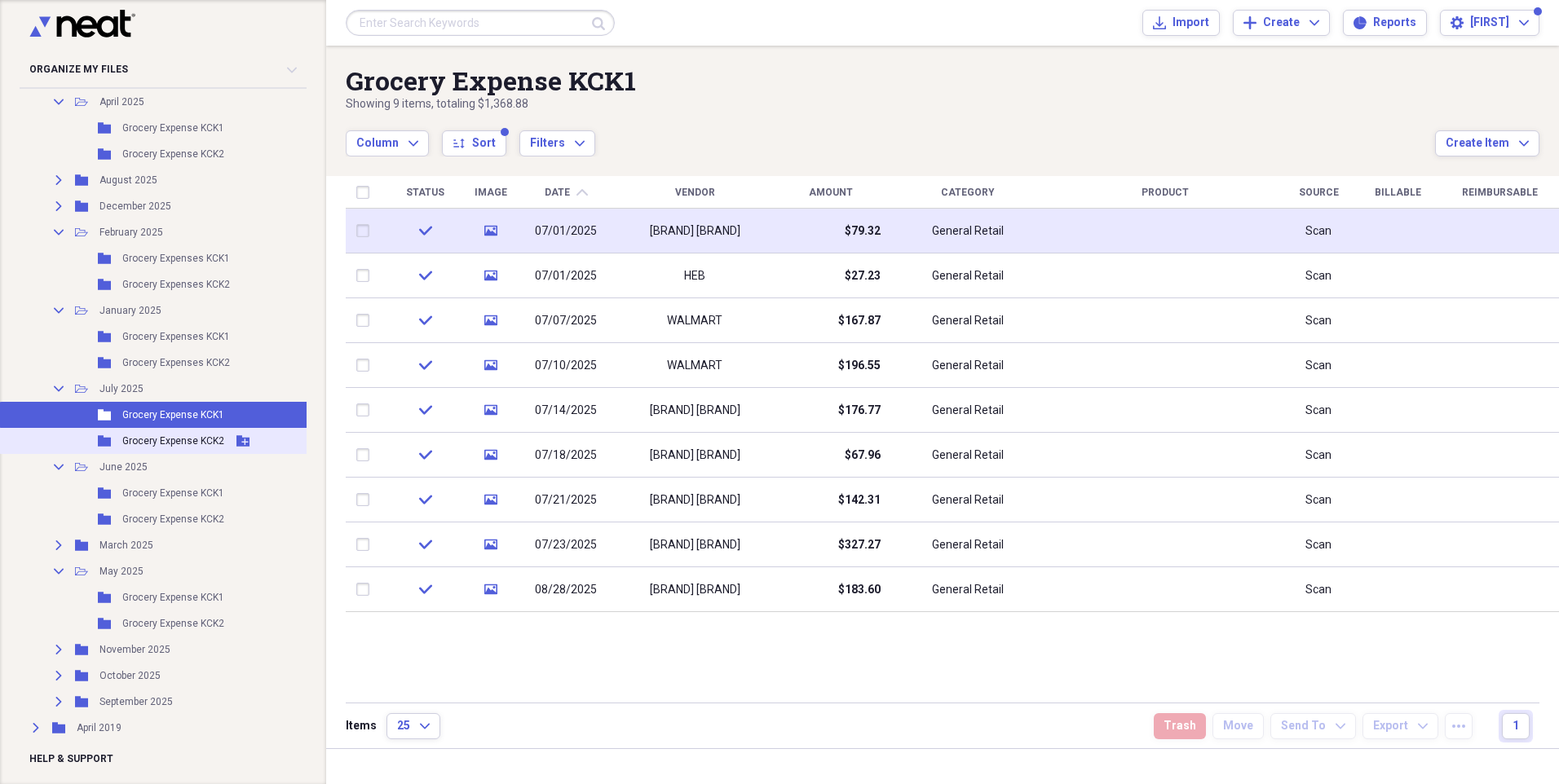 click on "Grocery Expense KCK2" at bounding box center [173, 441] 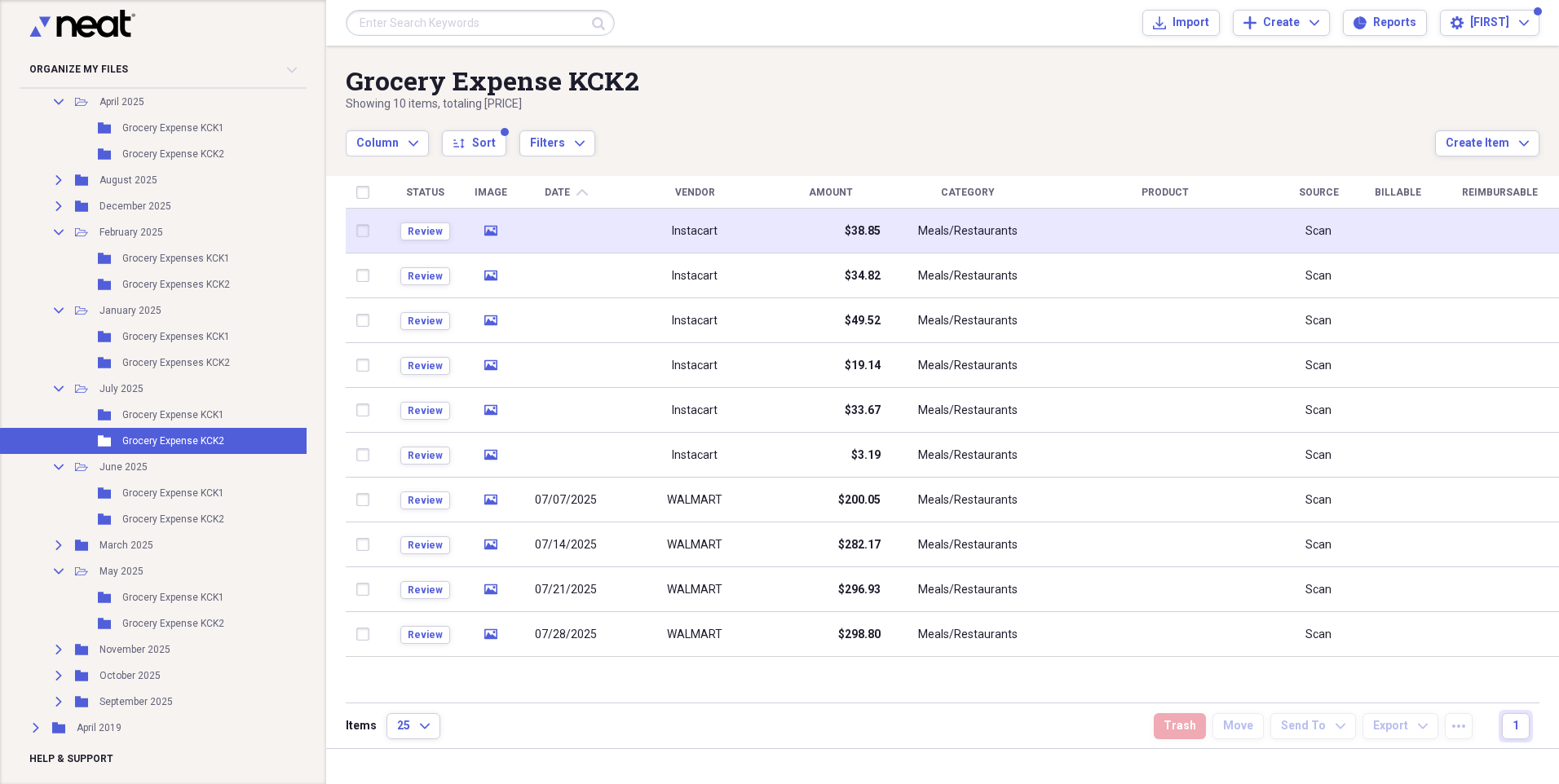 click on "media" 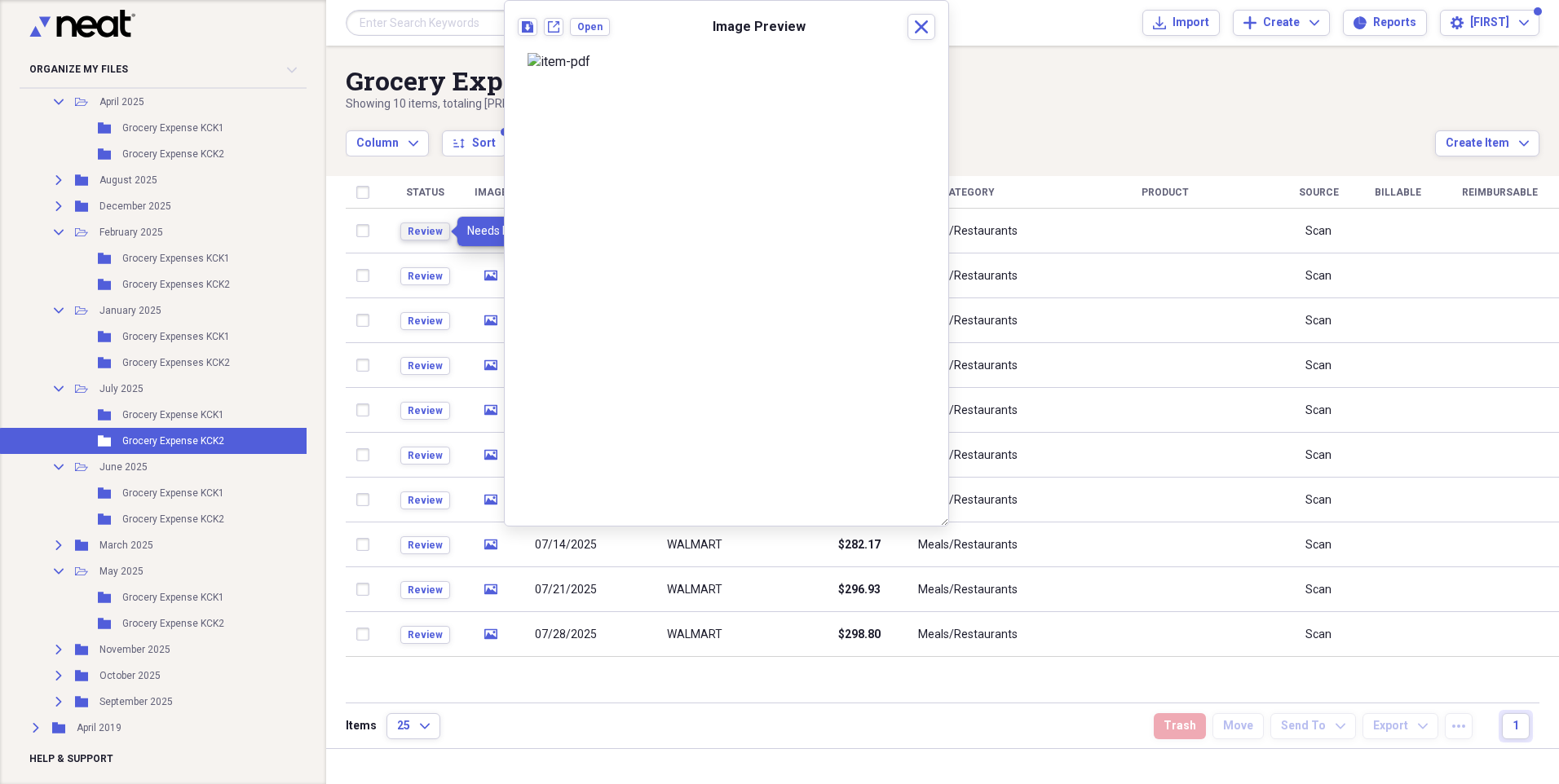 click on "Review" at bounding box center (425, 231) 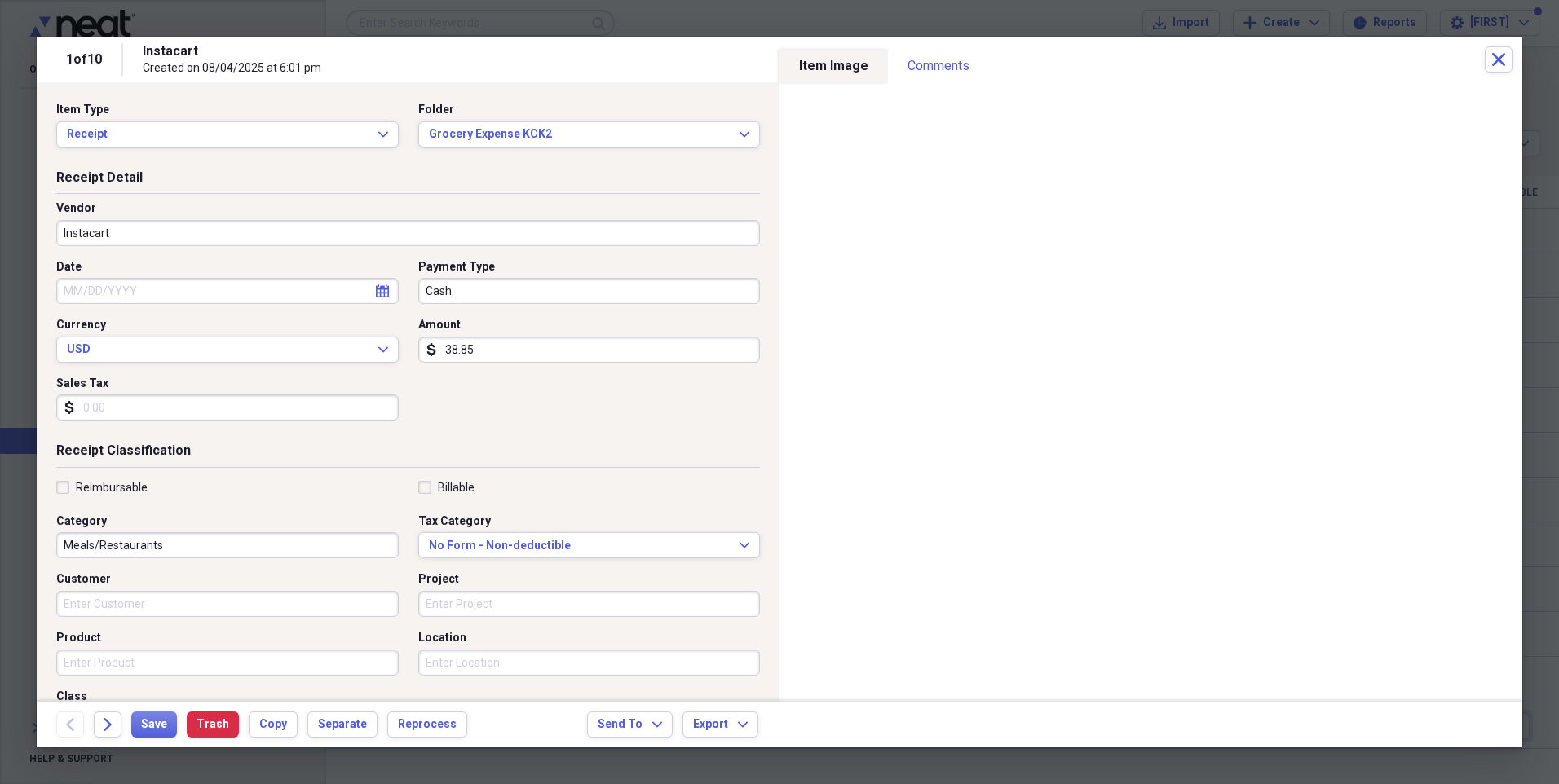 click on "Instacart" at bounding box center (408, 233) 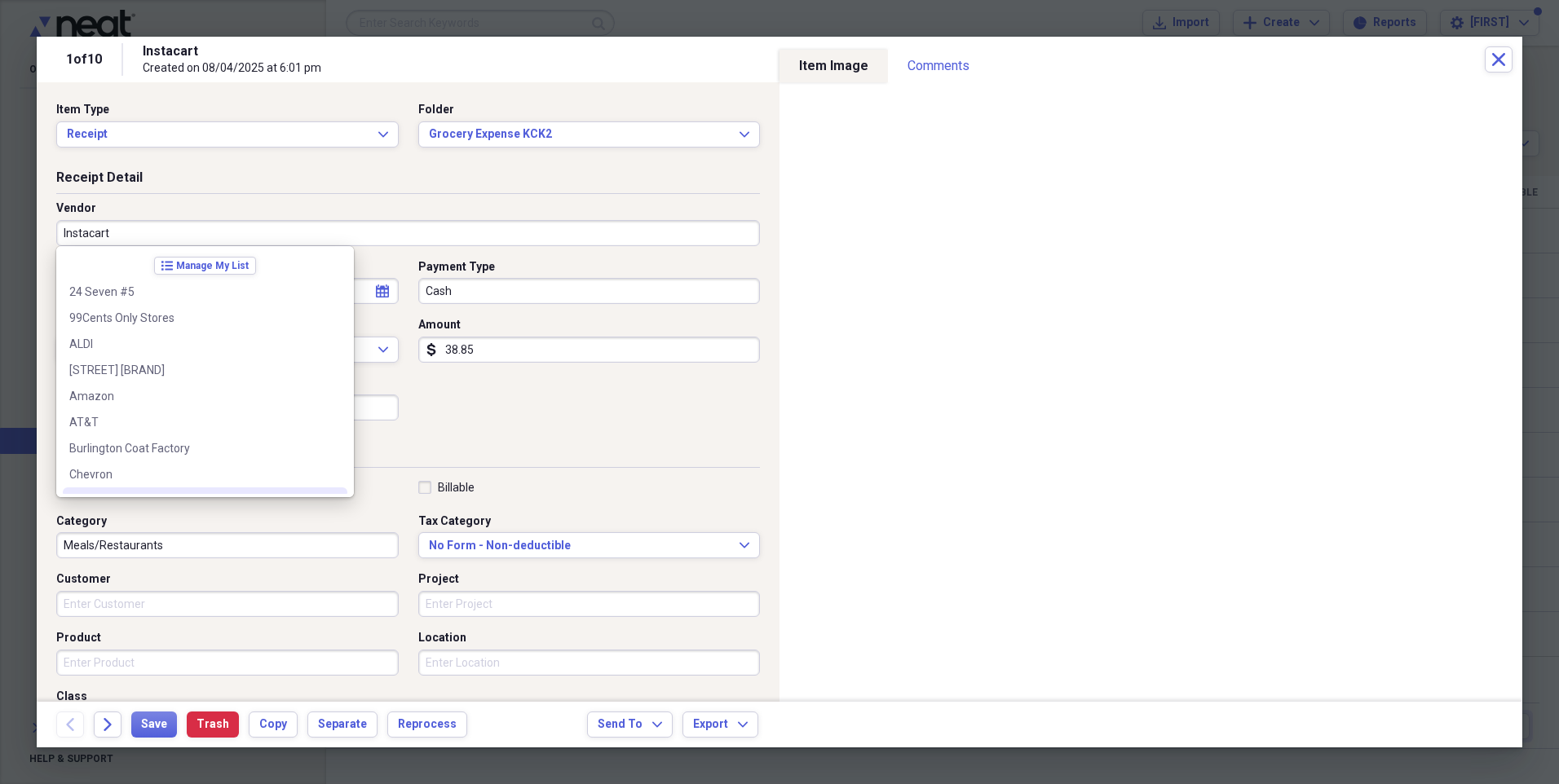 click on "Receipt Classification" at bounding box center (408, 454) 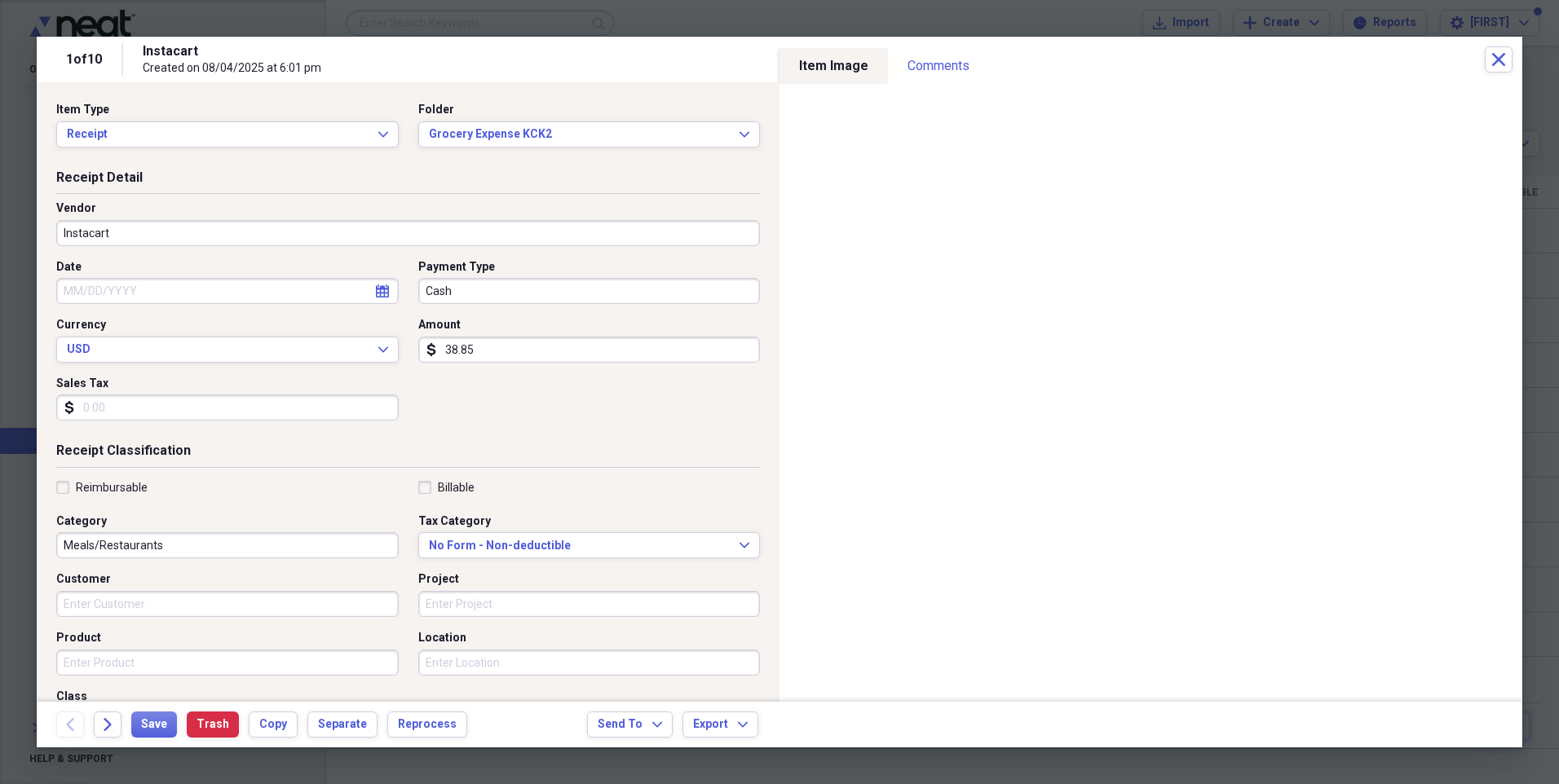 click 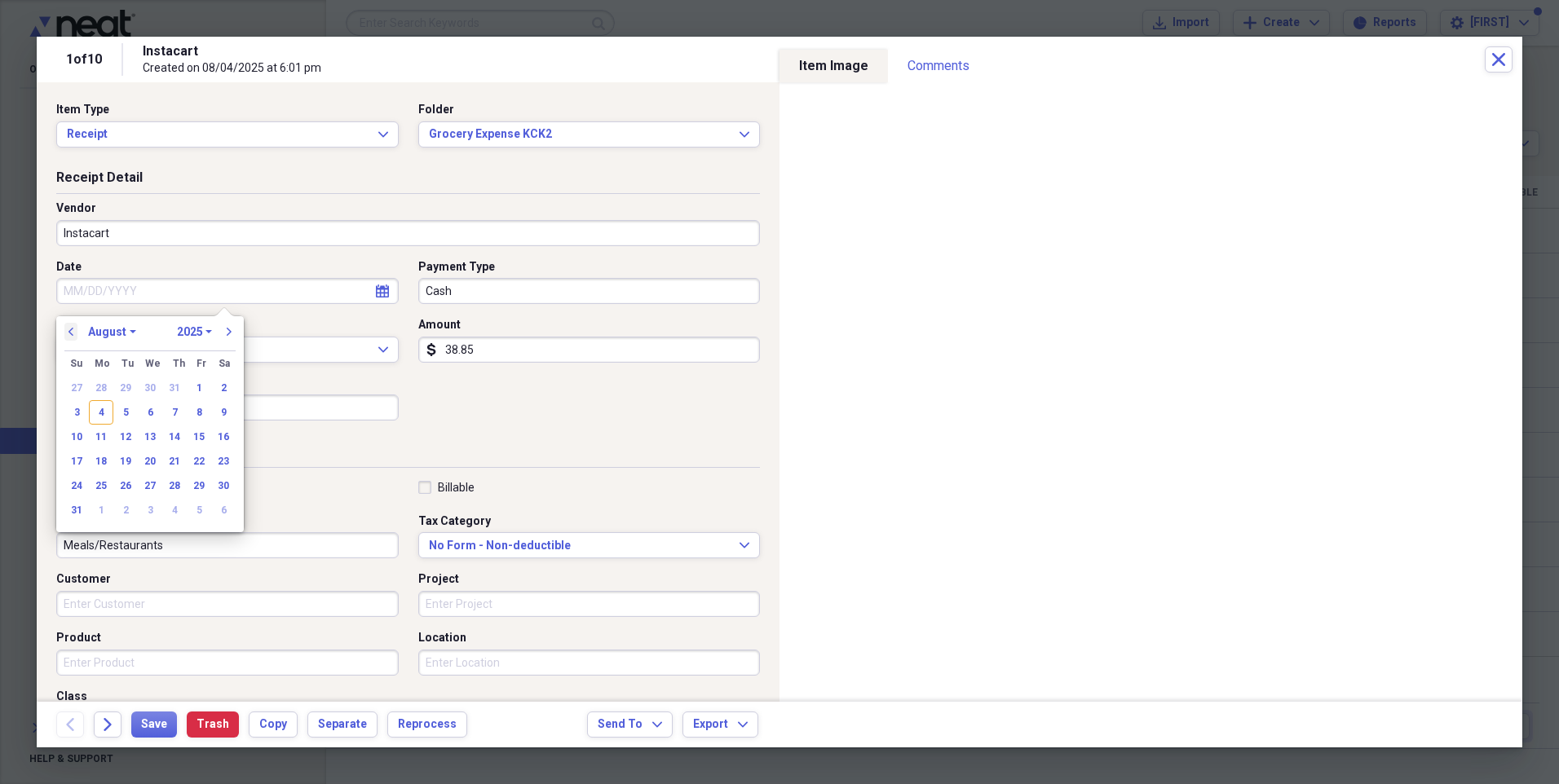 click on "previous" at bounding box center [71, 332] 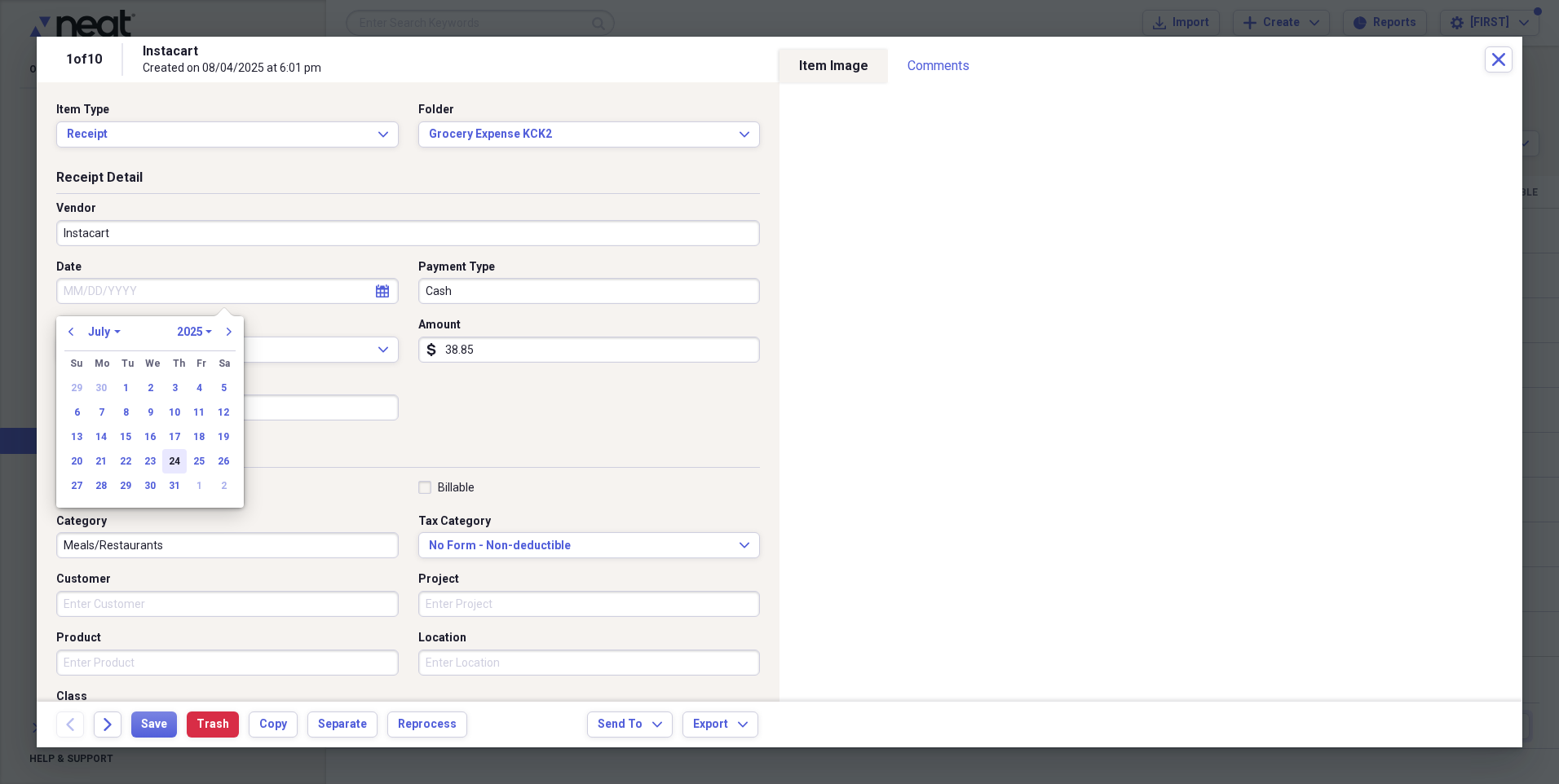 click on "24" at bounding box center (174, 461) 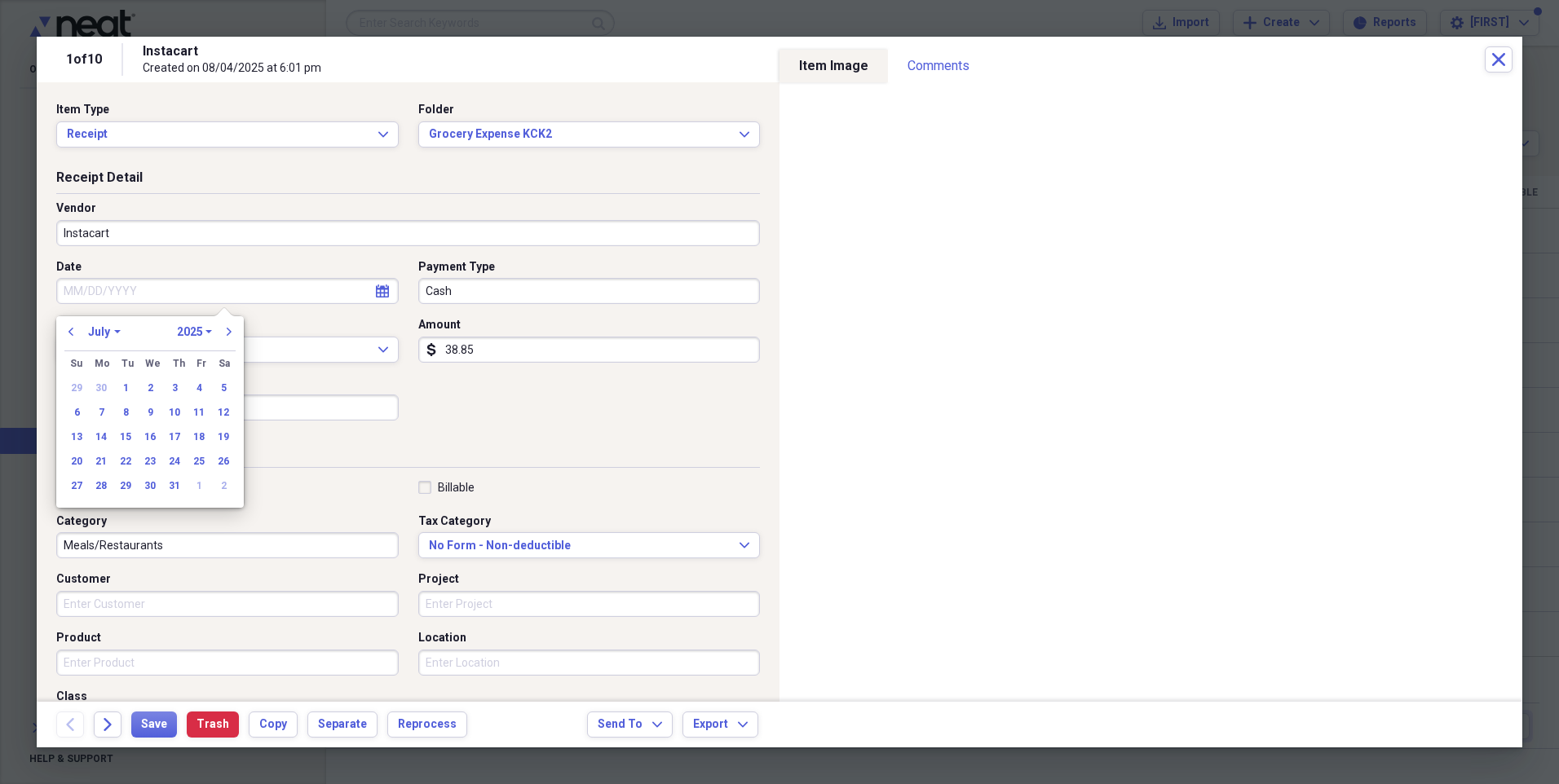 type on "07/24/2025" 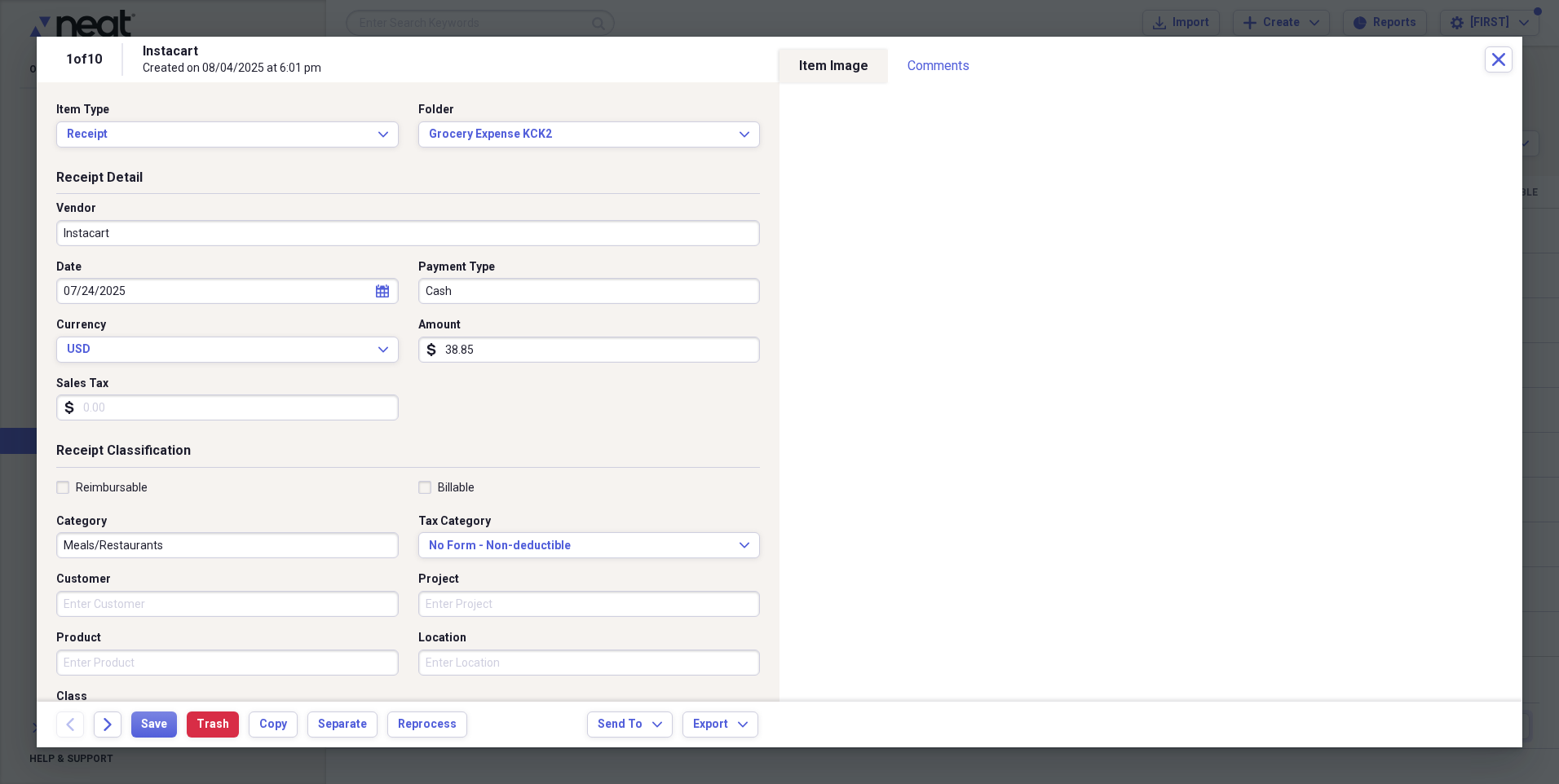 click on "Instacart" at bounding box center (408, 233) 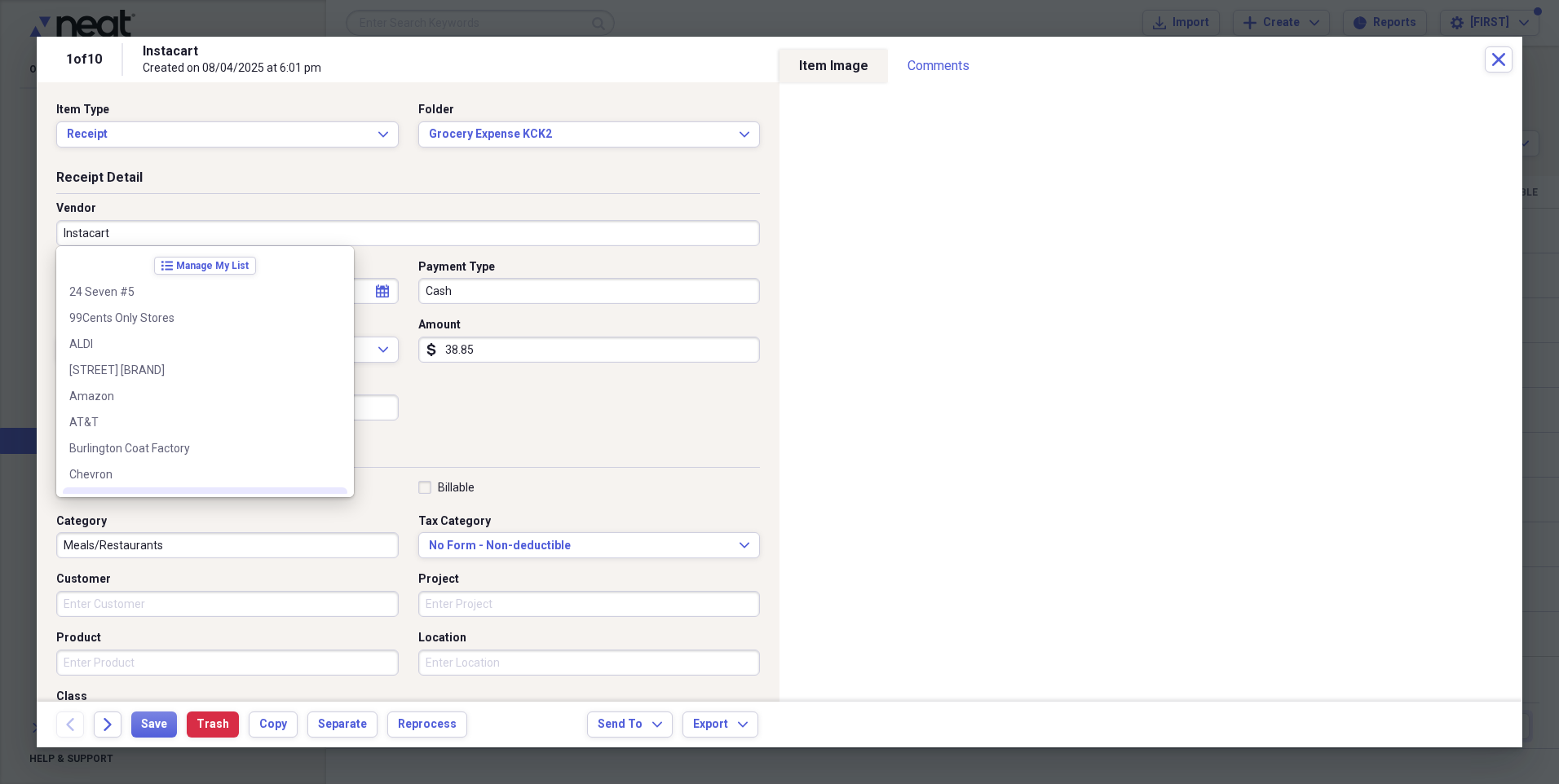 scroll, scrollTop: 49, scrollLeft: 0, axis: vertical 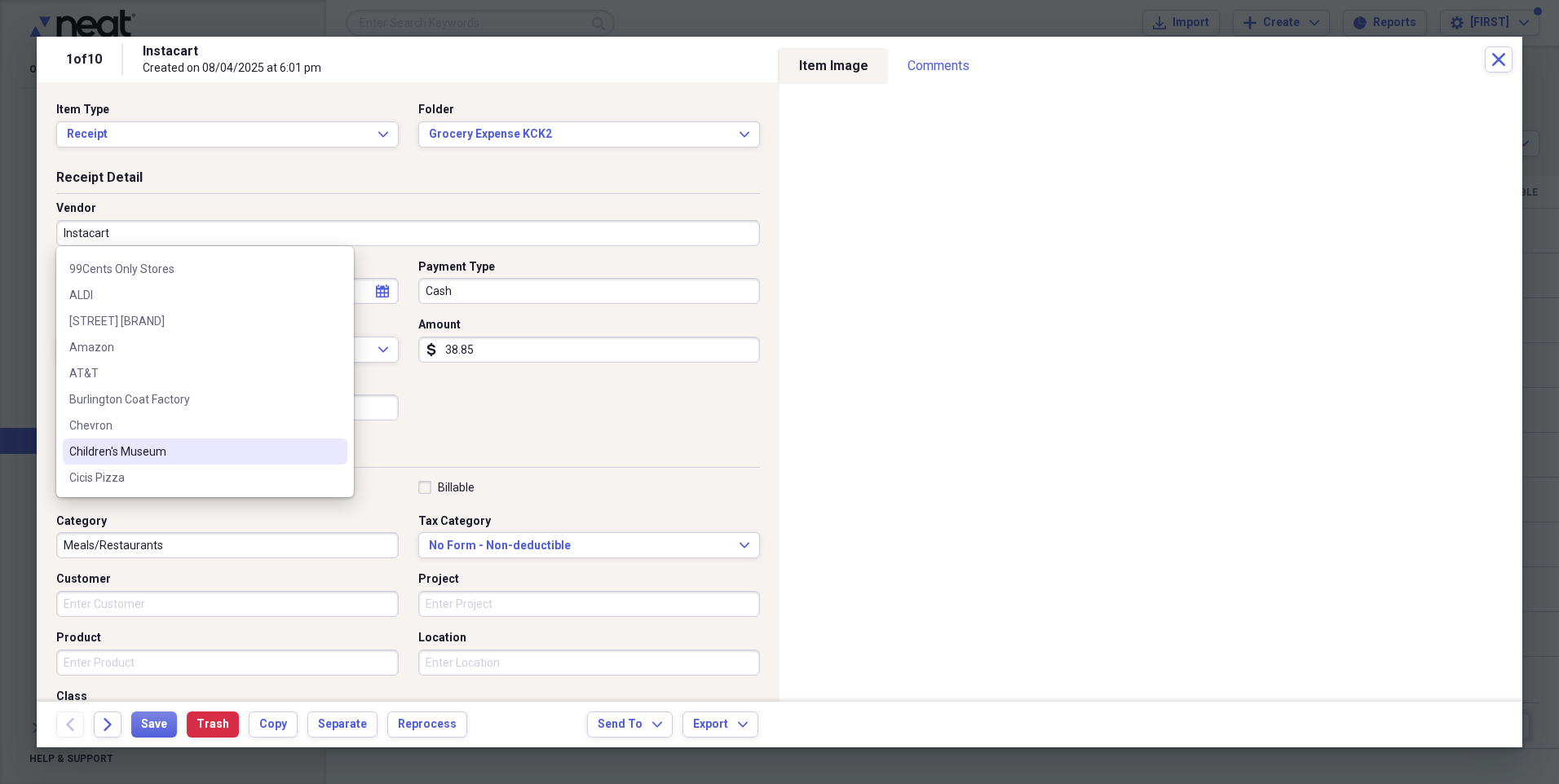click on "Instacart" at bounding box center [408, 233] 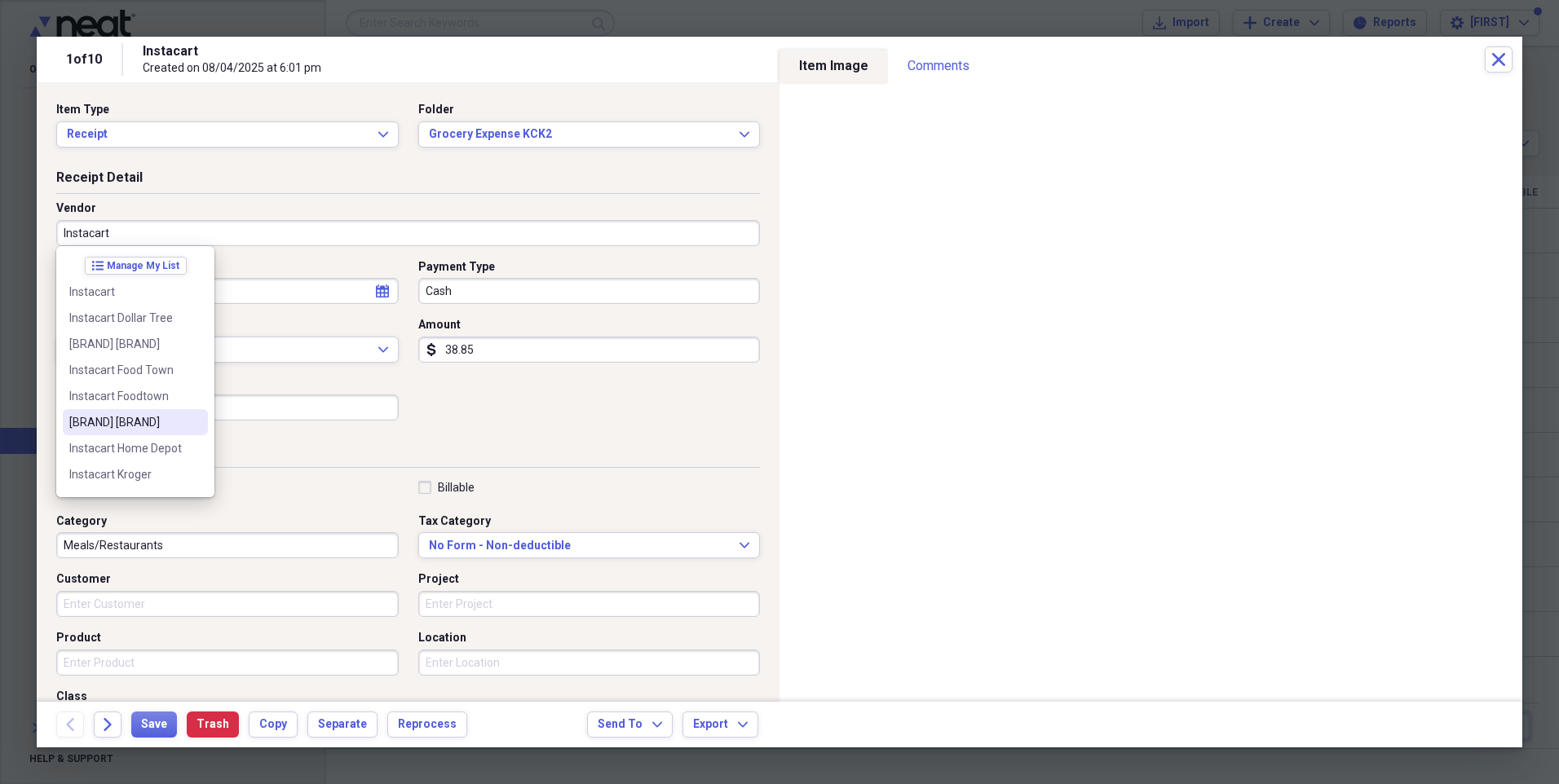 click on "[BRAND] [BRAND]" at bounding box center [126, 422] 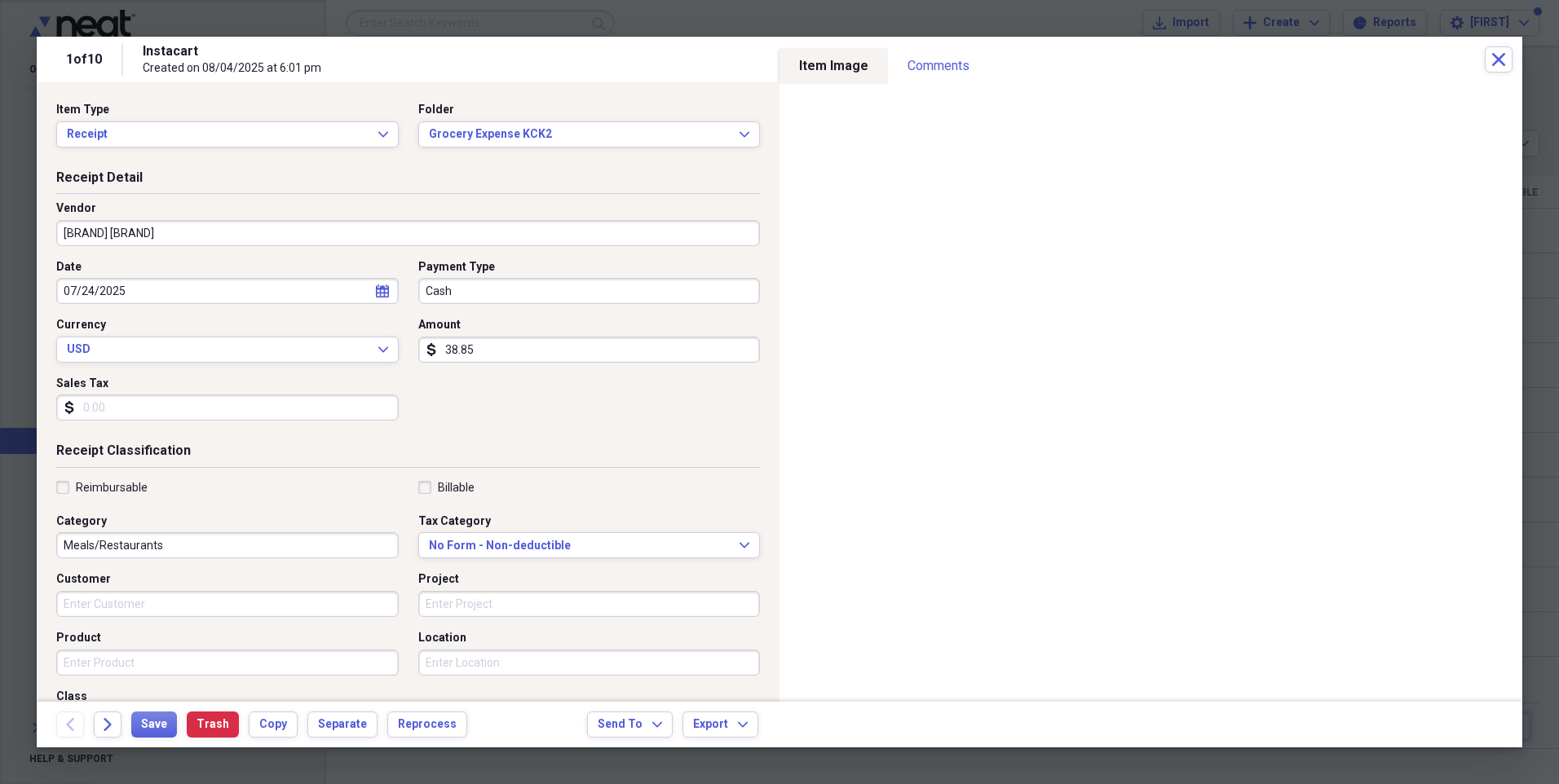 type on "Transportation" 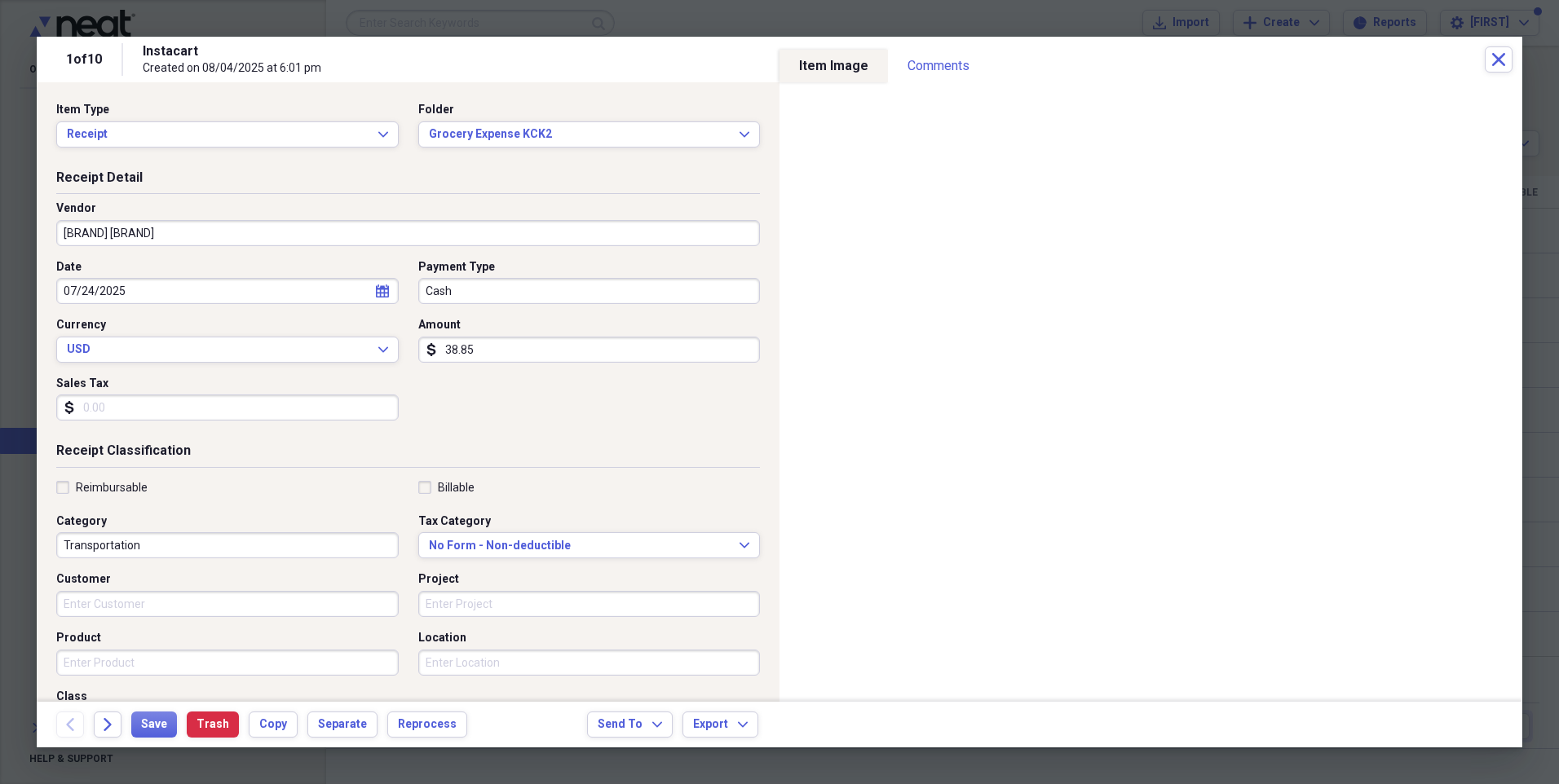click on "Cash" at bounding box center [590, 291] 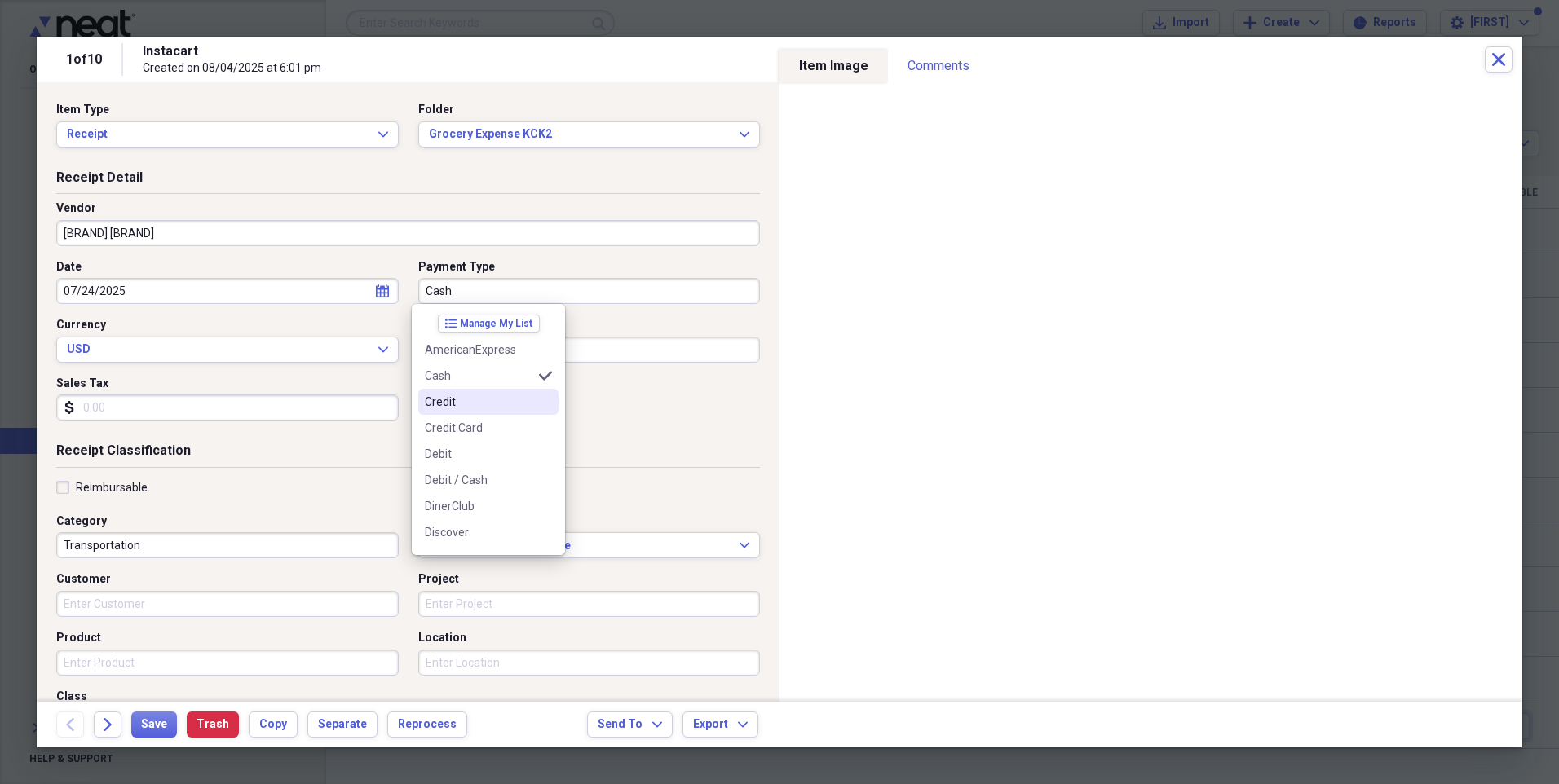 click on "Credit" at bounding box center [479, 402] 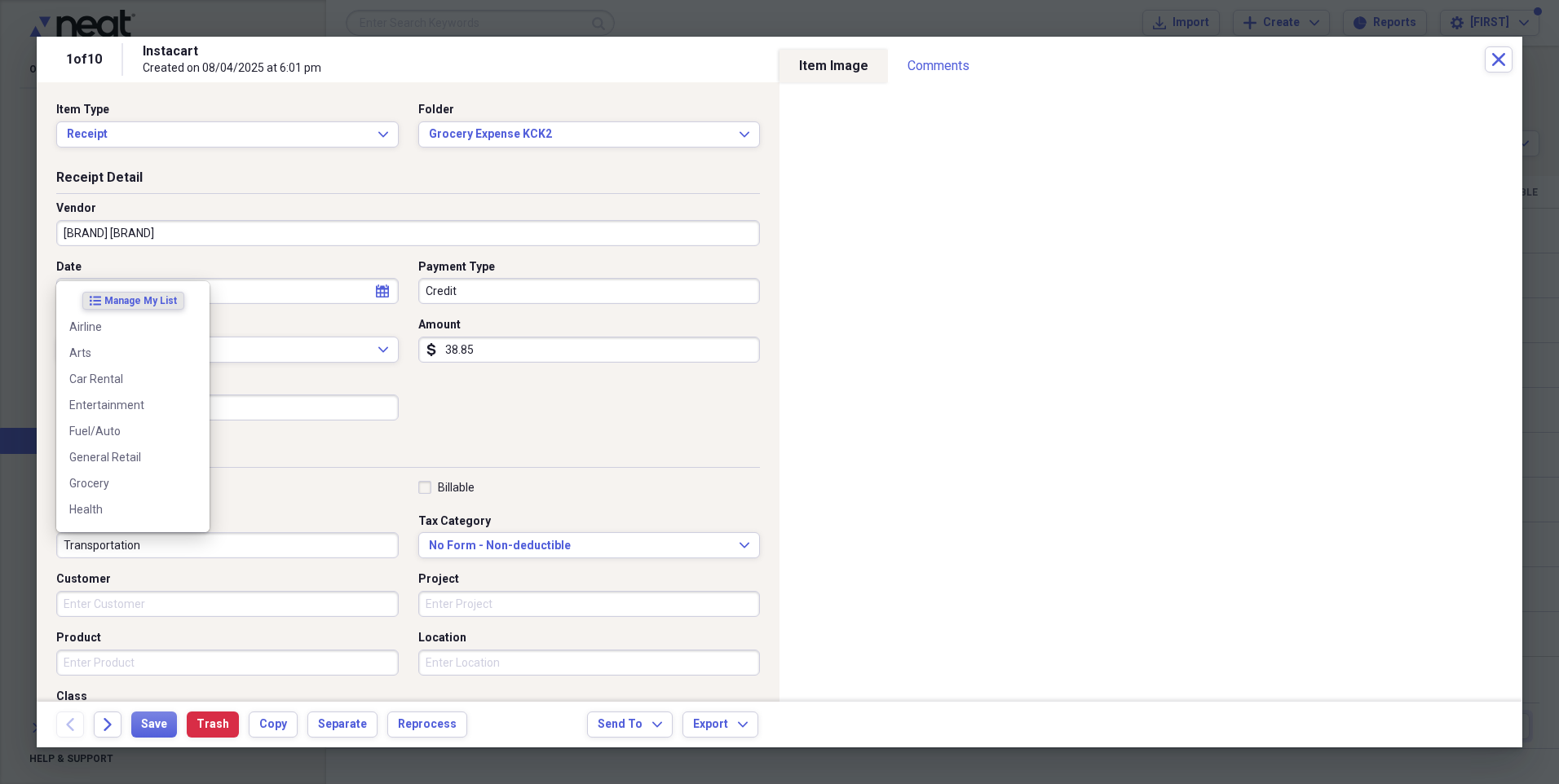 click on "Transportation" at bounding box center [227, 545] 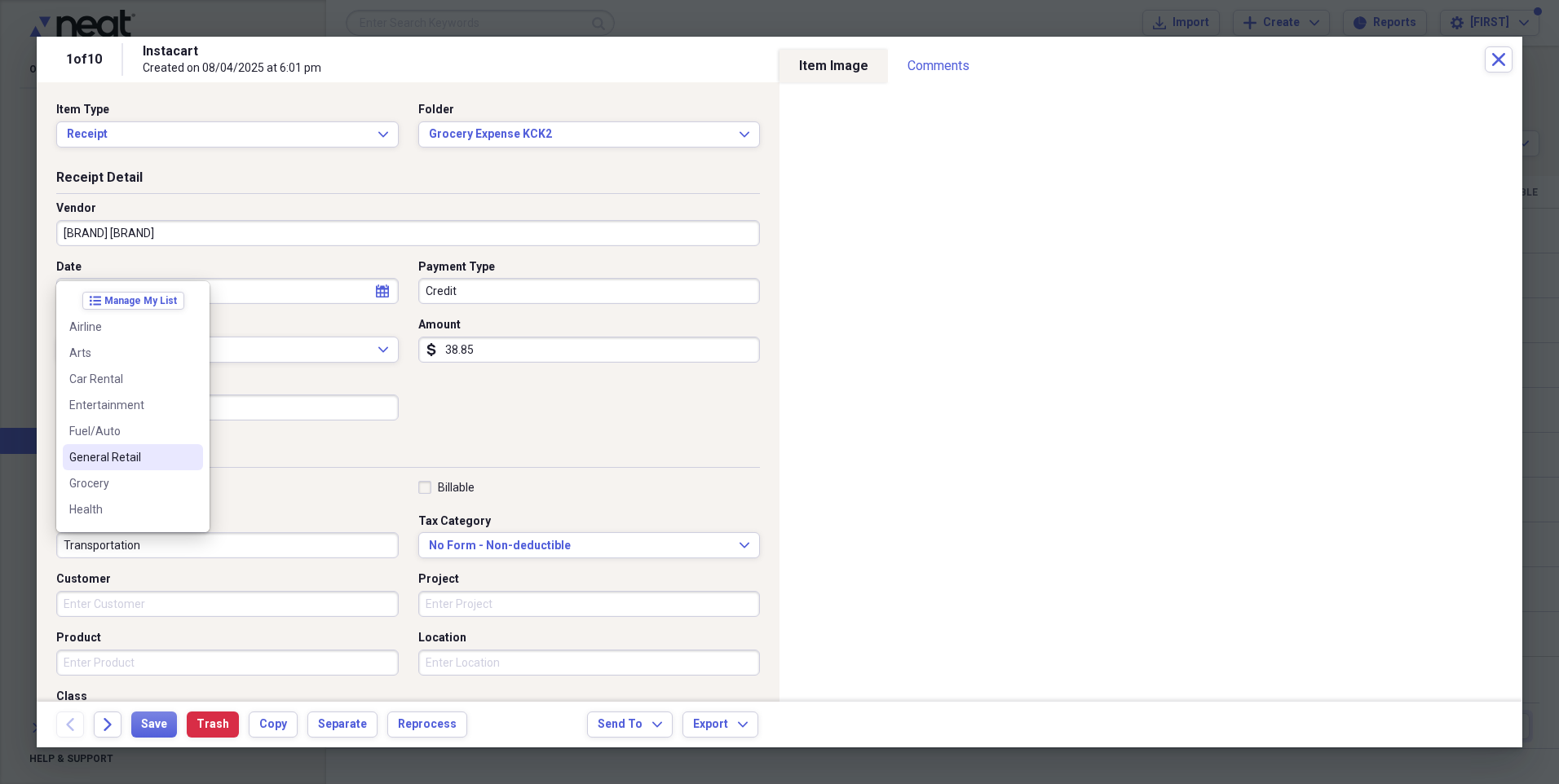 click on "General Retail" at bounding box center [123, 457] 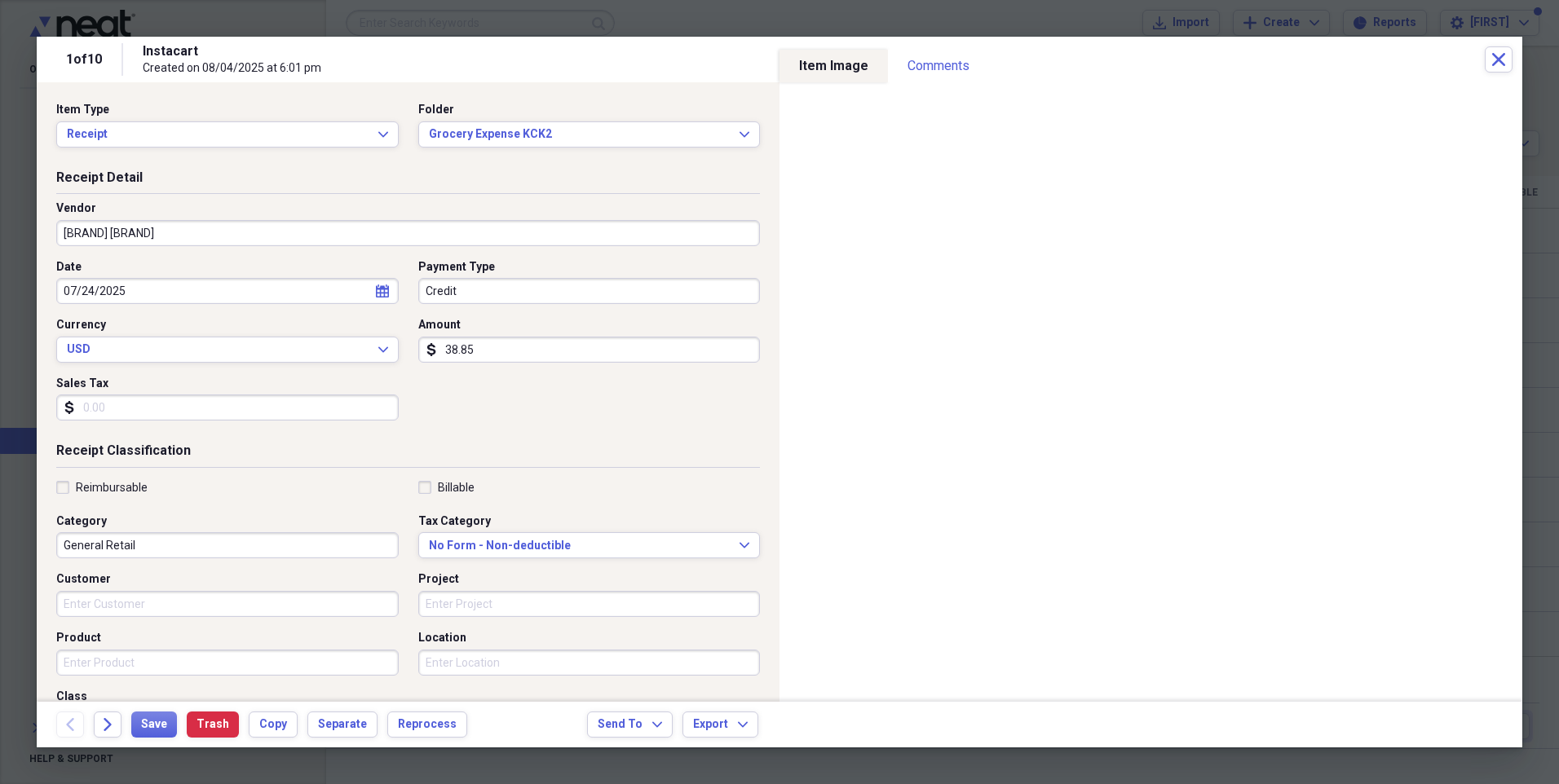 click on "38.85" at bounding box center (590, 350) 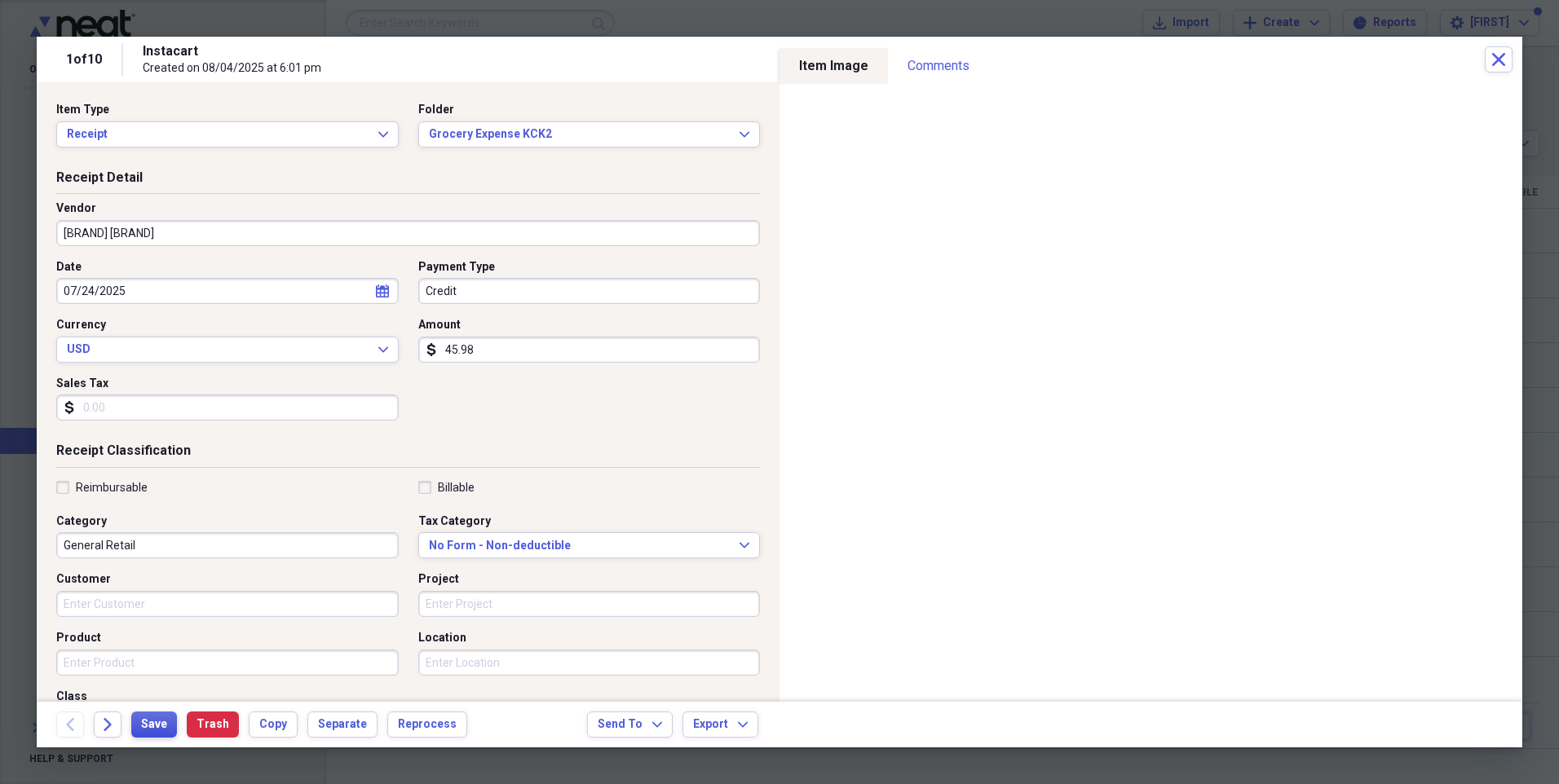 type on "45.98" 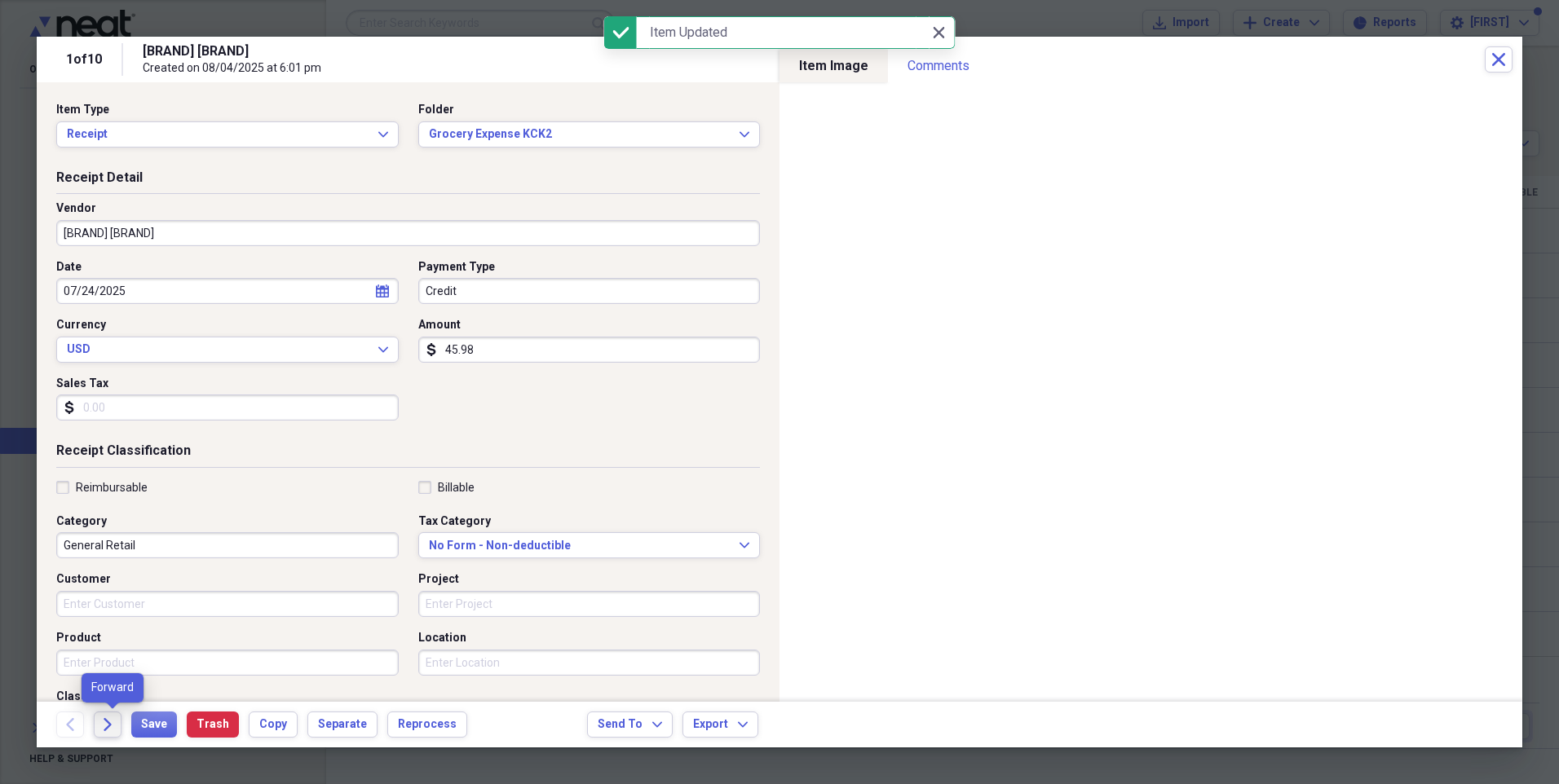 click 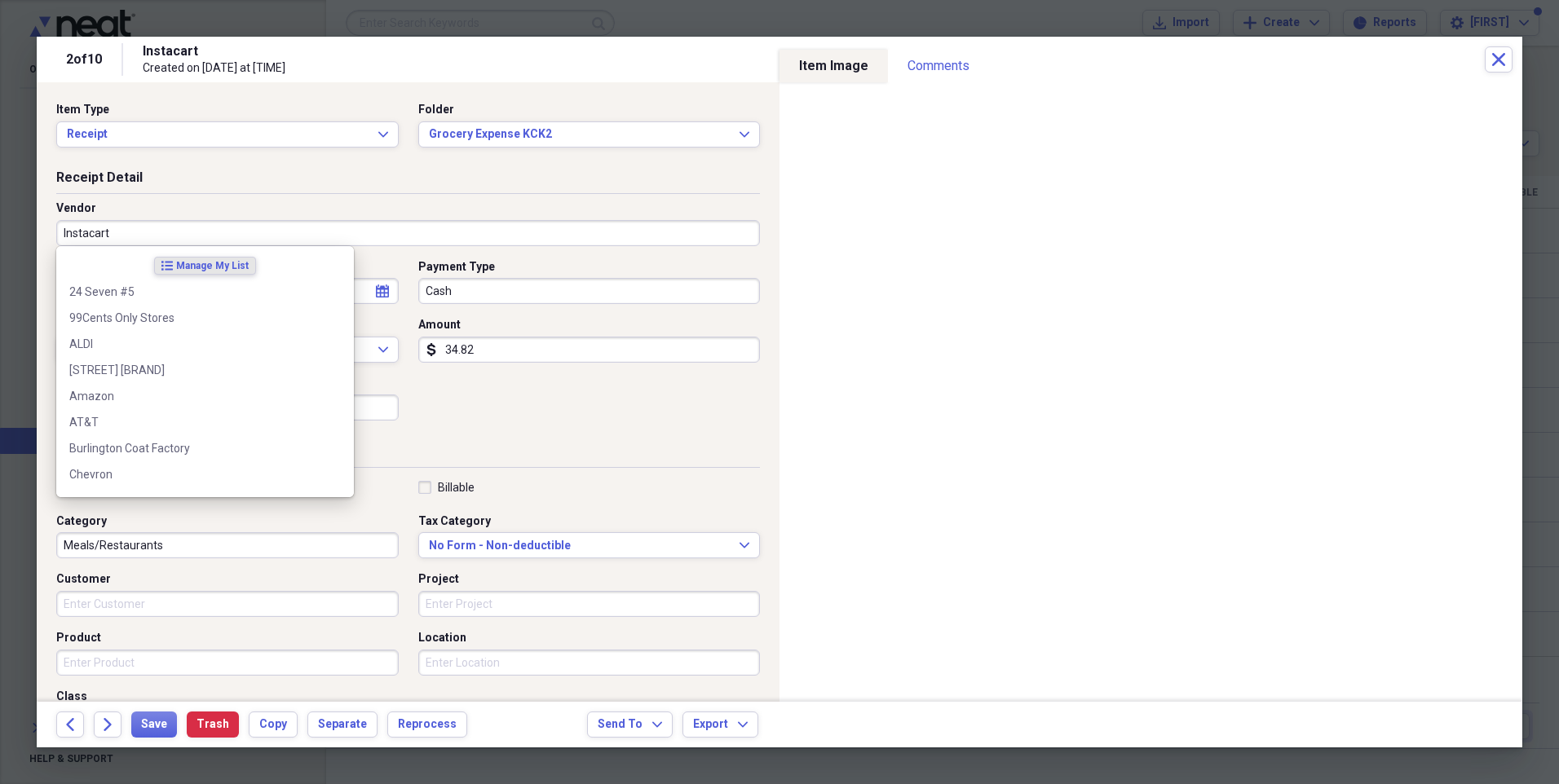 click on "Instacart" at bounding box center [408, 233] 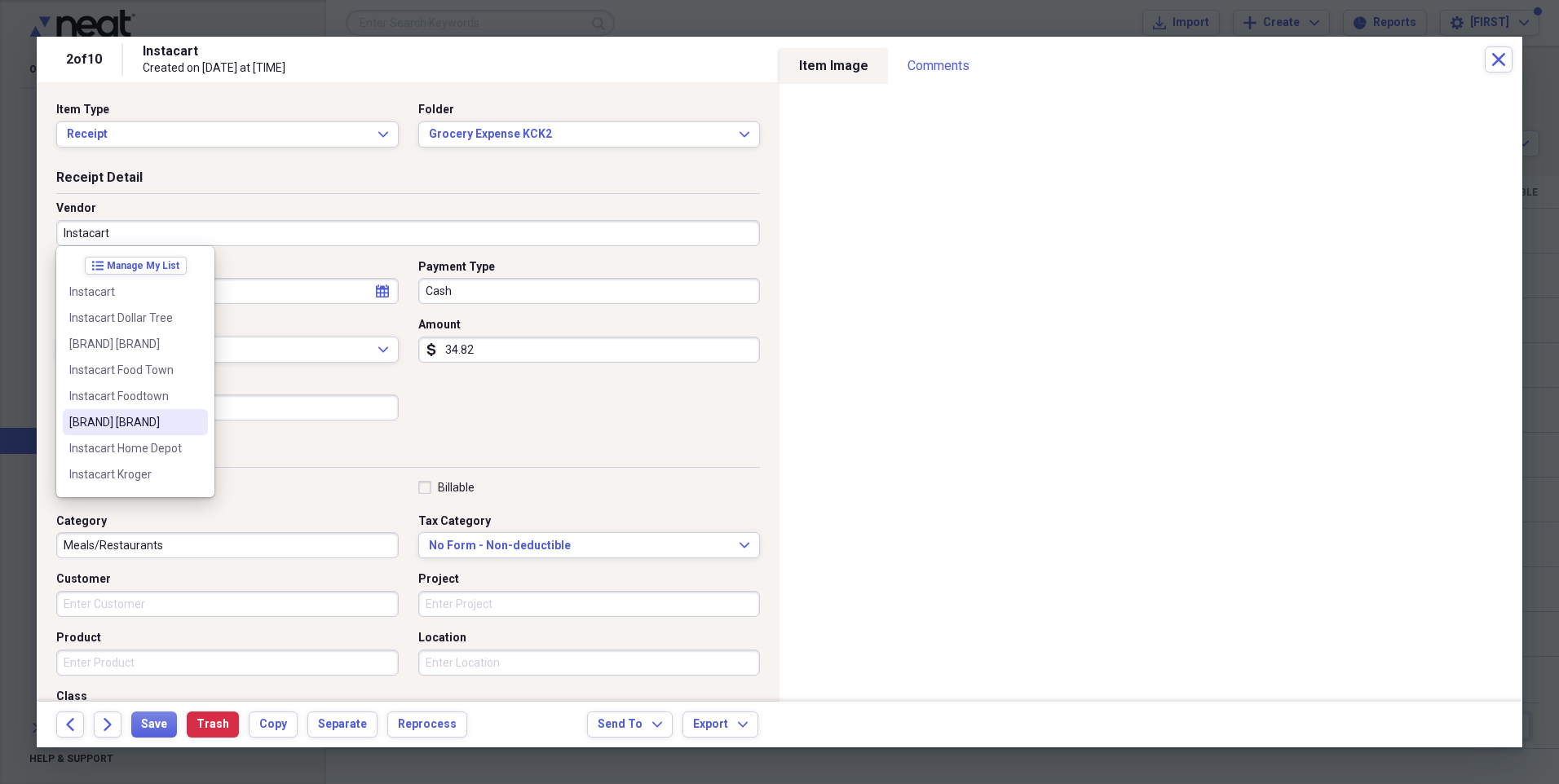 click on "[BRAND] [BRAND]" at bounding box center (126, 422) 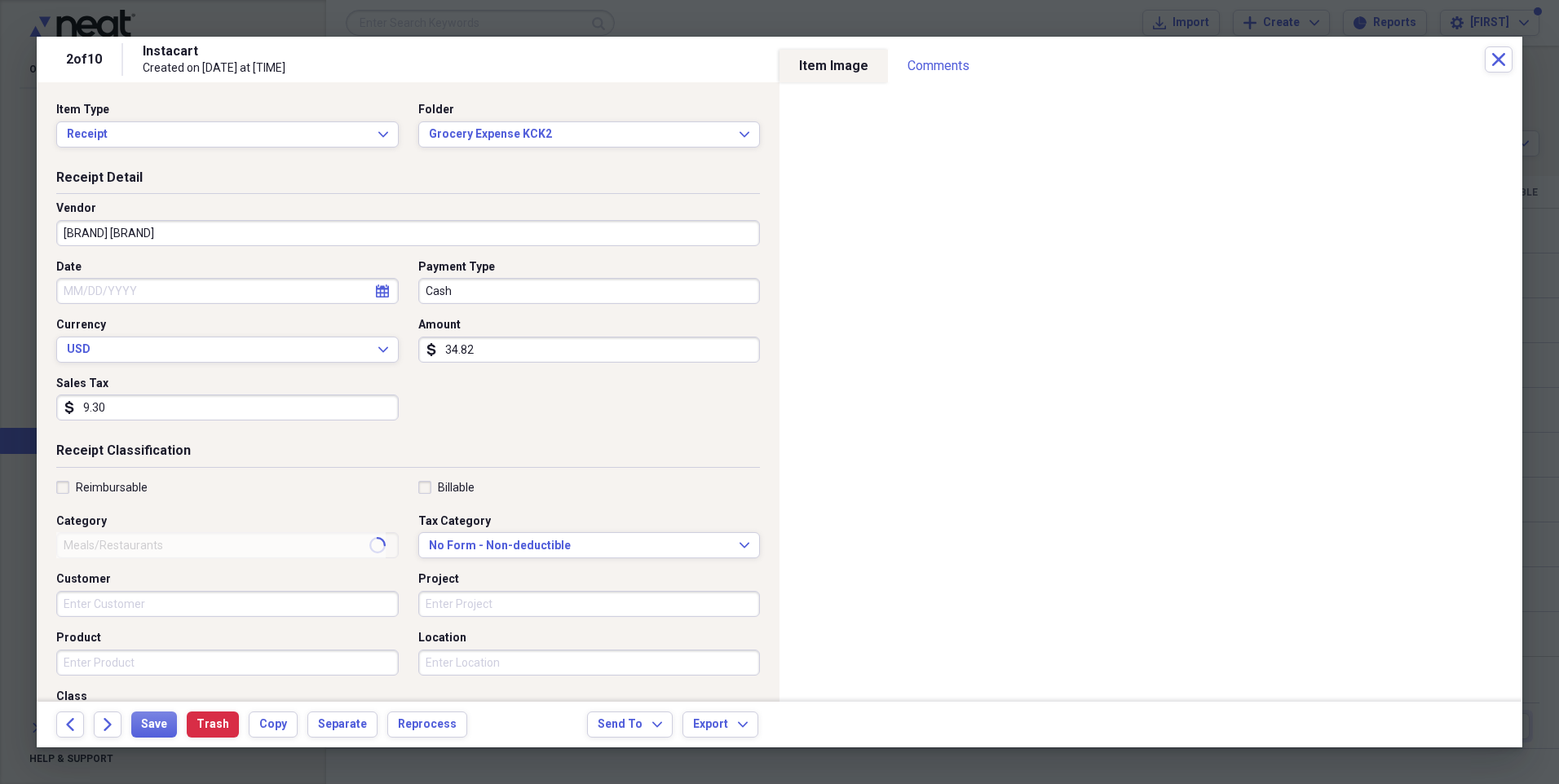 type on "Transportation" 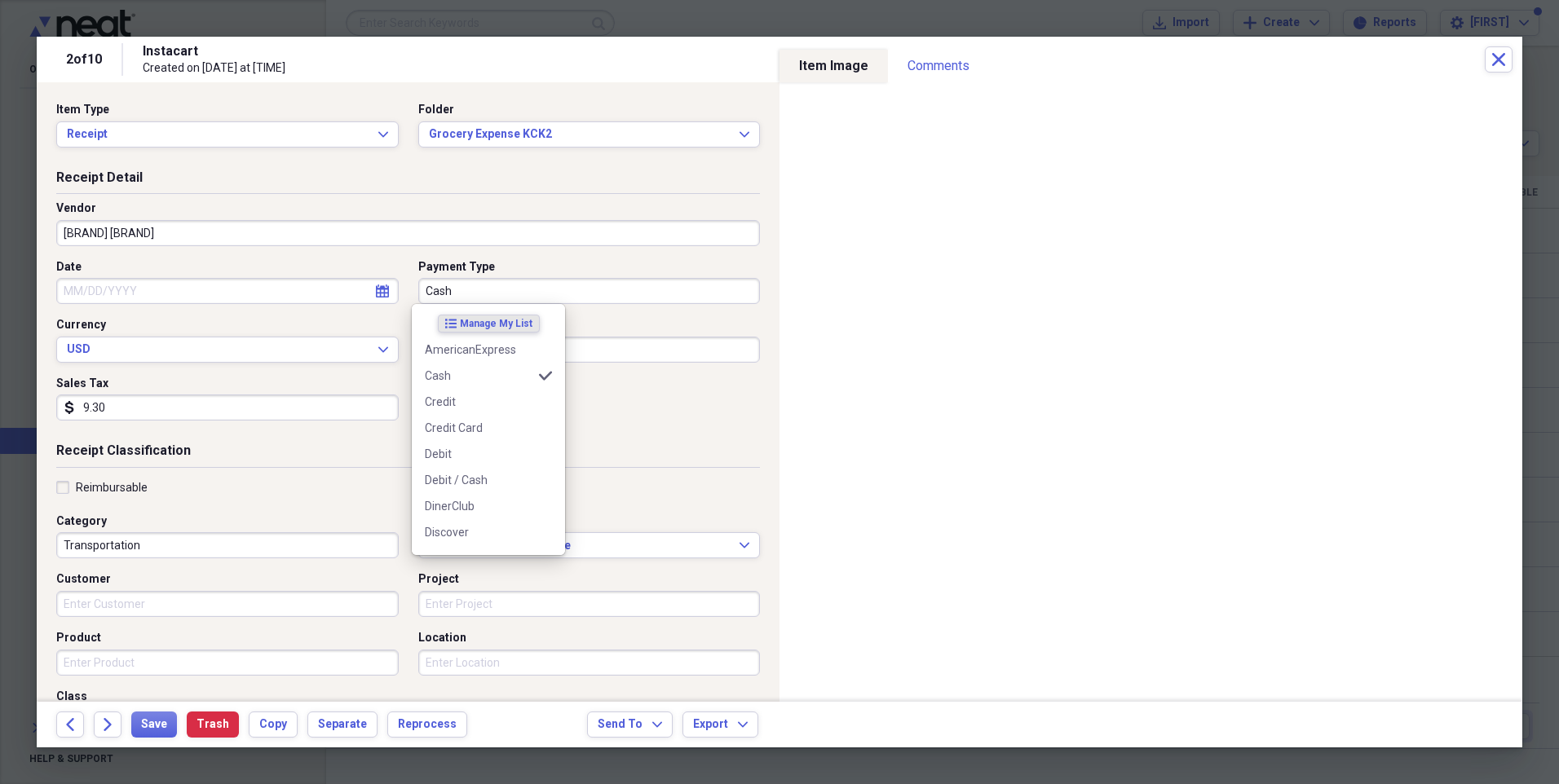 click on "Cash" at bounding box center [590, 291] 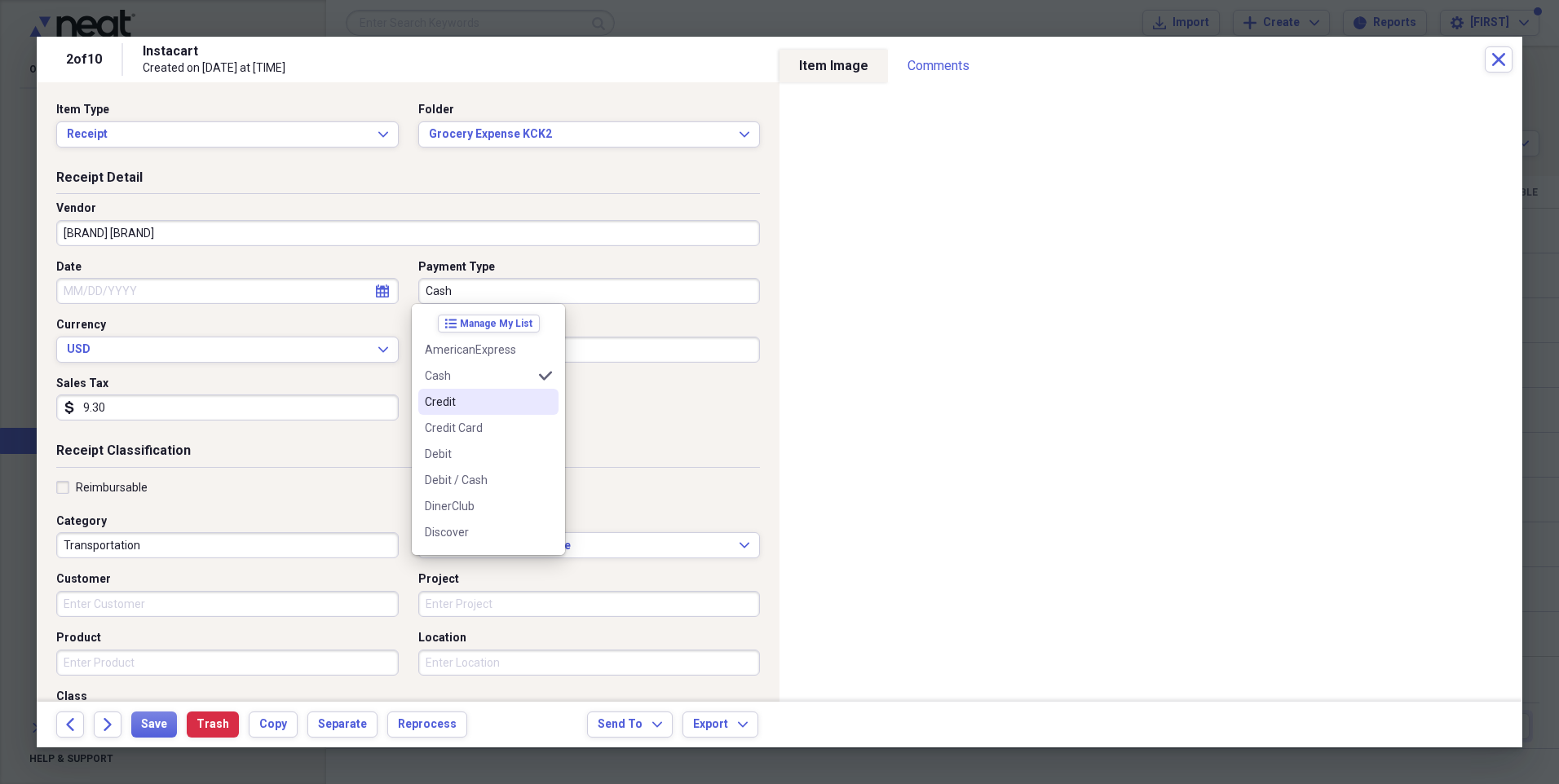 click on "Credit" at bounding box center (488, 402) 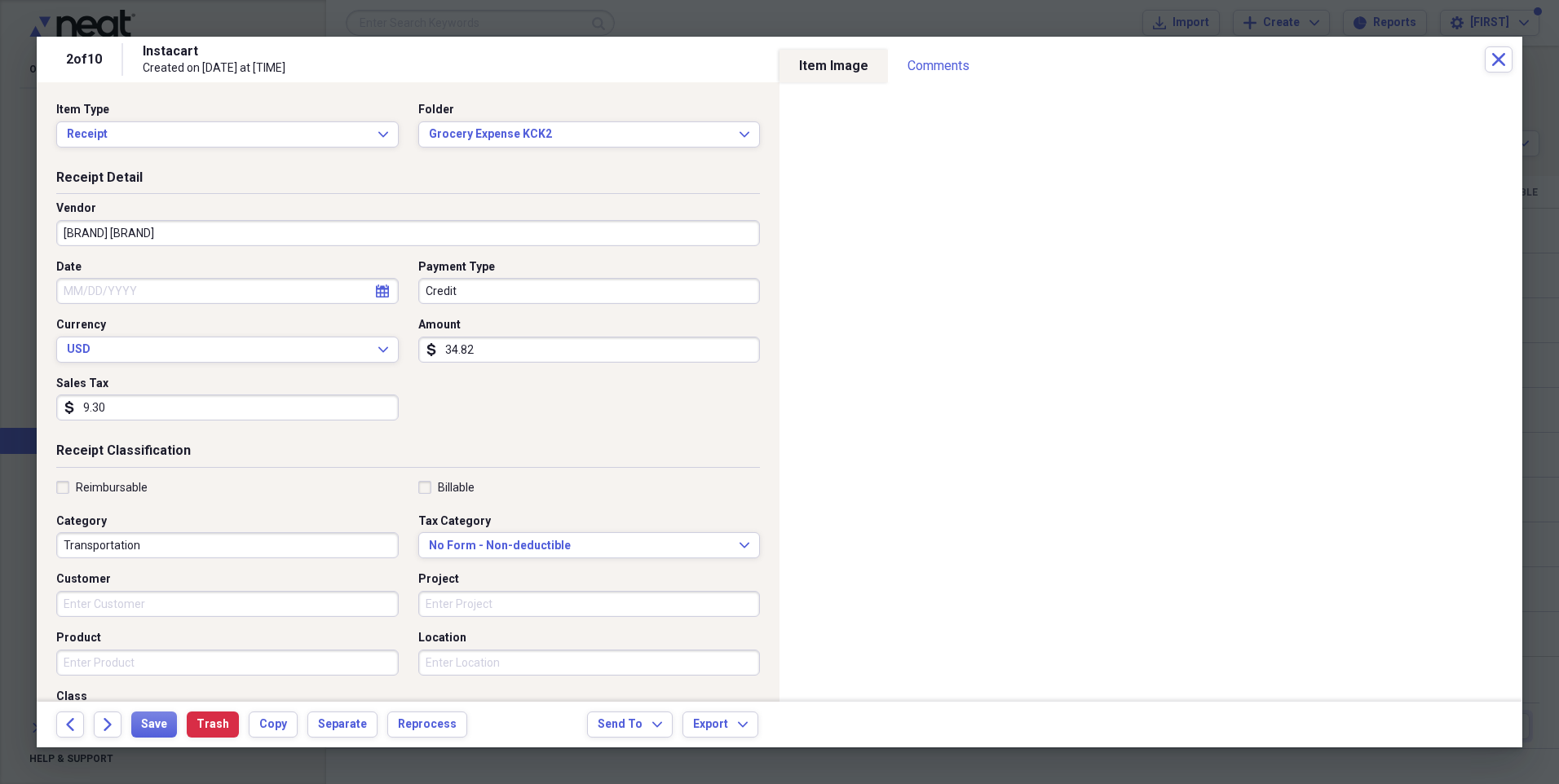 select on "7" 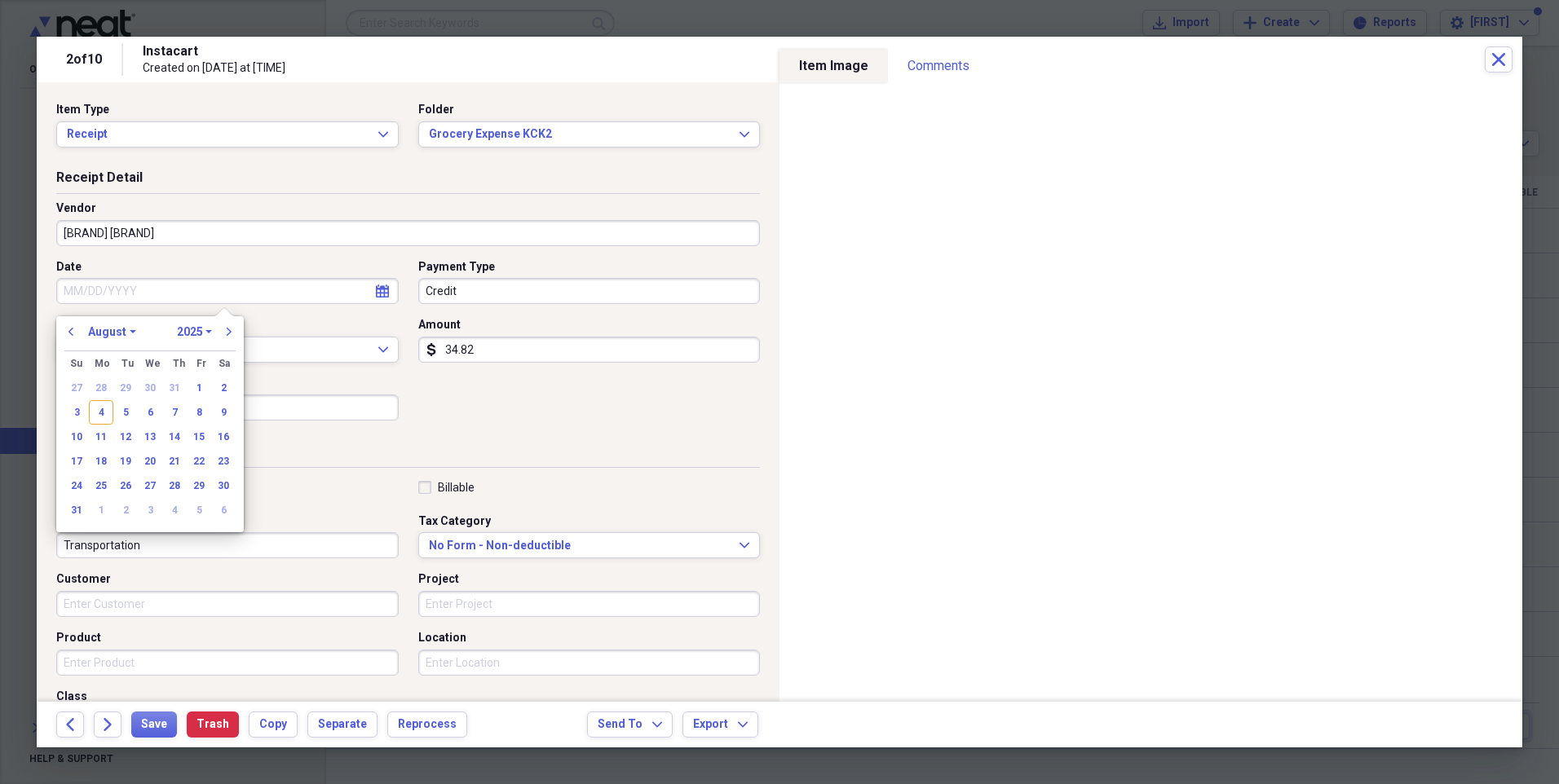 click on "Date" at bounding box center (227, 291) 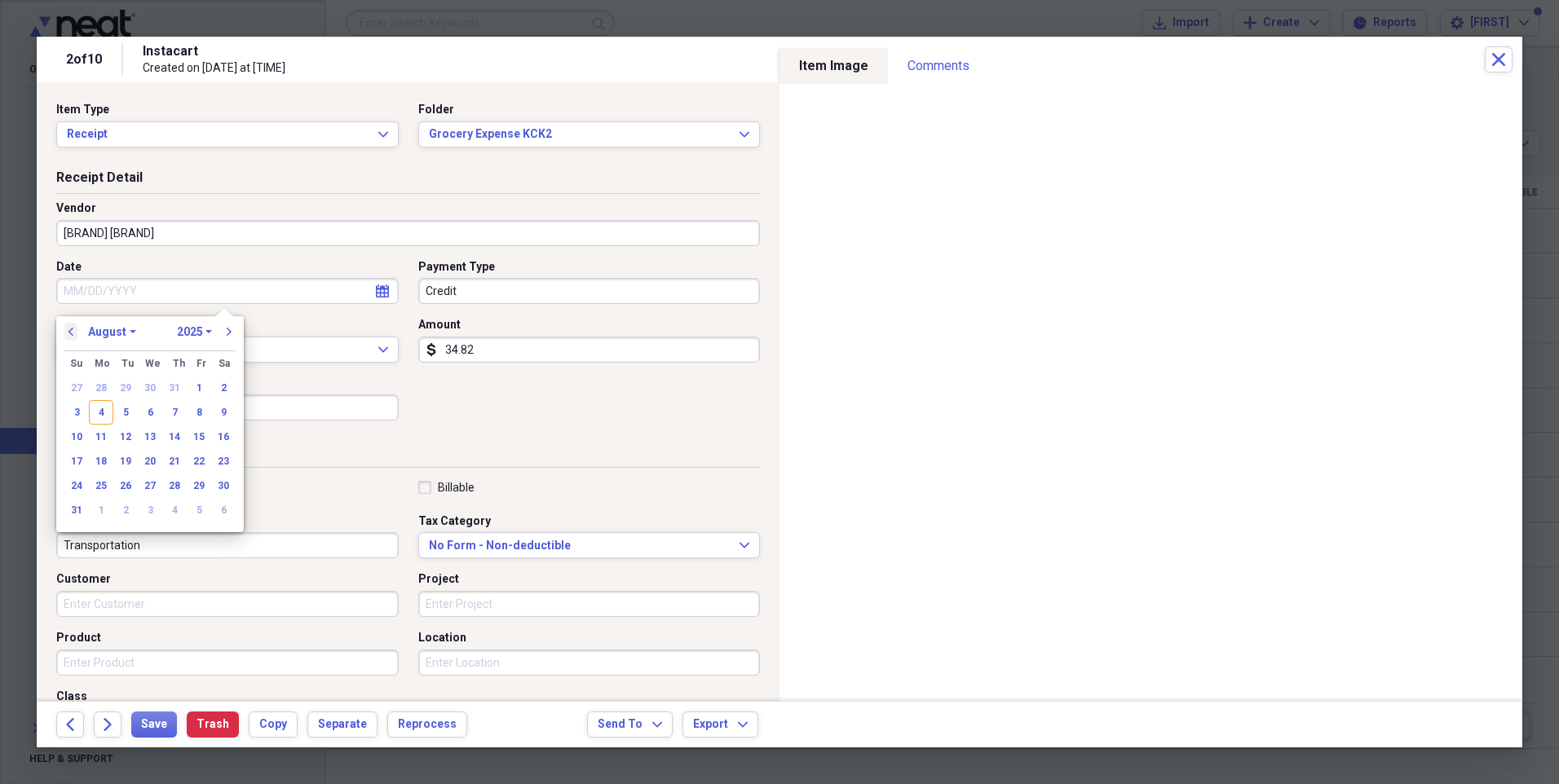 click on "previous" at bounding box center [71, 332] 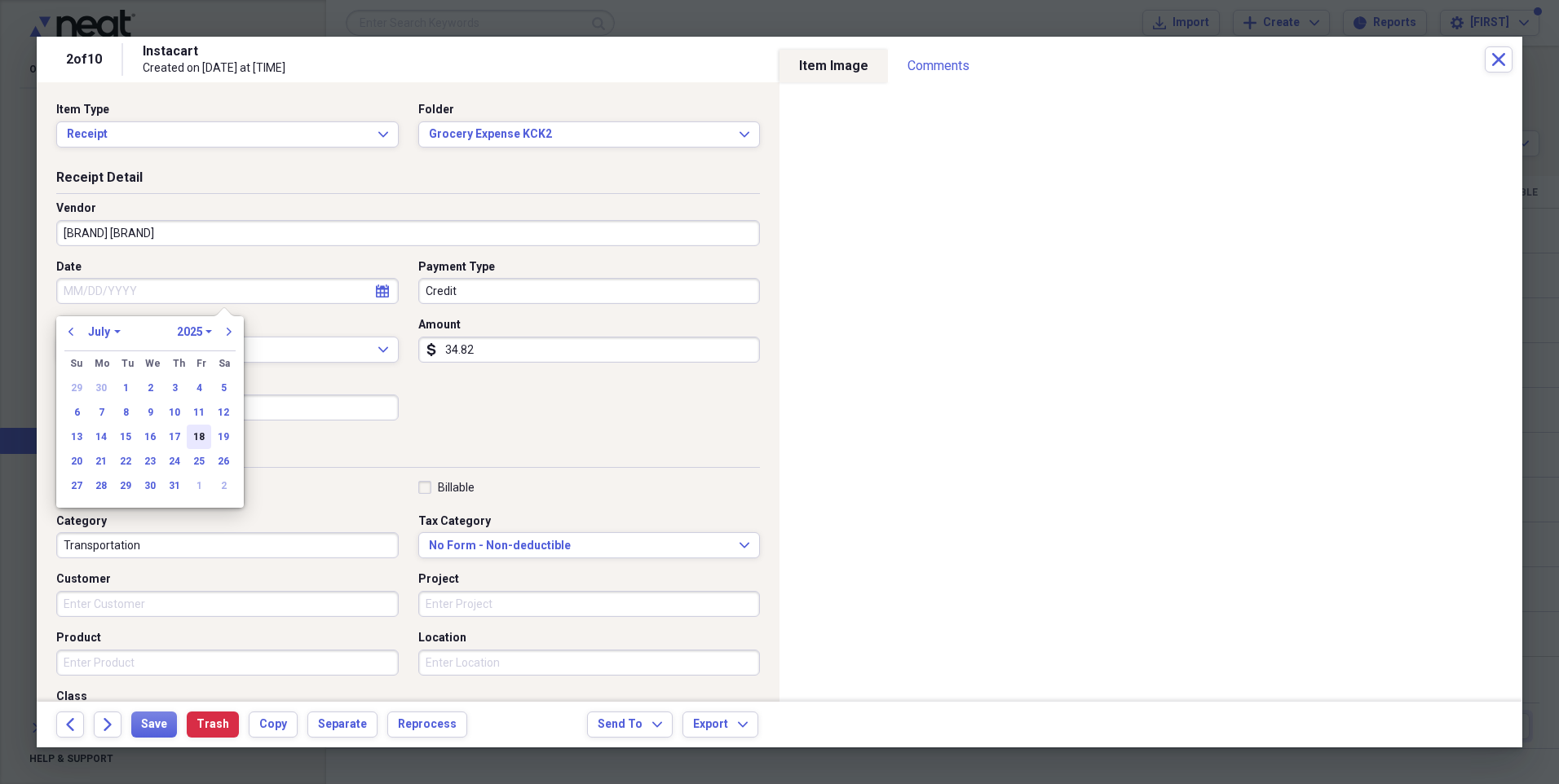 click on "18" at bounding box center (199, 437) 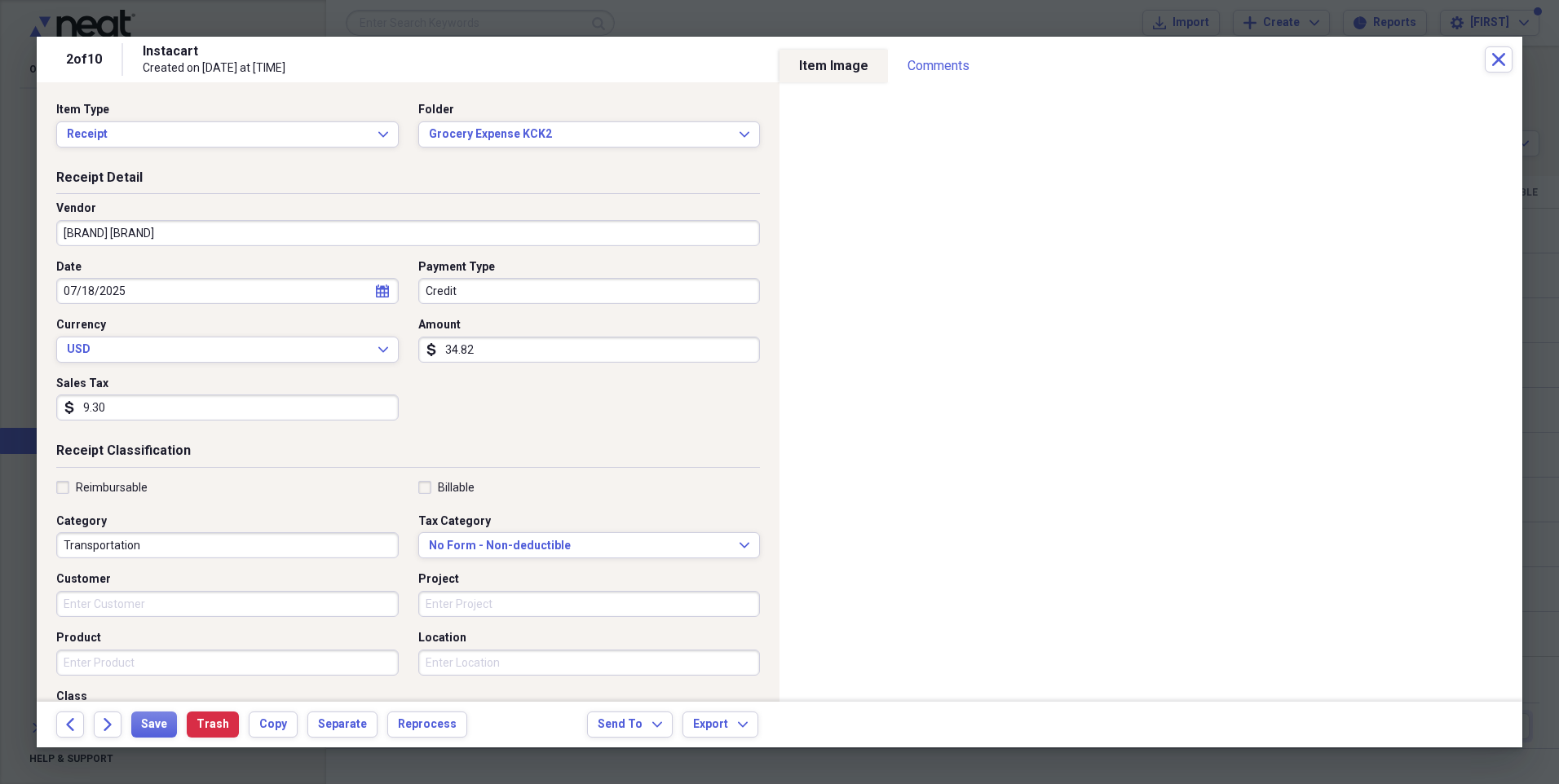 click on "Transportation" at bounding box center (227, 545) 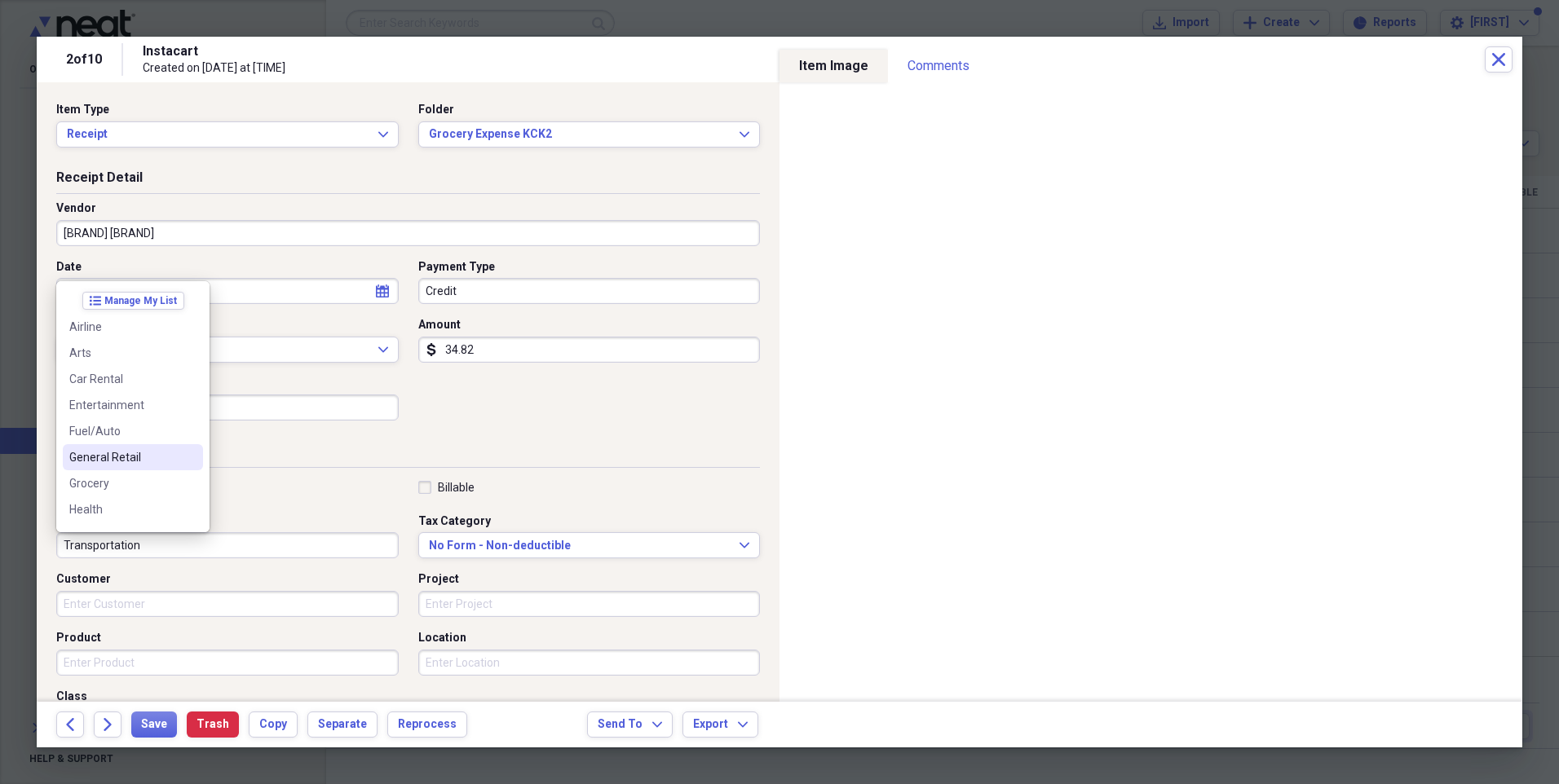 click on "General Retail" at bounding box center [123, 457] 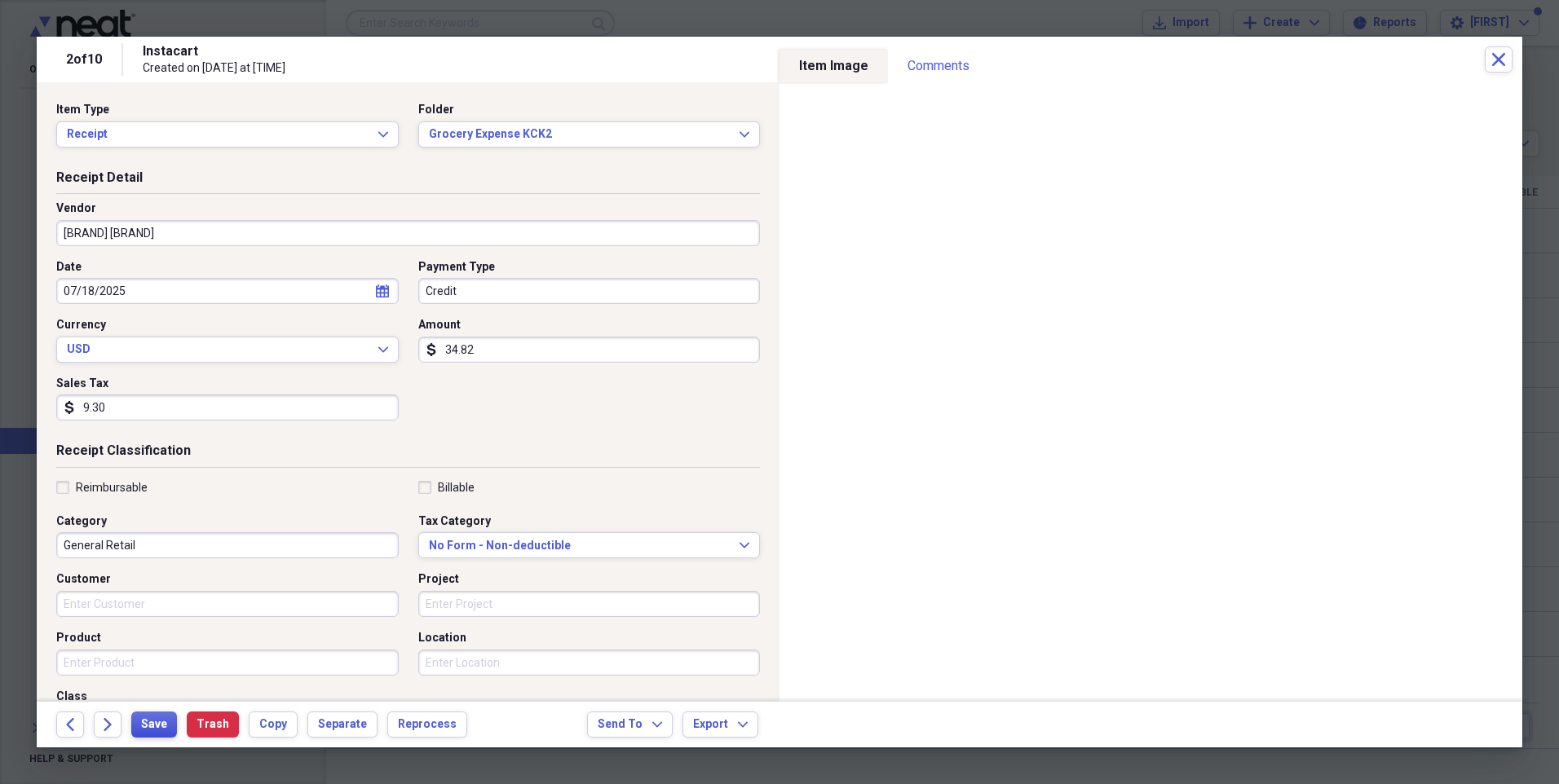 click on "Save" at bounding box center (154, 725) 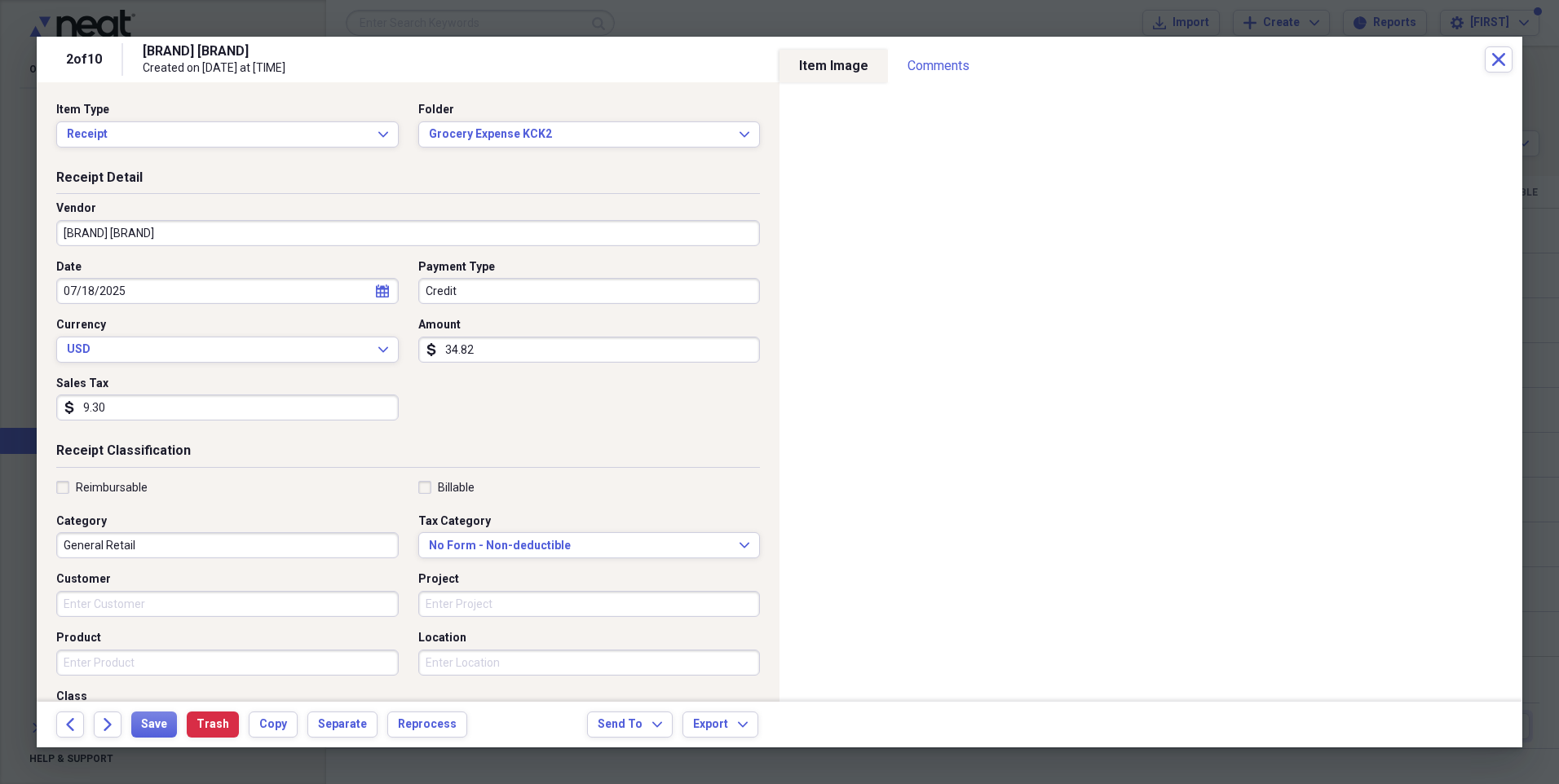 click on "Sales Tax dollar-sign [NUMBER]" at bounding box center (232, 399) 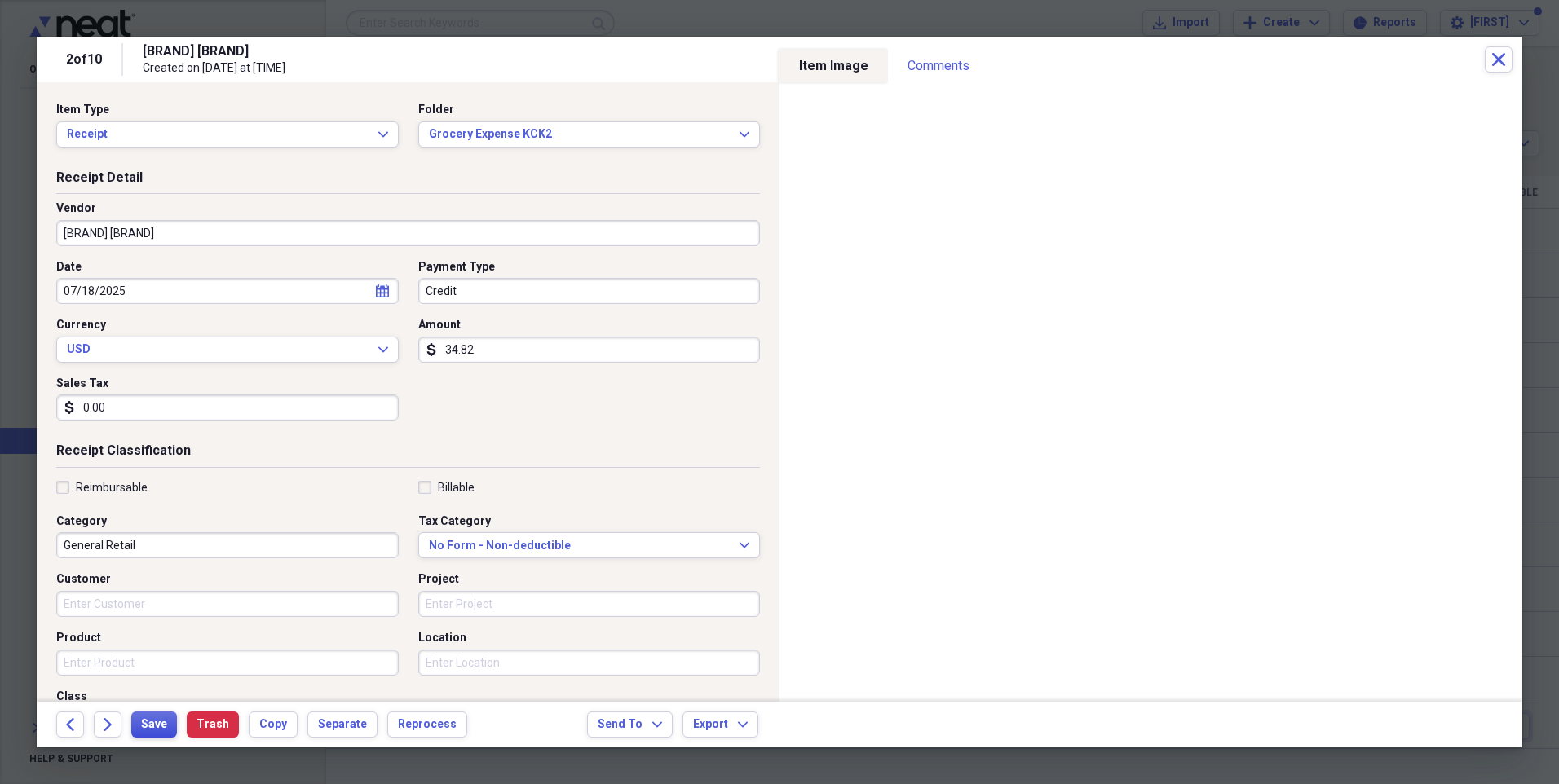 type on "0.00" 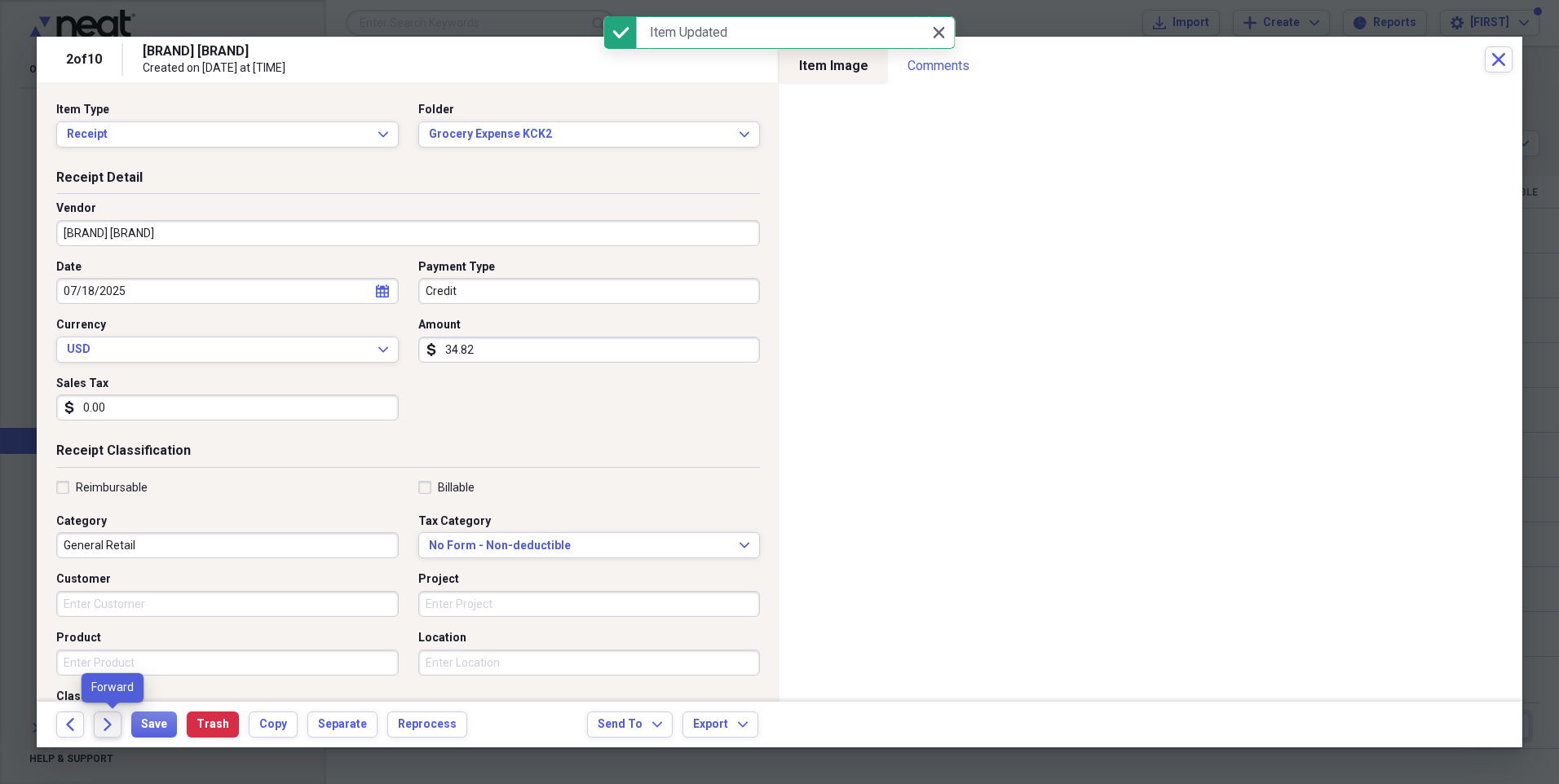 click on "Forward" 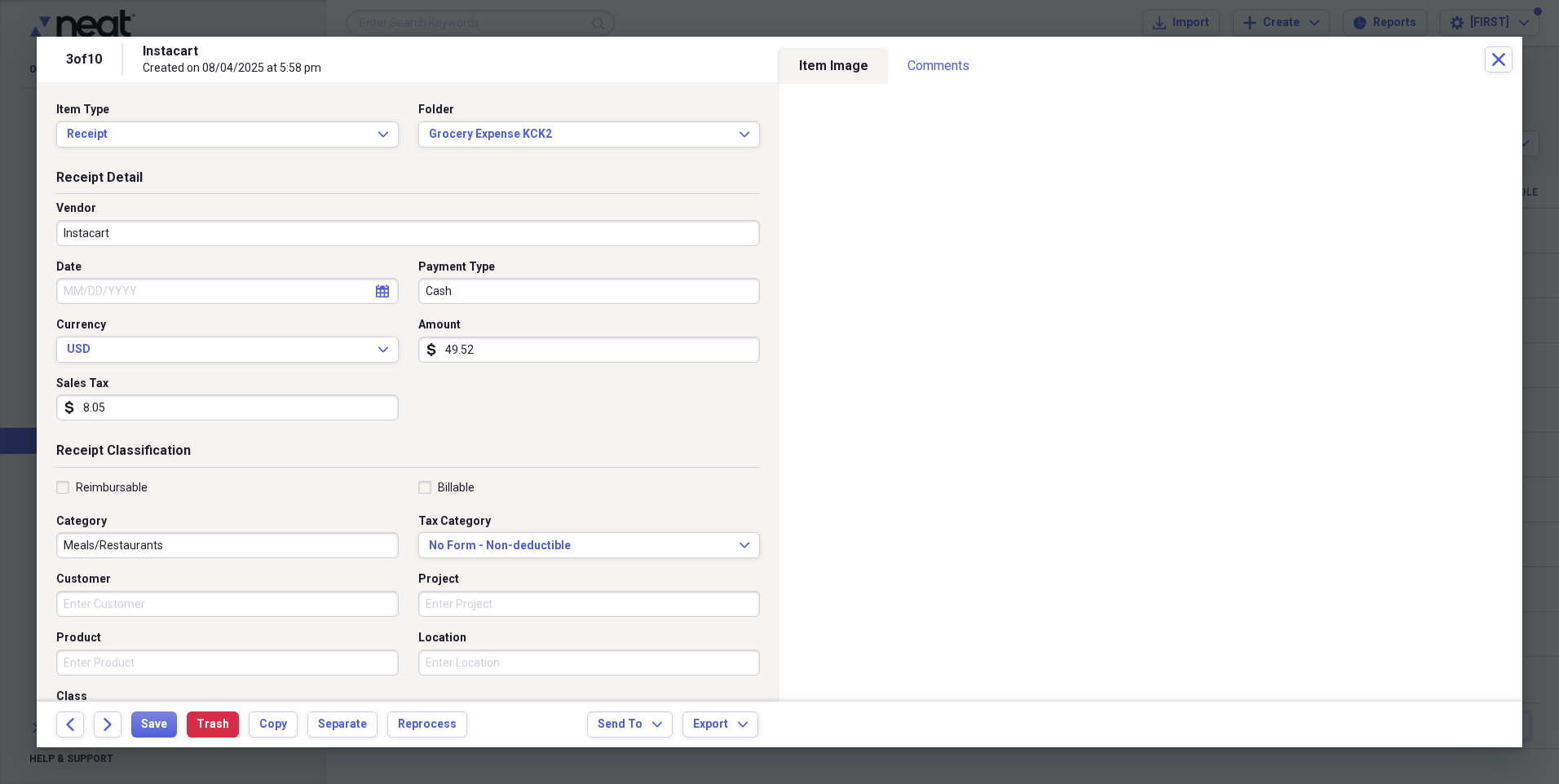 click on "Date" at bounding box center (227, 267) 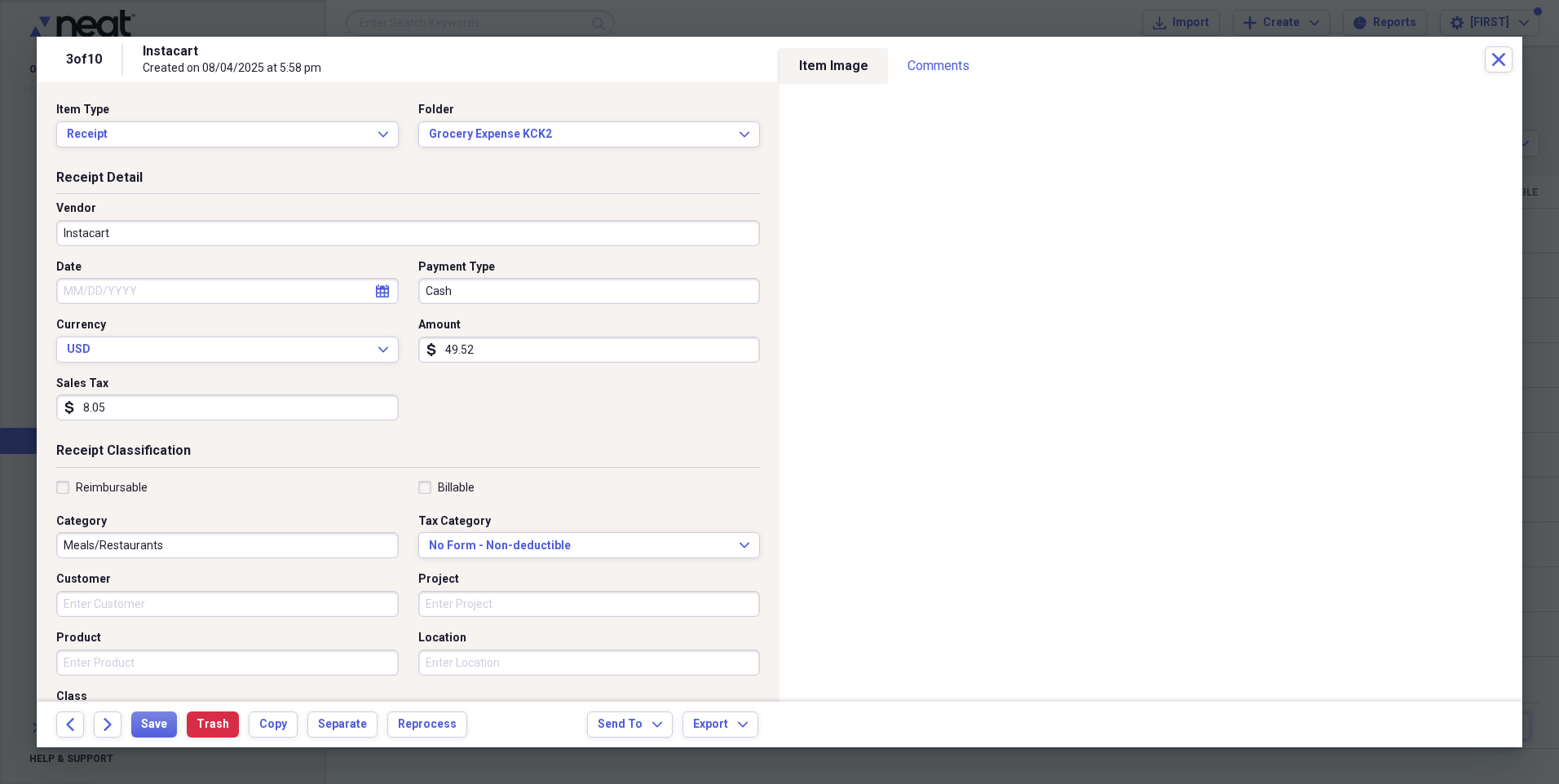 click on "Date" at bounding box center [227, 291] 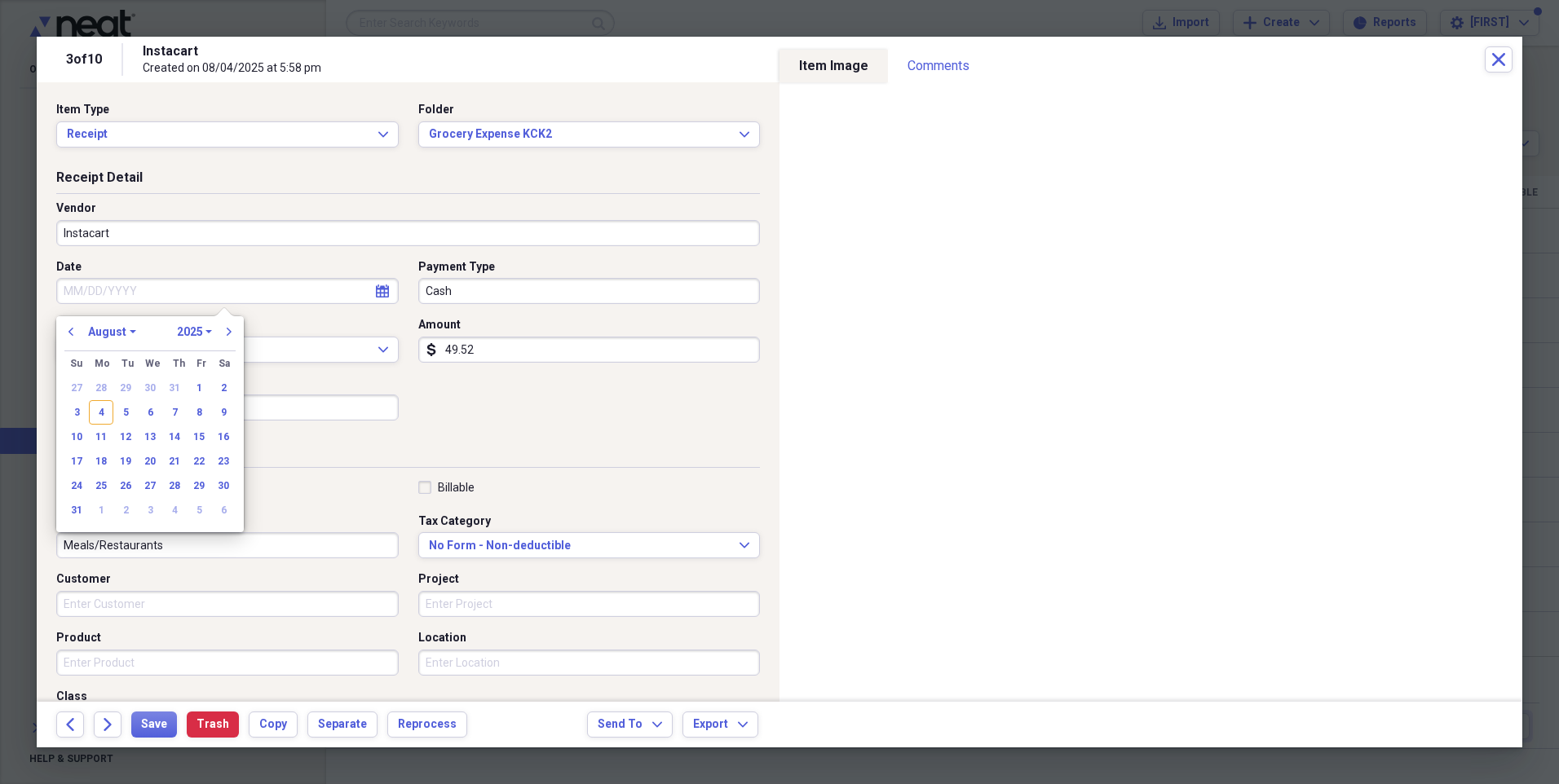 drag, startPoint x: 66, startPoint y: 329, endPoint x: 94, endPoint y: 364, distance: 44.82187 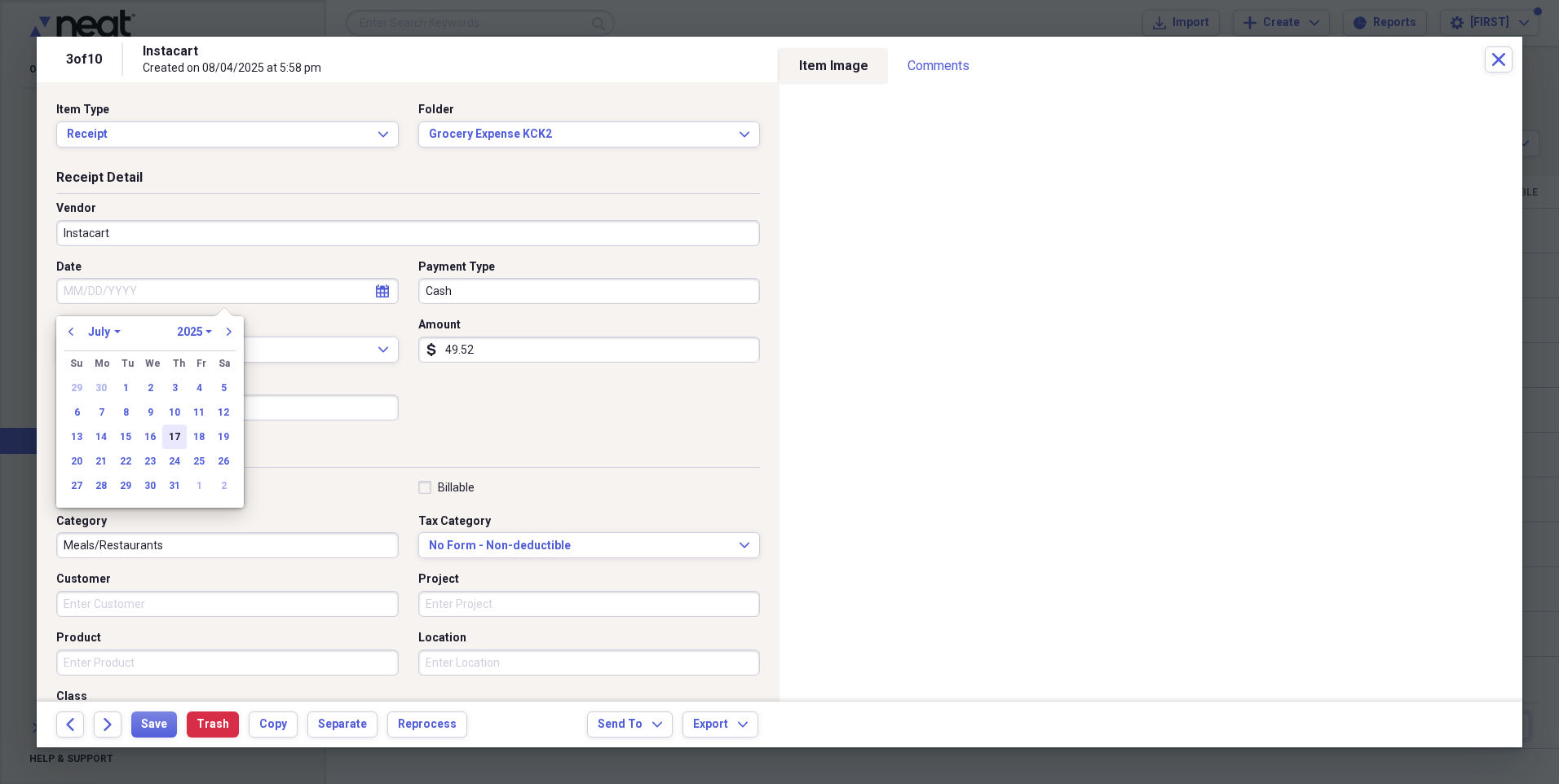 click on "17" at bounding box center [174, 437] 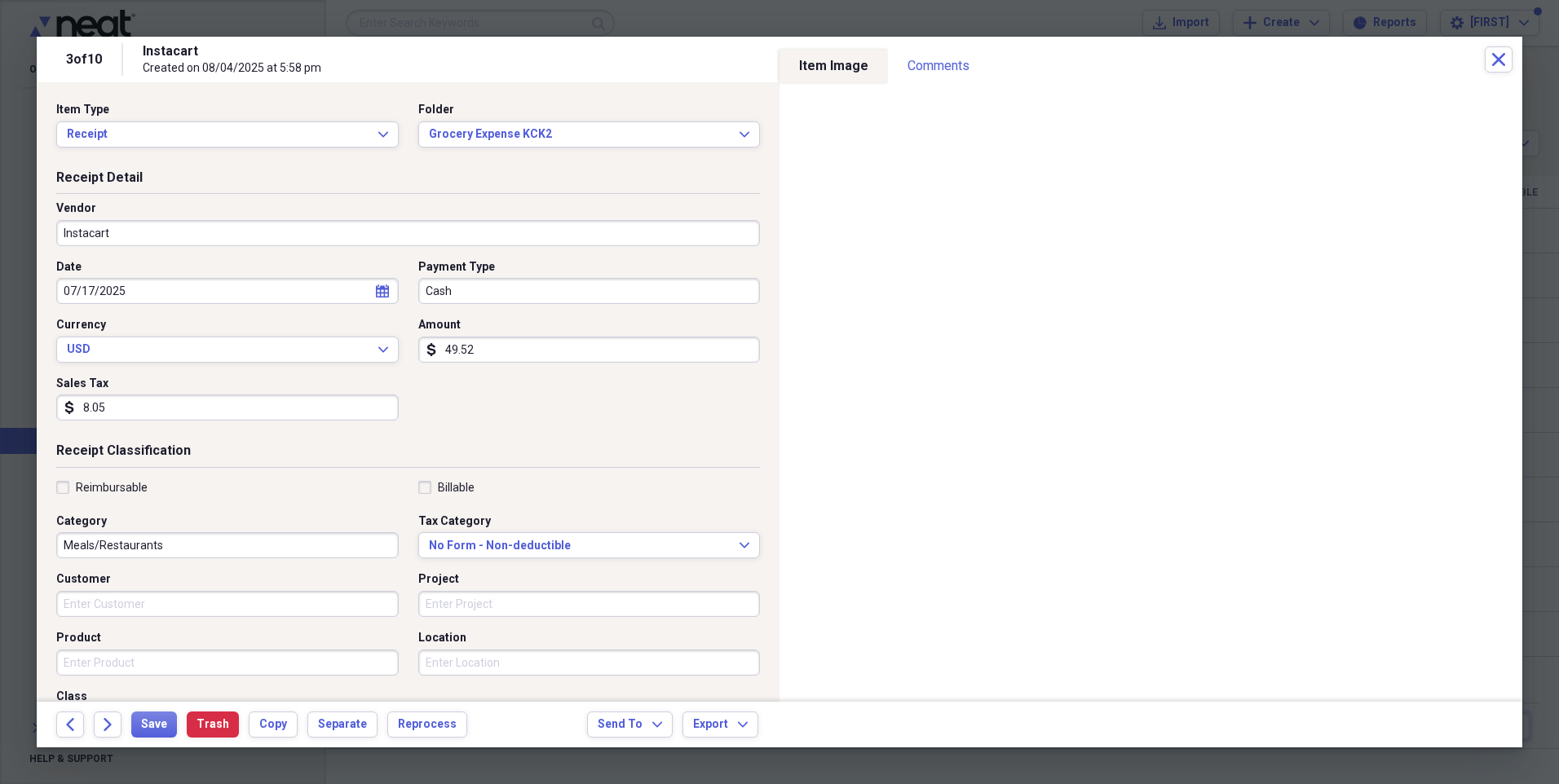 click on "Cash" at bounding box center (590, 291) 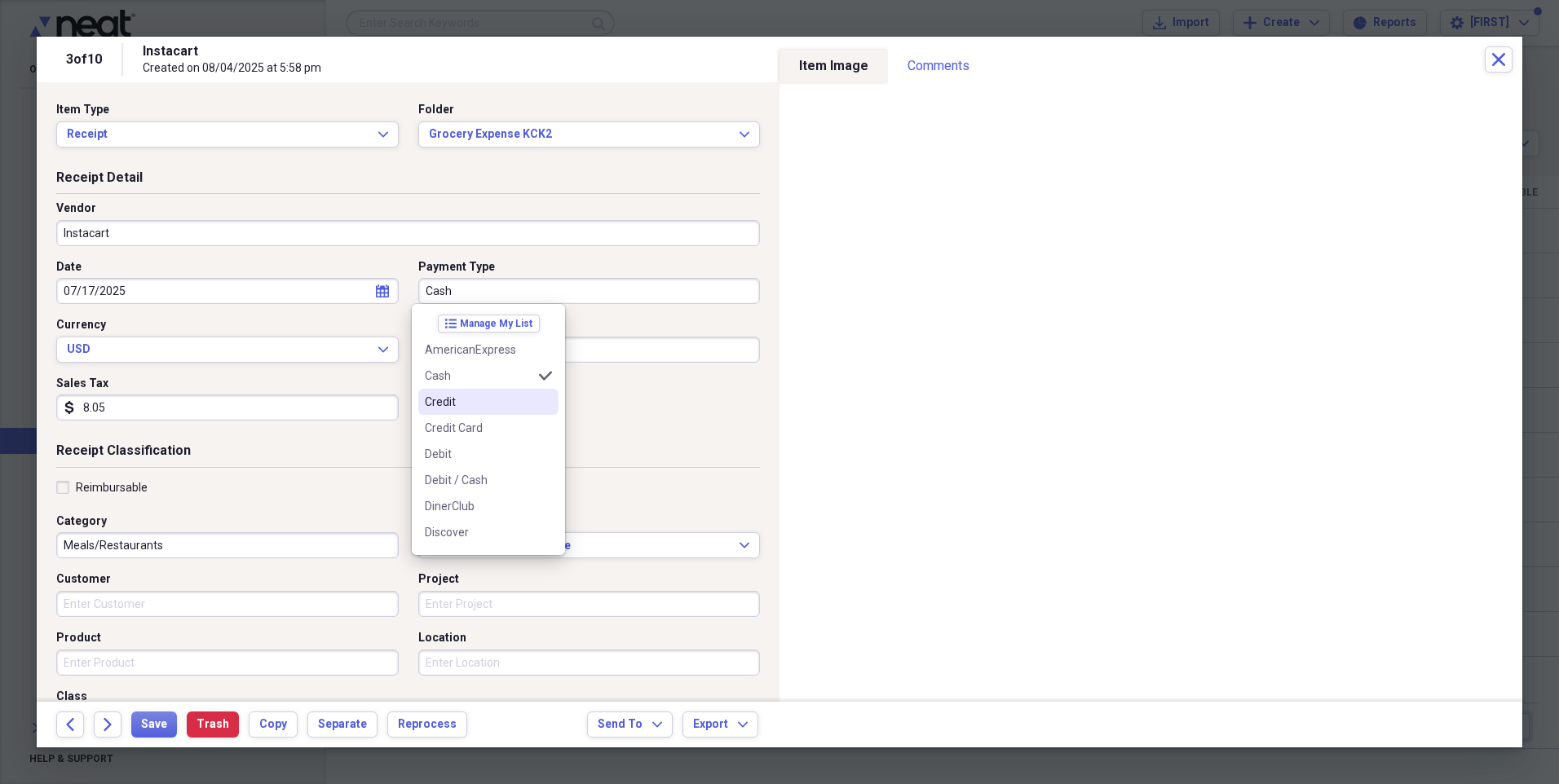 click on "Credit" at bounding box center [479, 402] 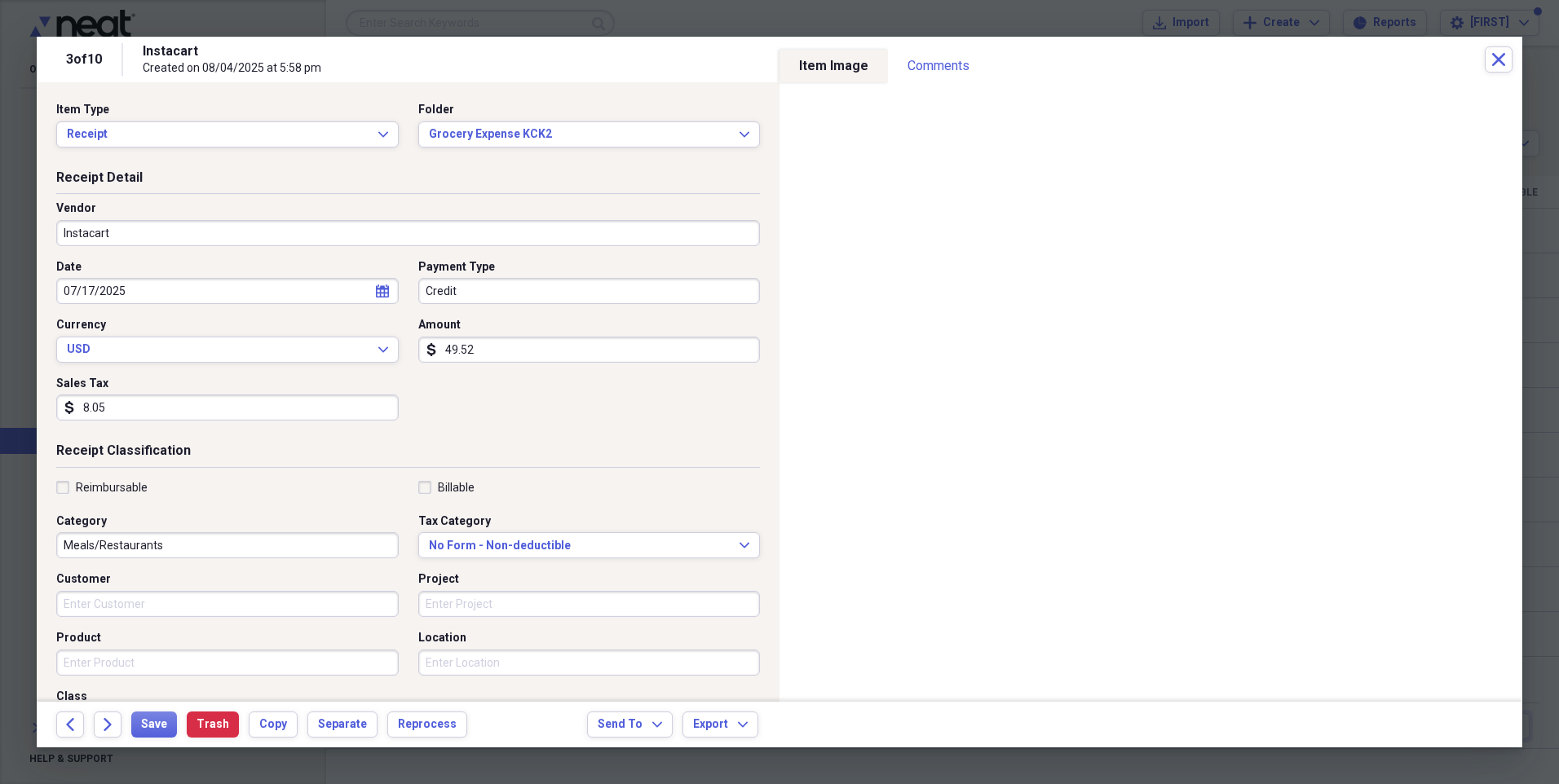 click on "Instacart" at bounding box center (408, 233) 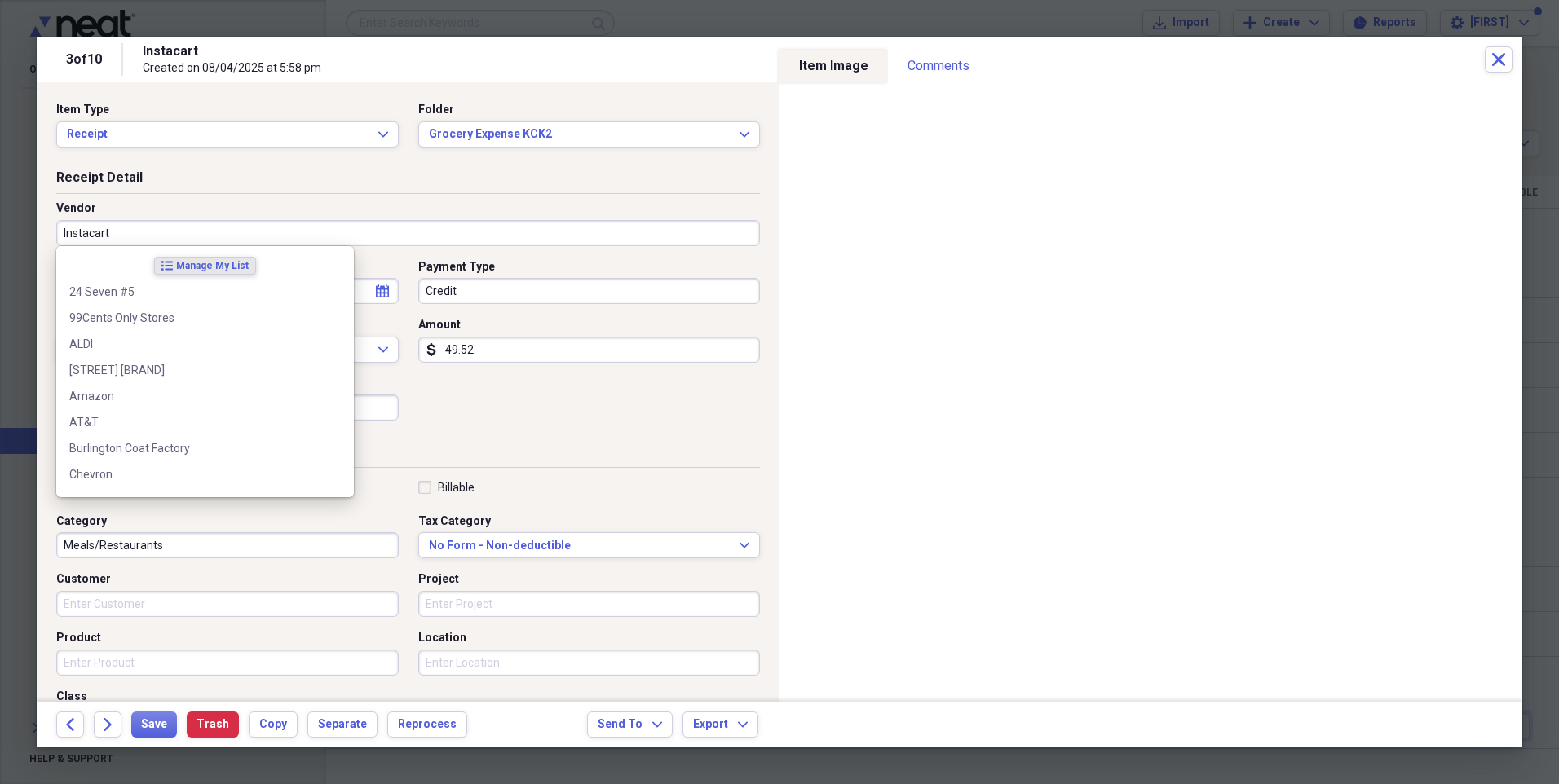 click on "Instacart" at bounding box center [408, 233] 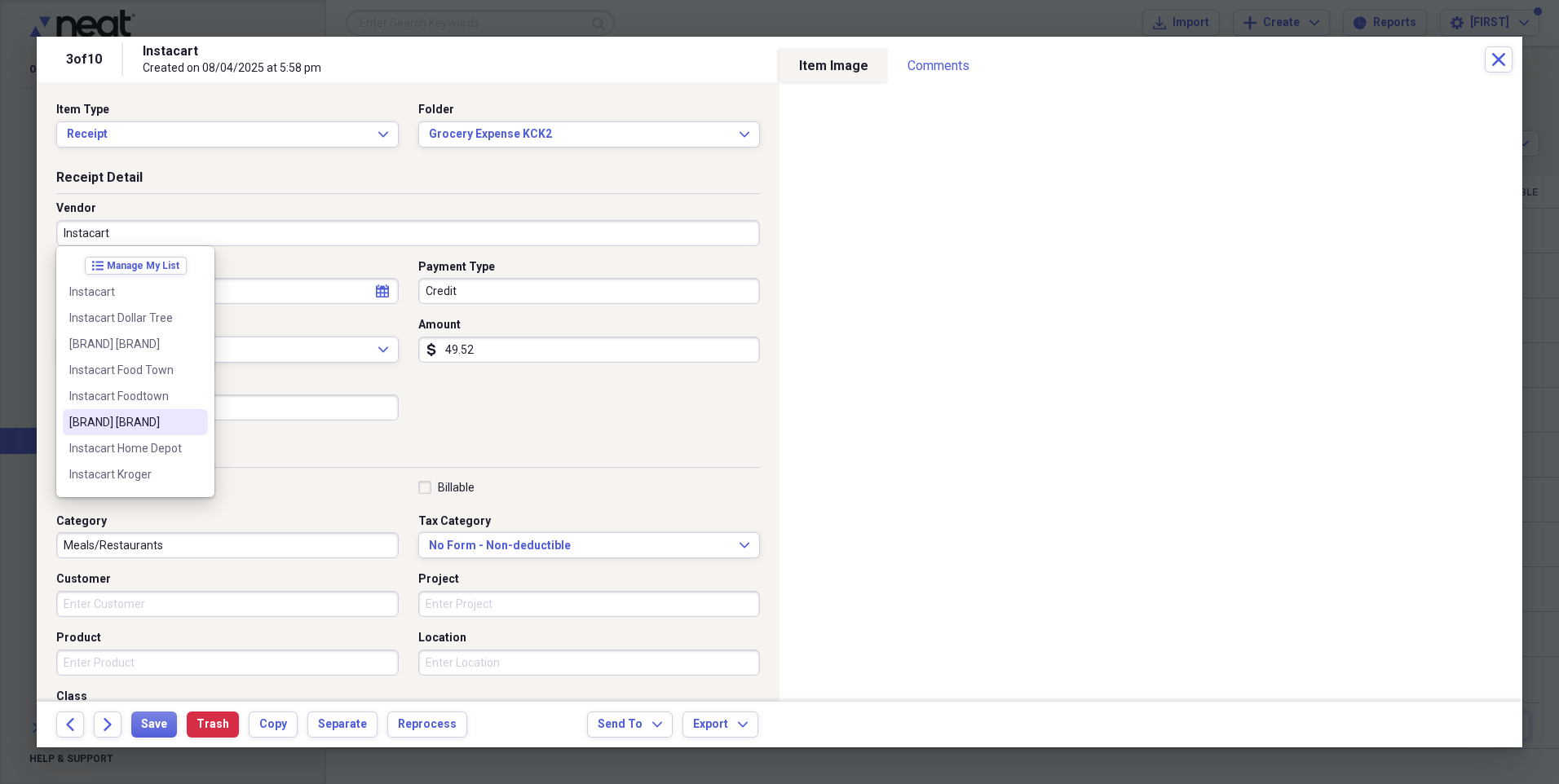click on "[BRAND] [BRAND]" at bounding box center (126, 422) 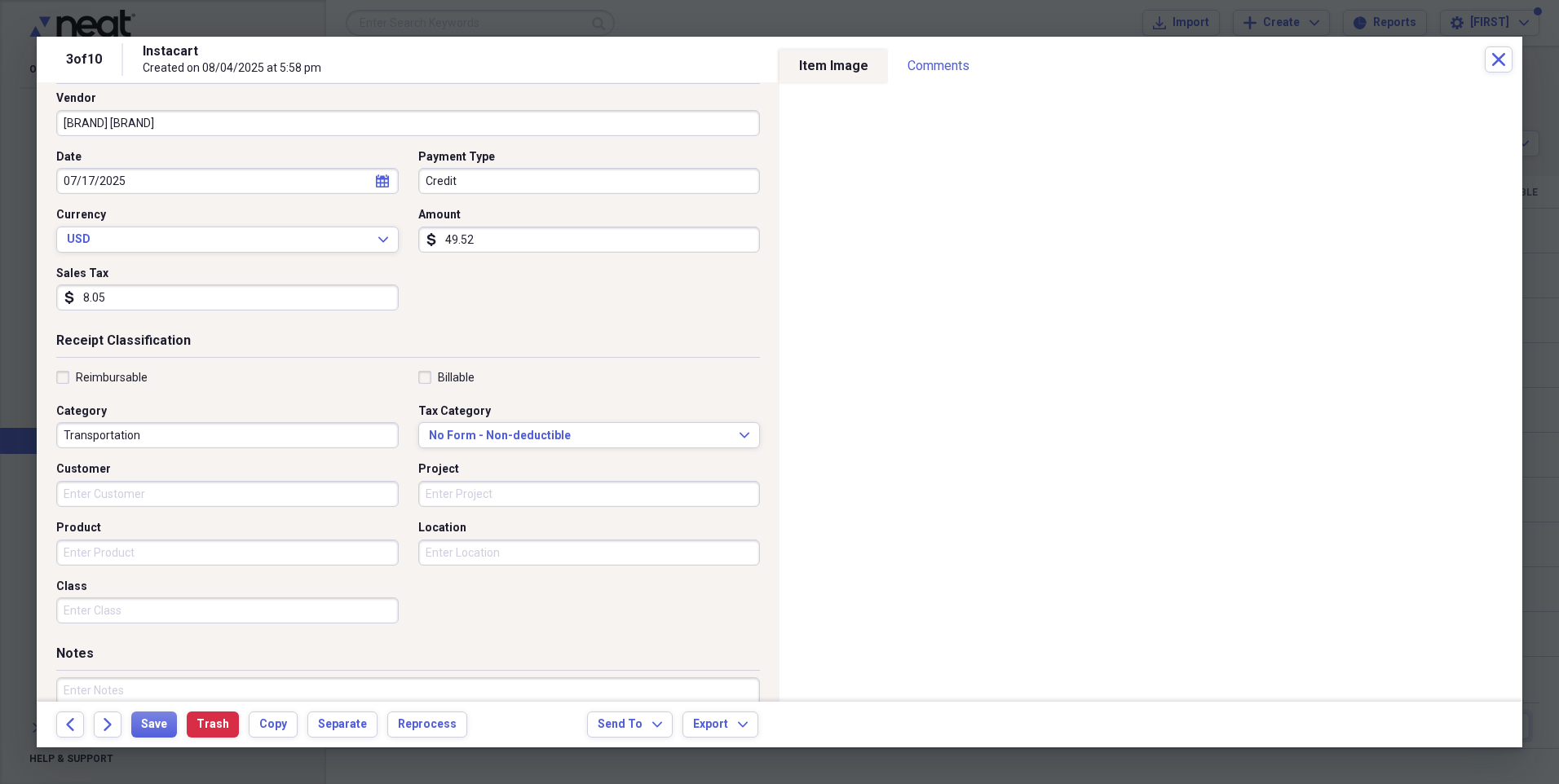scroll, scrollTop: 213, scrollLeft: 0, axis: vertical 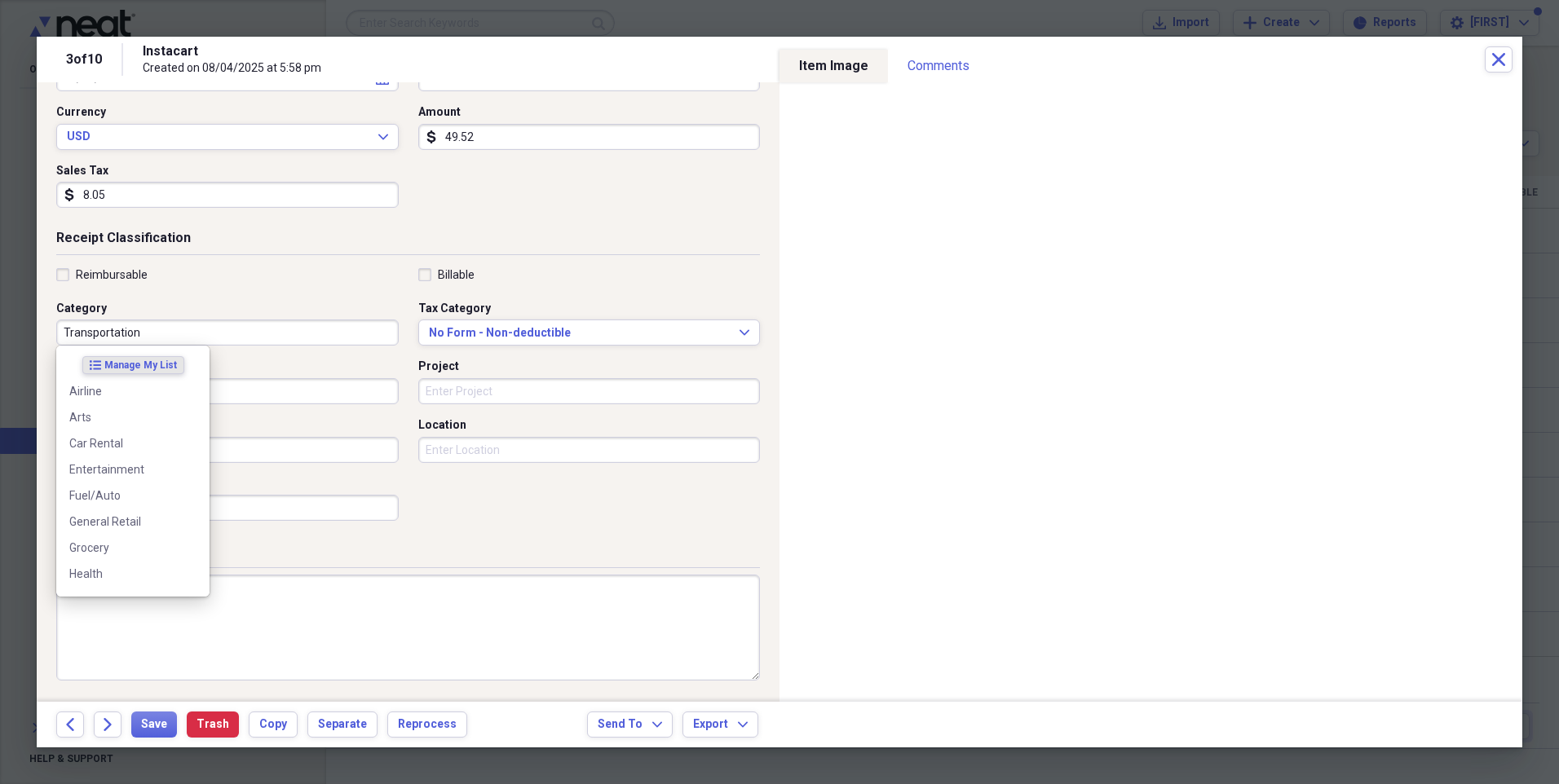 click on "Transportation" at bounding box center (227, 333) 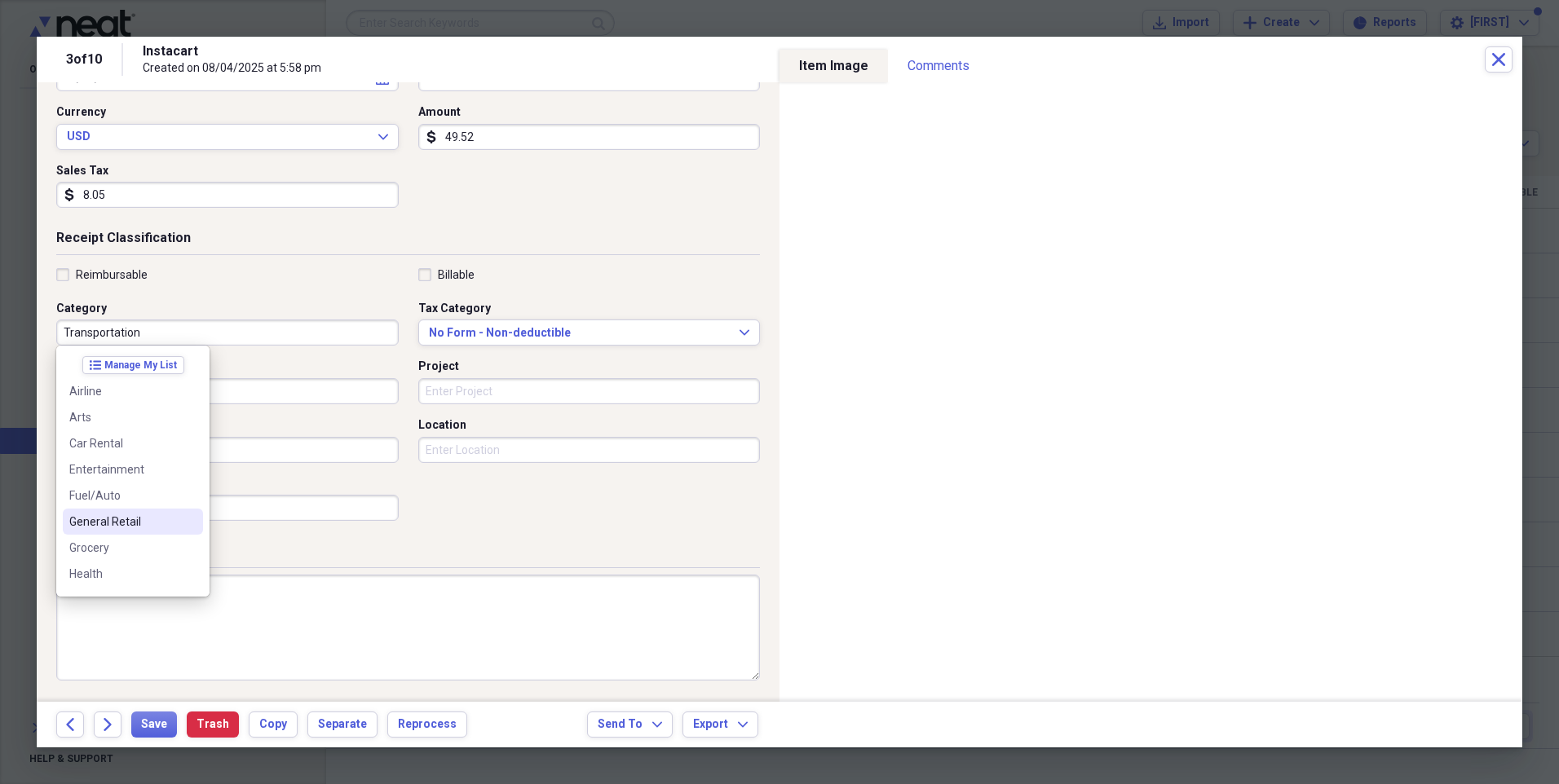 click on "General Retail" at bounding box center [123, 522] 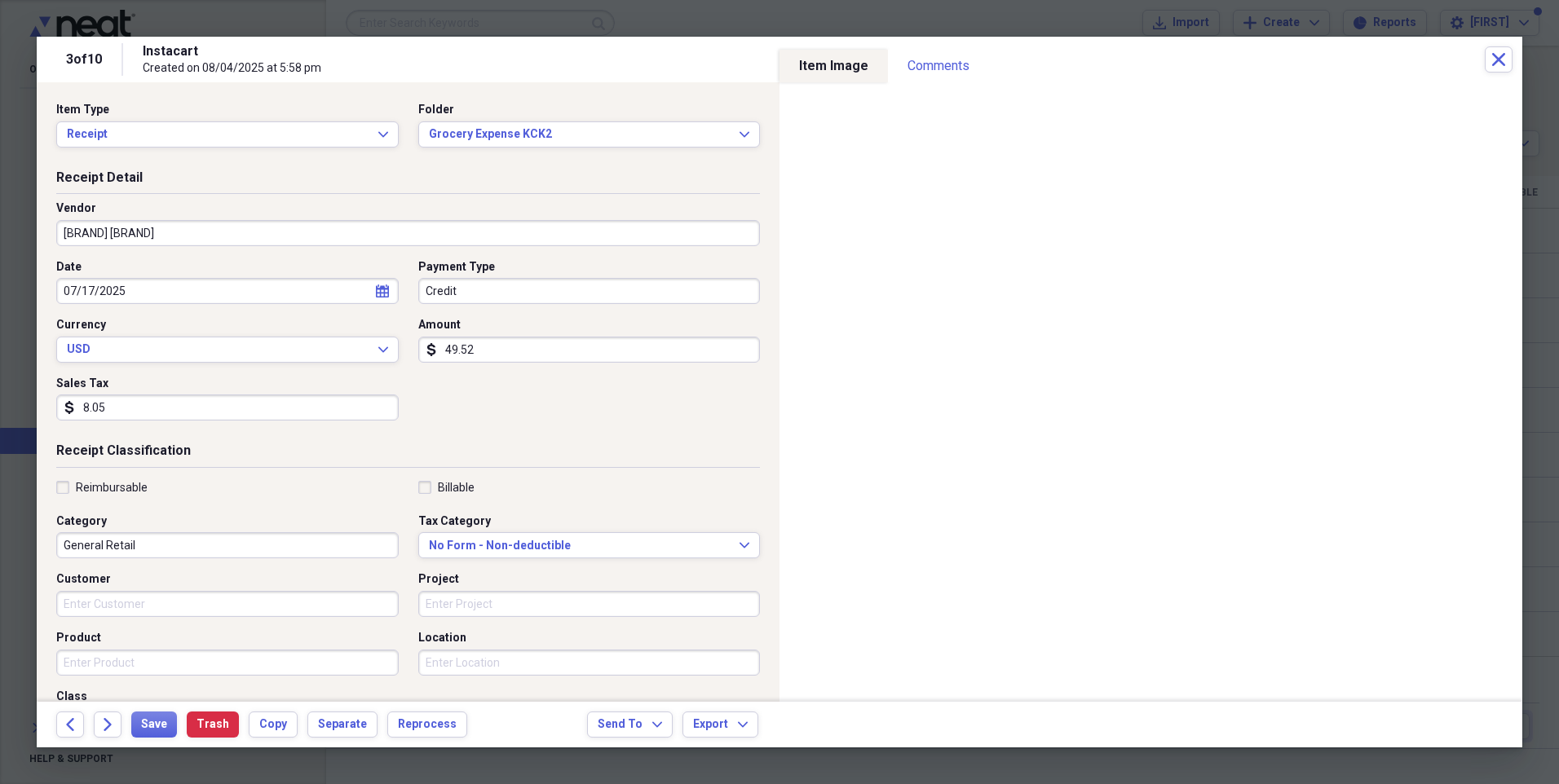 scroll, scrollTop: 213, scrollLeft: 0, axis: vertical 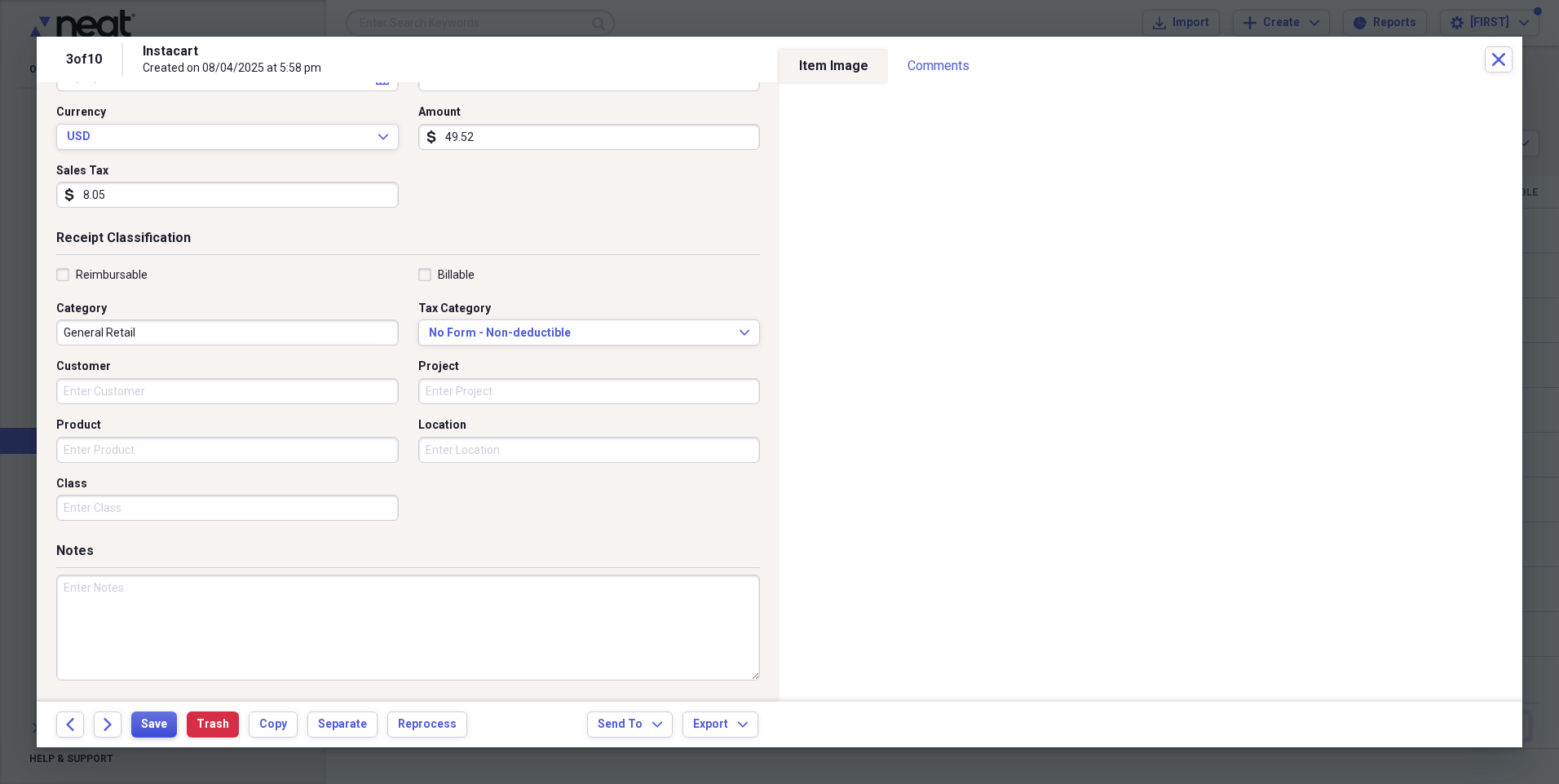 click on "Save" at bounding box center [154, 725] 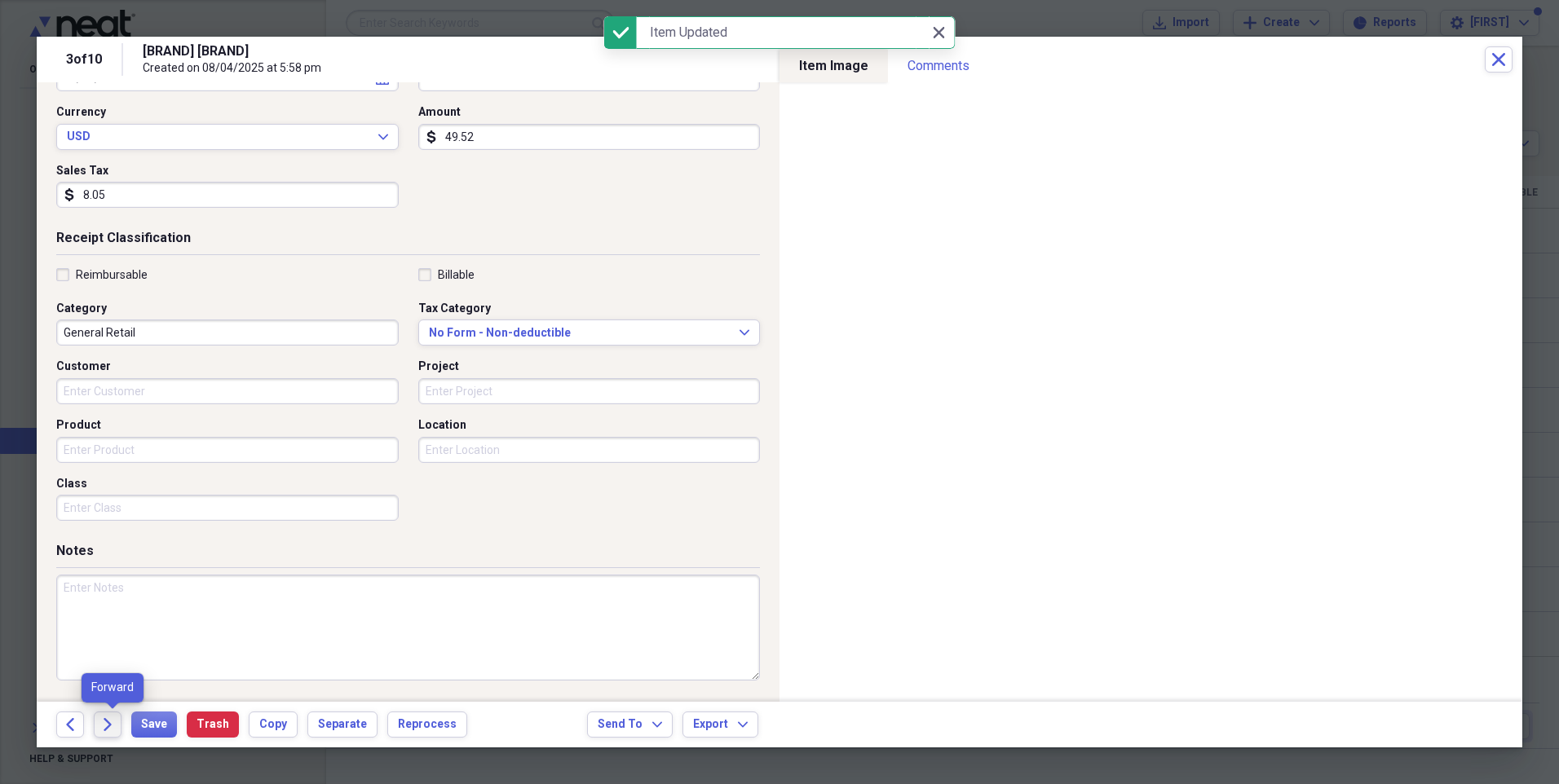 click on "Forward" 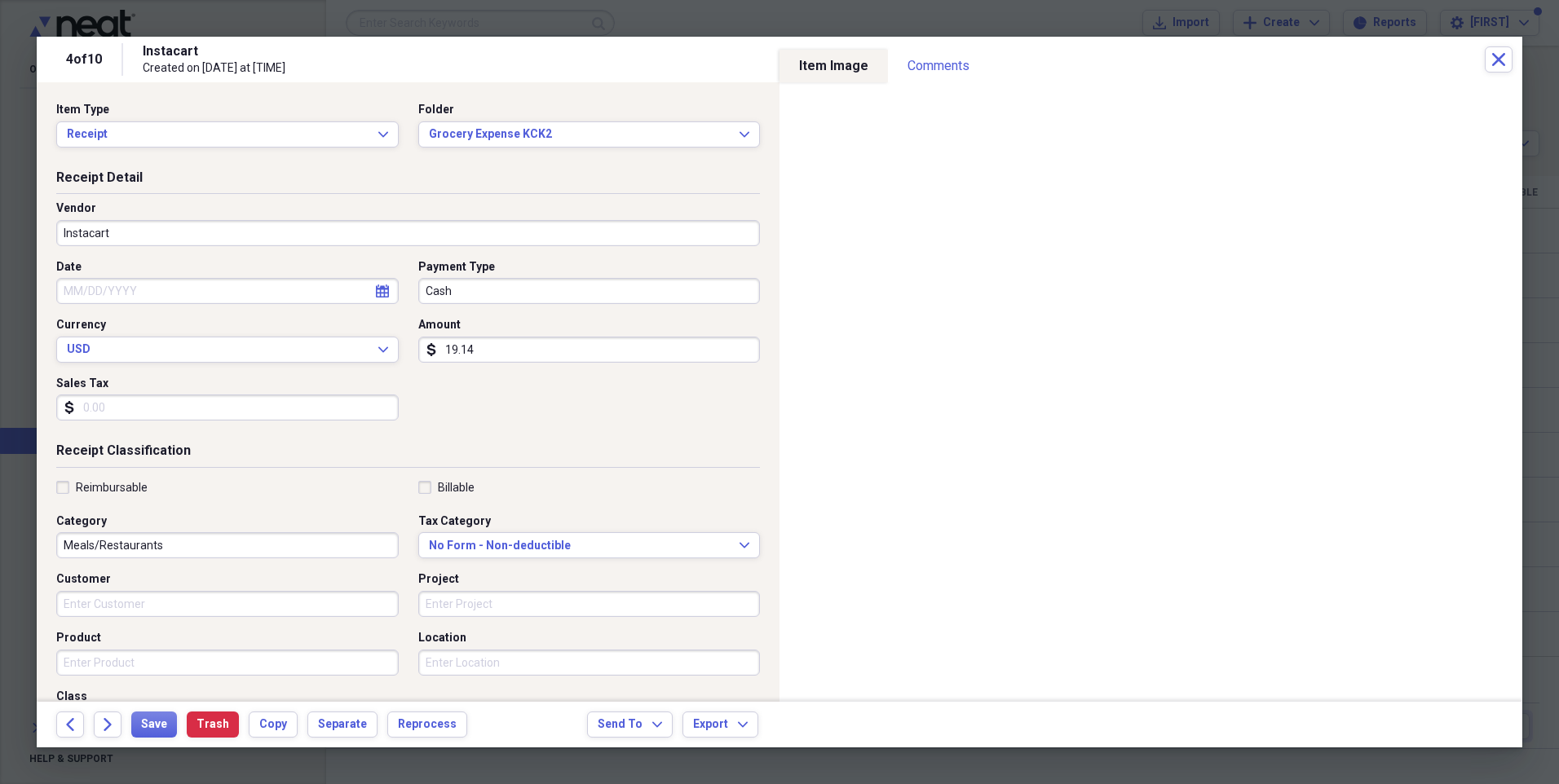 click on "Date" at bounding box center [227, 291] 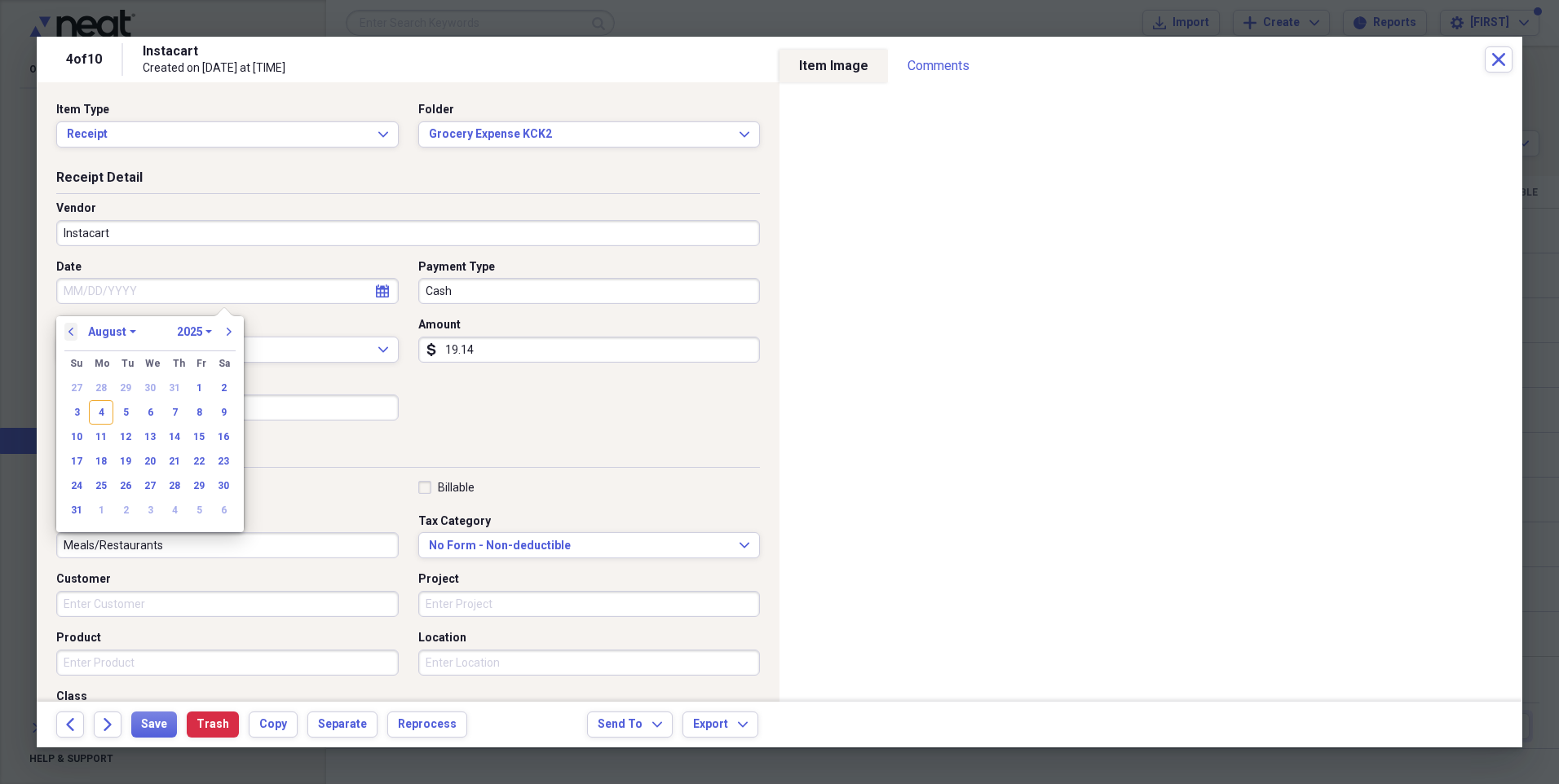 click on "previous" at bounding box center [71, 332] 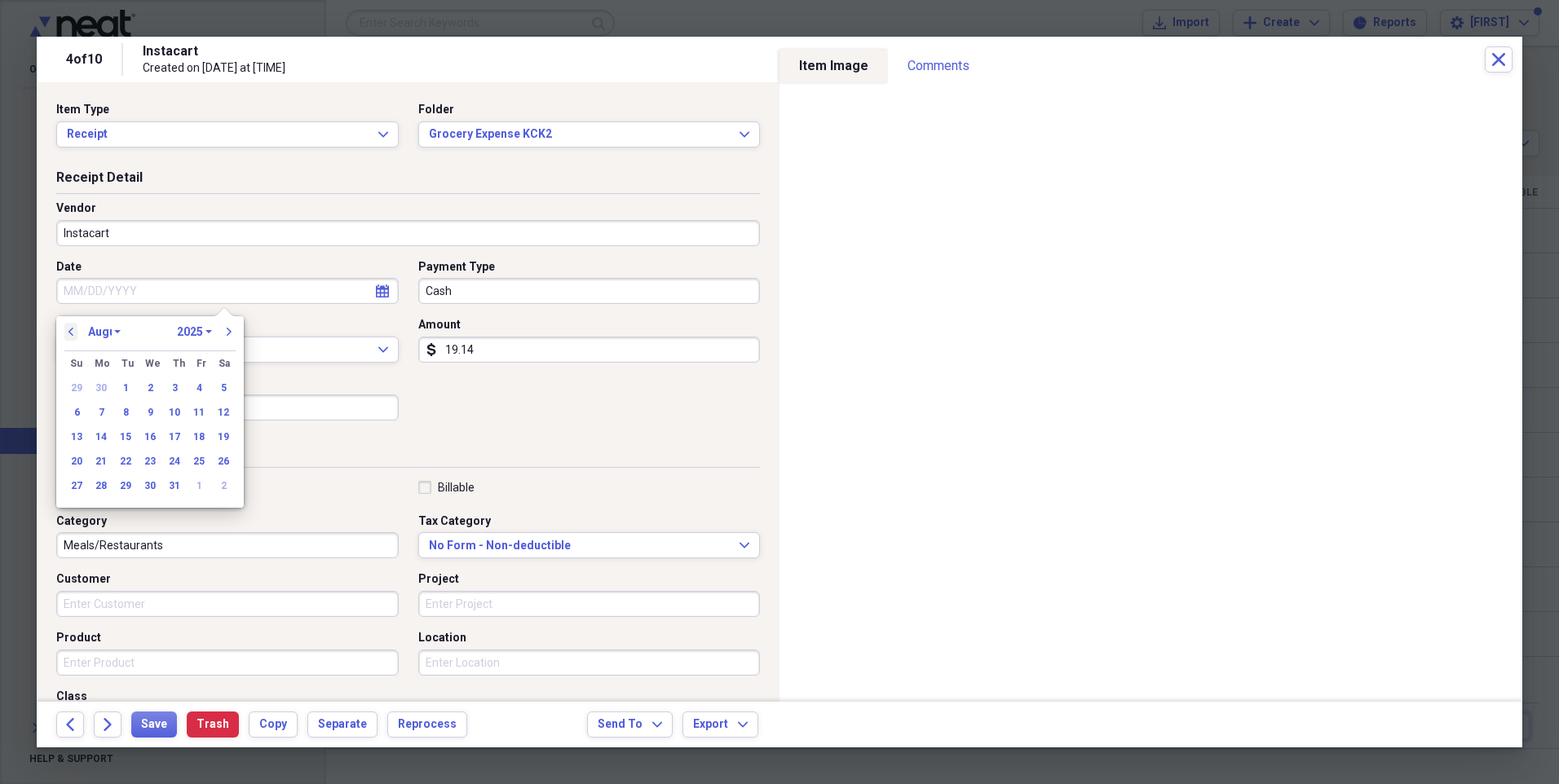 select on "6" 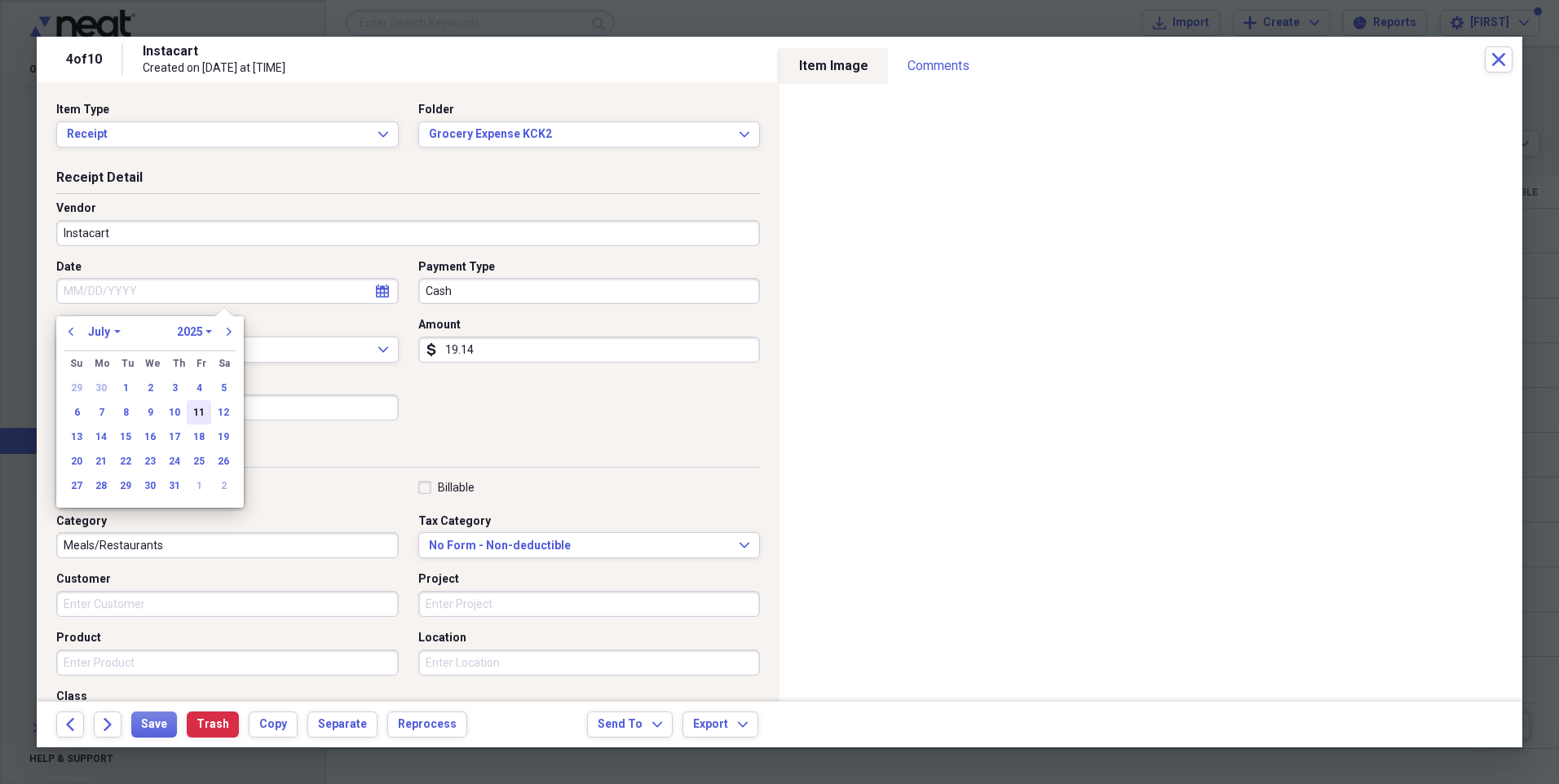 click on "11" at bounding box center (199, 412) 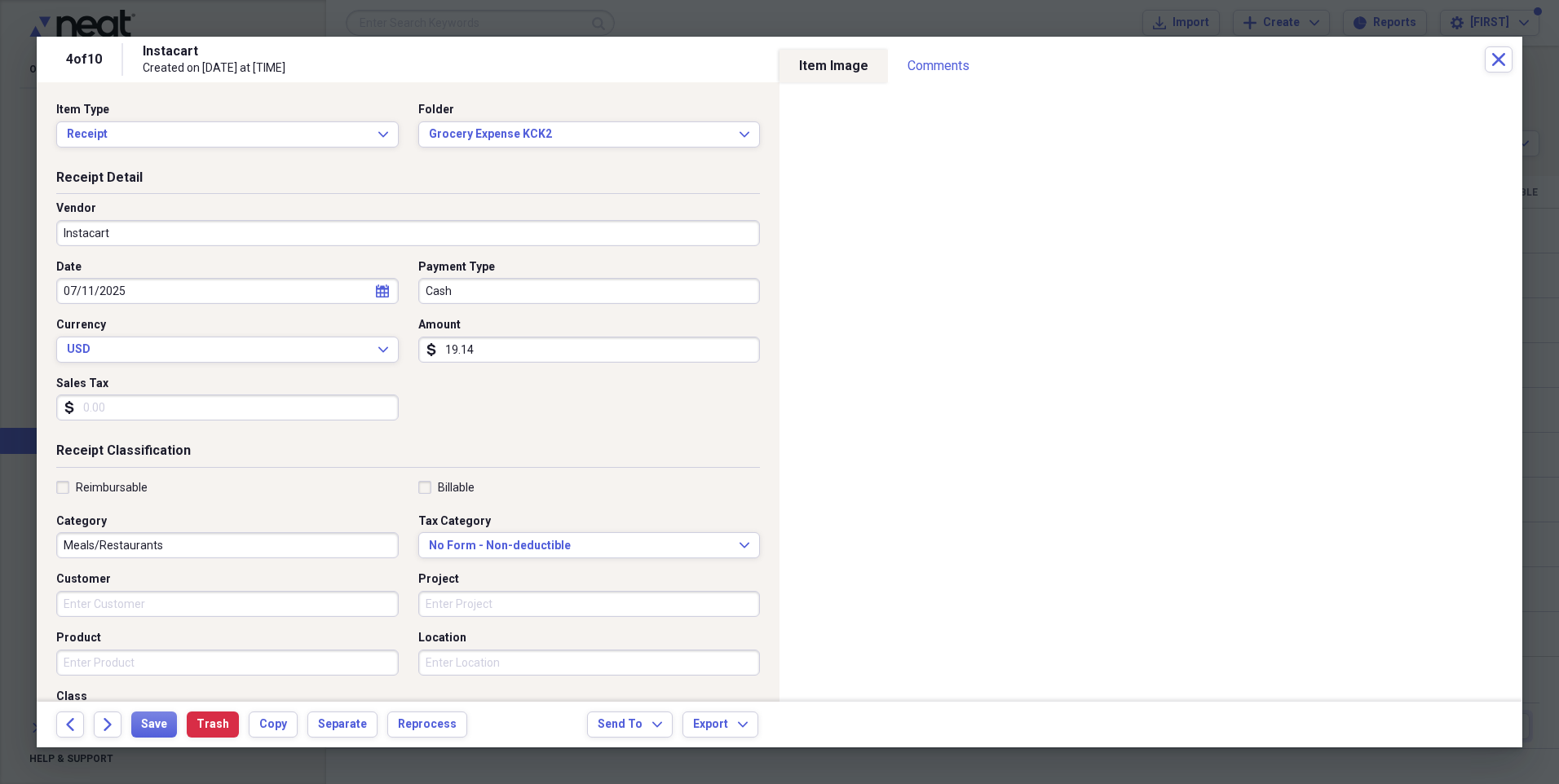 click on "Cash" at bounding box center [590, 291] 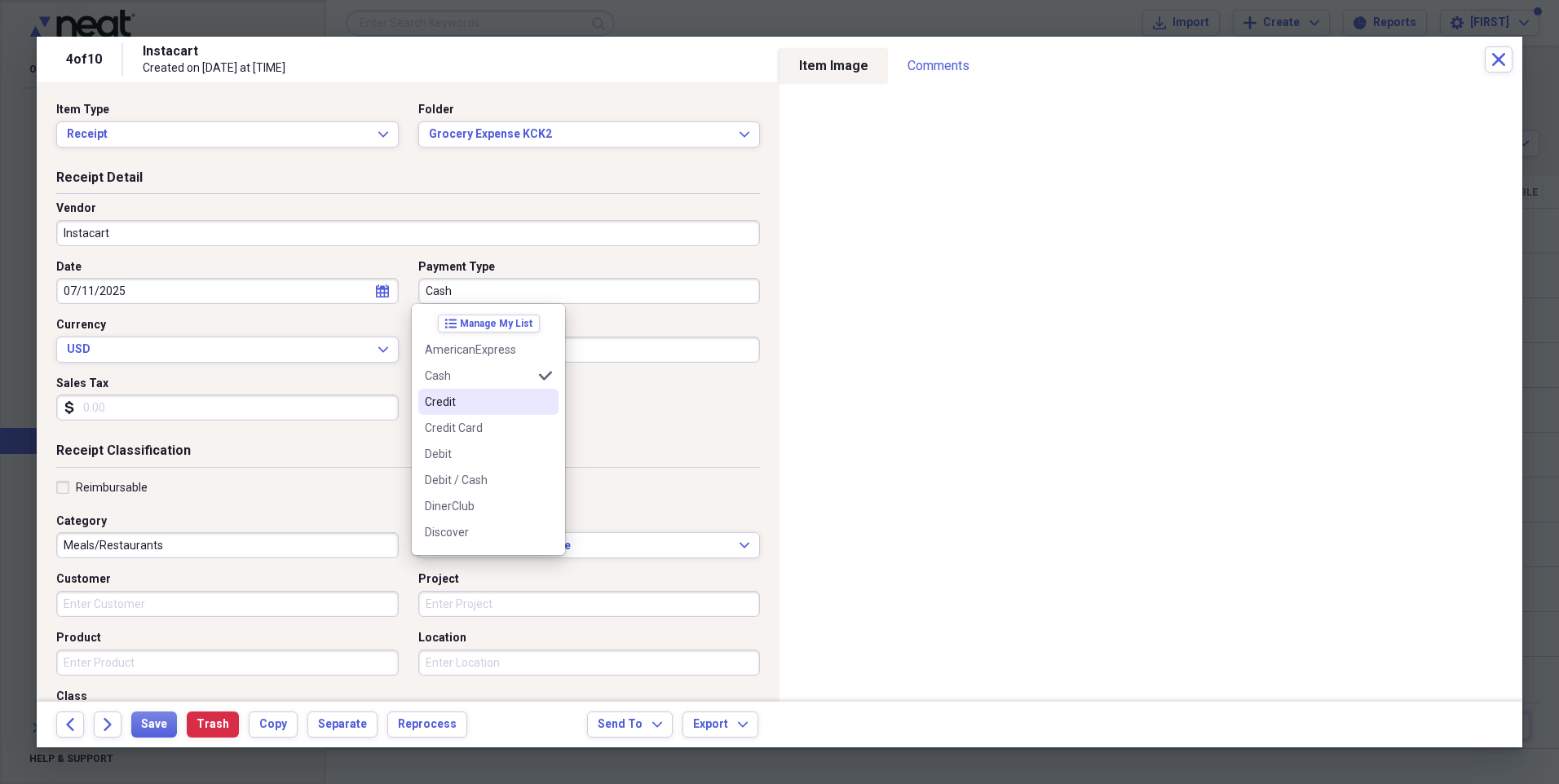 click on "Credit" at bounding box center (479, 402) 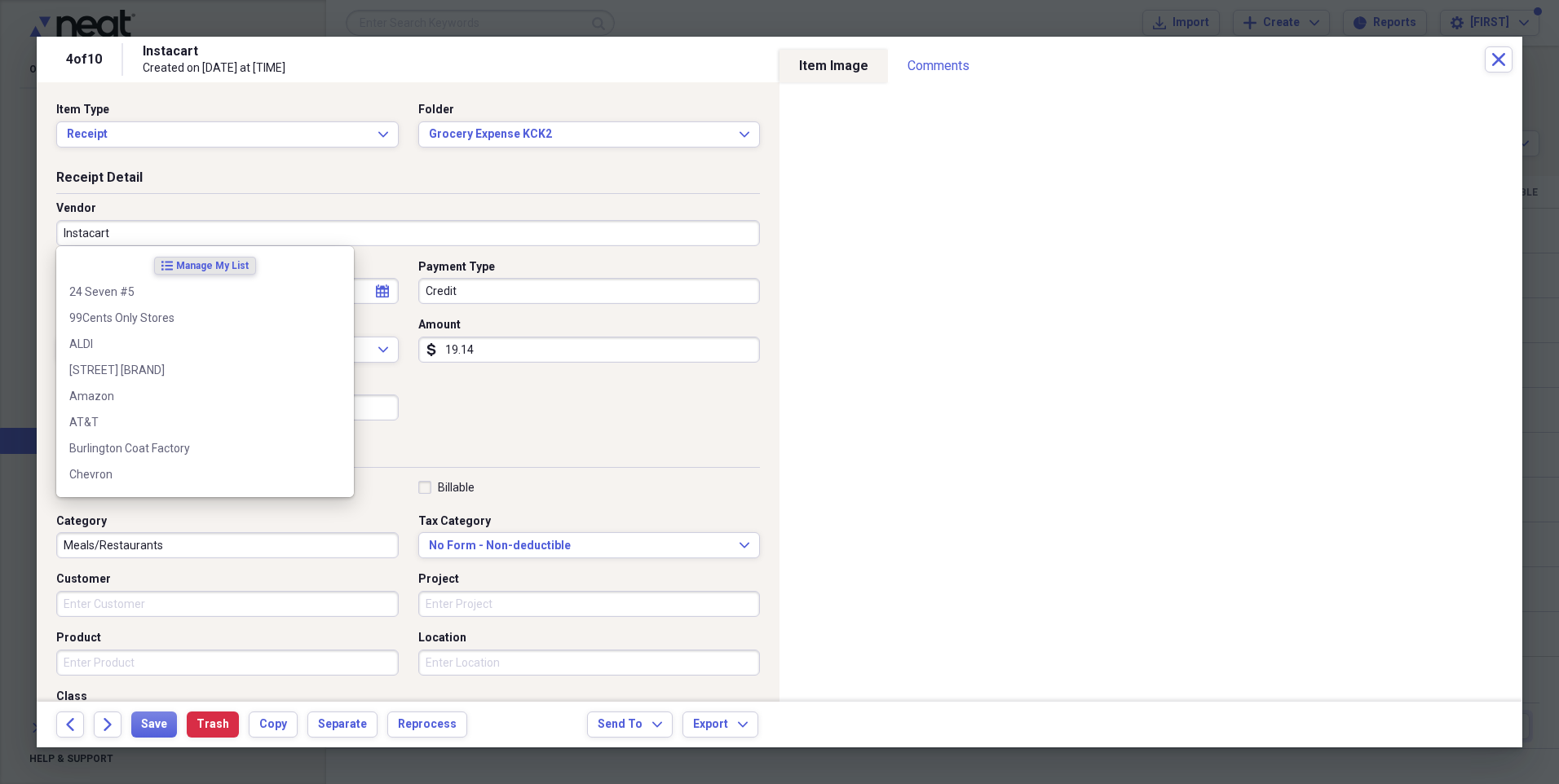 click on "Instacart" at bounding box center [408, 233] 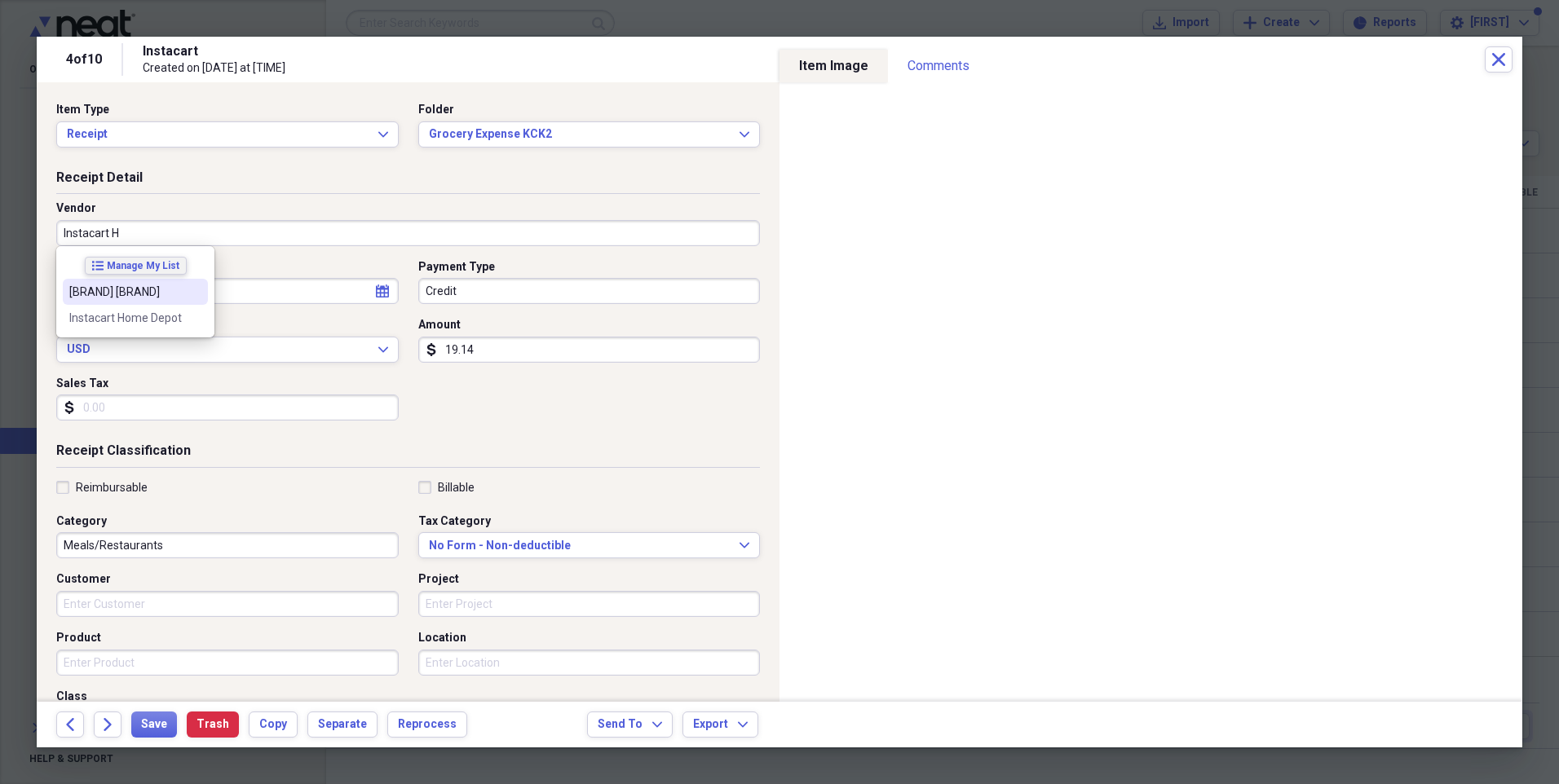 drag, startPoint x: 126, startPoint y: 271, endPoint x: 131, endPoint y: 291, distance: 21 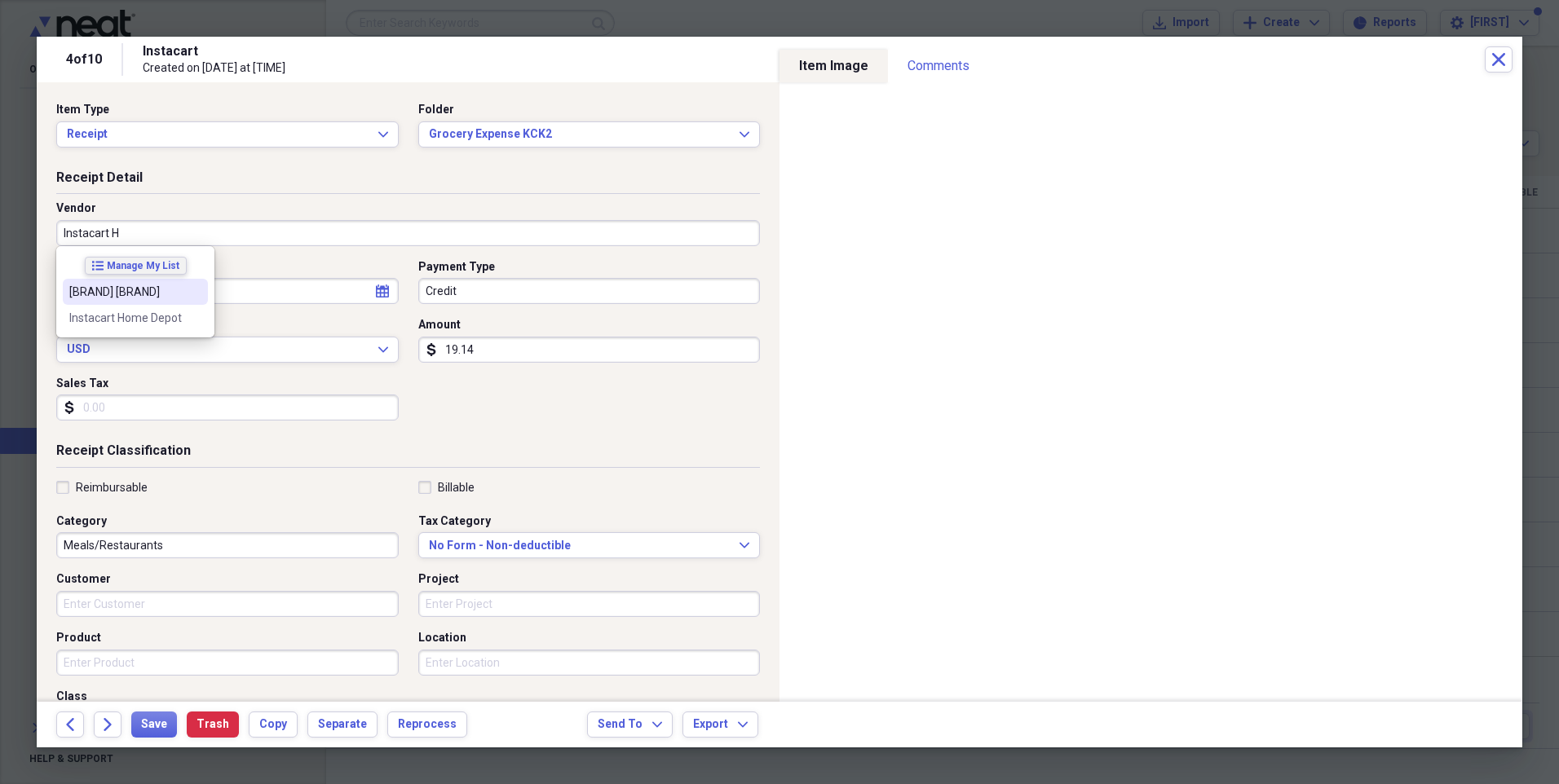 click on "list Manage My List [BRAND] [BRAND] [BRAND] [BRAND]" at bounding box center (135, 292) 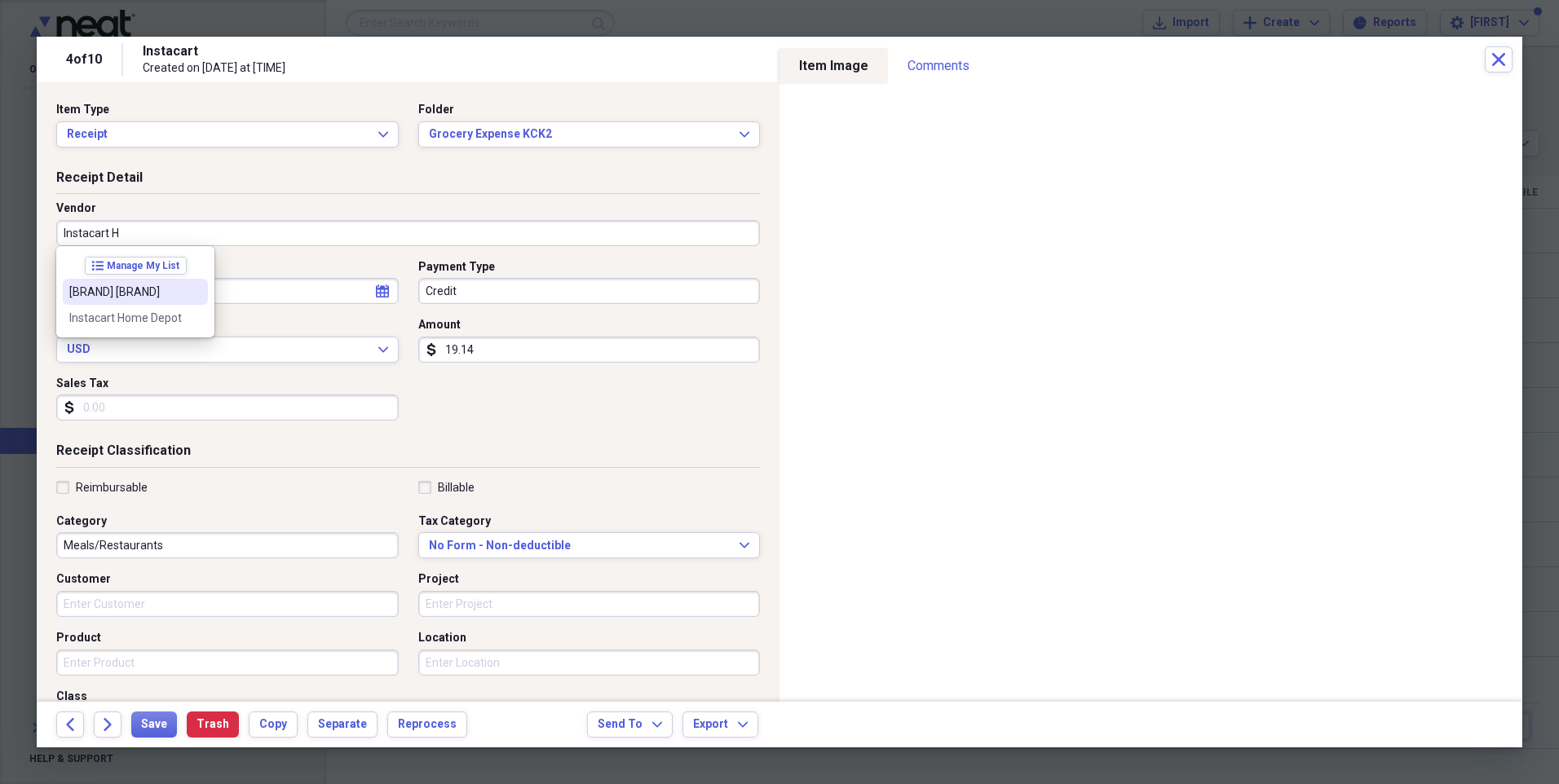 click on "[BRAND] [BRAND]" at bounding box center [126, 292] 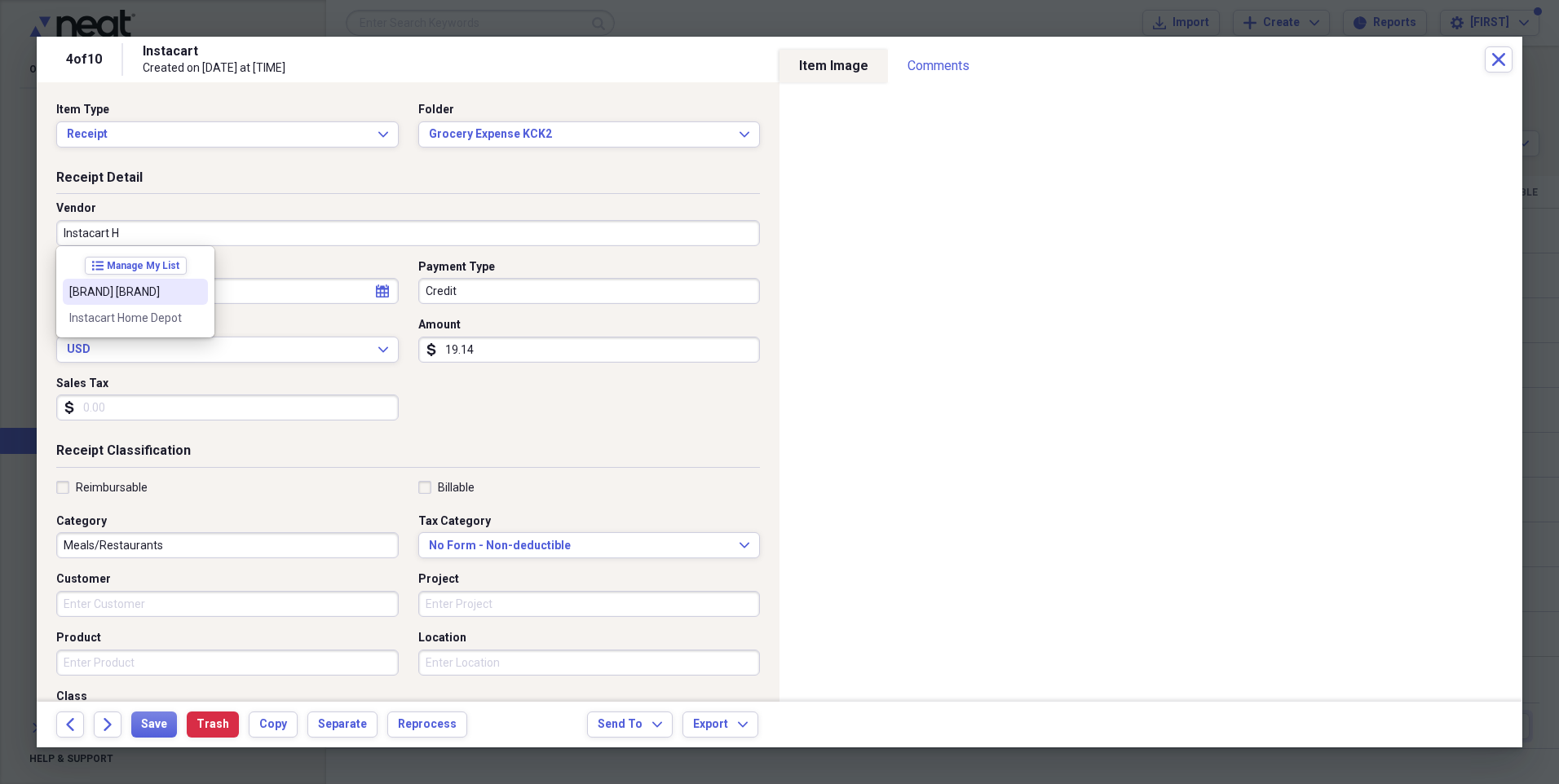 type on "[BRAND] [BRAND]" 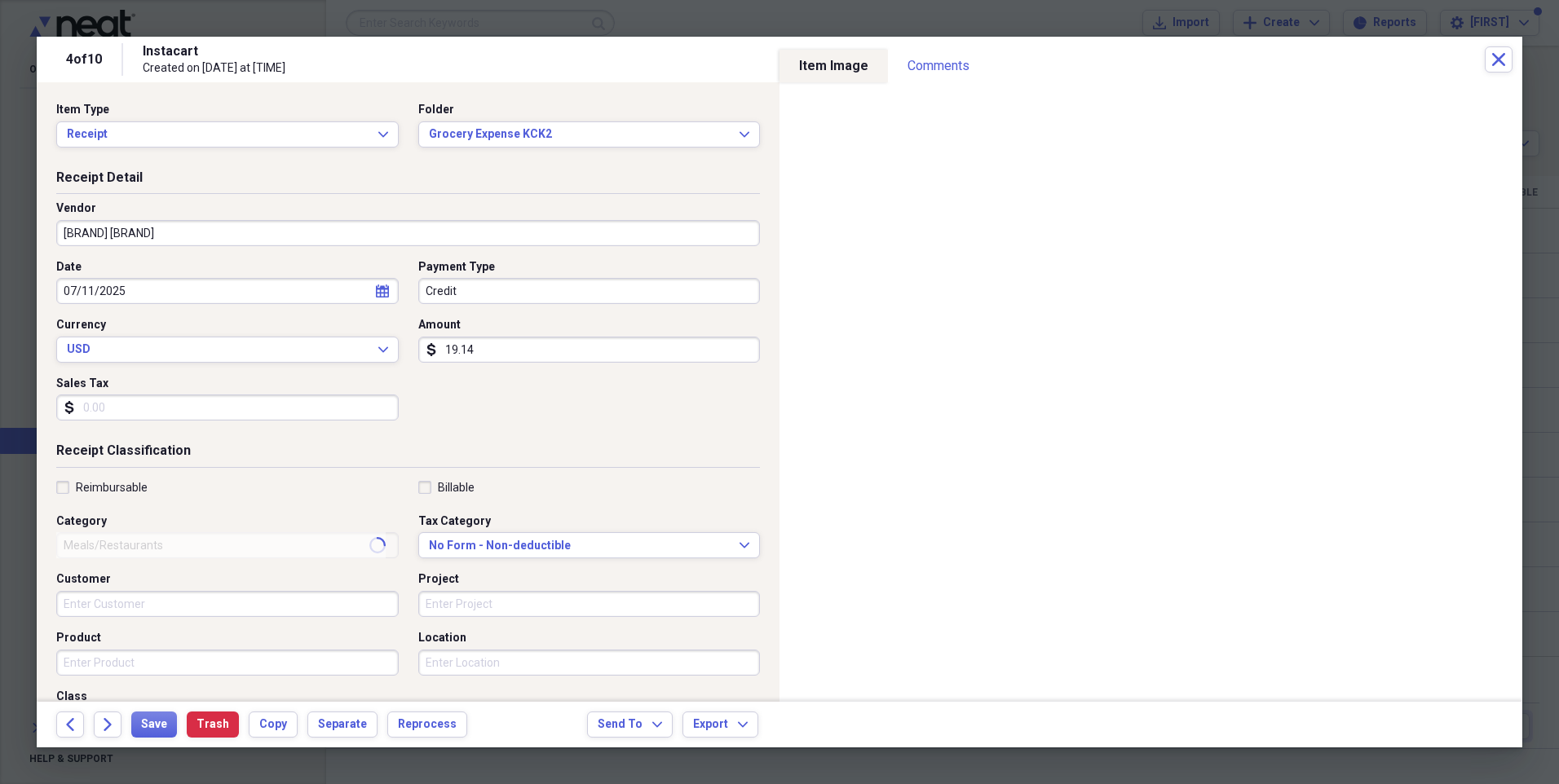 type on "Transportation" 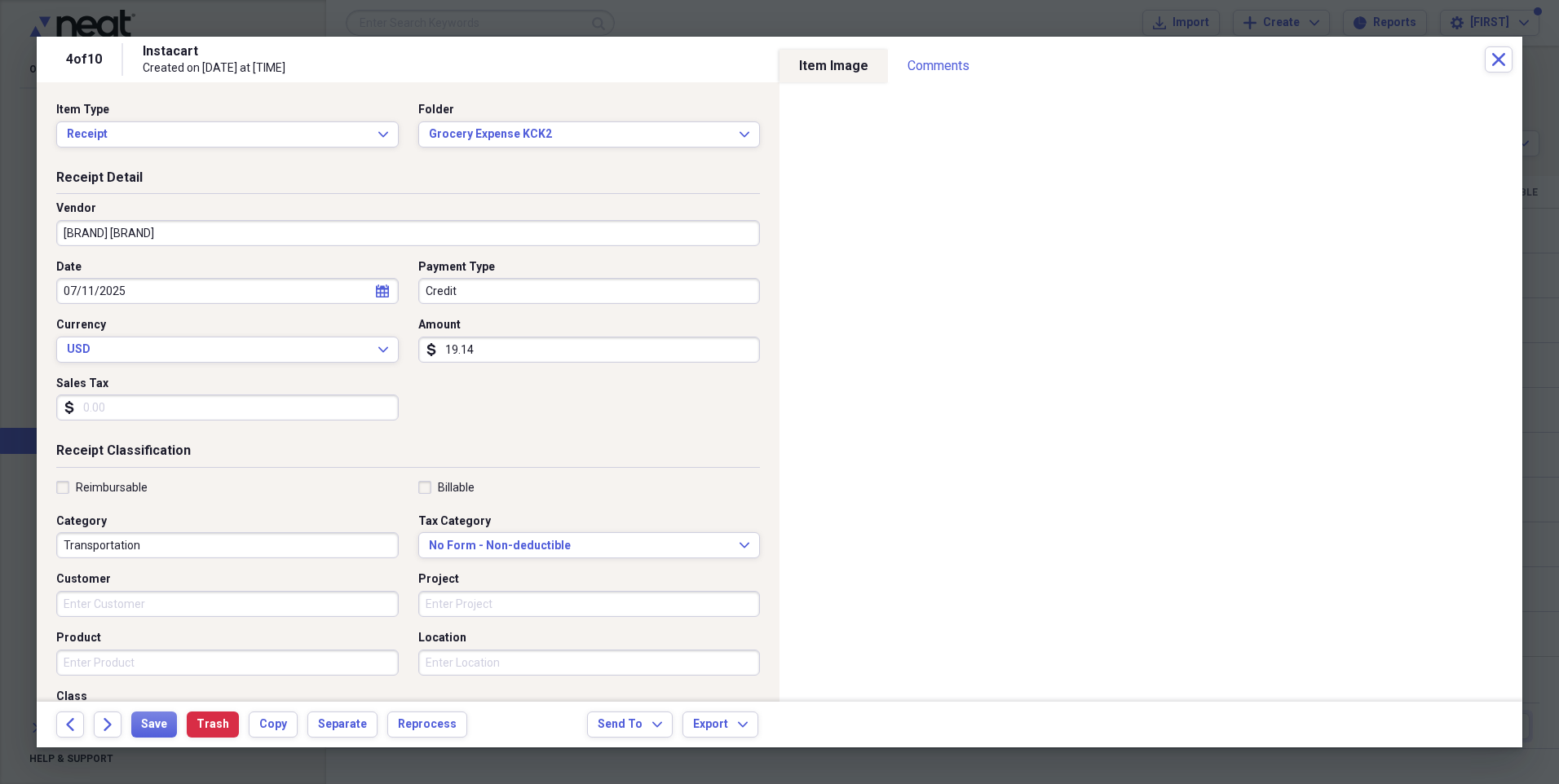 click on "19.14" at bounding box center (590, 350) 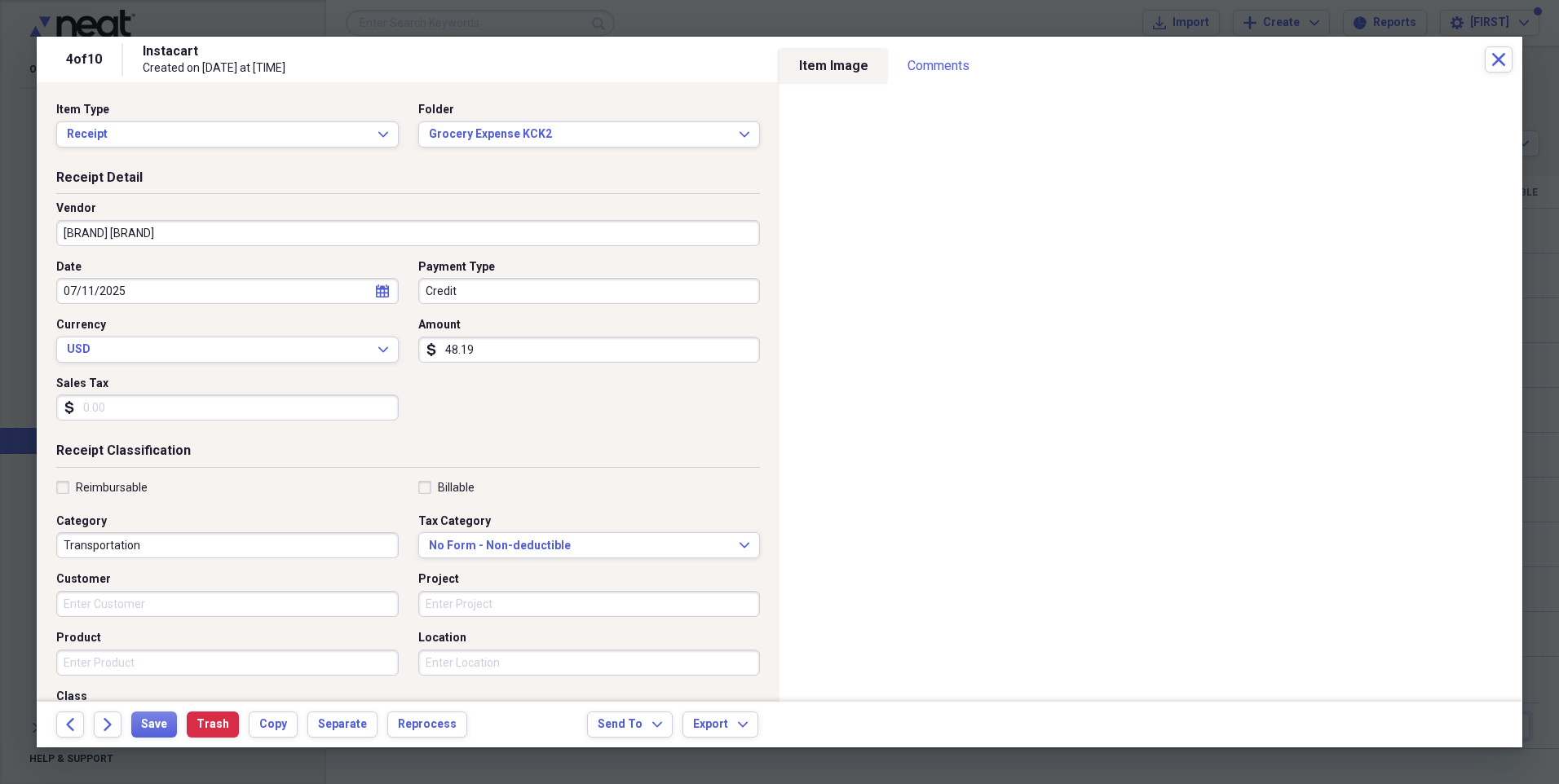 type on "48.19" 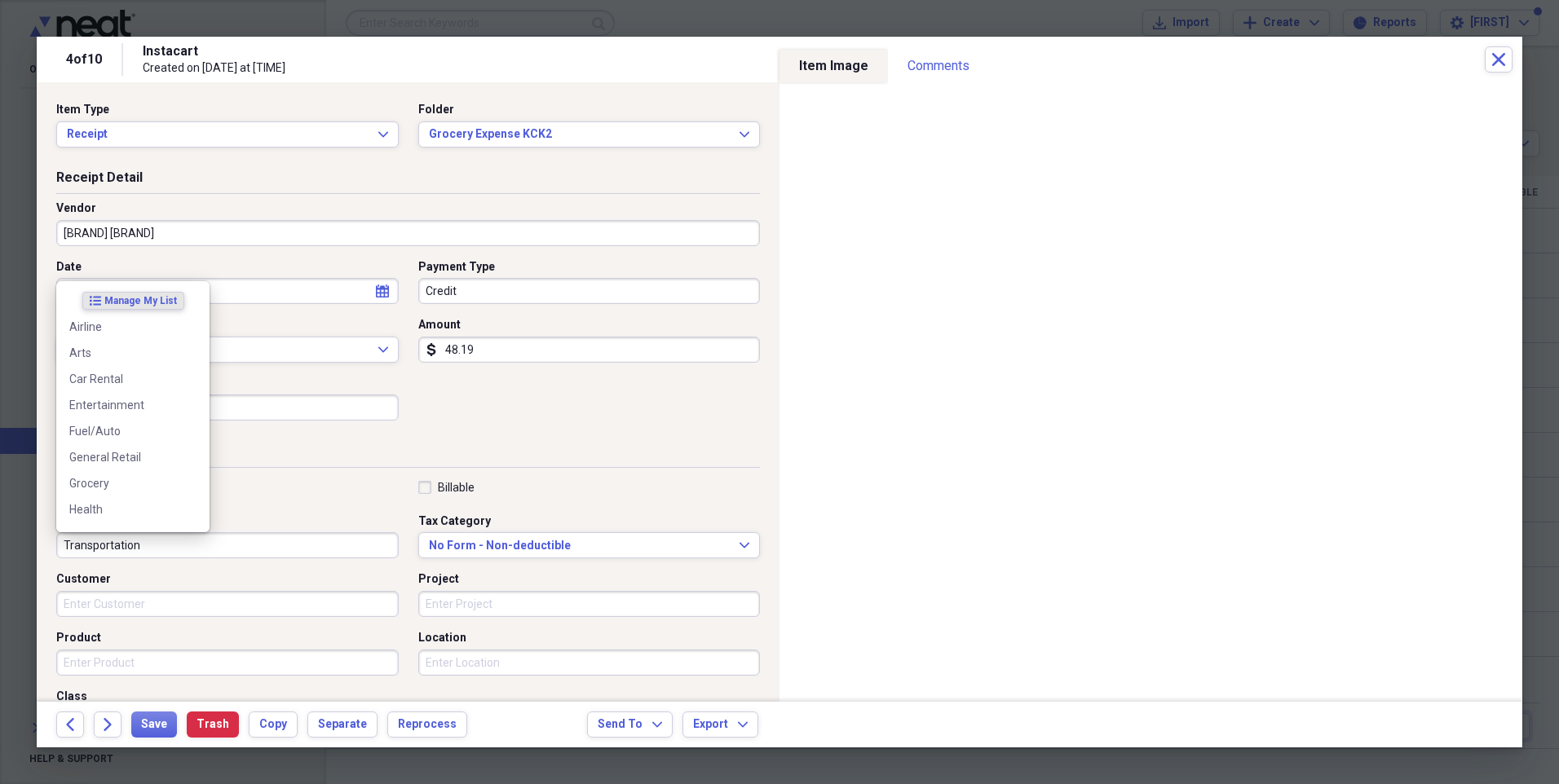 click on "Transportation" at bounding box center [227, 545] 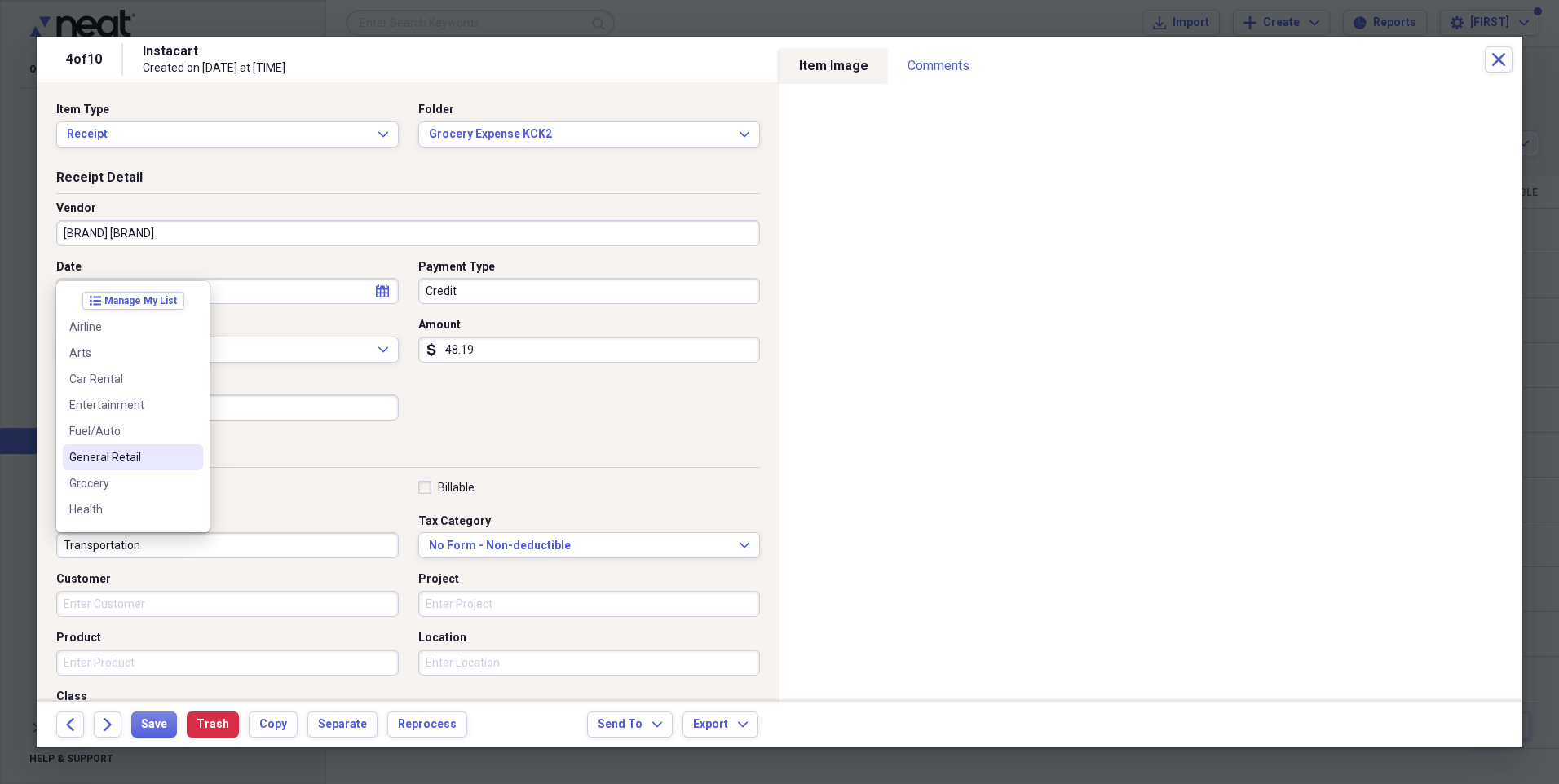 click on "General Retail" at bounding box center [123, 457] 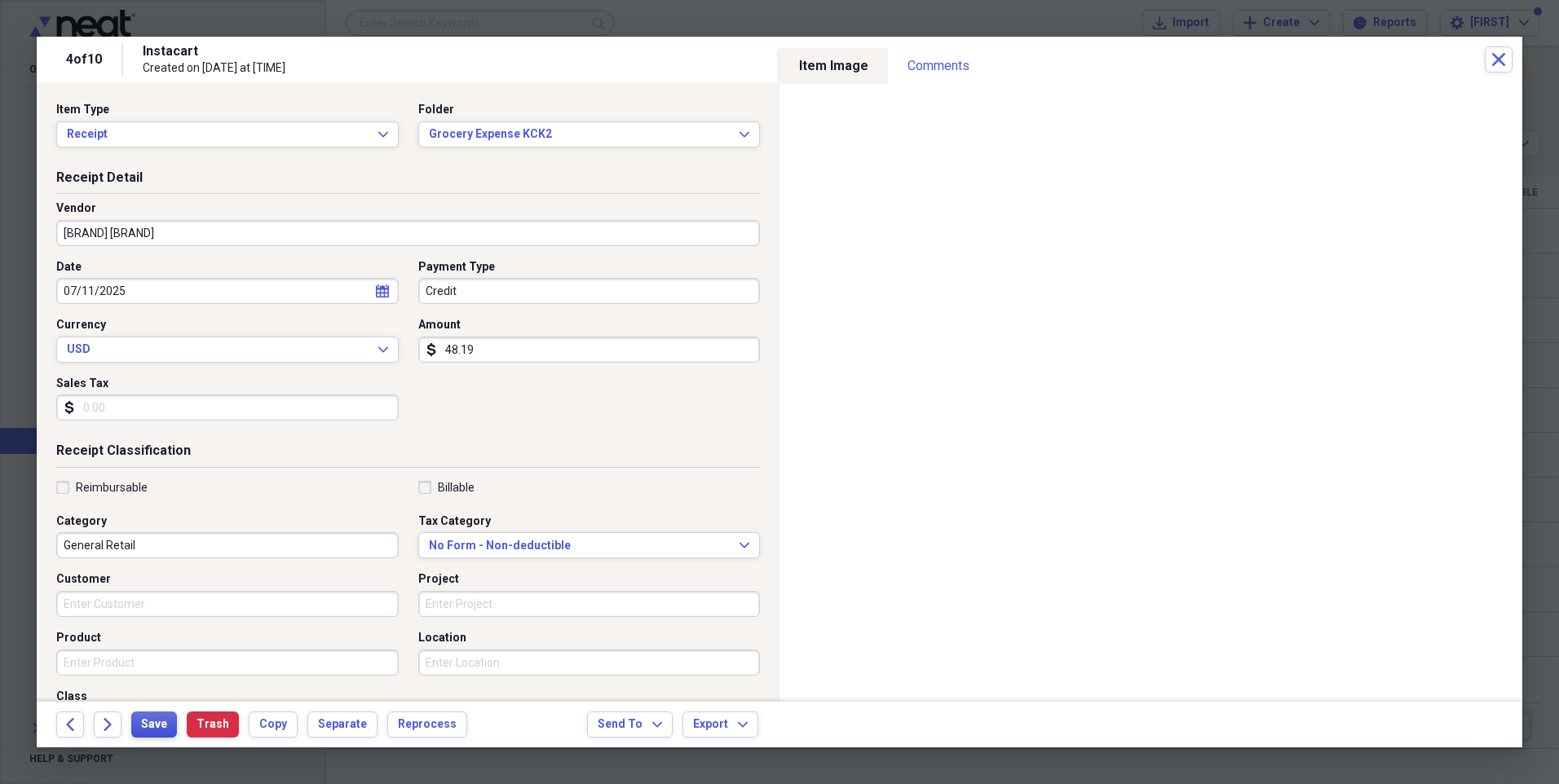 click on "Save" at bounding box center (154, 725) 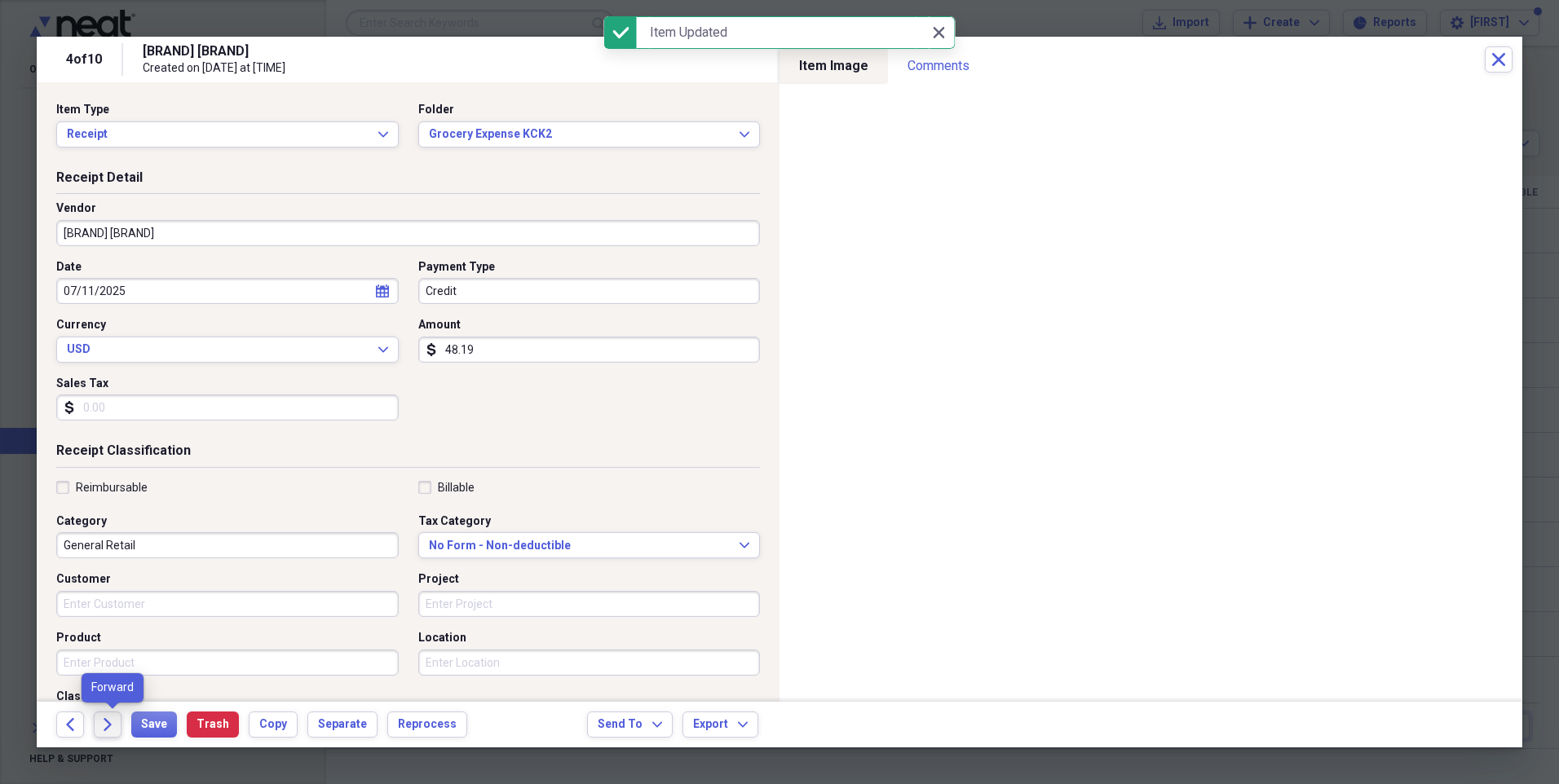 click on "Forward" 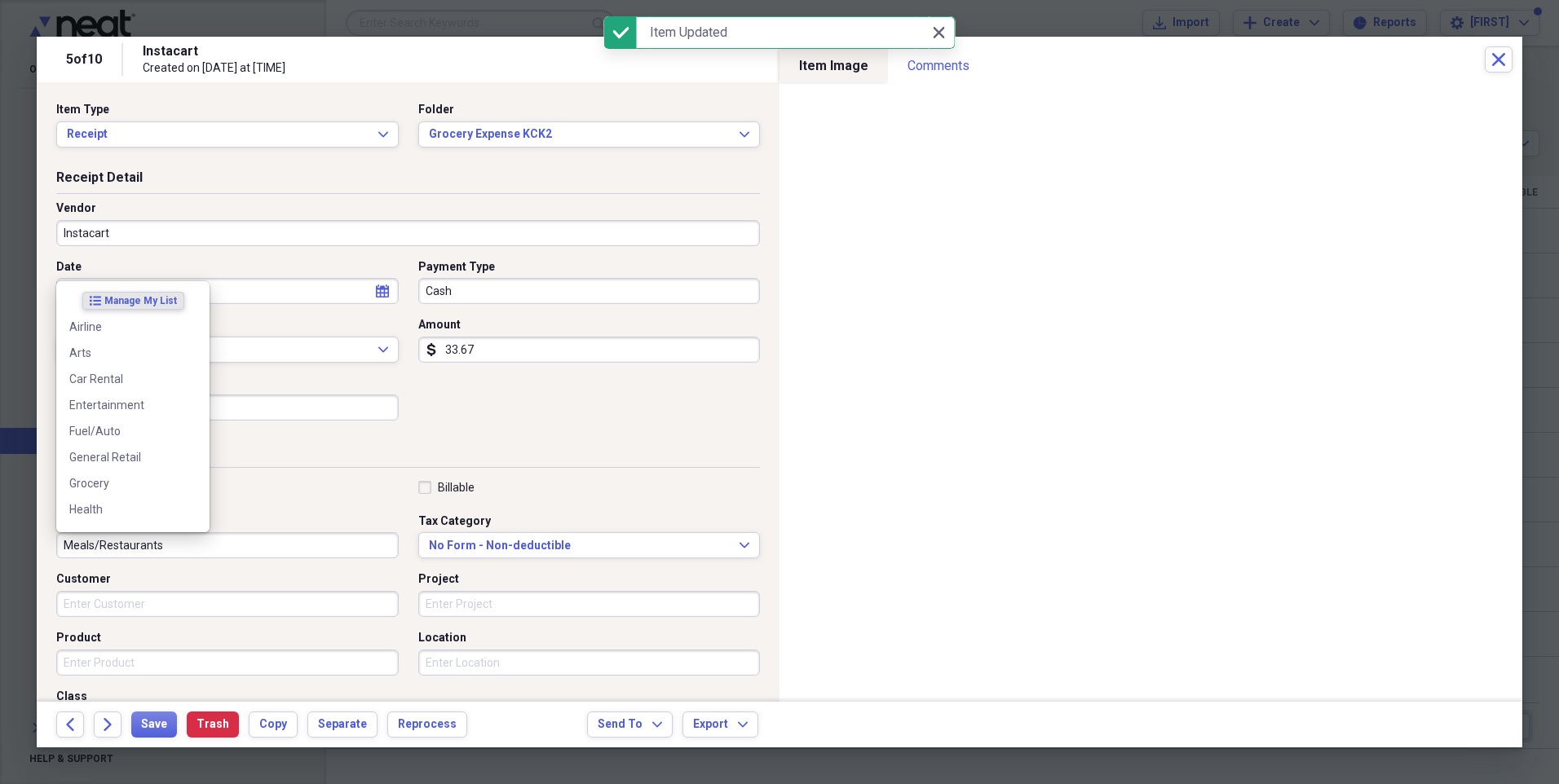 click on "Meals/Restaurants" at bounding box center [227, 545] 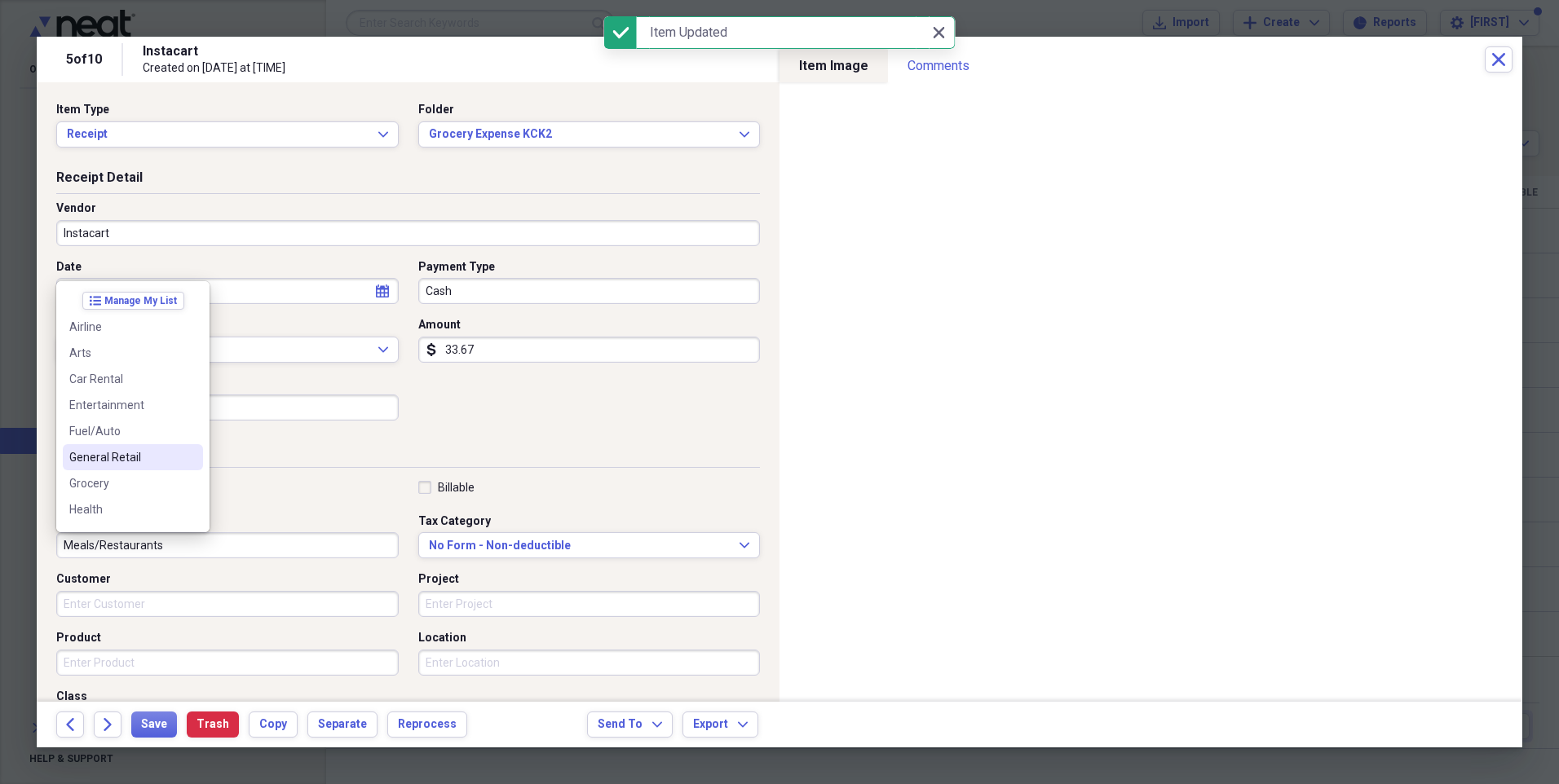 click on "General Retail" at bounding box center [123, 457] 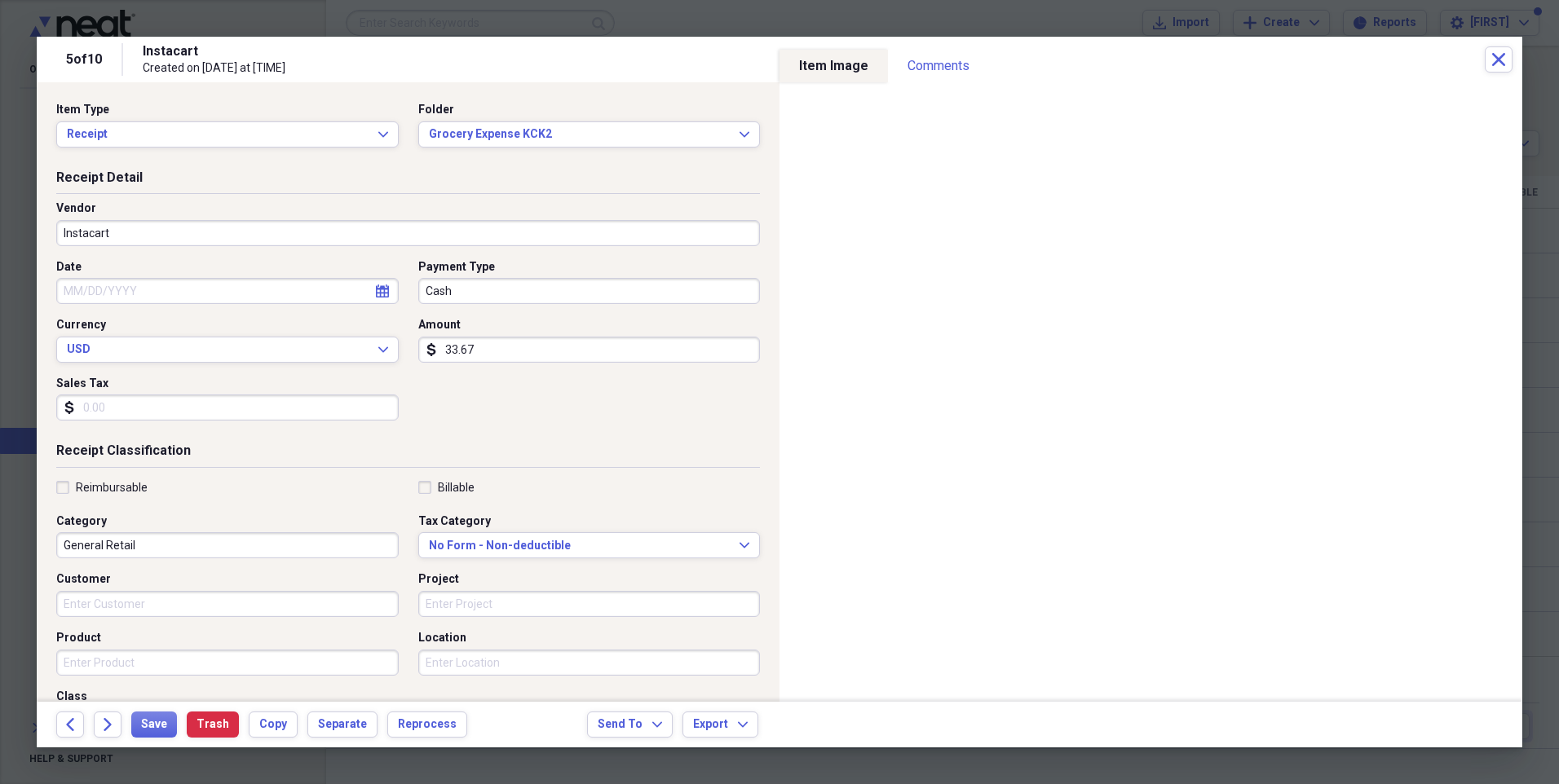 click on "33.67" at bounding box center (590, 350) 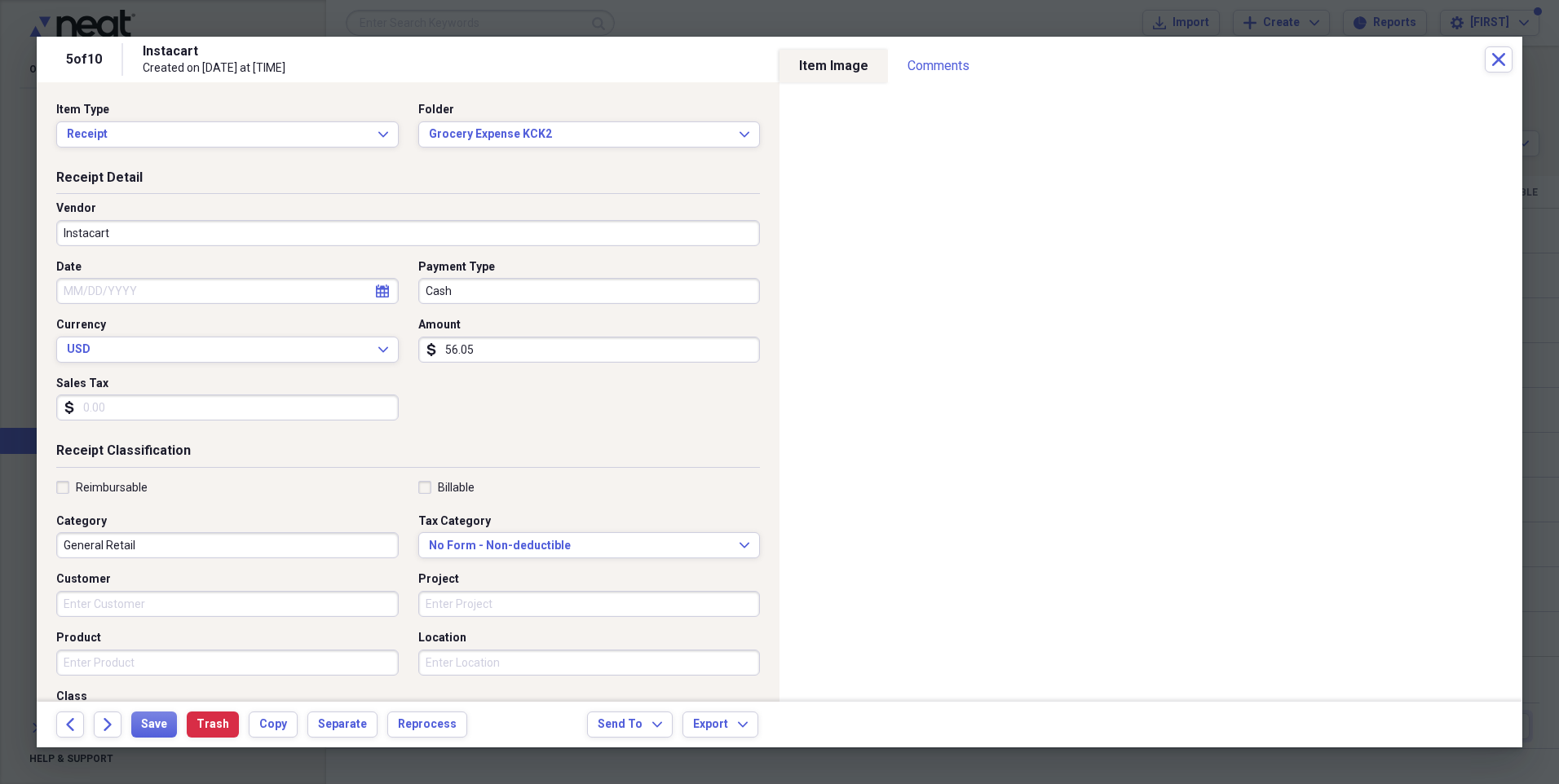 type on "56.05" 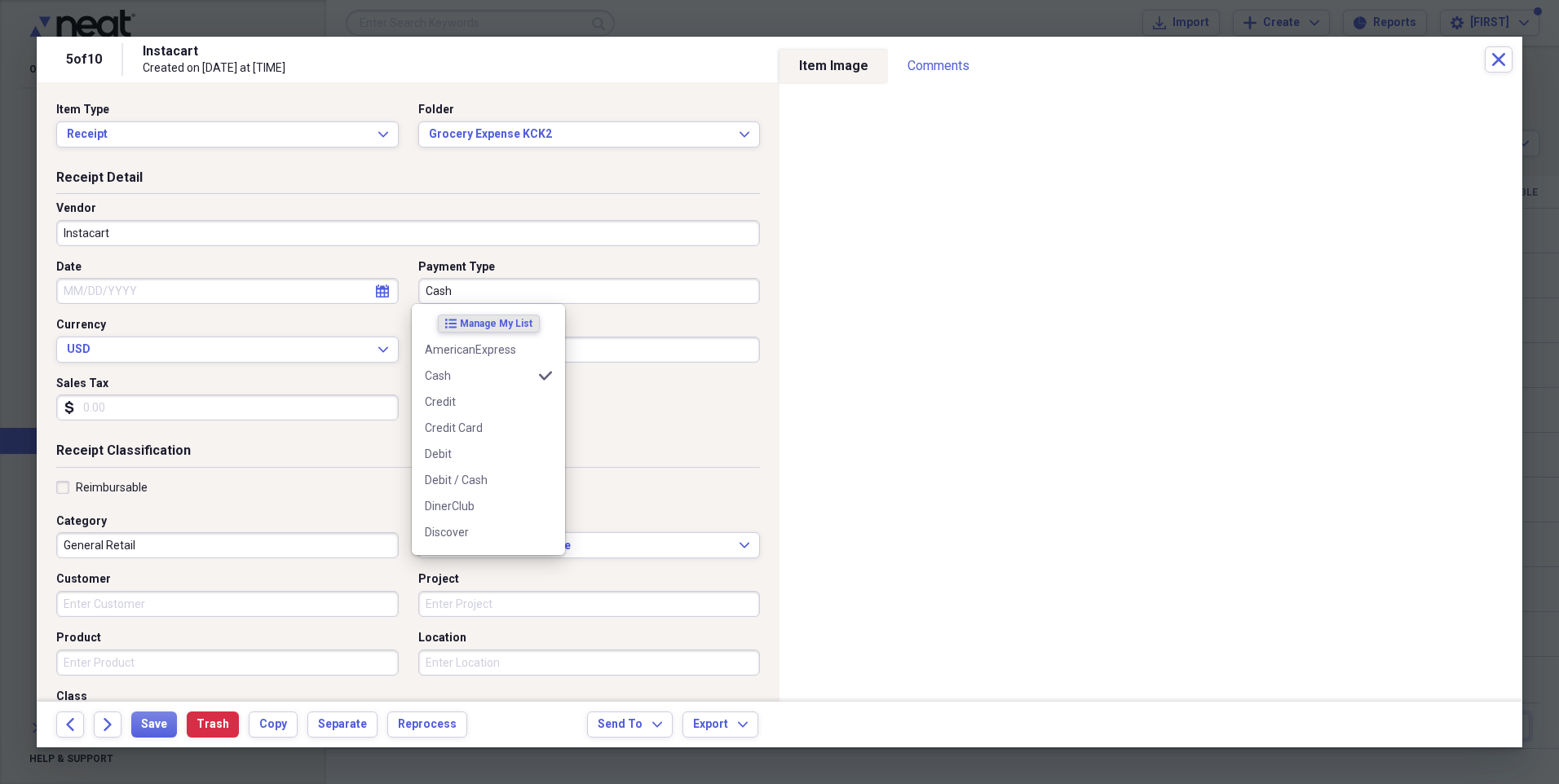 click on "Cash" at bounding box center (590, 291) 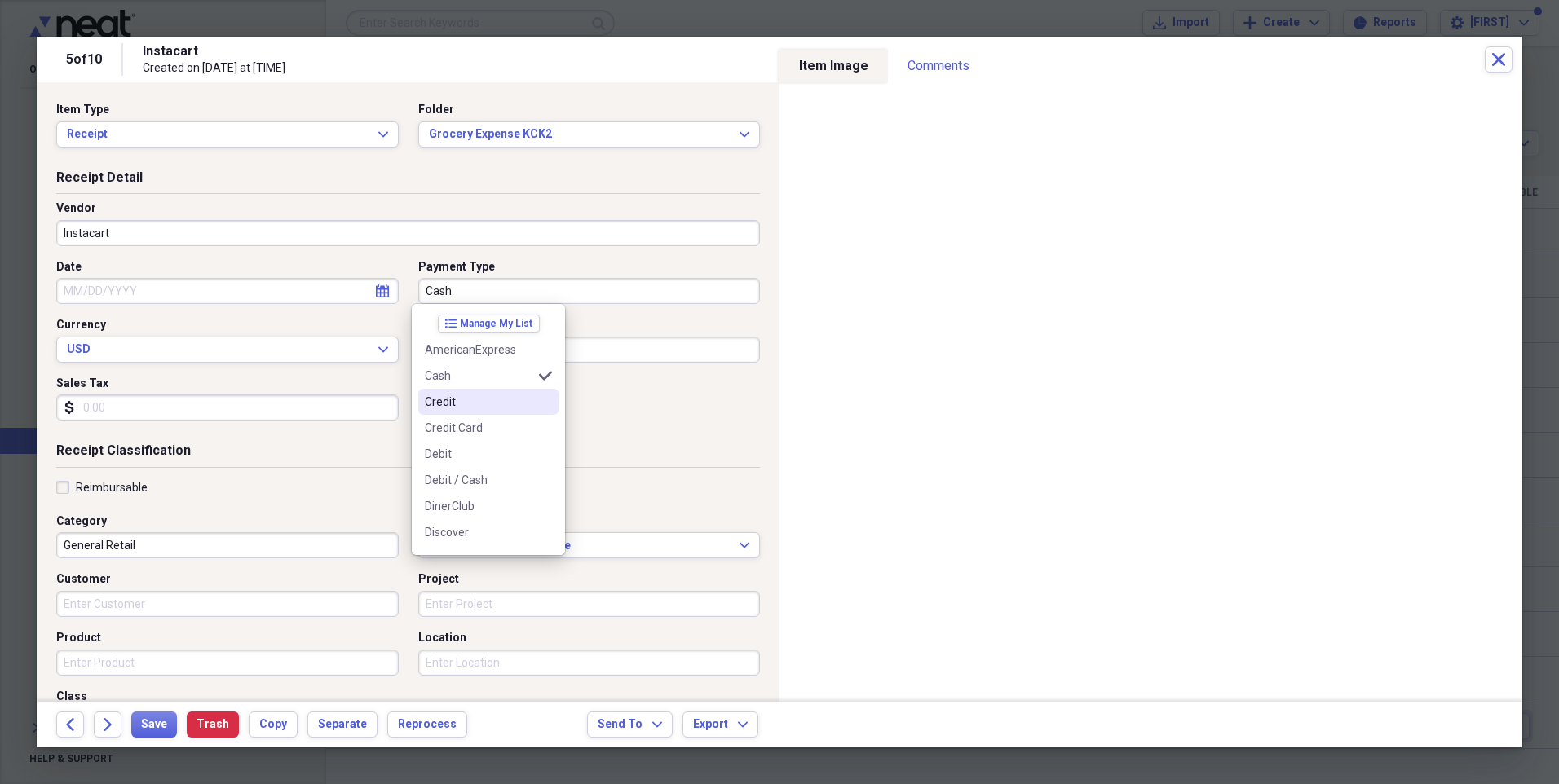 click on "Credit" at bounding box center (488, 402) 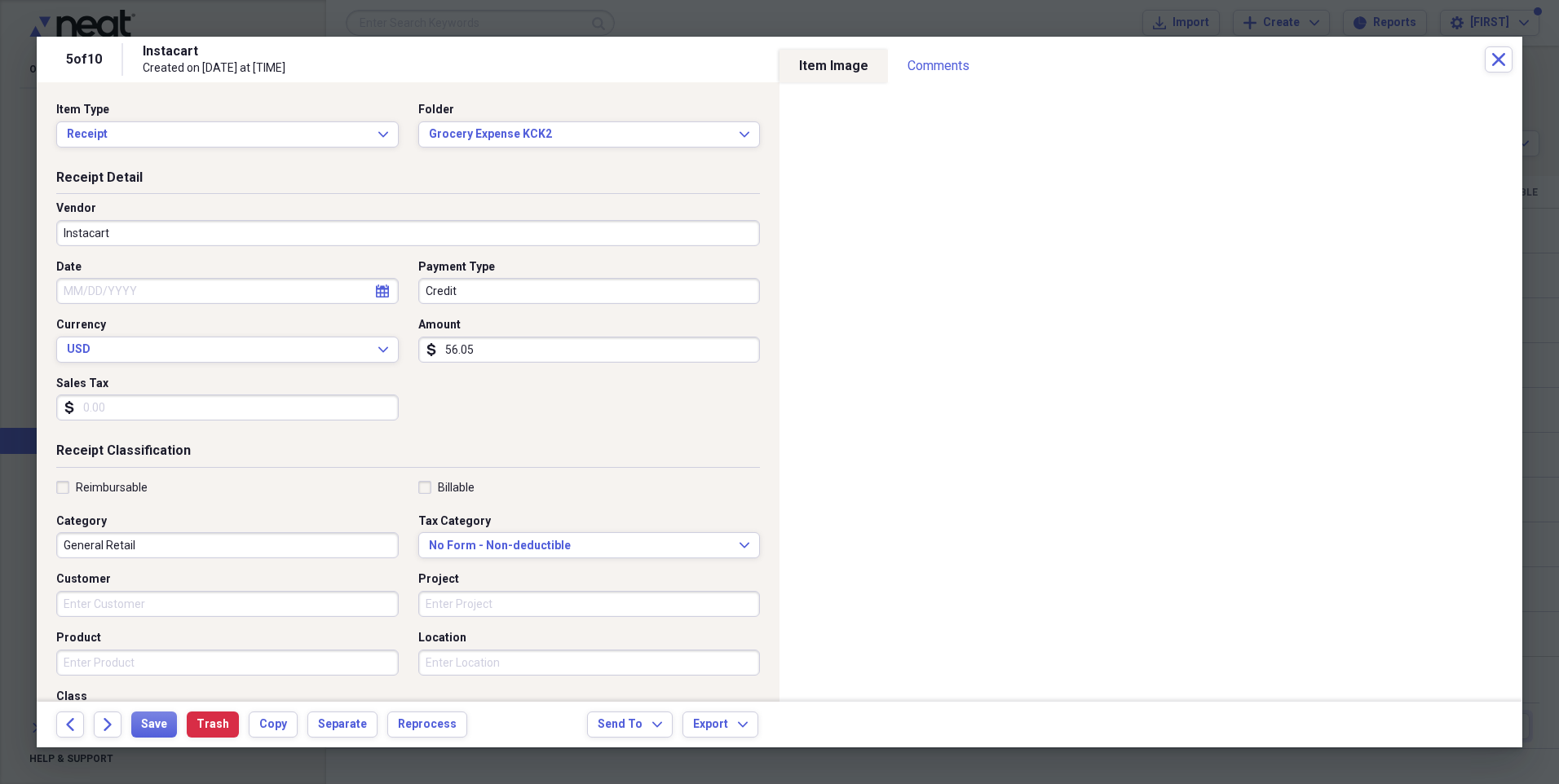 click on "Date" at bounding box center (227, 291) 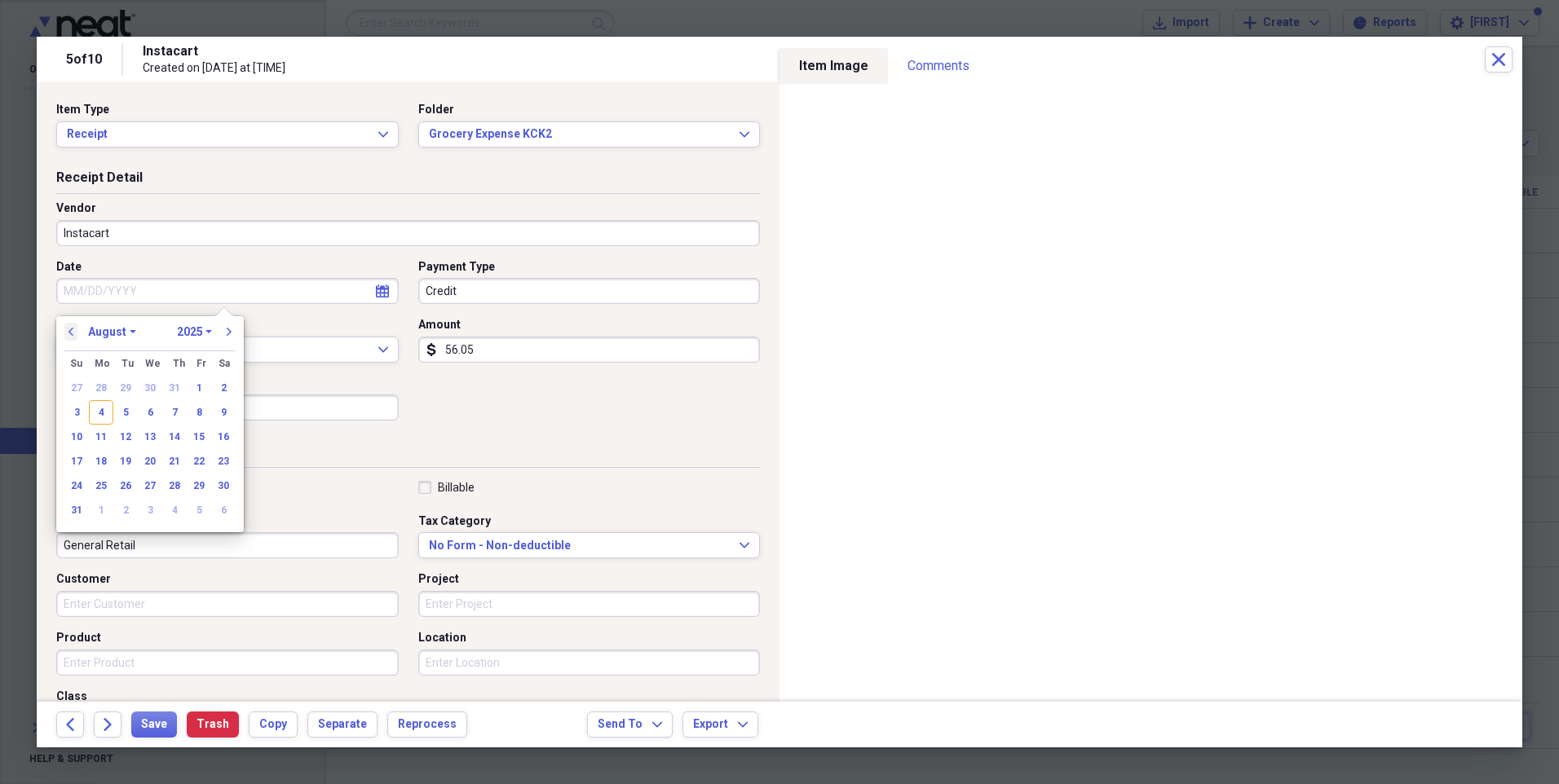 click on "previous" at bounding box center [71, 332] 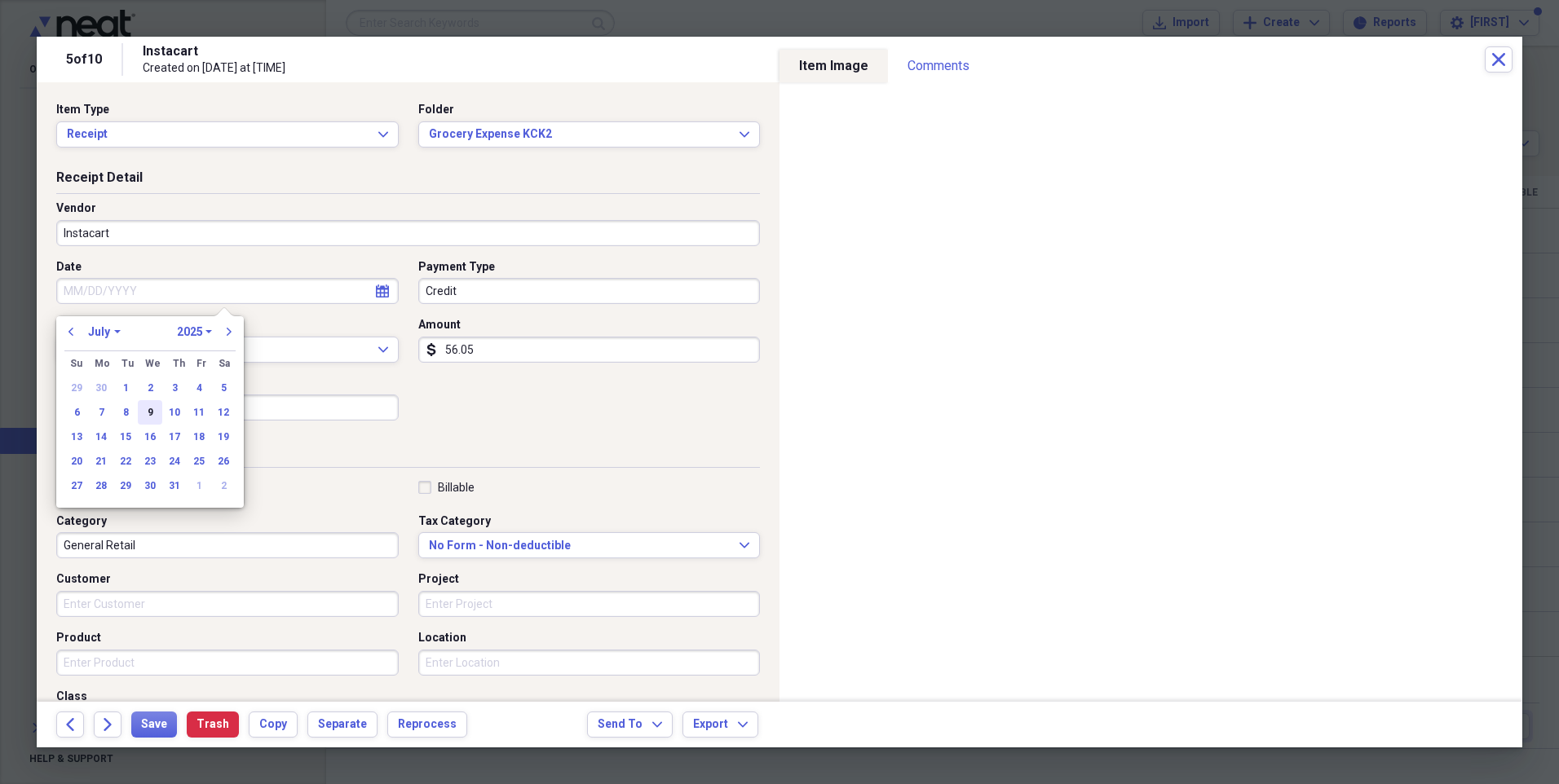 click on "9" at bounding box center (150, 412) 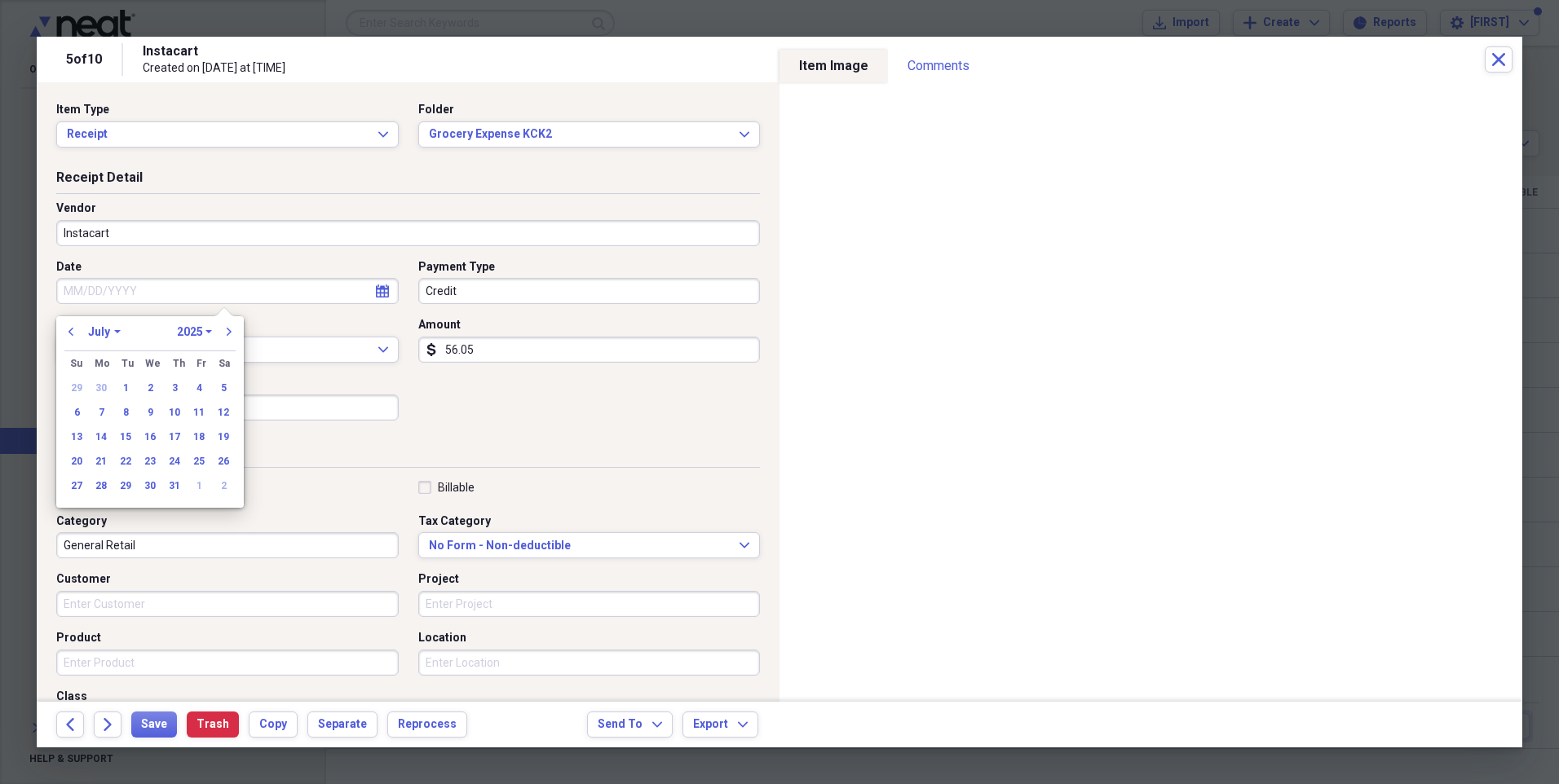 type on "07/09/2025" 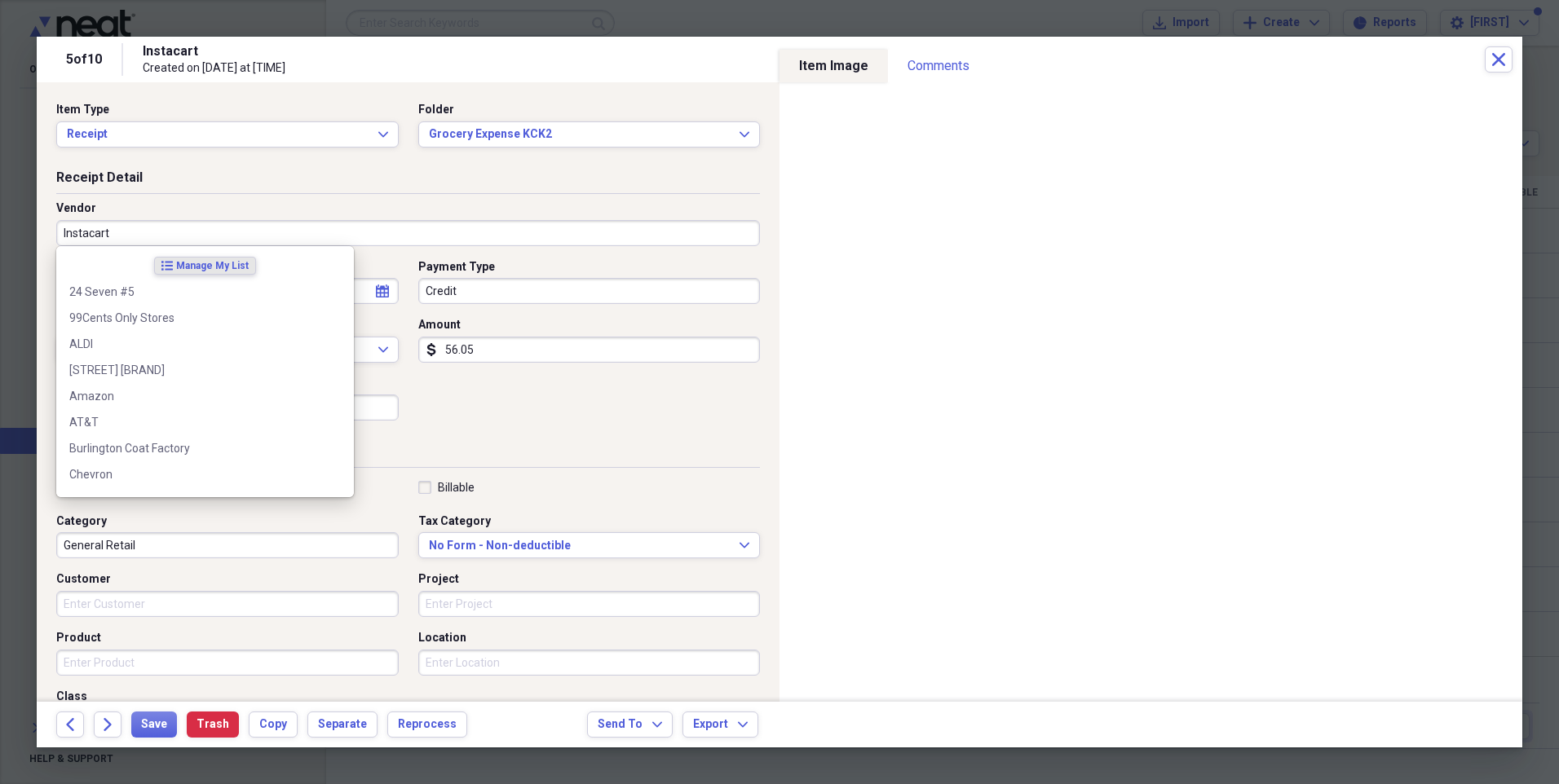 click on "Instacart" at bounding box center (408, 233) 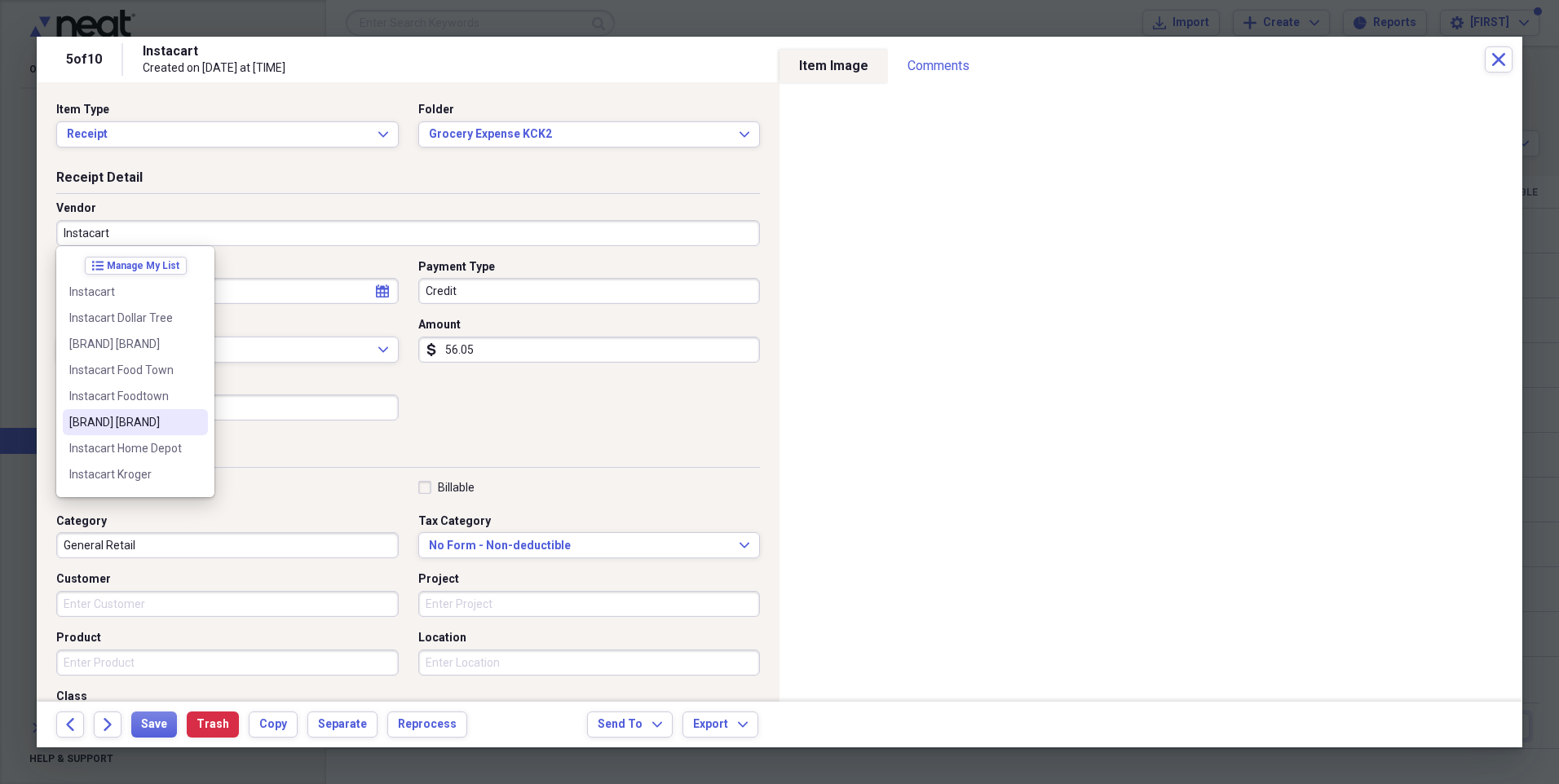 click on "[BRAND] [BRAND]" at bounding box center [126, 422] 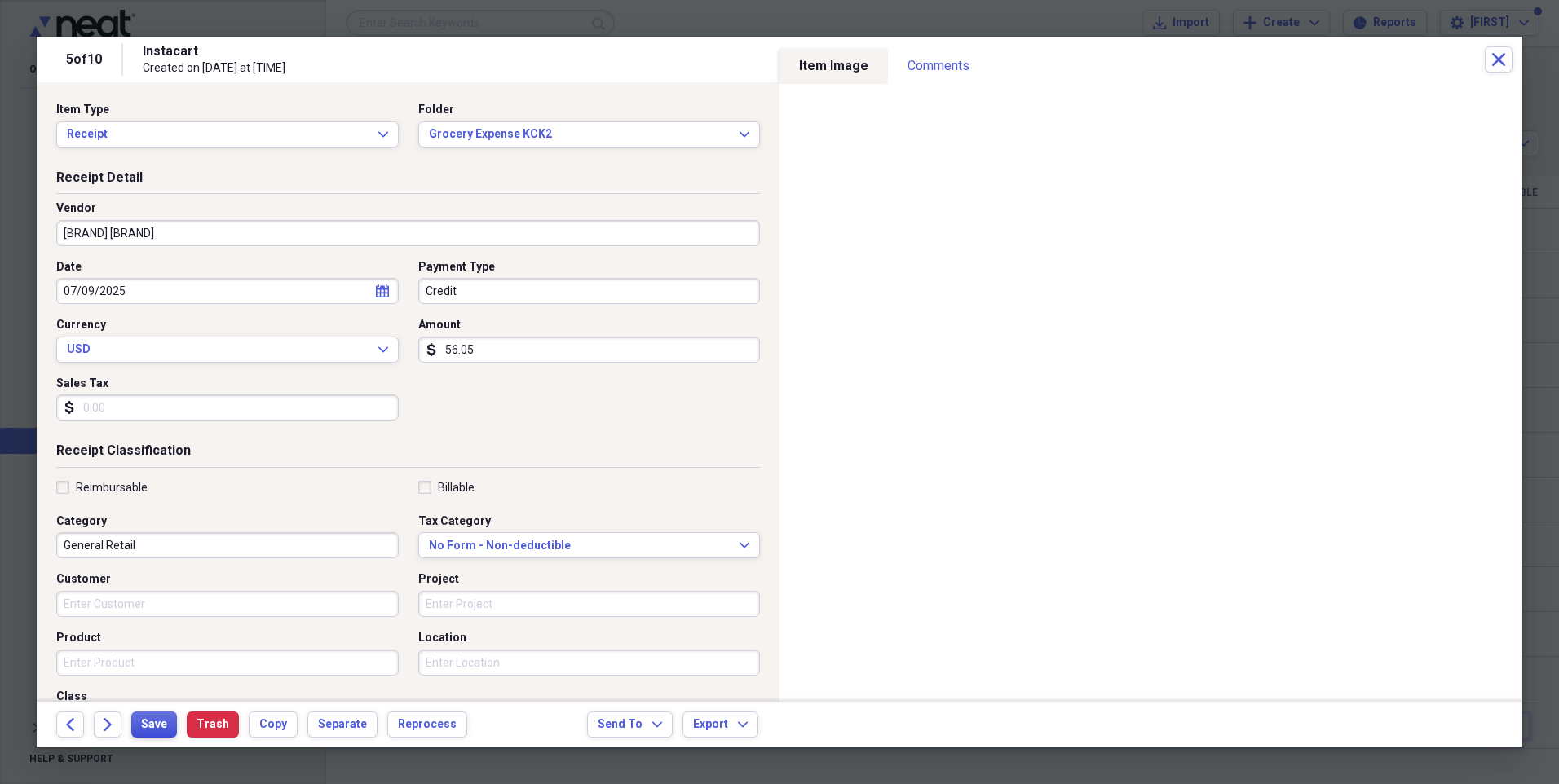 click on "Save" at bounding box center (154, 725) 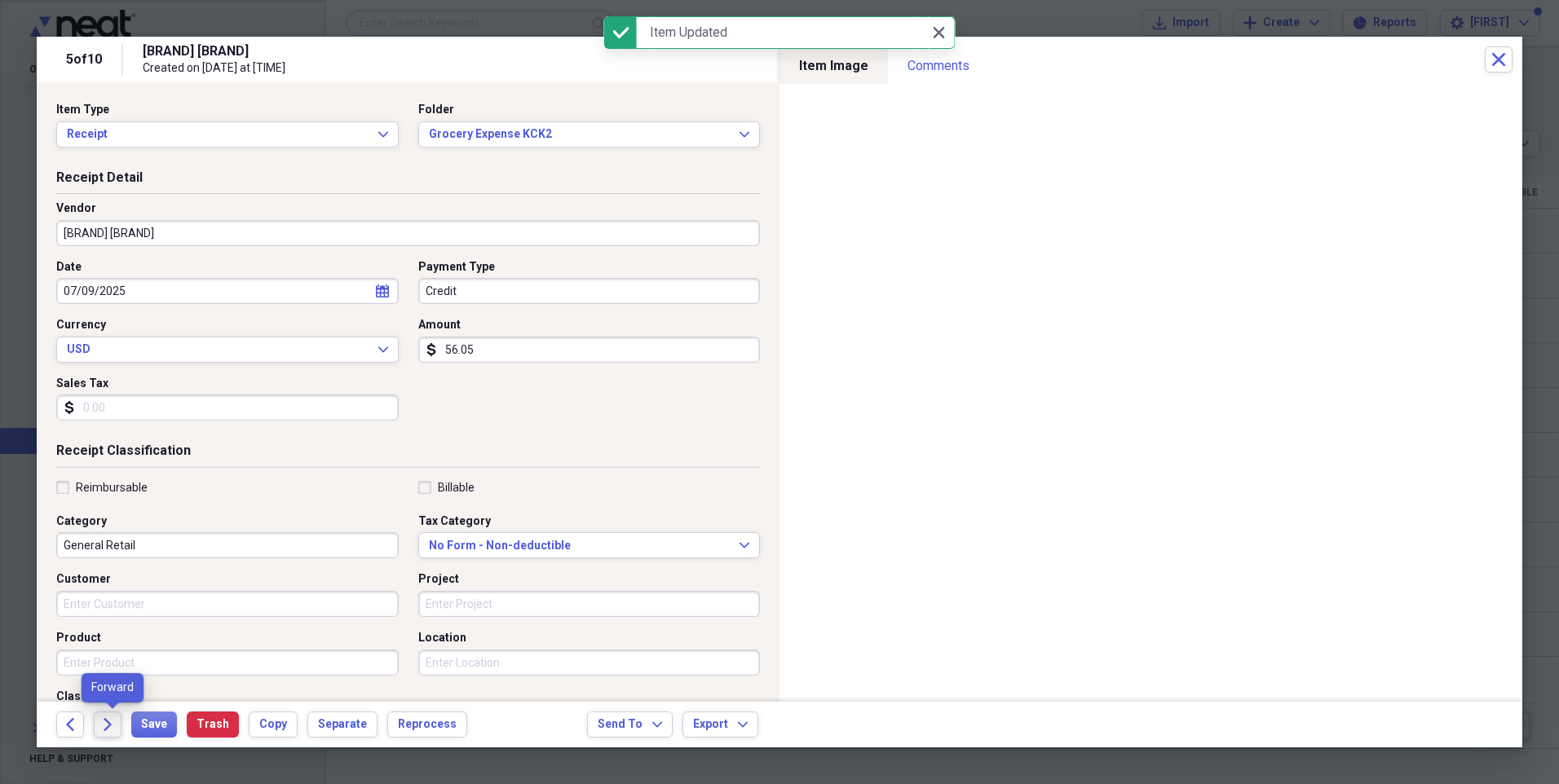 click on "Forward" 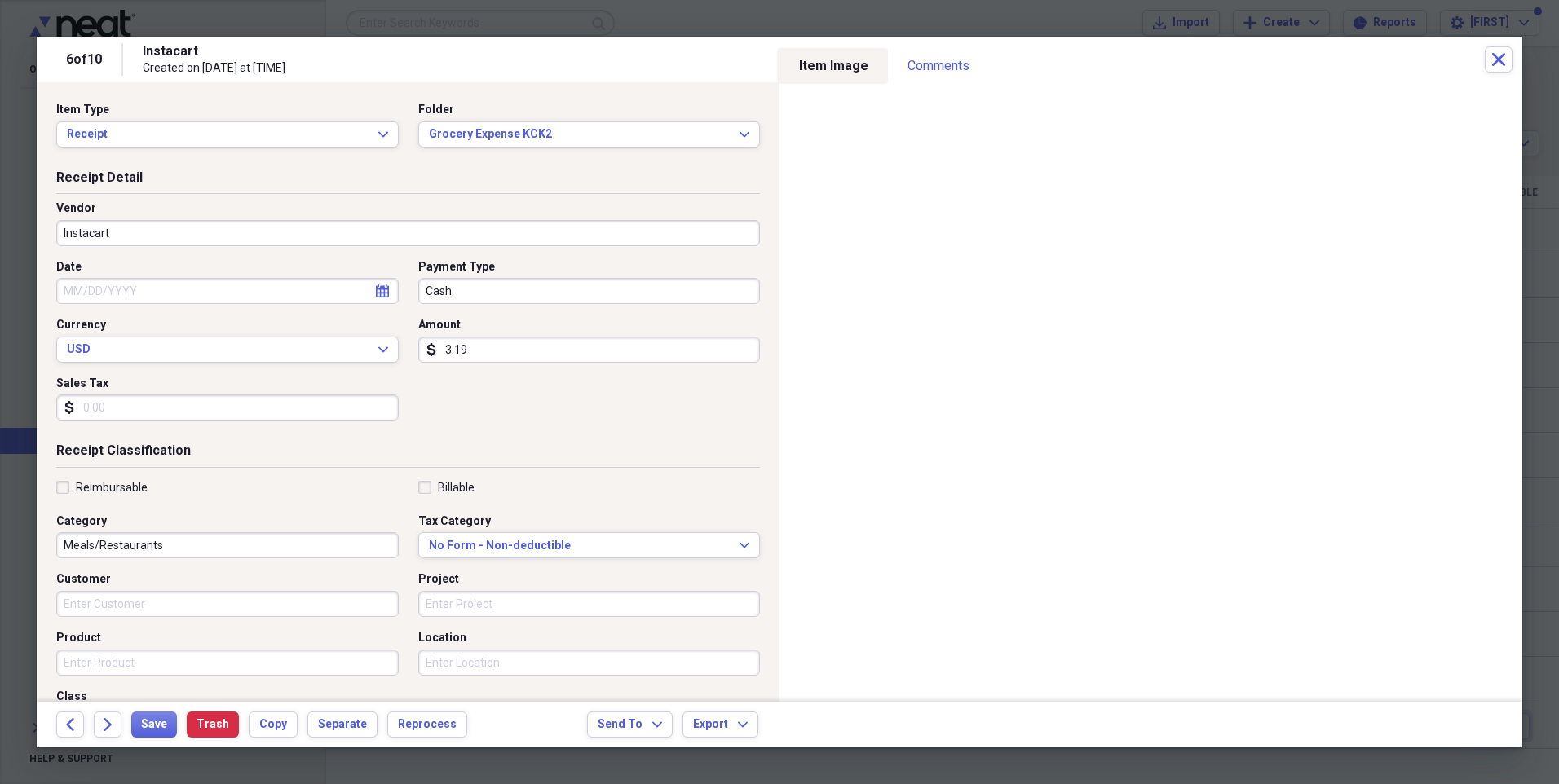 click on "Instacart" at bounding box center (408, 233) 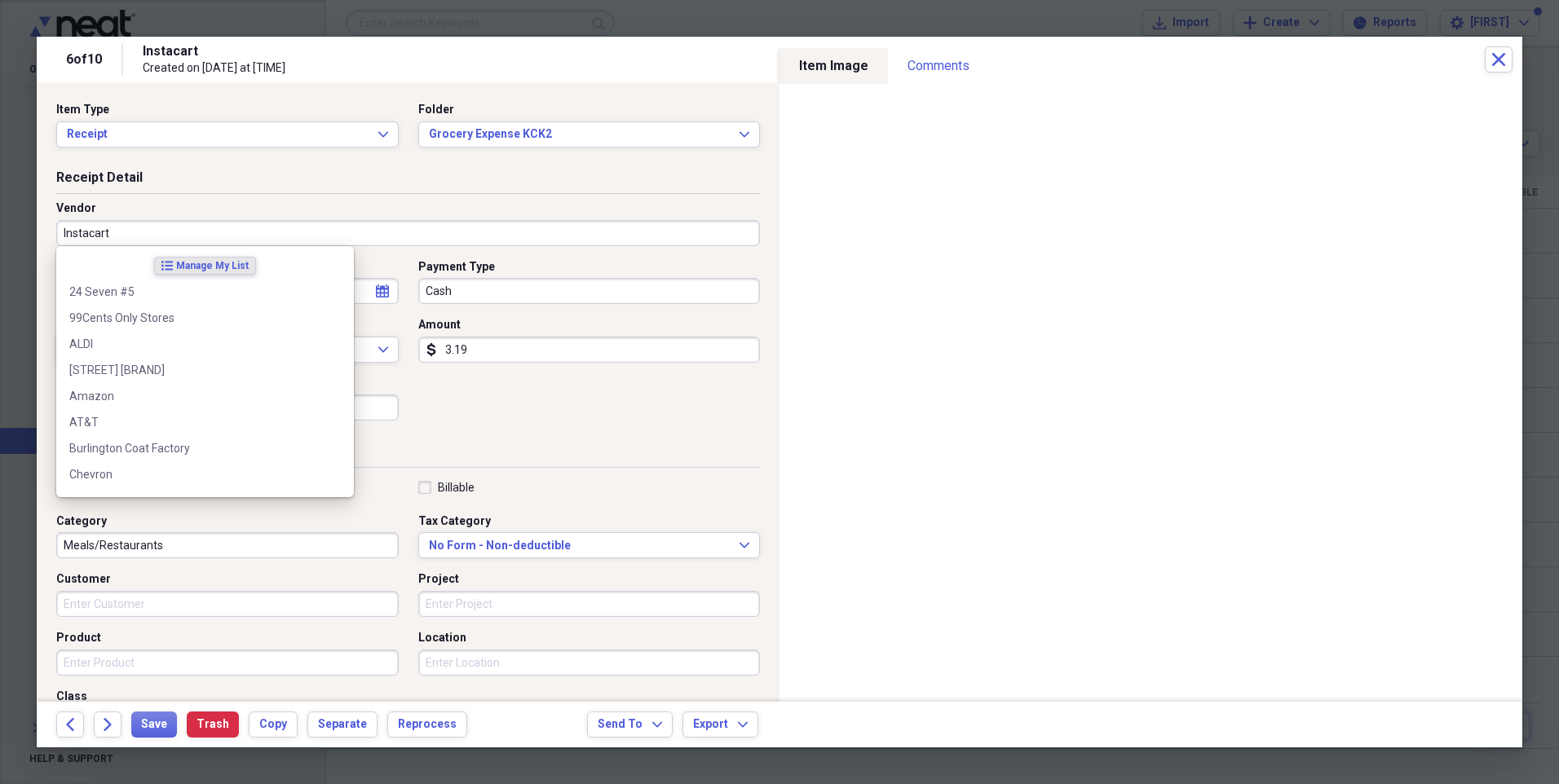 click on "Instacart" at bounding box center (408, 233) 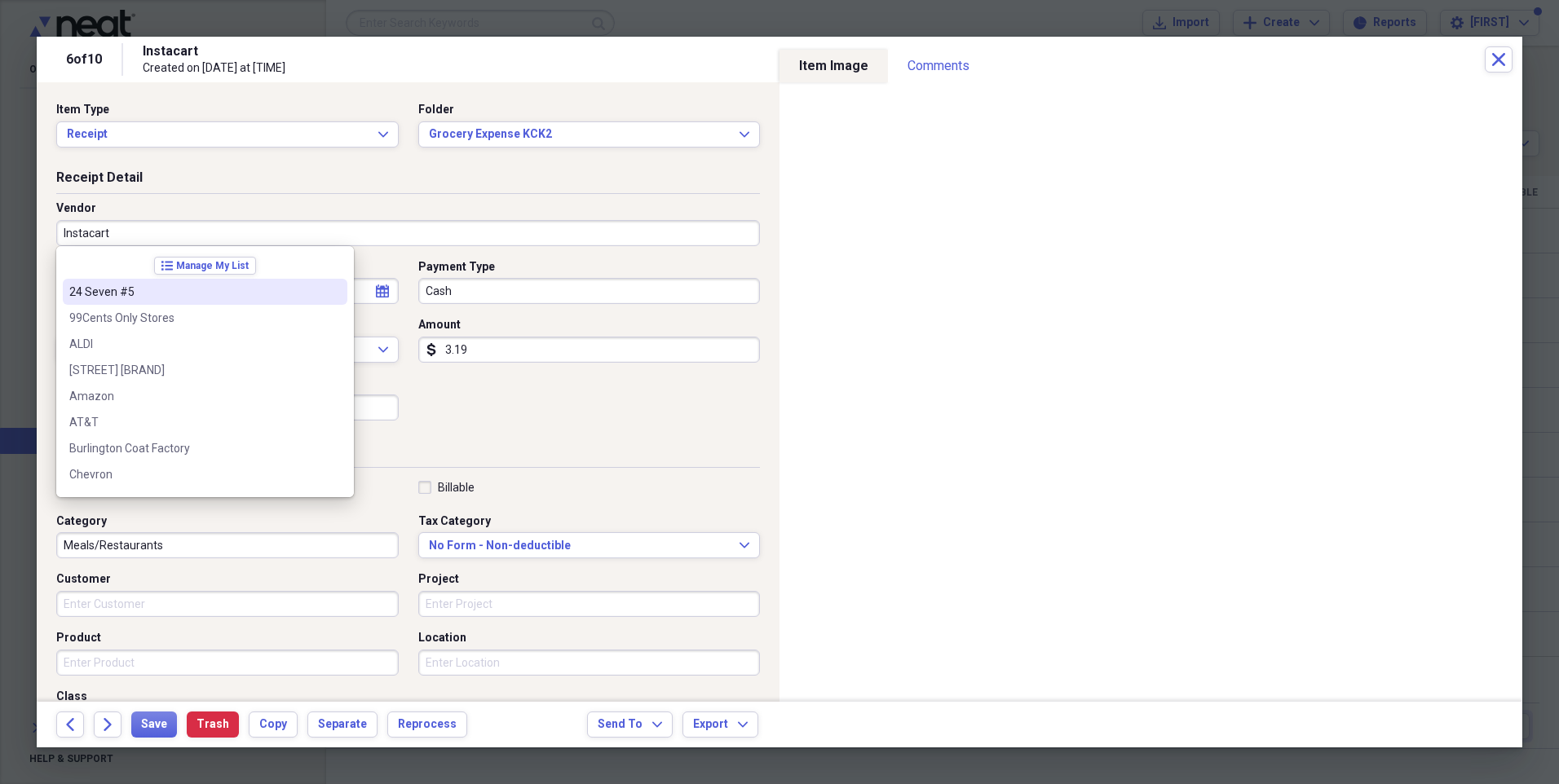 click on "Instacart" at bounding box center [408, 233] 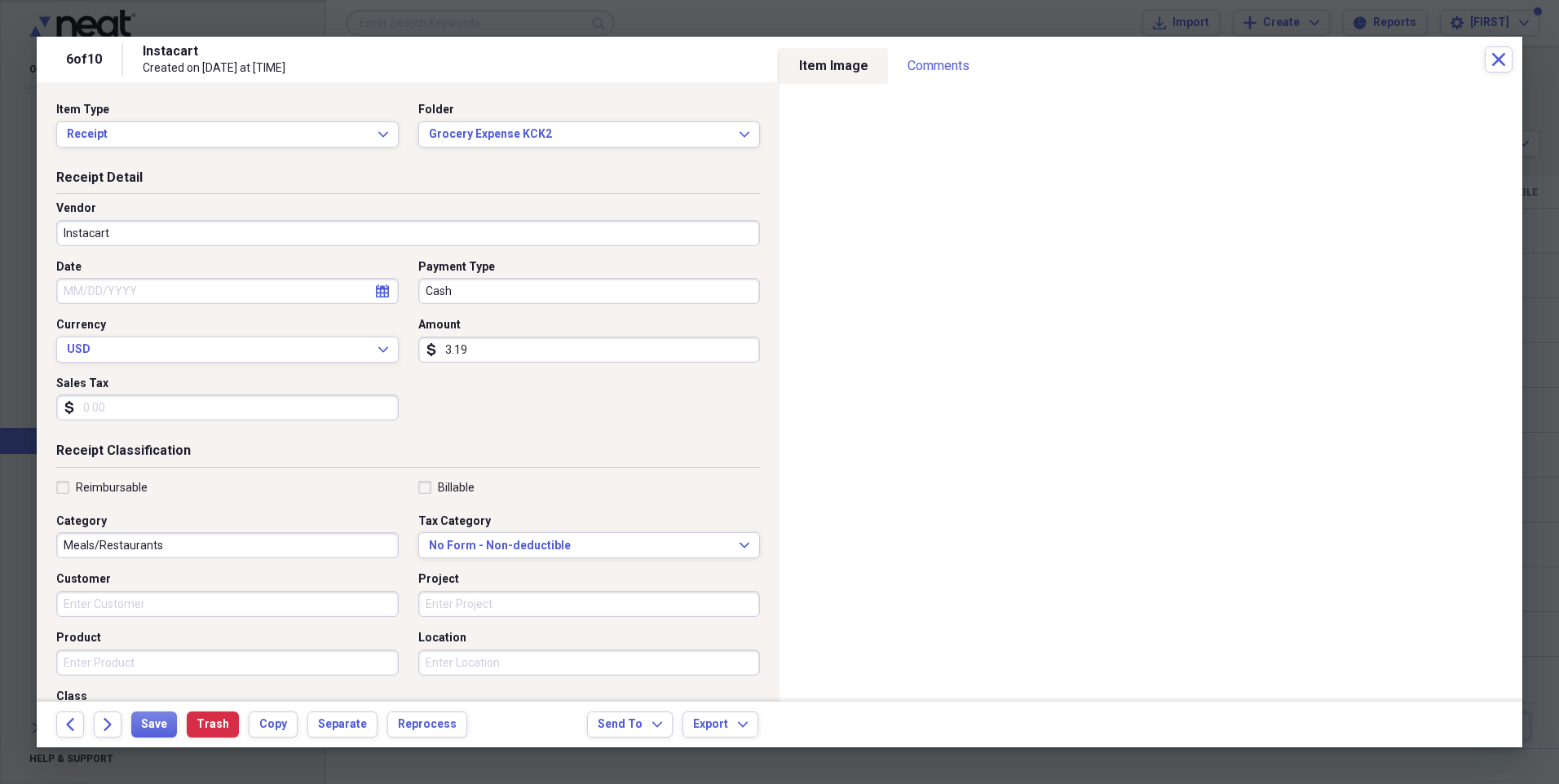 click on "Vendor" at bounding box center (408, 209) 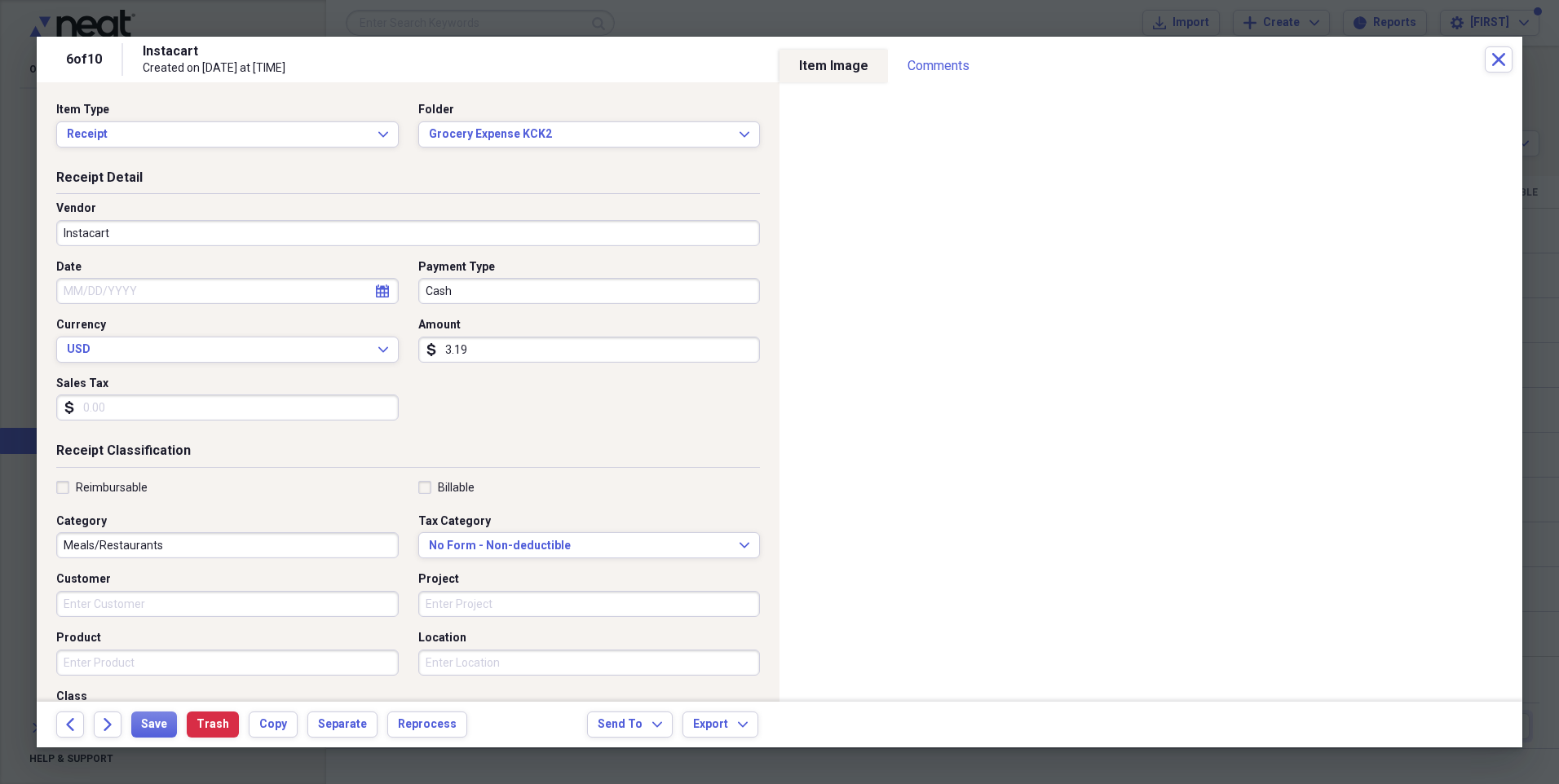 click on "Instacart" at bounding box center (408, 233) 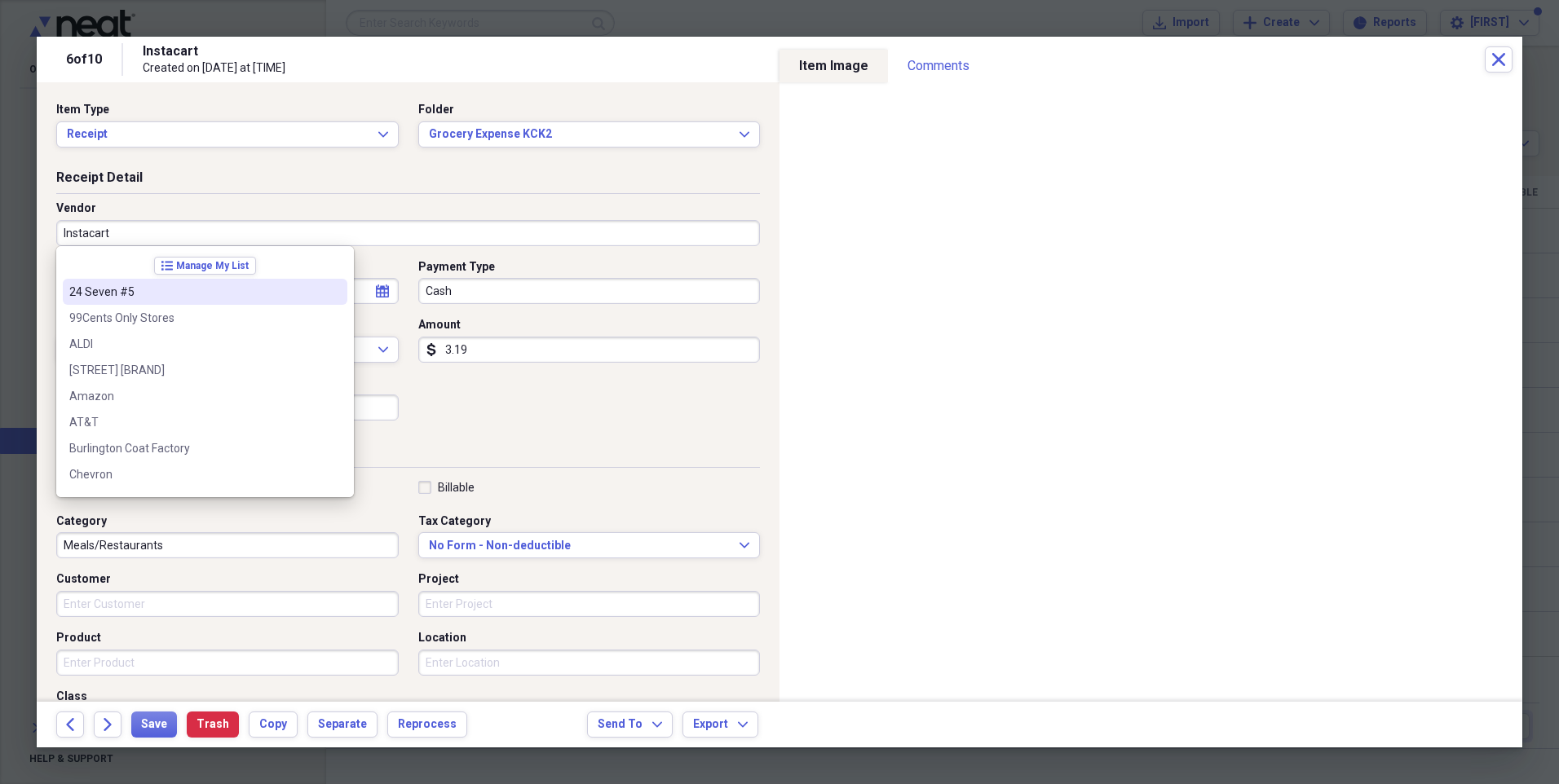 click on "Instacart" at bounding box center [408, 233] 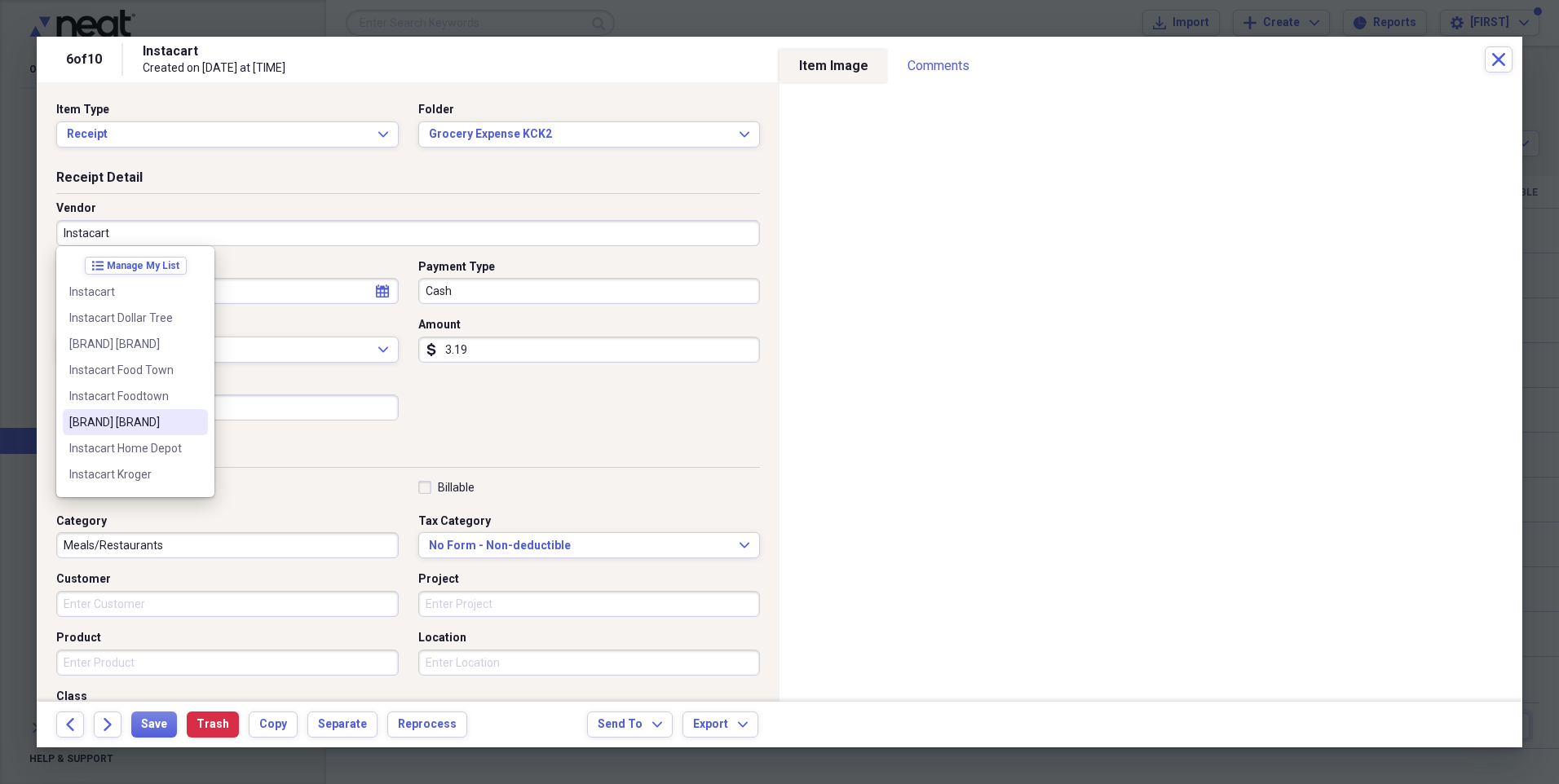 click on "[BRAND] [BRAND]" at bounding box center (126, 422) 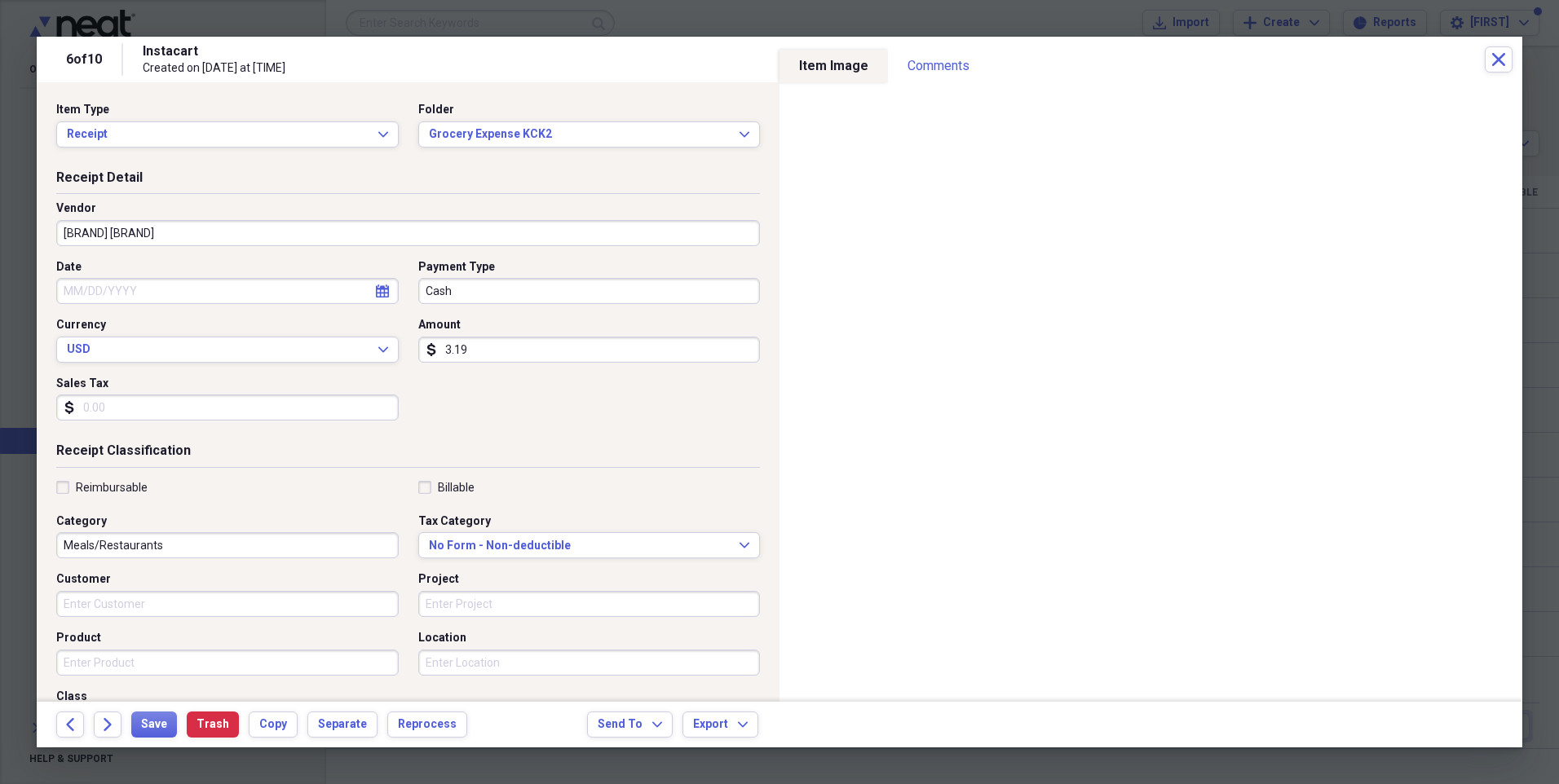 type on "Transportation" 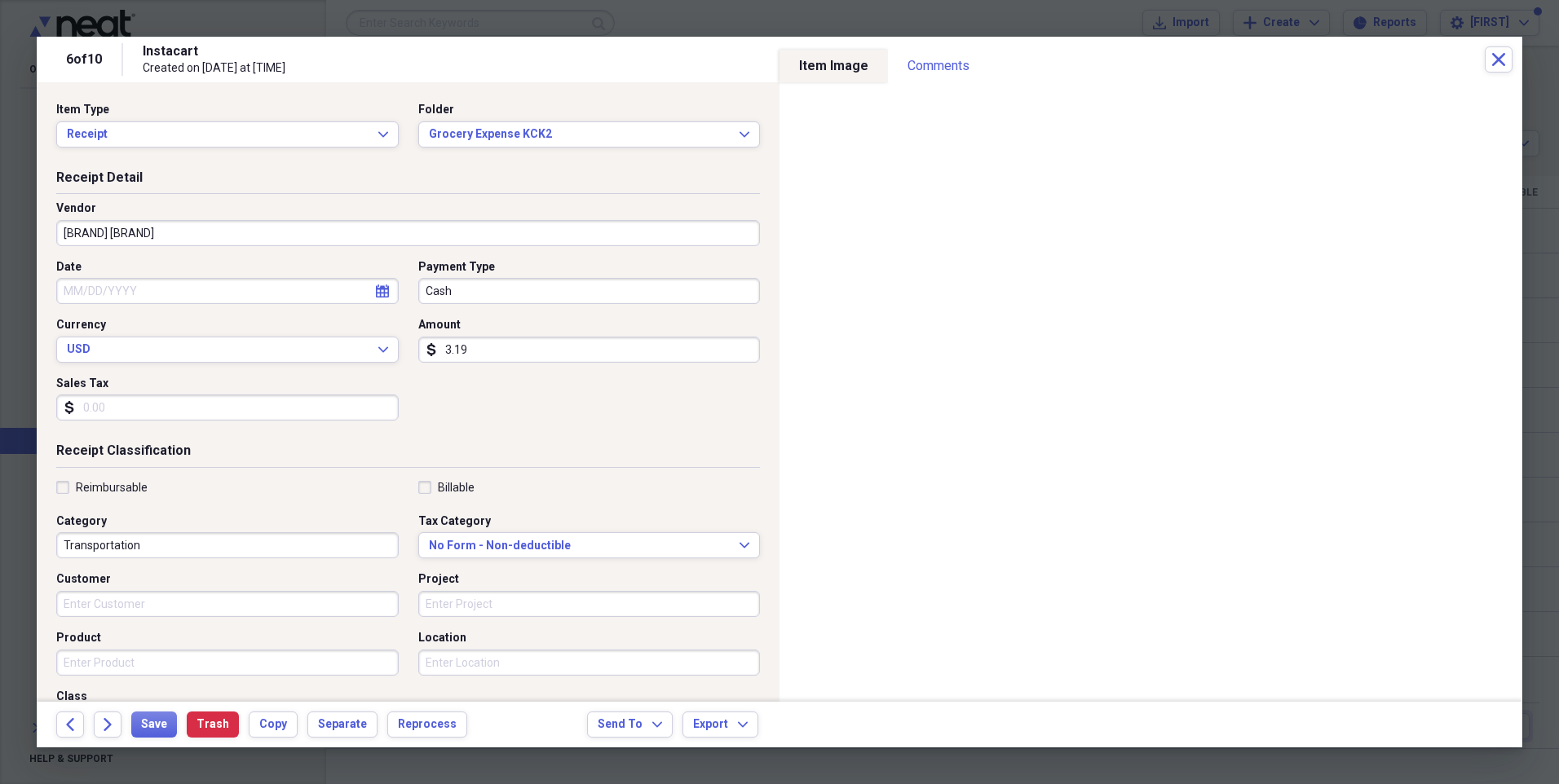 click 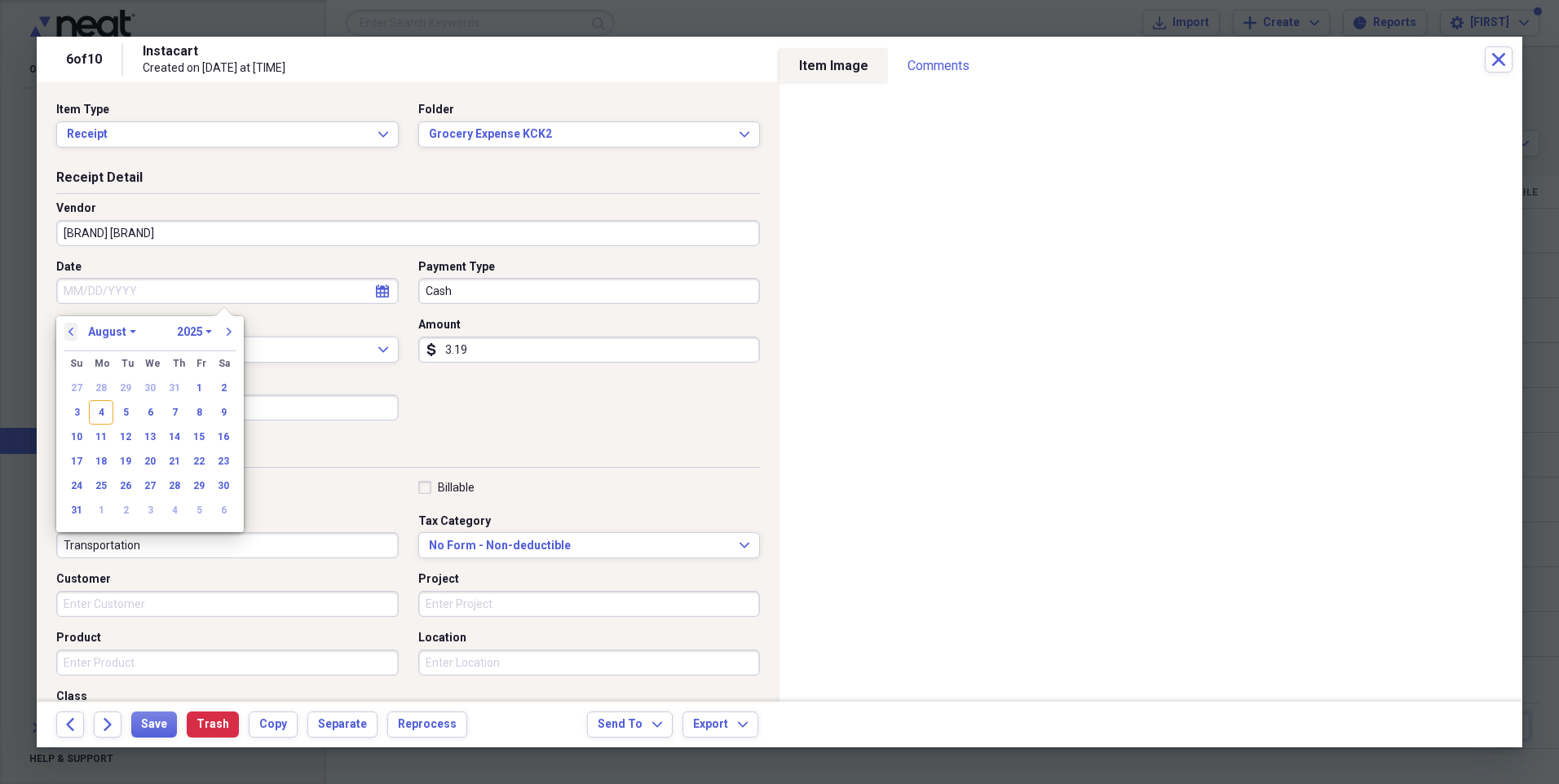 click on "previous" at bounding box center (71, 332) 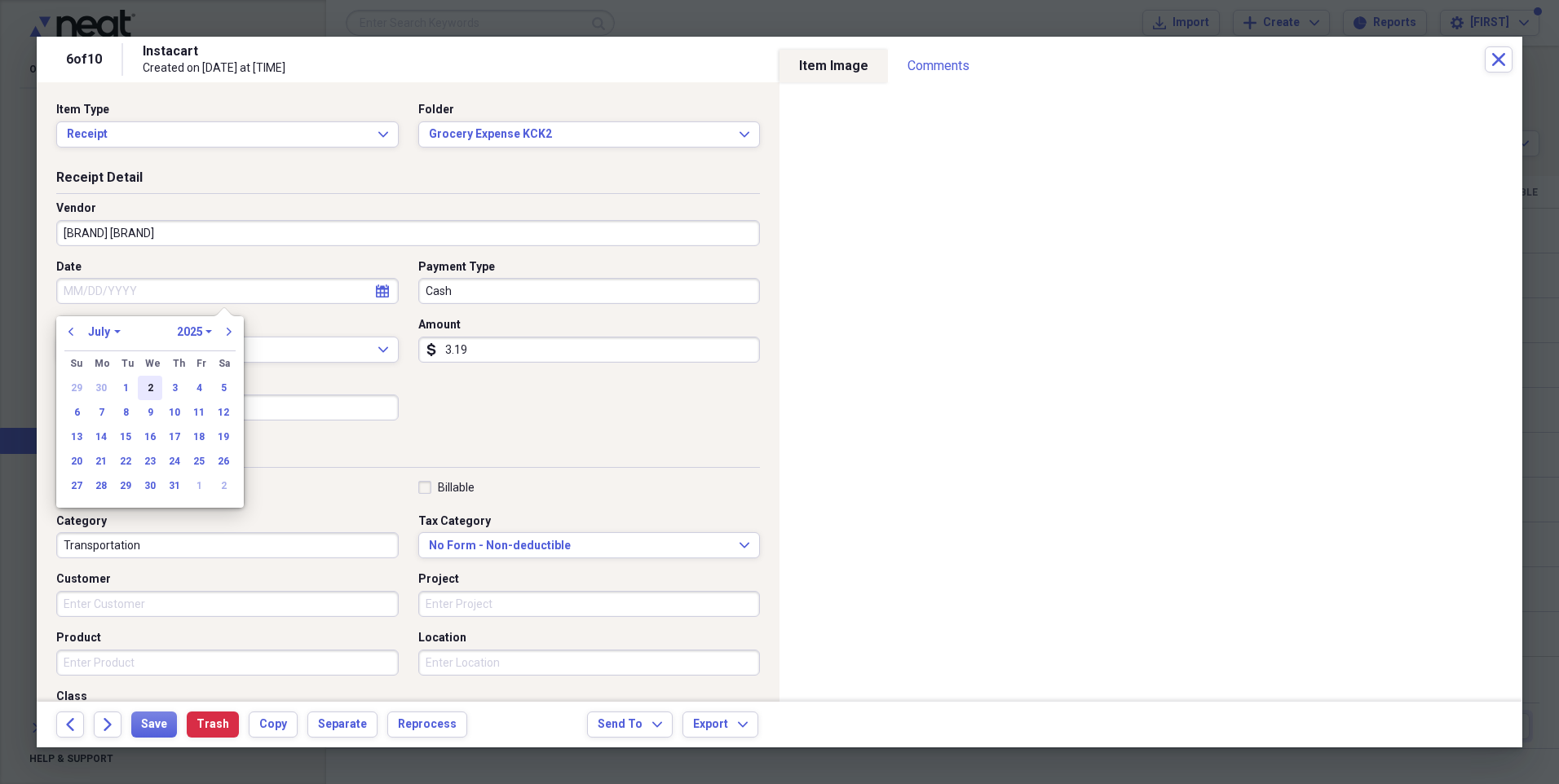 click on "2" at bounding box center (150, 388) 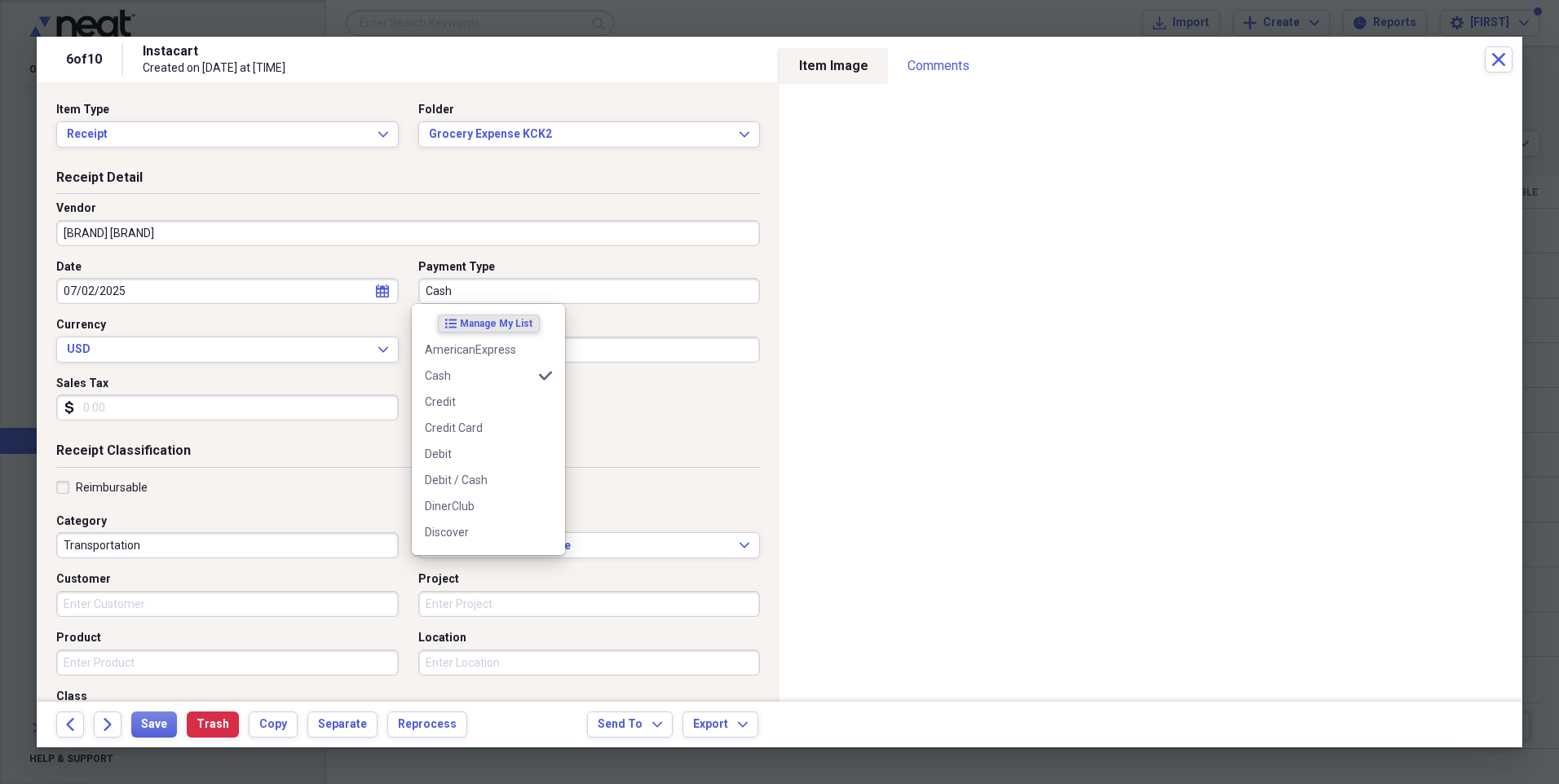 click on "Cash" at bounding box center [590, 291] 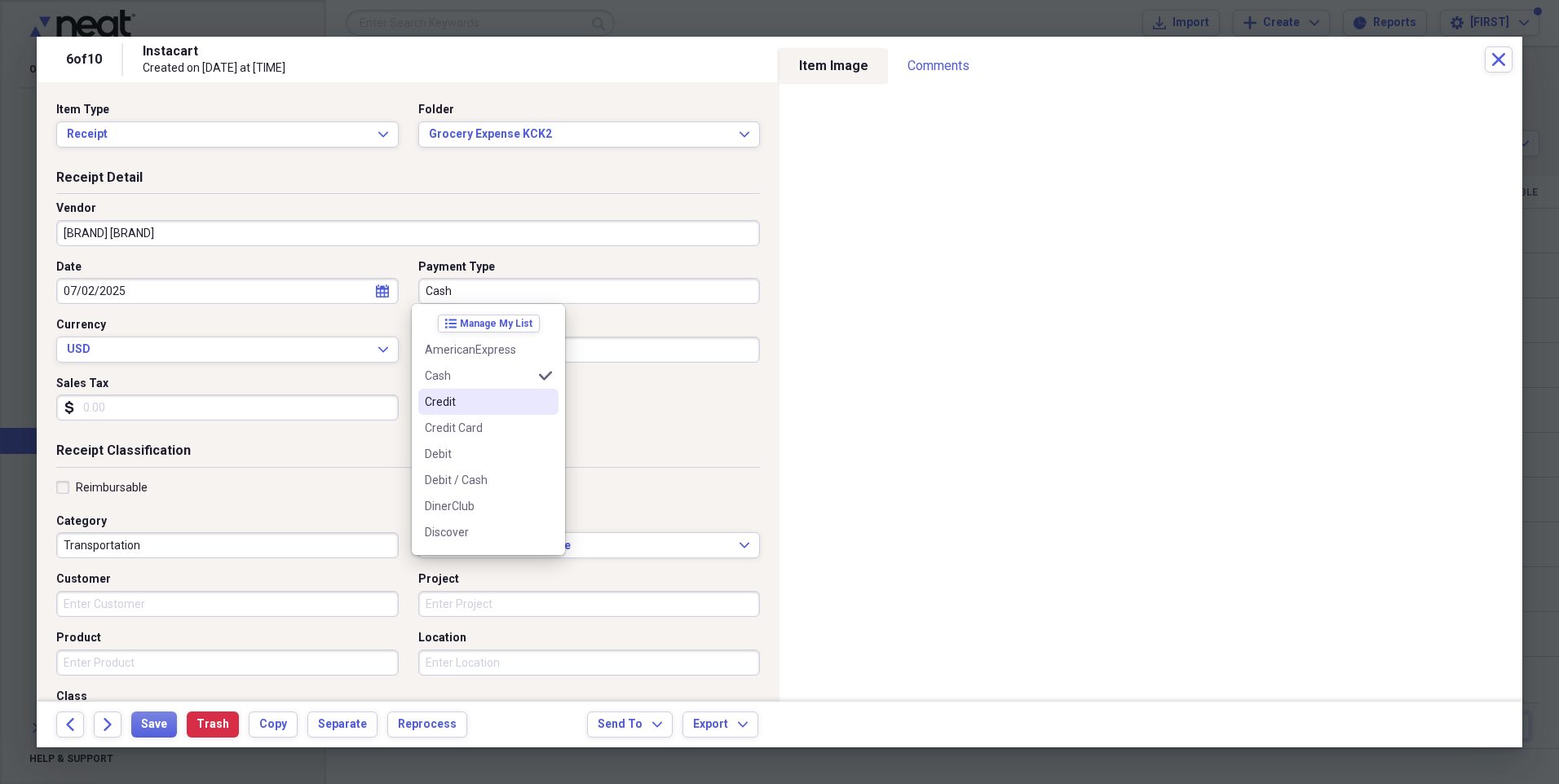 click on "Credit" at bounding box center [488, 402] 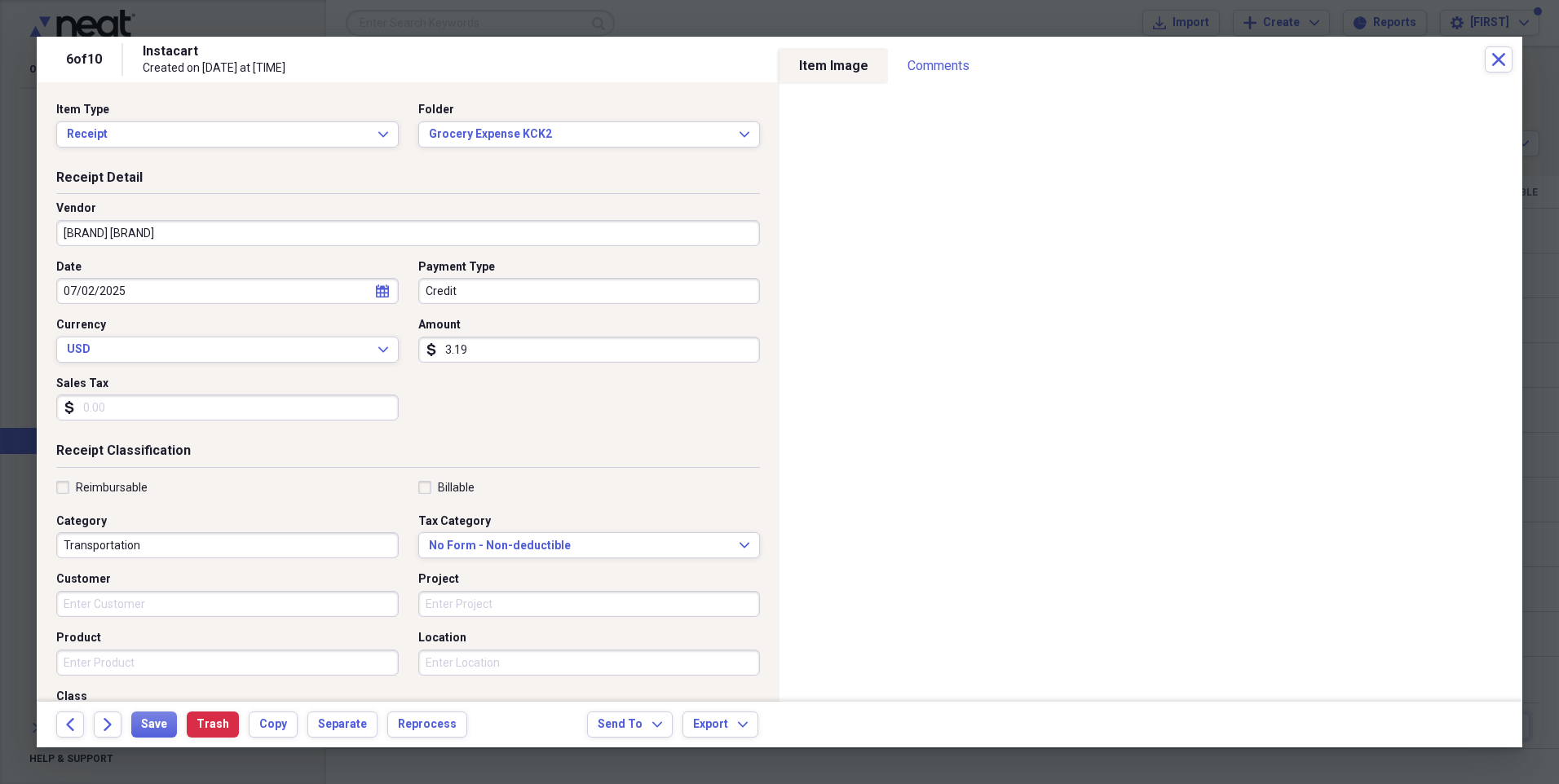 click on "3.19" at bounding box center [590, 350] 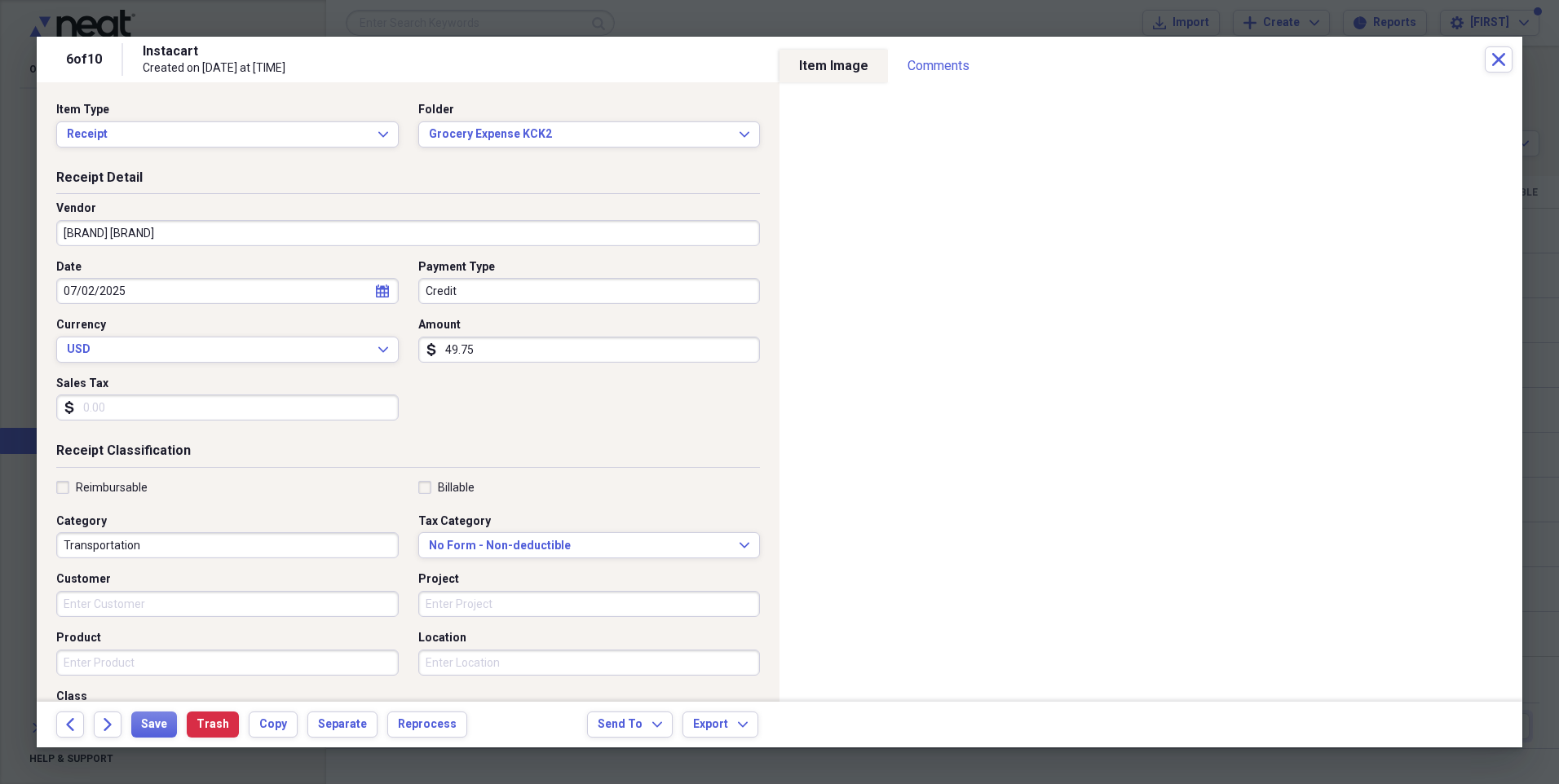 type on "49.75" 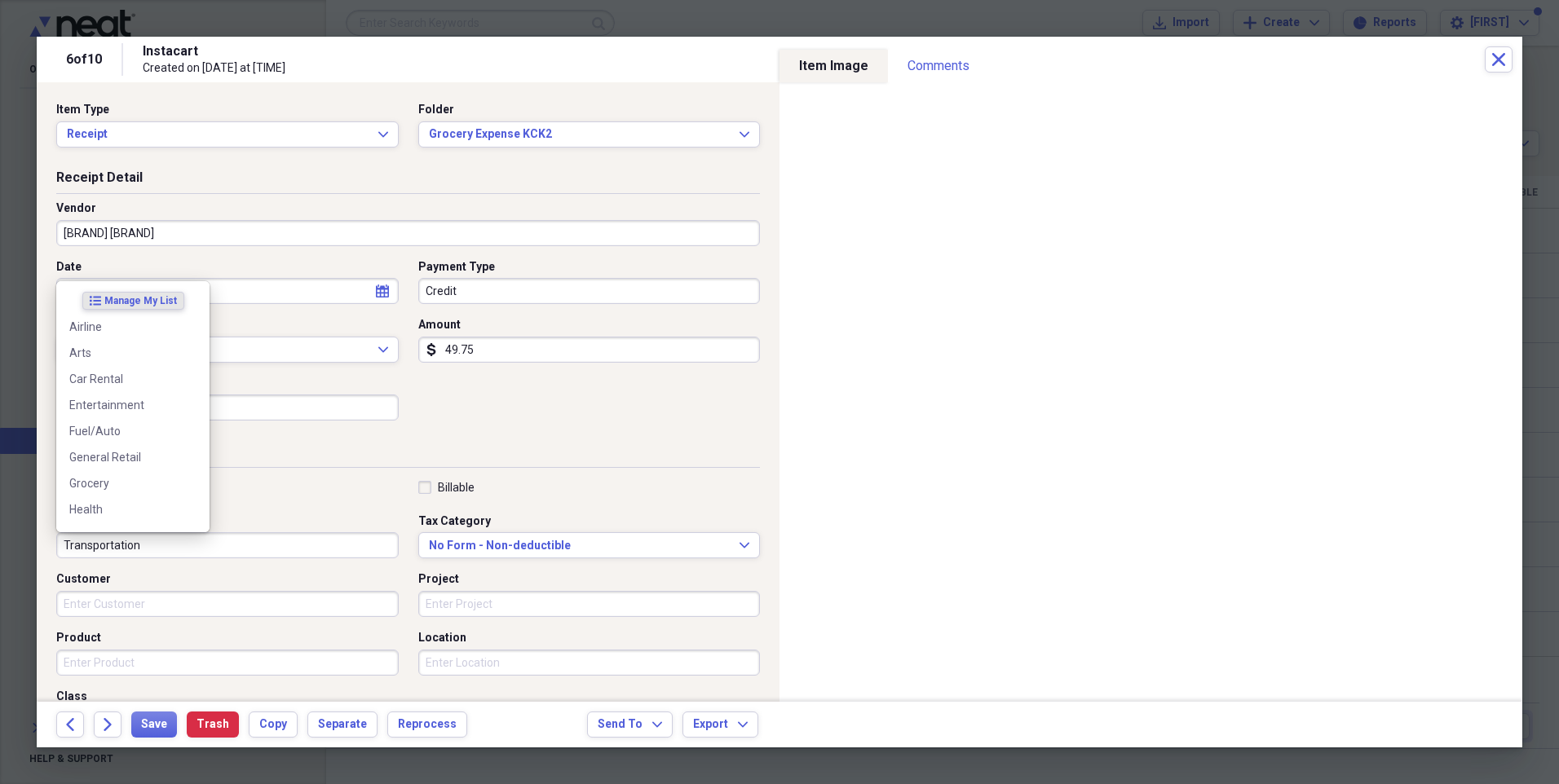 click on "Transportation" at bounding box center (227, 545) 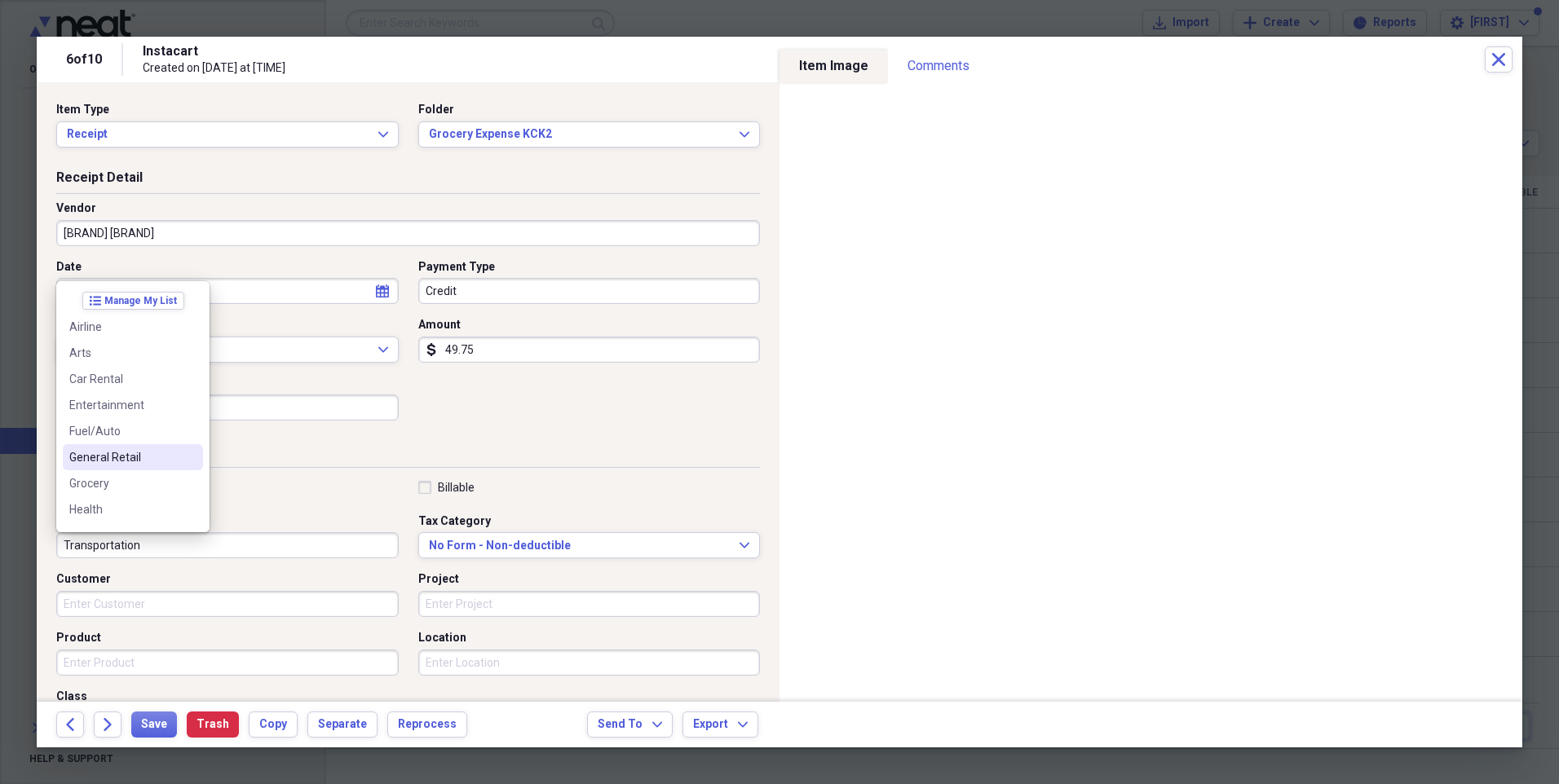 click on "General Retail" at bounding box center (123, 457) 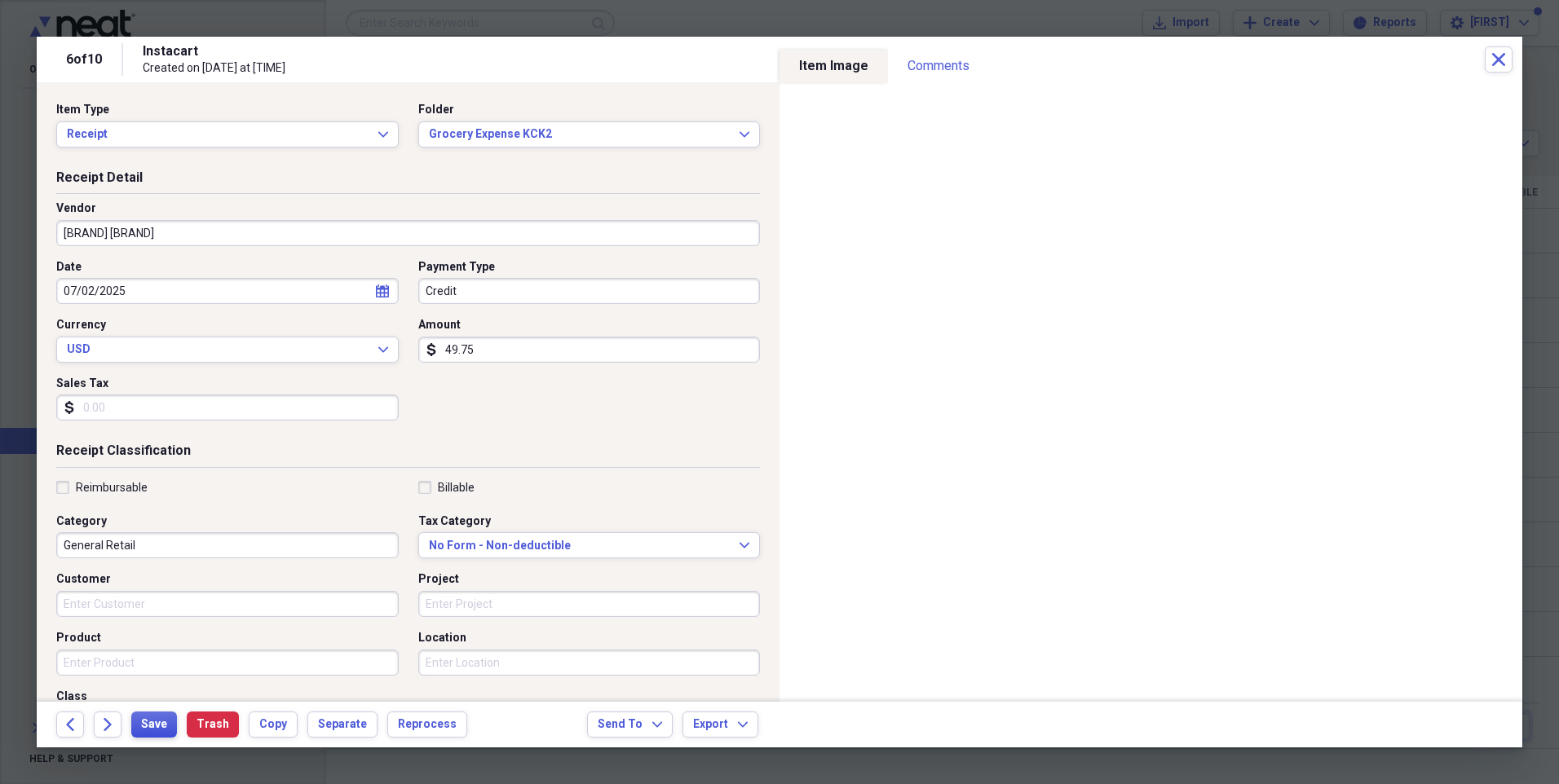 click on "Save" at bounding box center [154, 725] 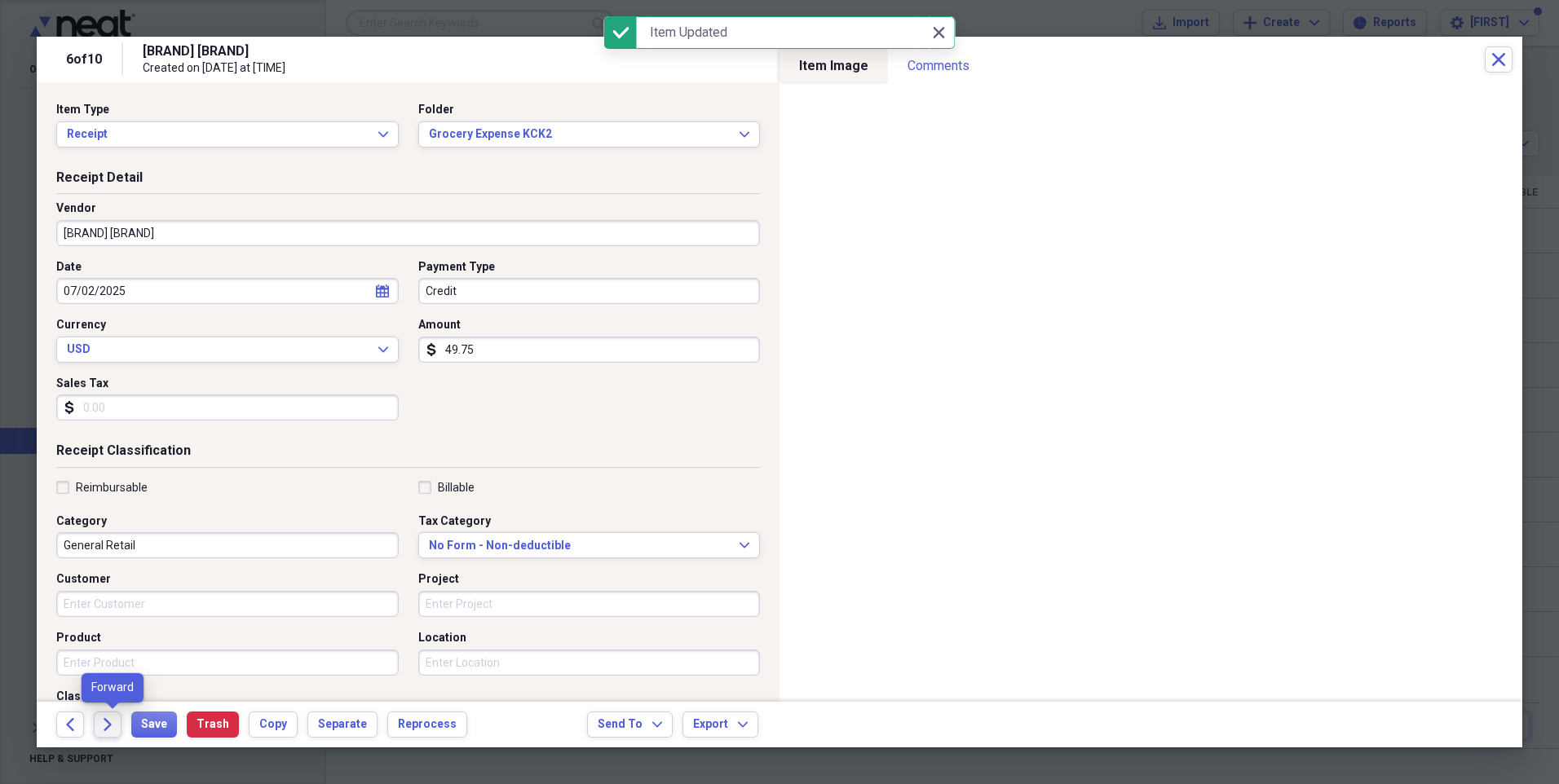 click on "Forward" at bounding box center (108, 725) 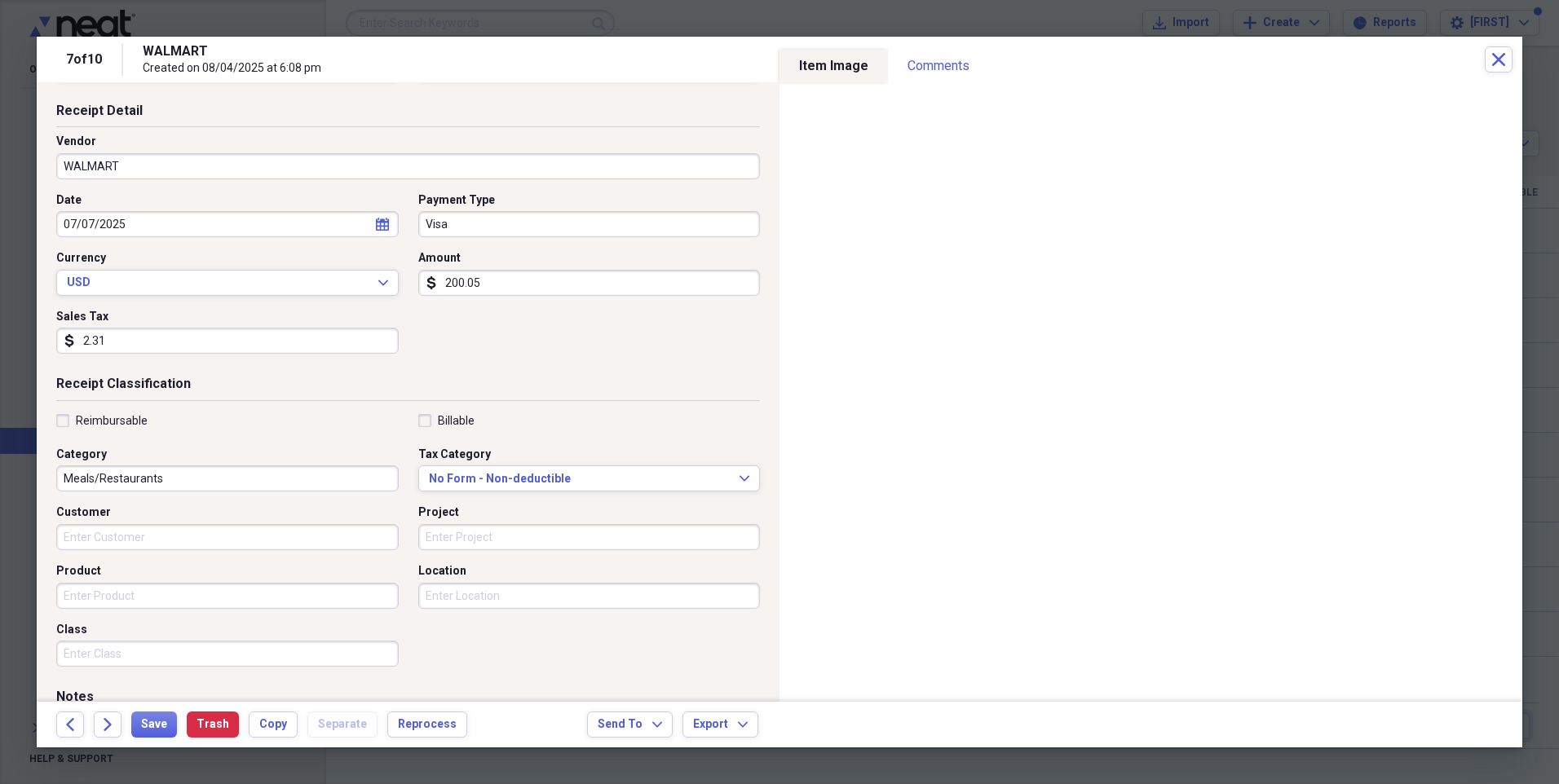 scroll, scrollTop: 0, scrollLeft: 0, axis: both 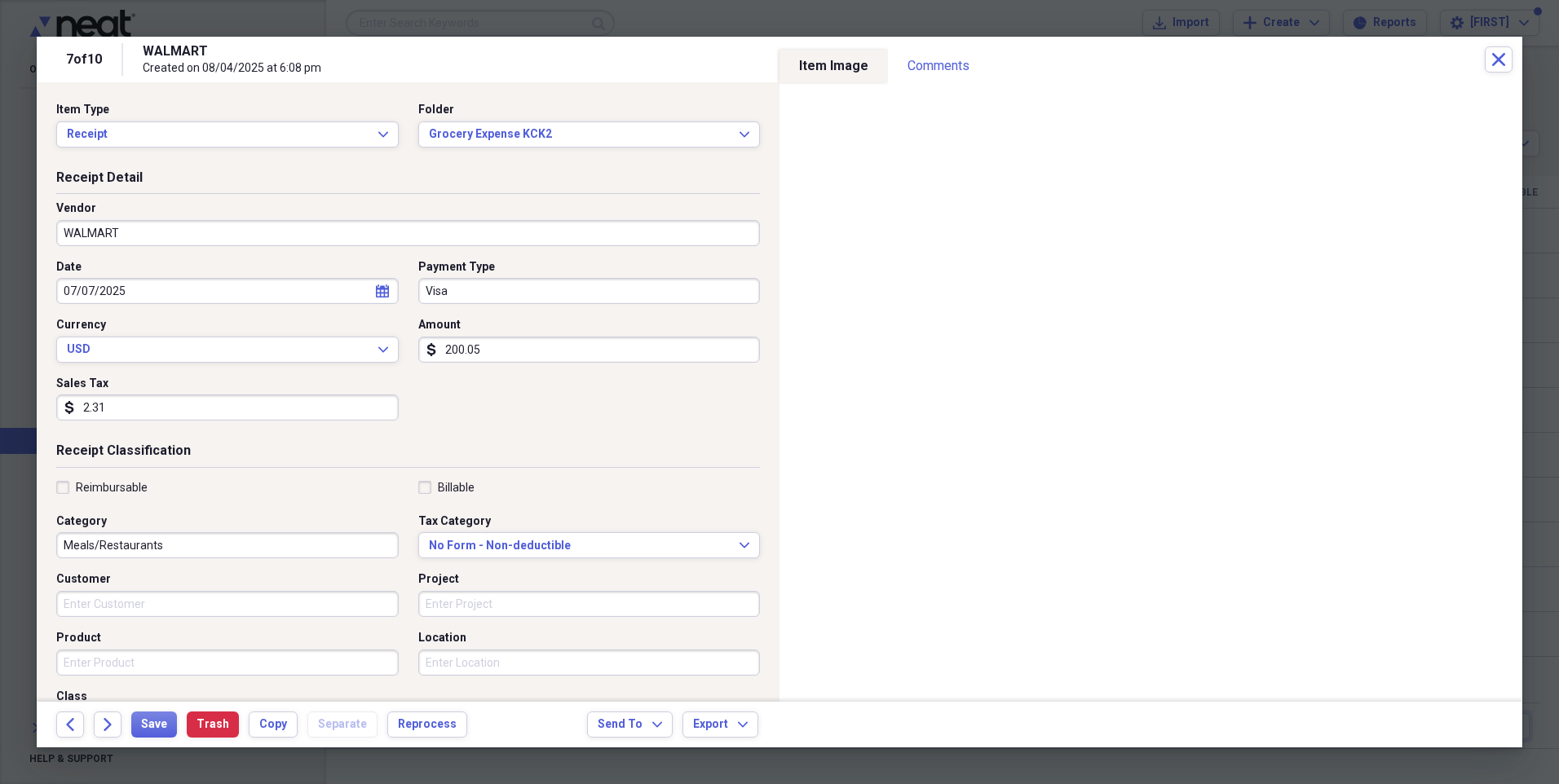 click on "2.31" at bounding box center [227, 407] 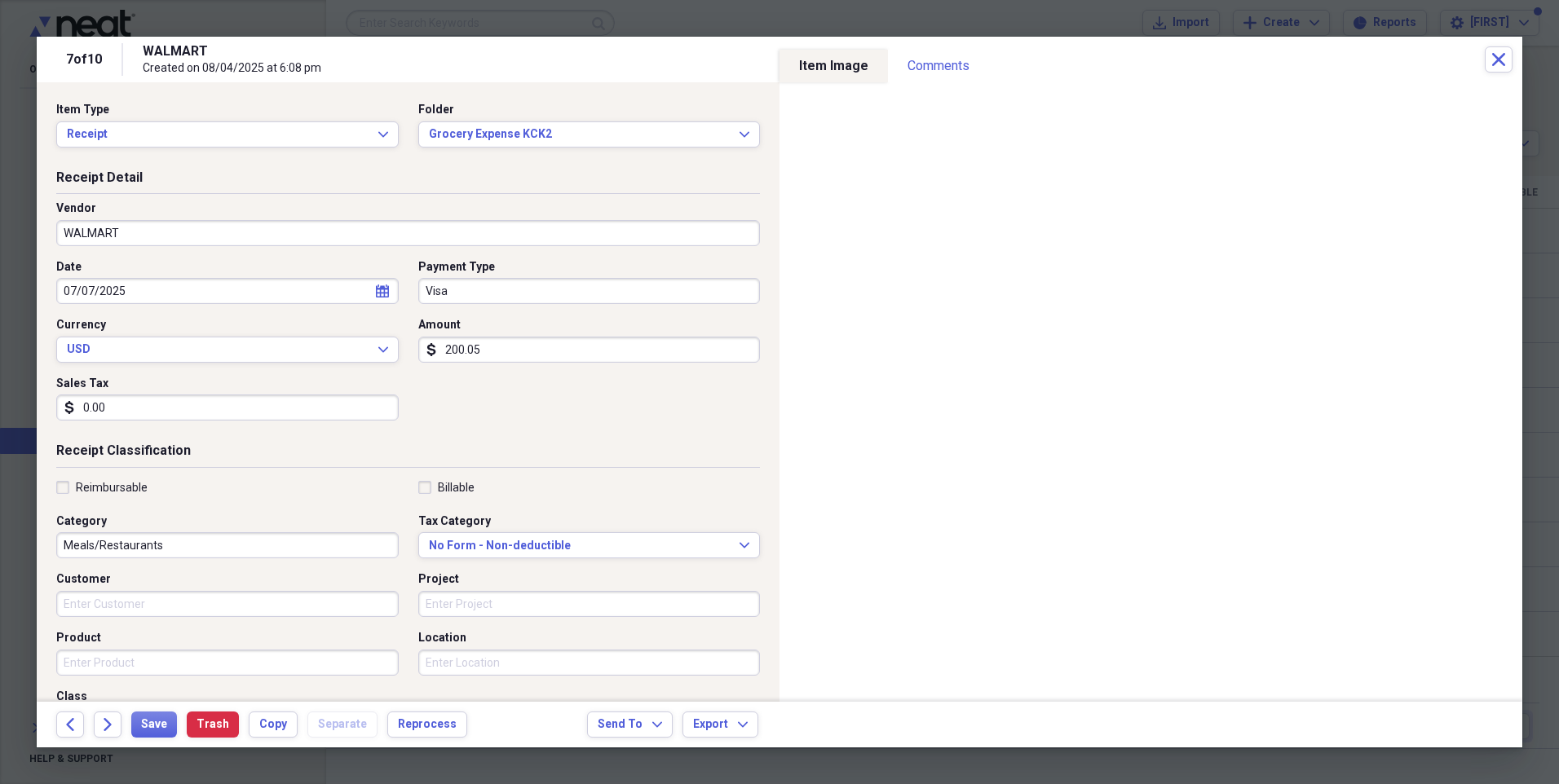 type on "0.00" 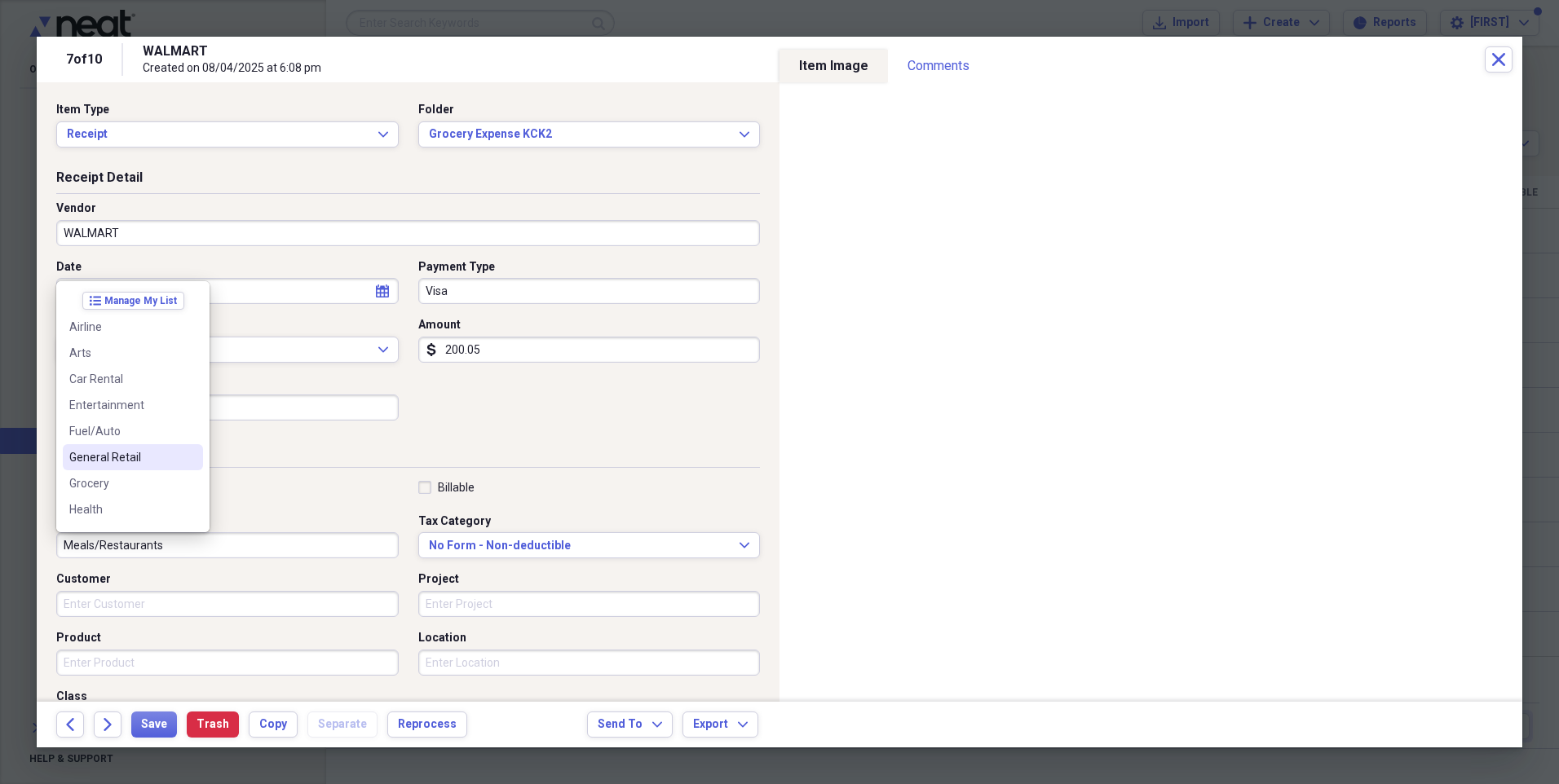 click on "General Retail" at bounding box center [133, 457] 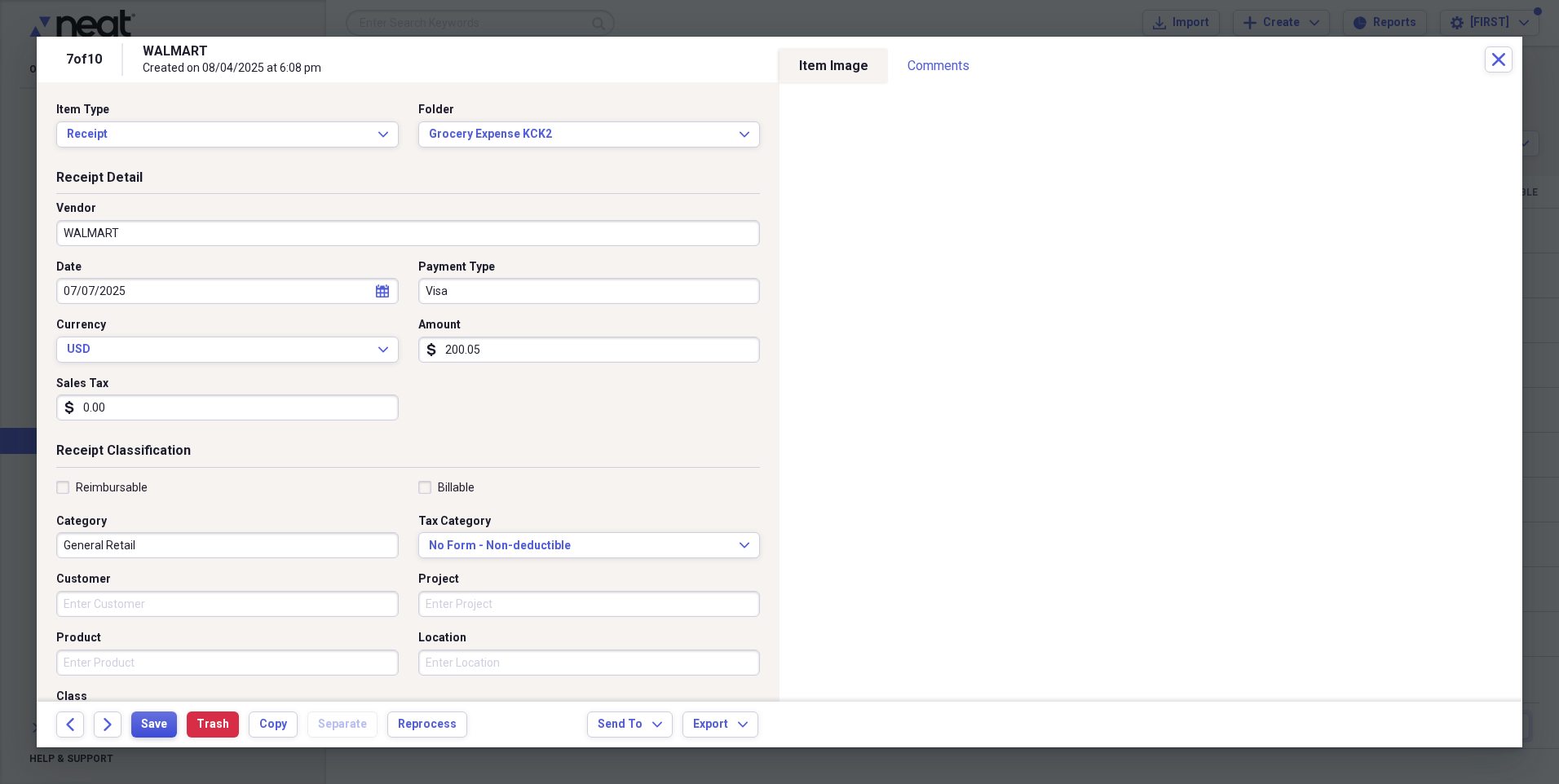 click on "Save" at bounding box center [154, 725] 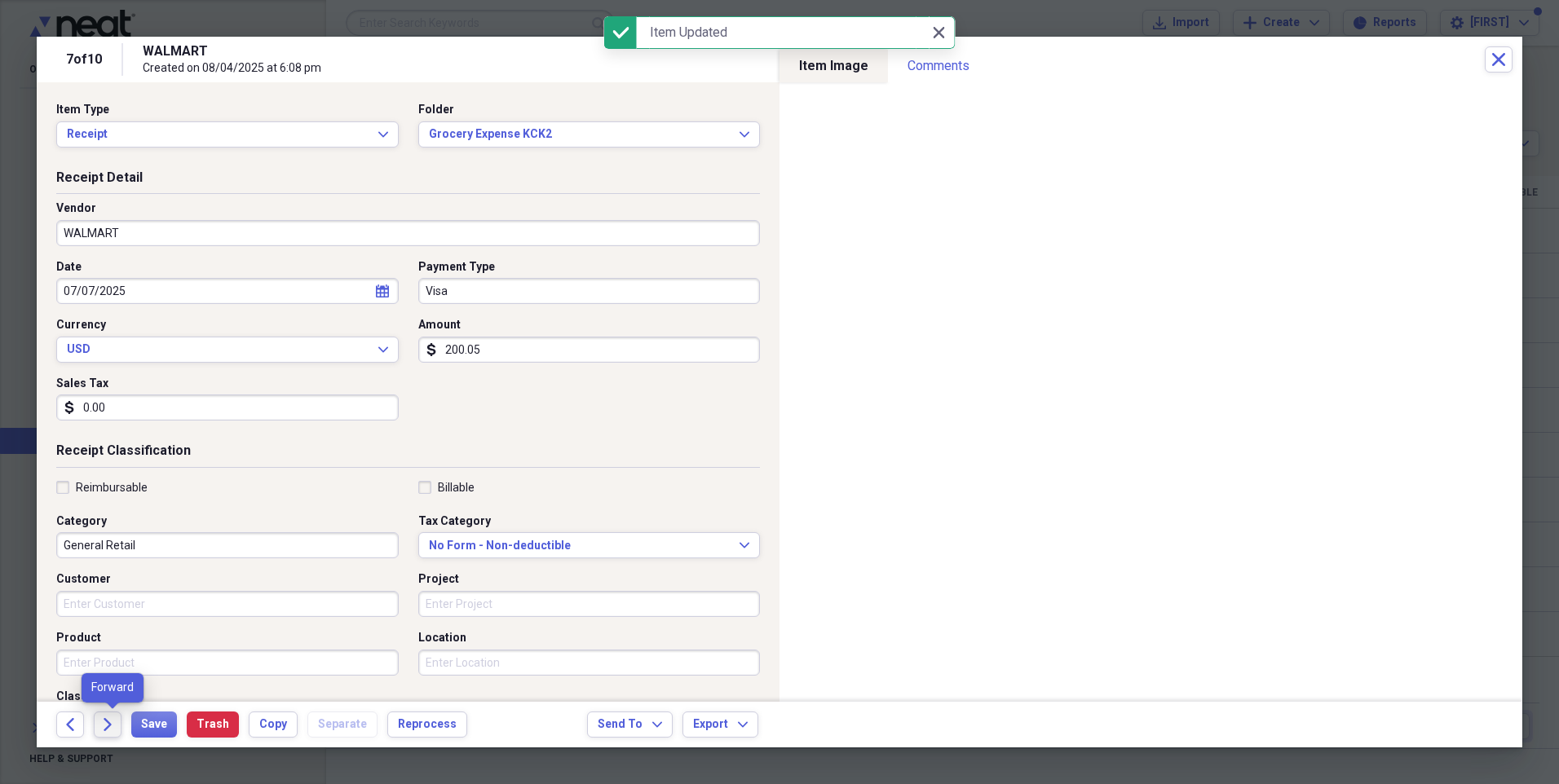 click on "Forward" 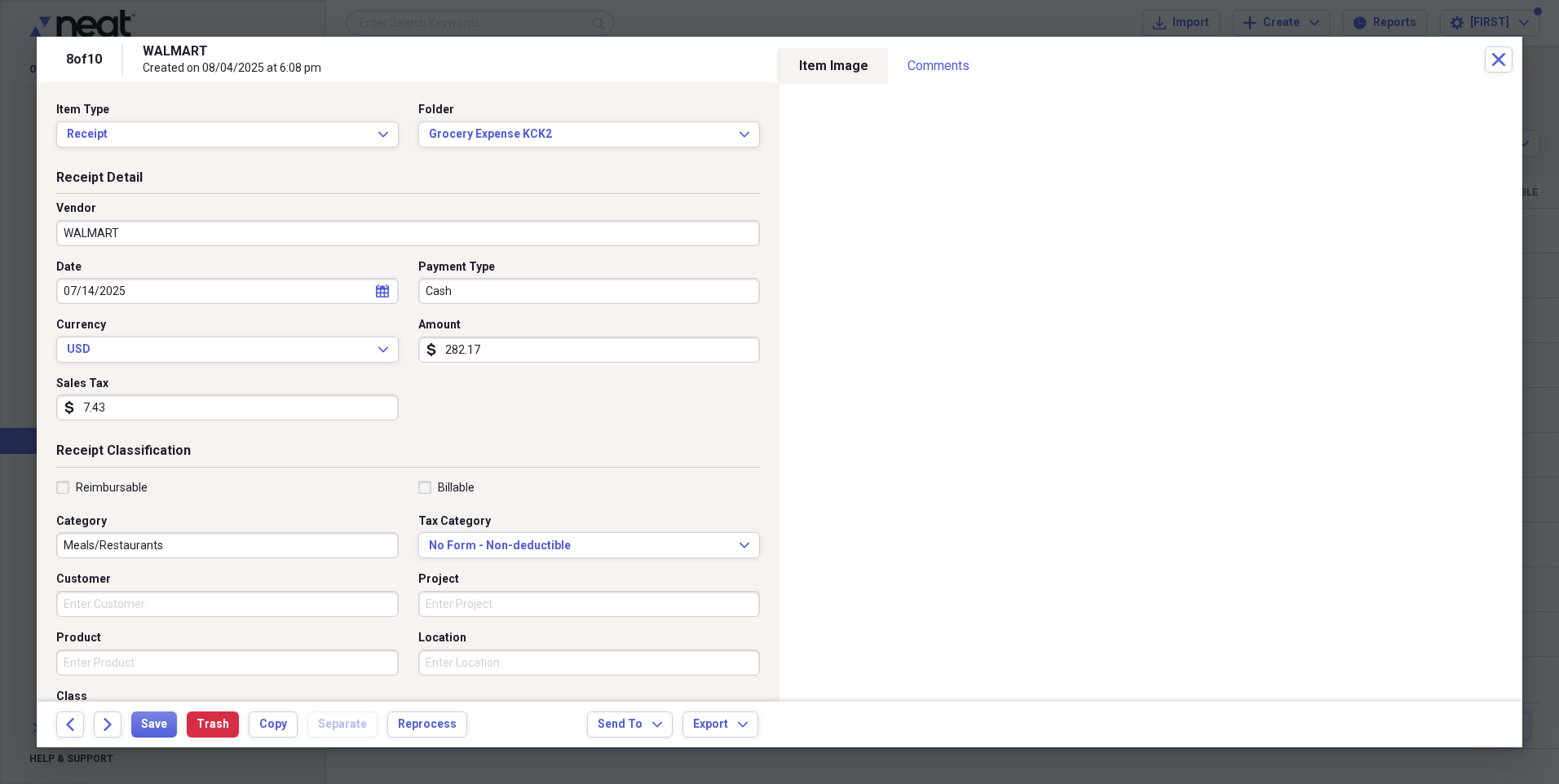 click on "Meals/Restaurants" at bounding box center [227, 545] 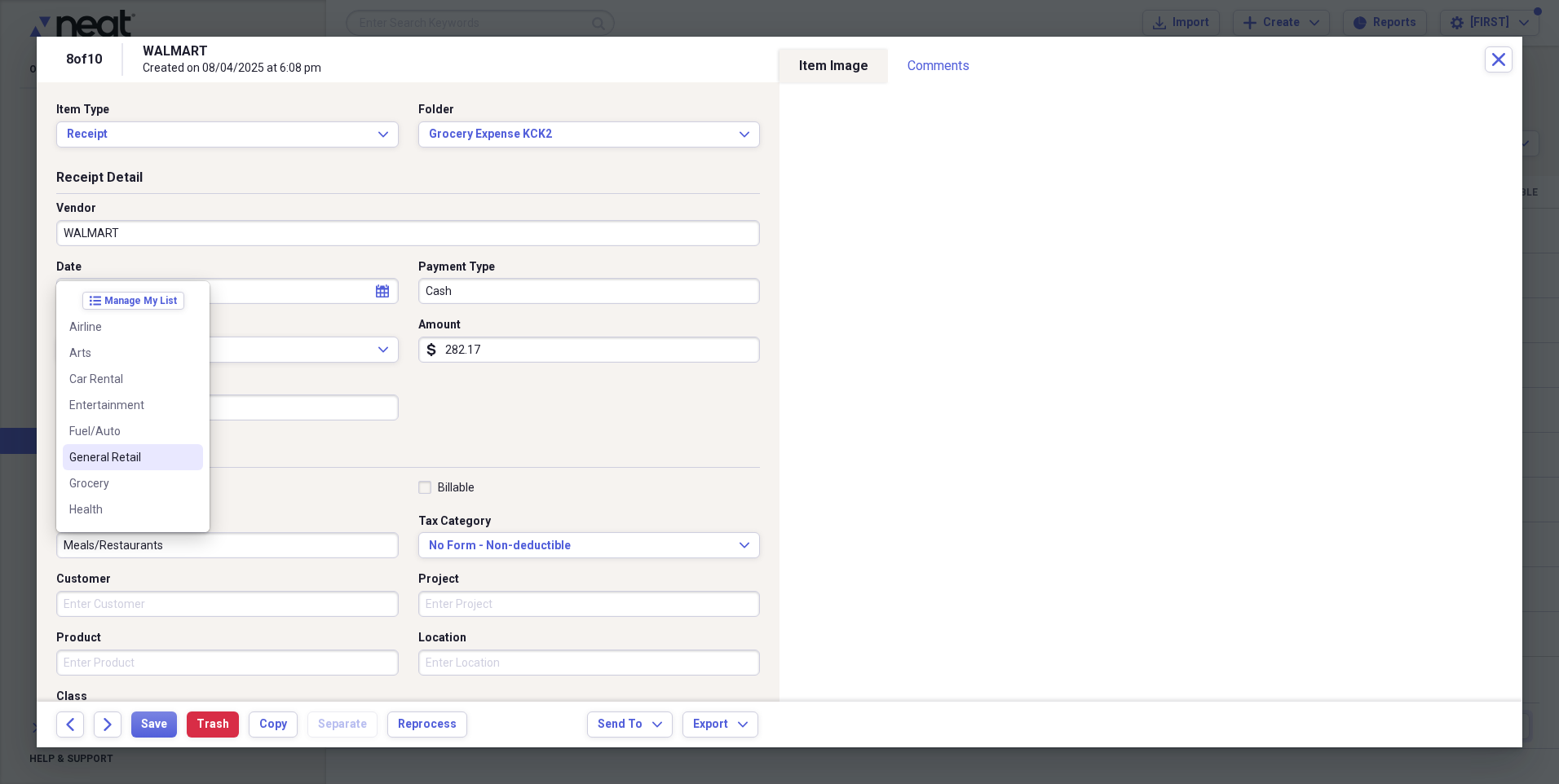 click on "General Retail" at bounding box center [123, 457] 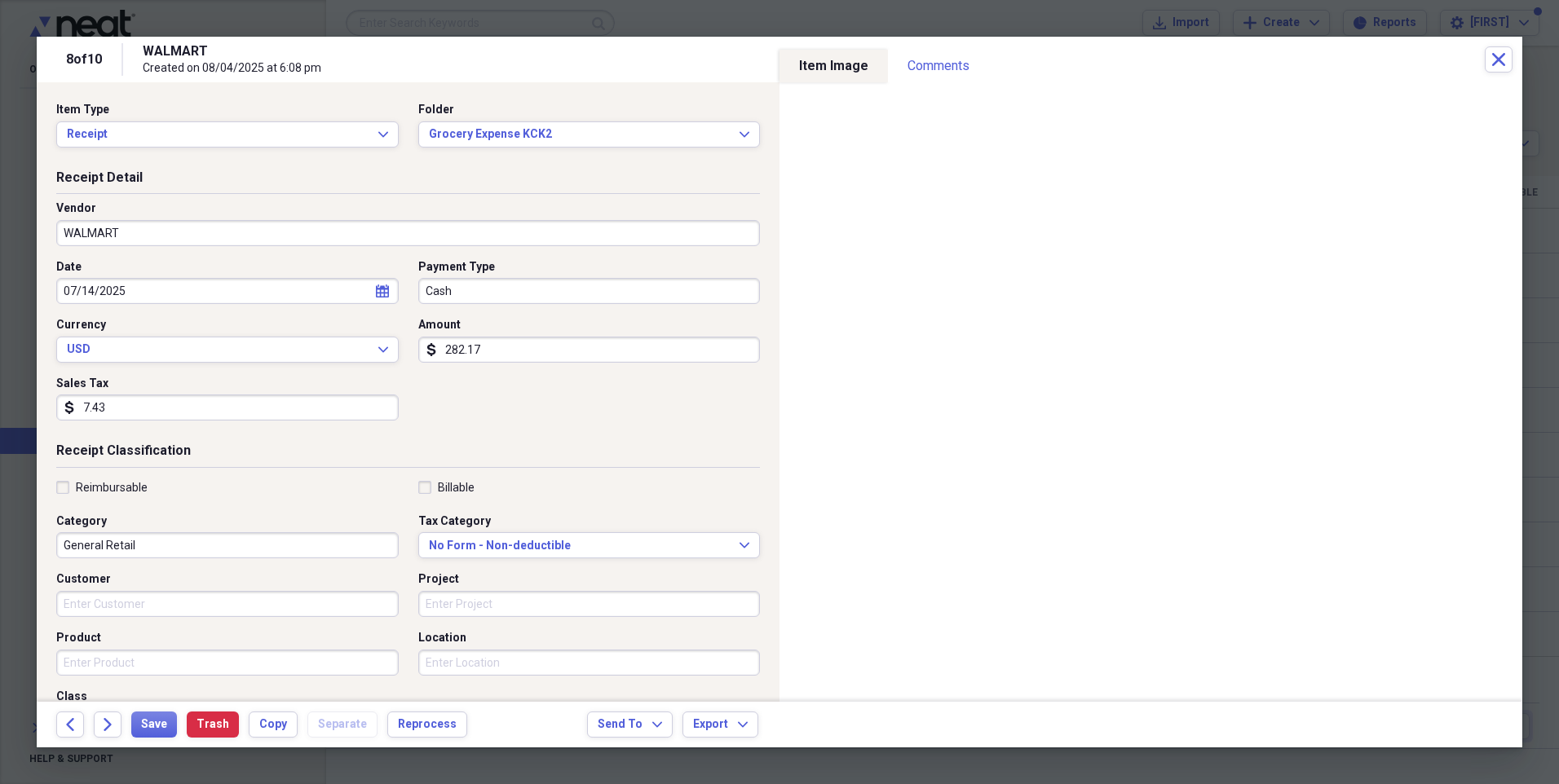 click on "7.43" at bounding box center [227, 407] 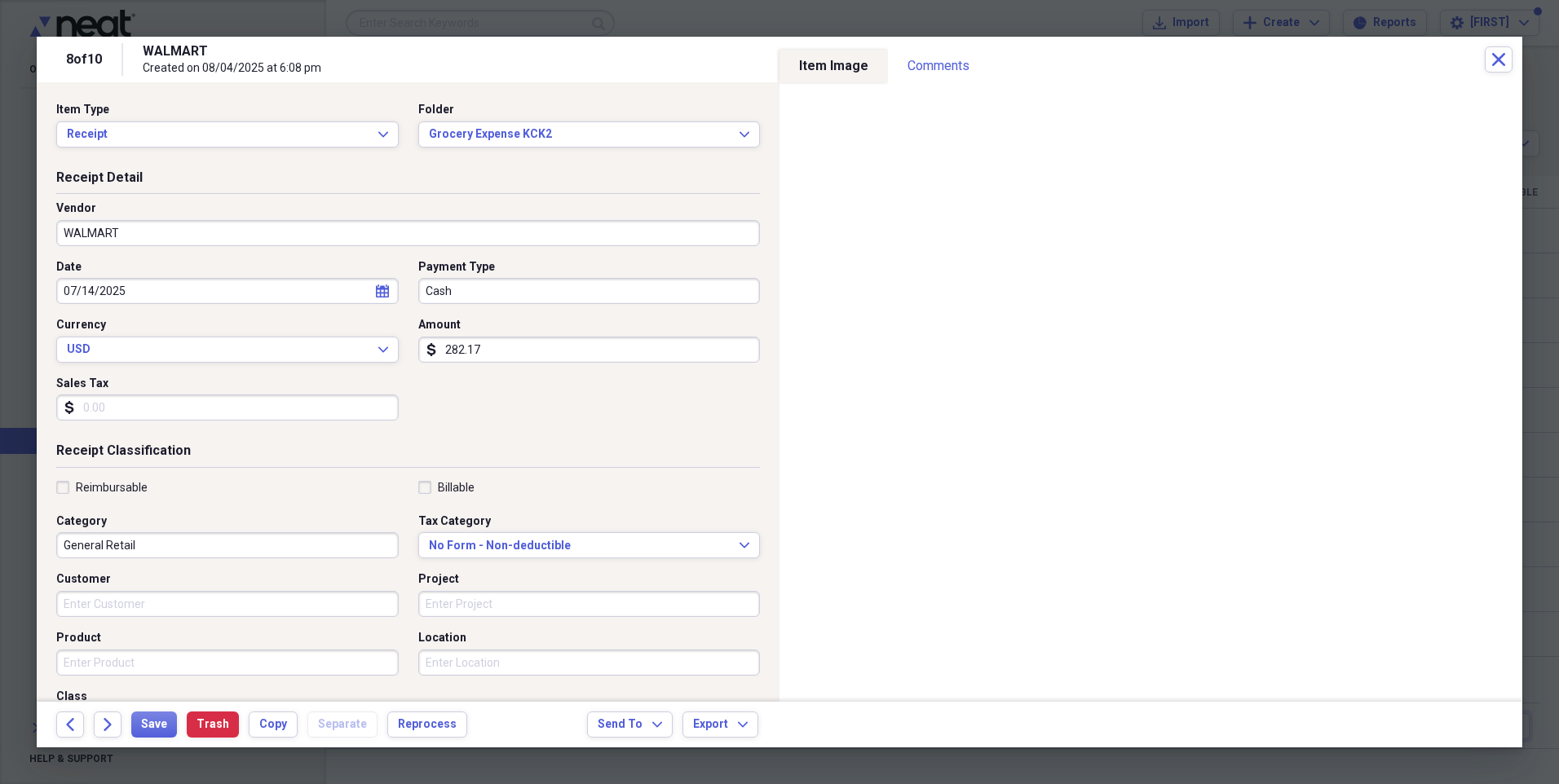 type 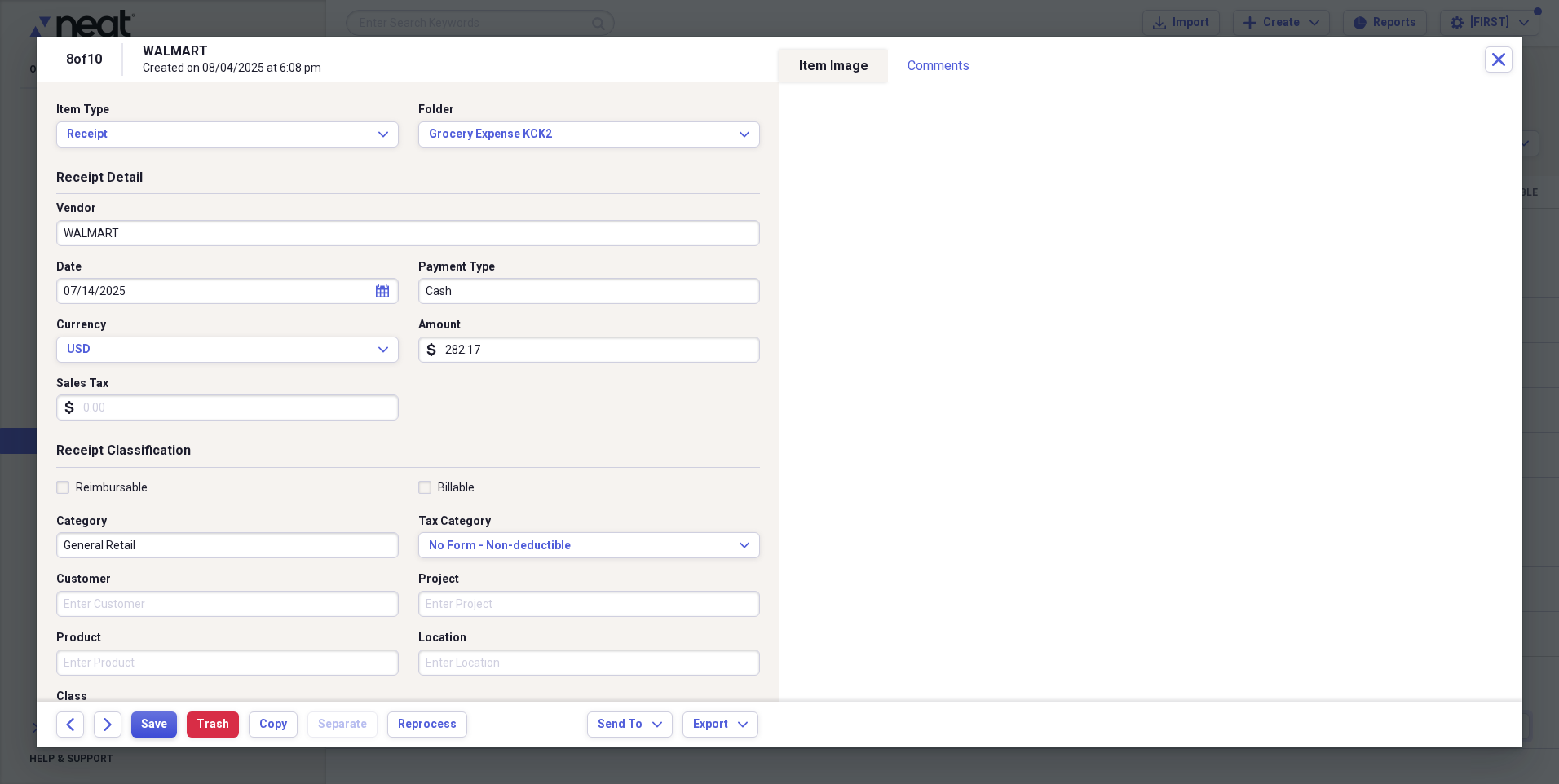 click on "Save" at bounding box center (154, 725) 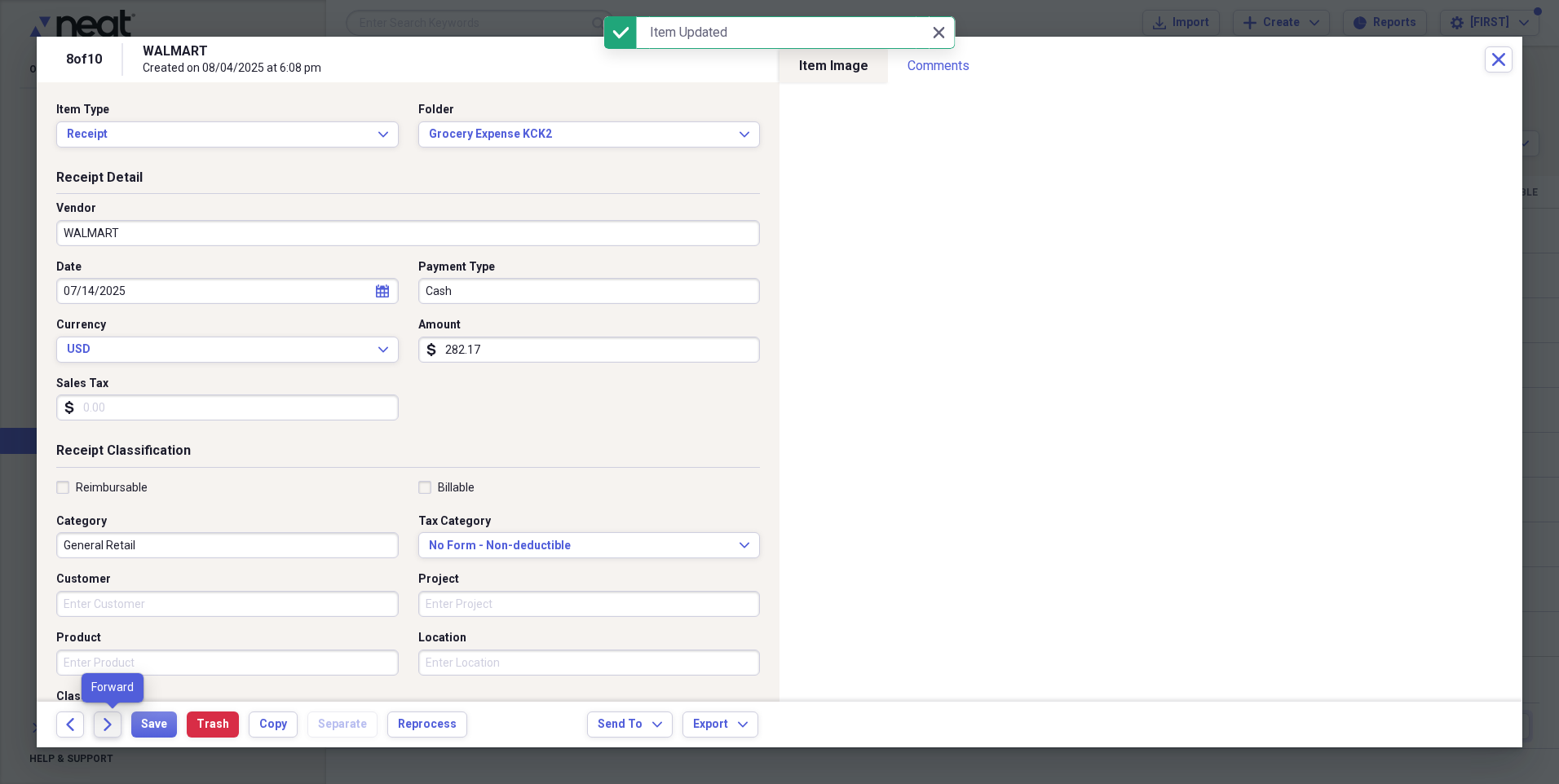 click on "Forward" 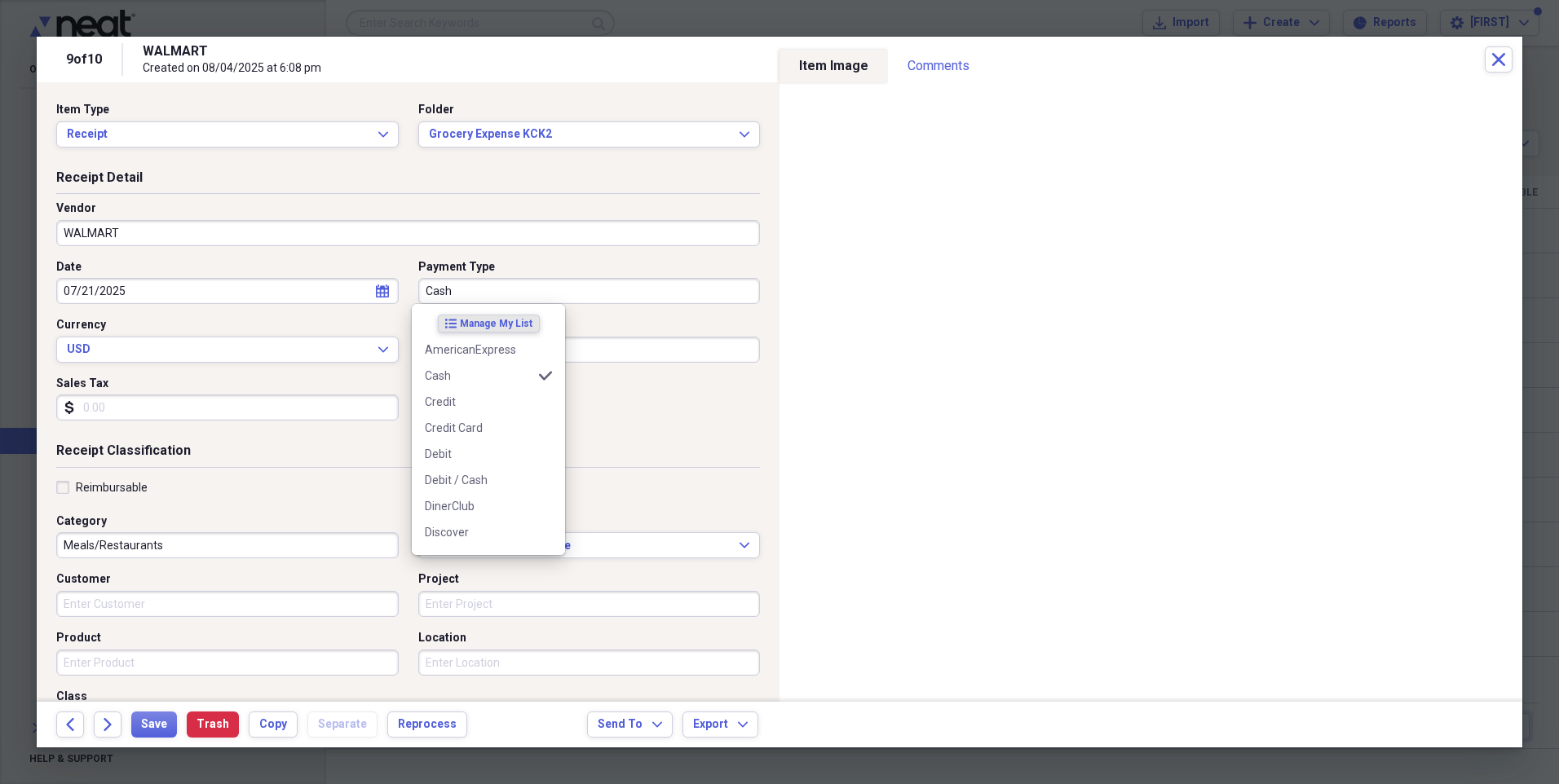 click on "Cash" at bounding box center (590, 291) 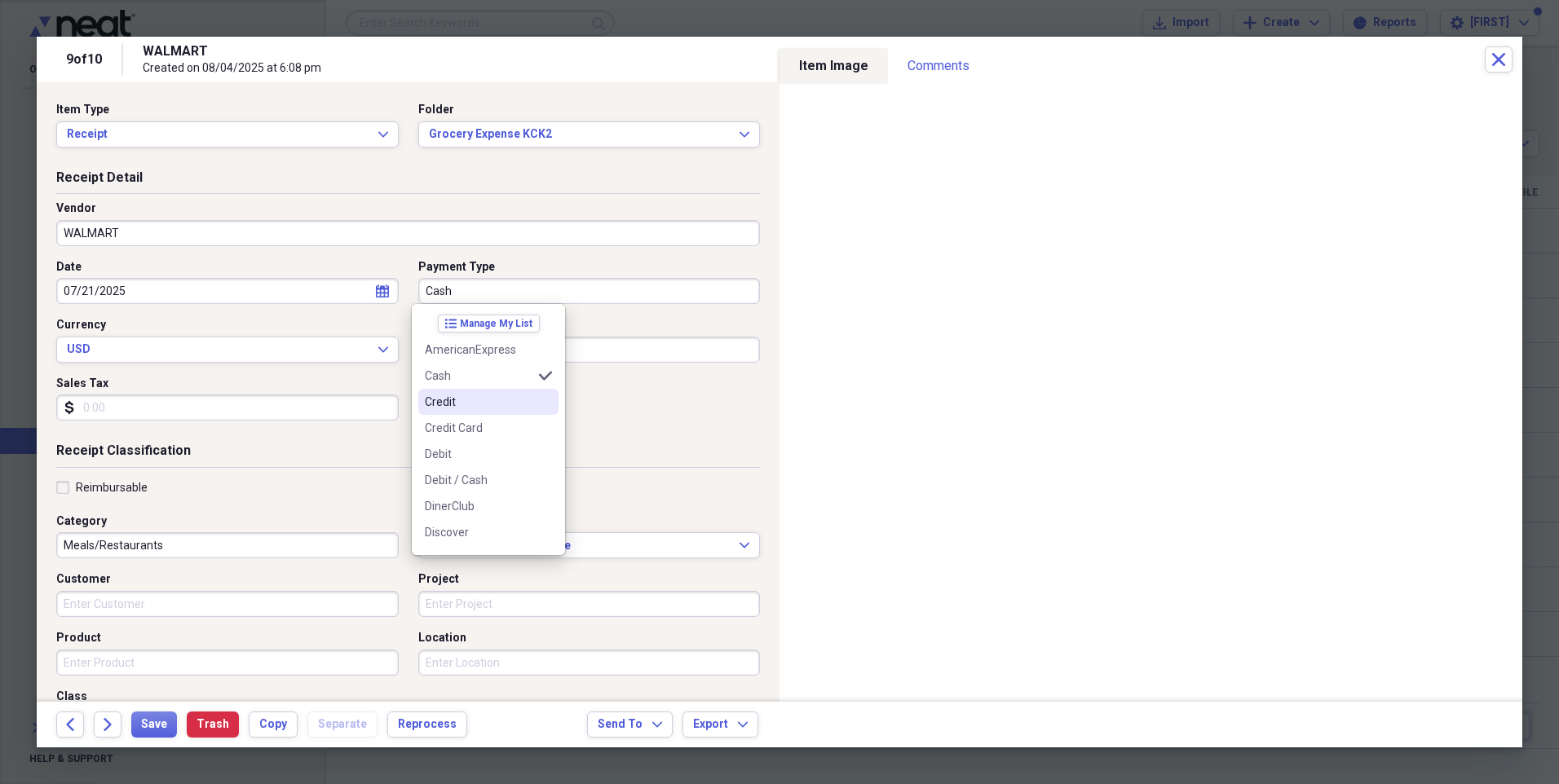 click on "Credit" at bounding box center (479, 402) 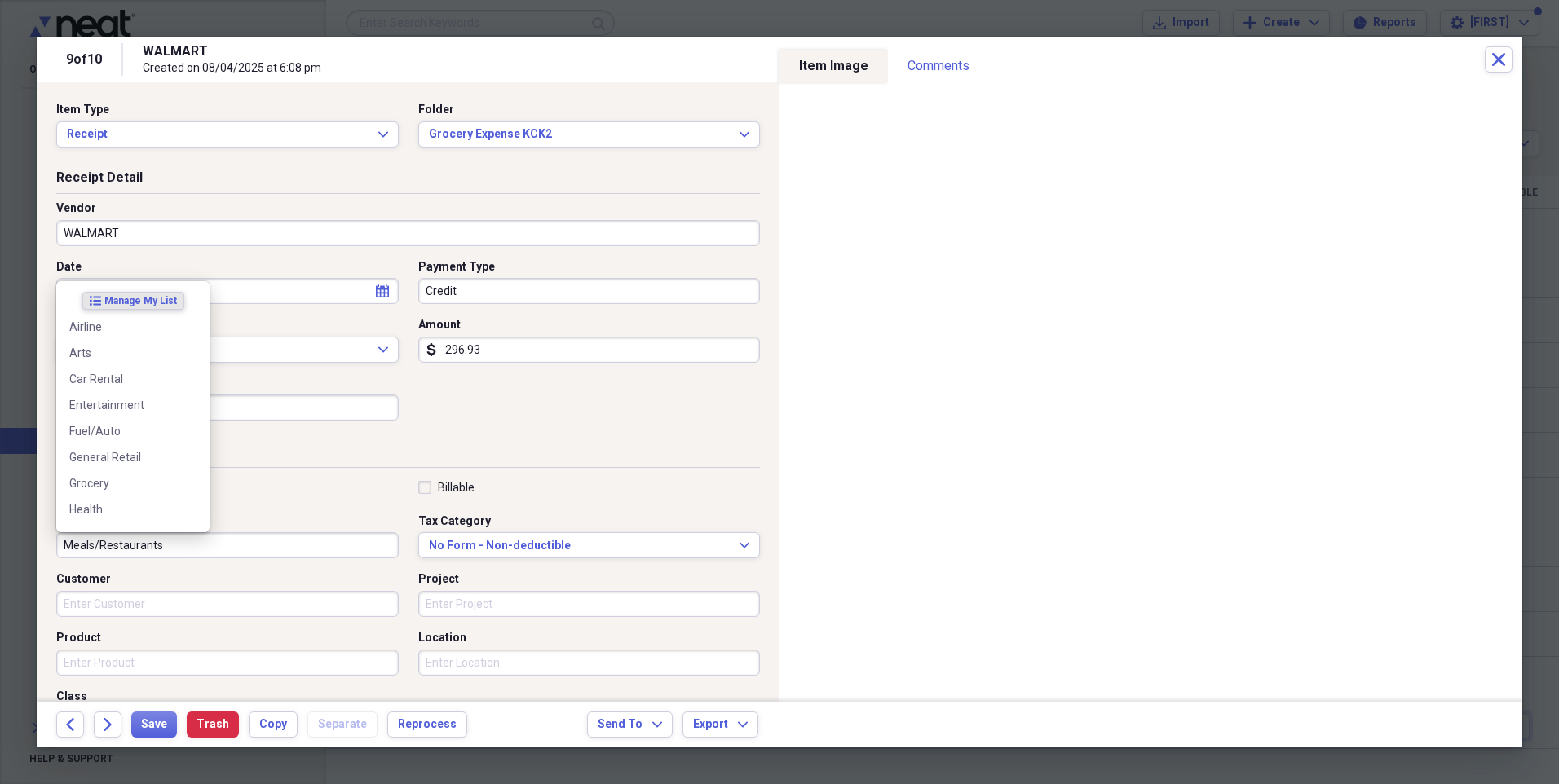 click on "Meals/Restaurants" at bounding box center (227, 545) 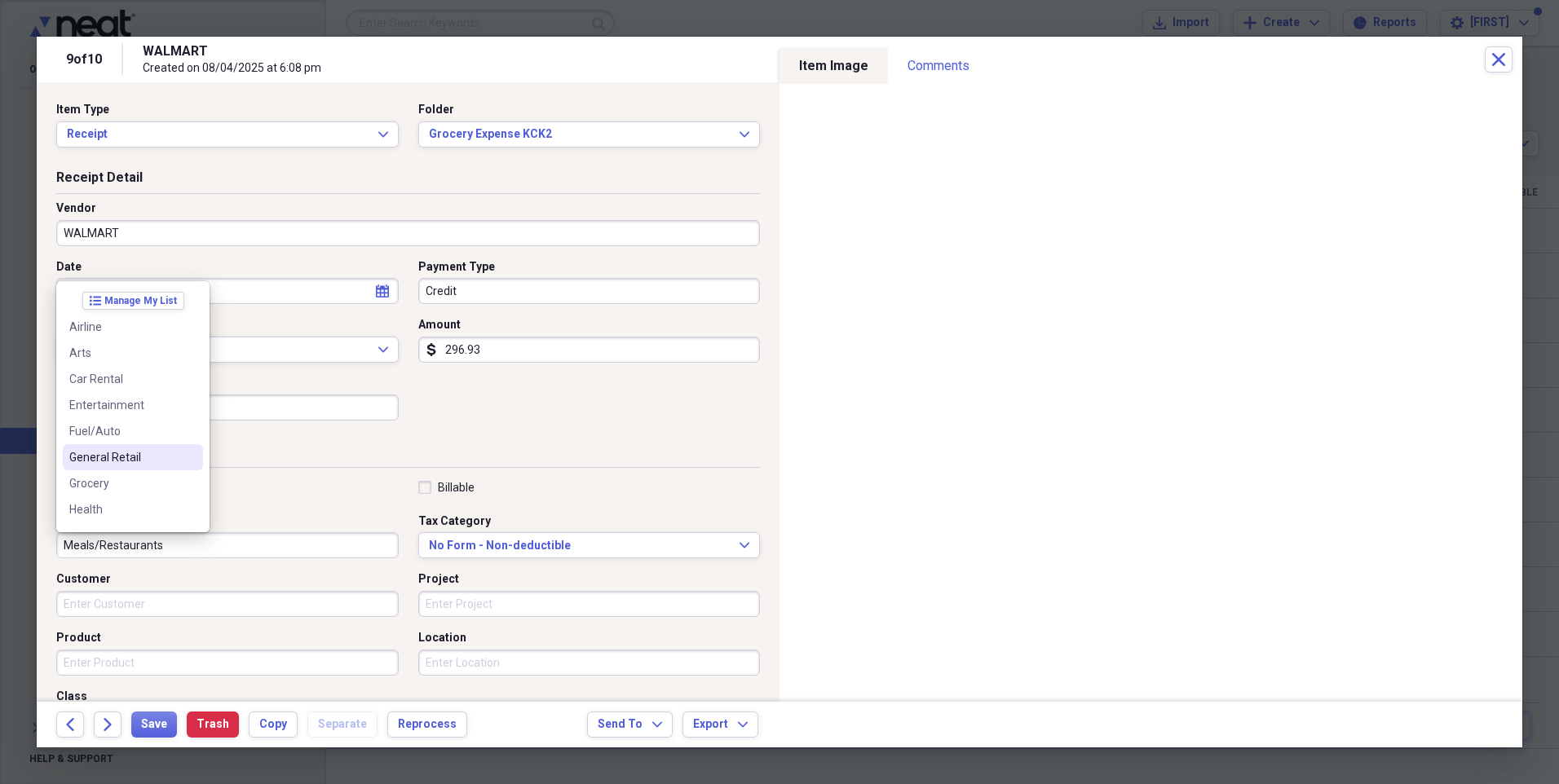 click on "General Retail" at bounding box center (133, 457) 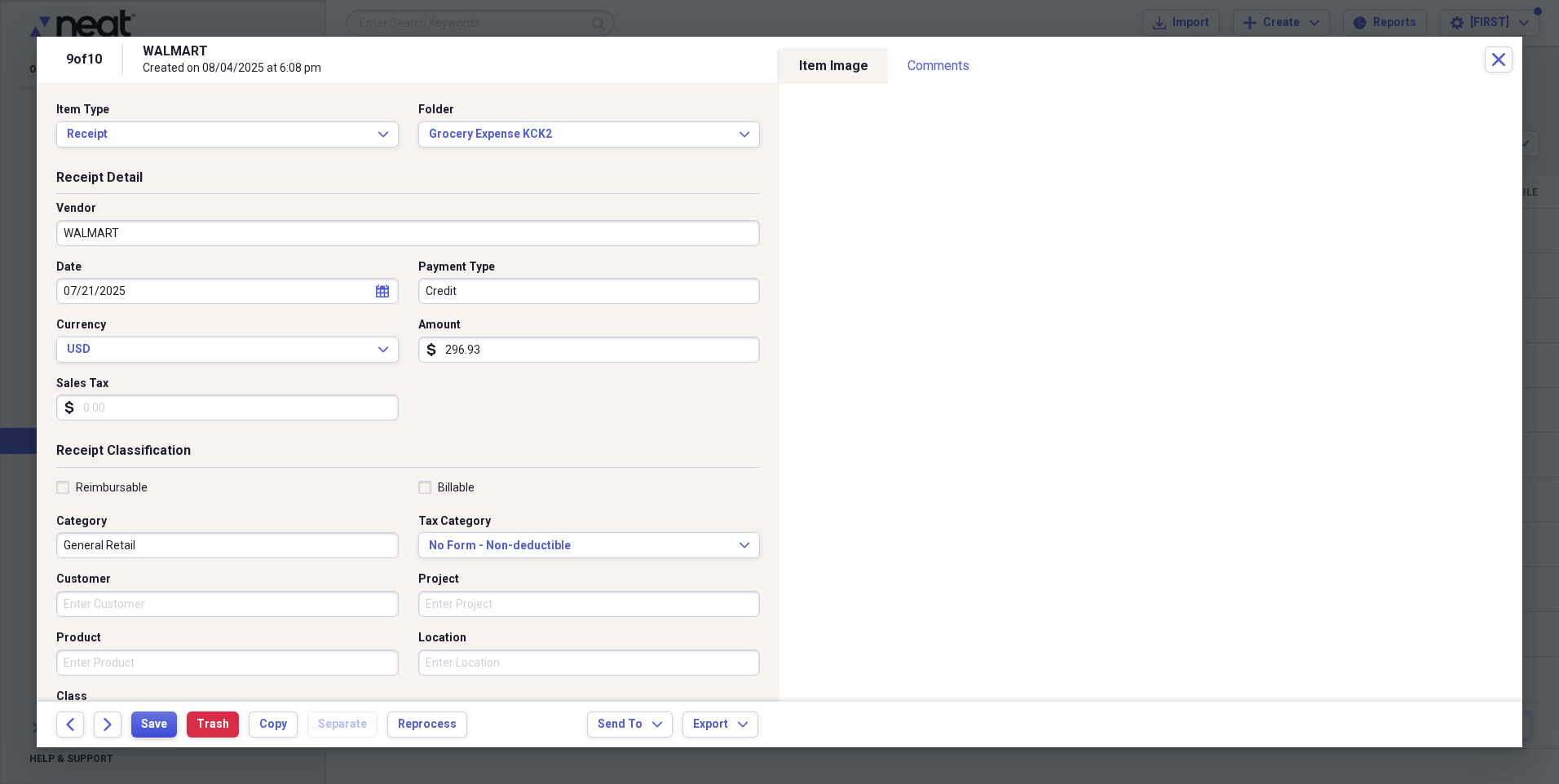 click on "Save" at bounding box center [154, 725] 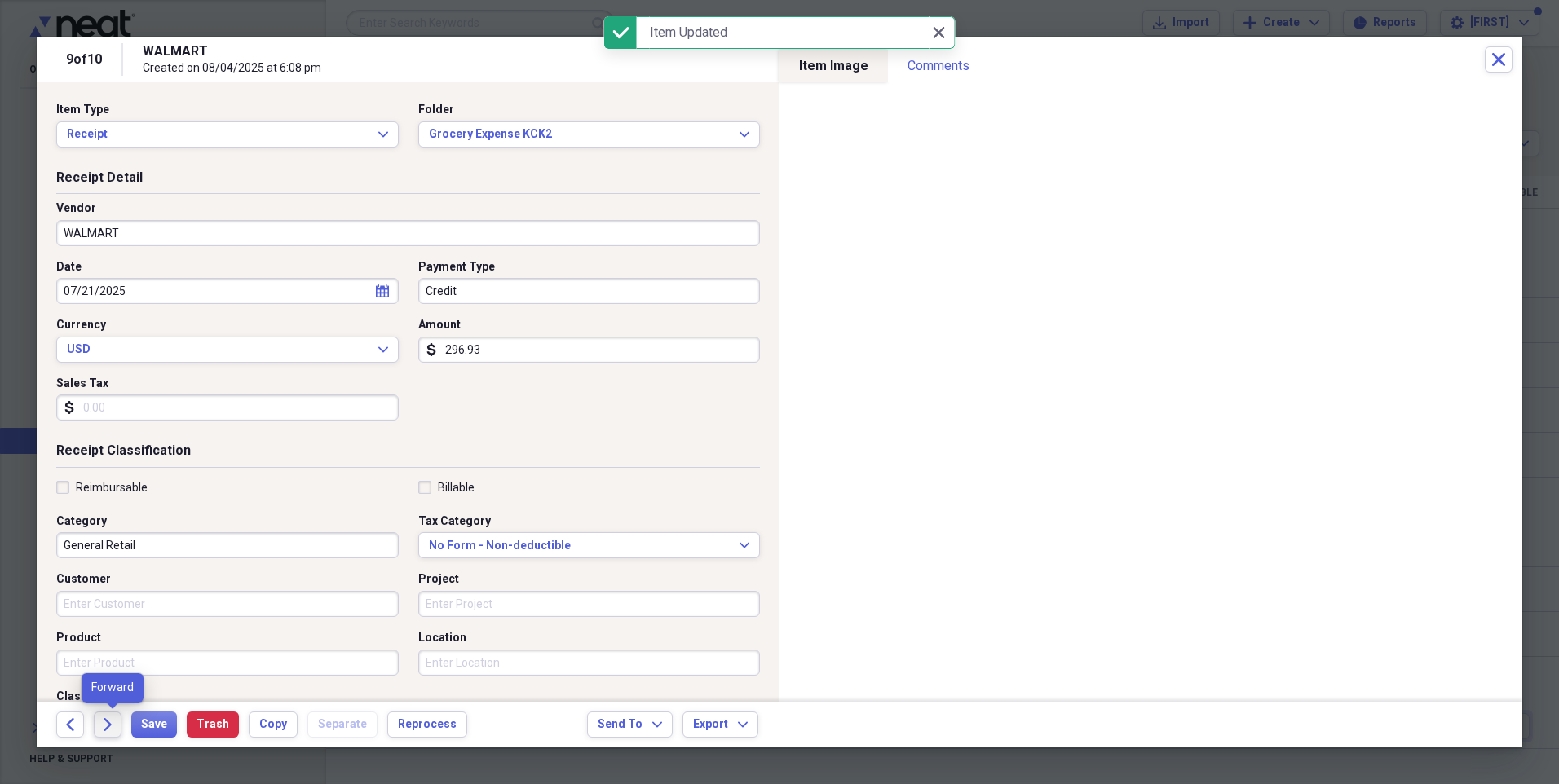 click on "Forward" 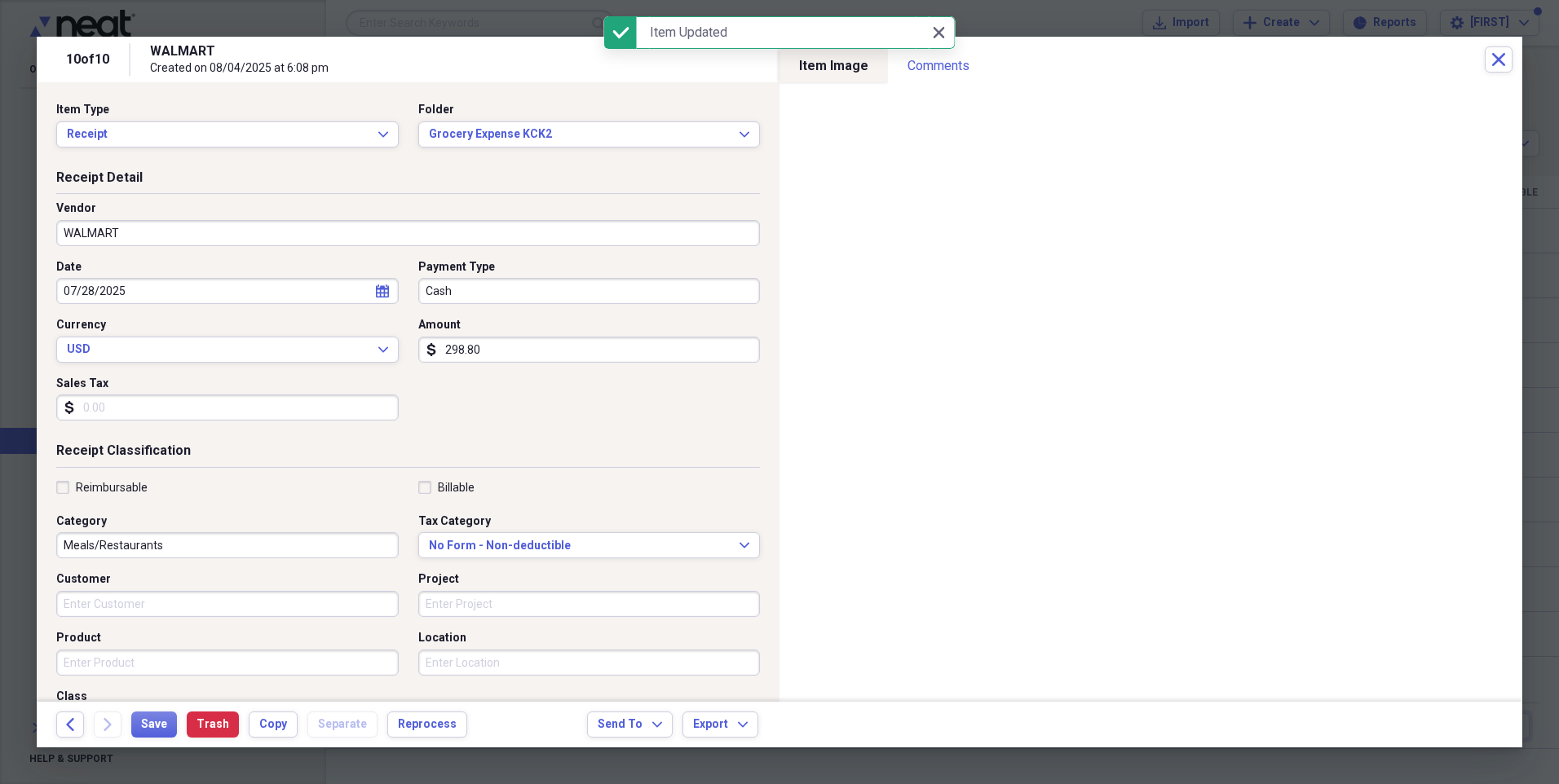 click on "Payment Type Cash" at bounding box center (585, 282) 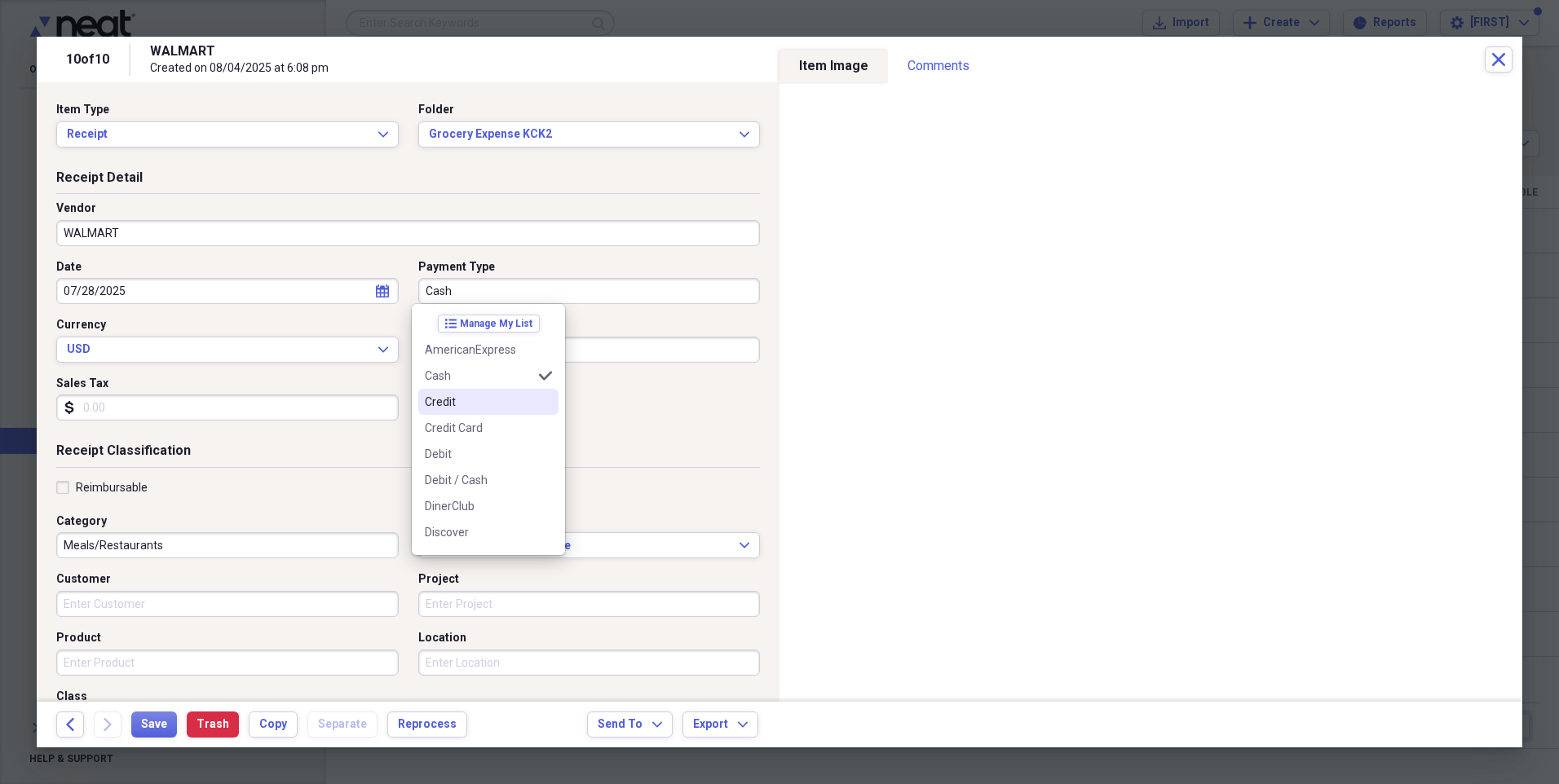 click on "Credit" at bounding box center (488, 402) 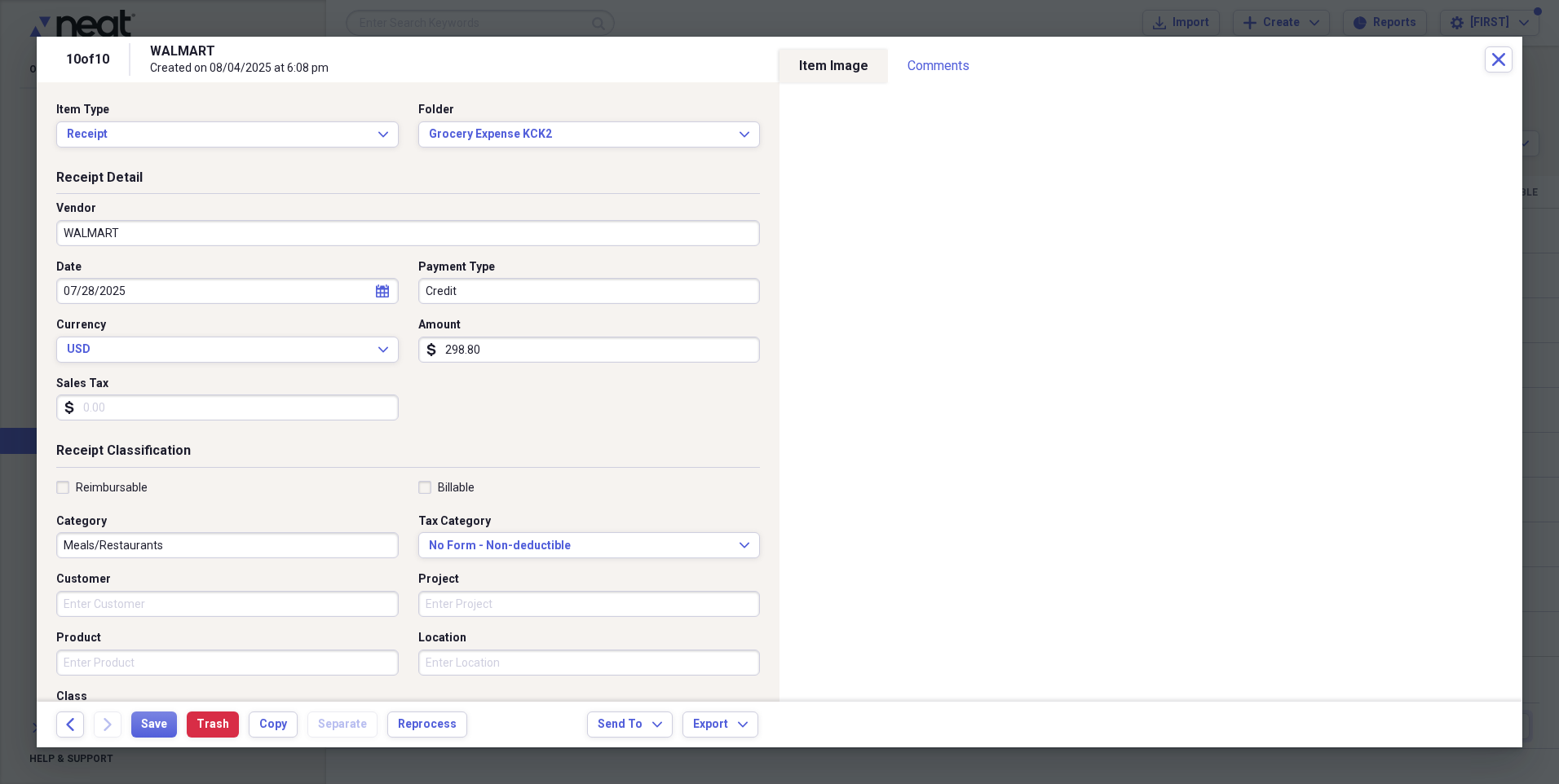 click on "298.80" at bounding box center [590, 350] 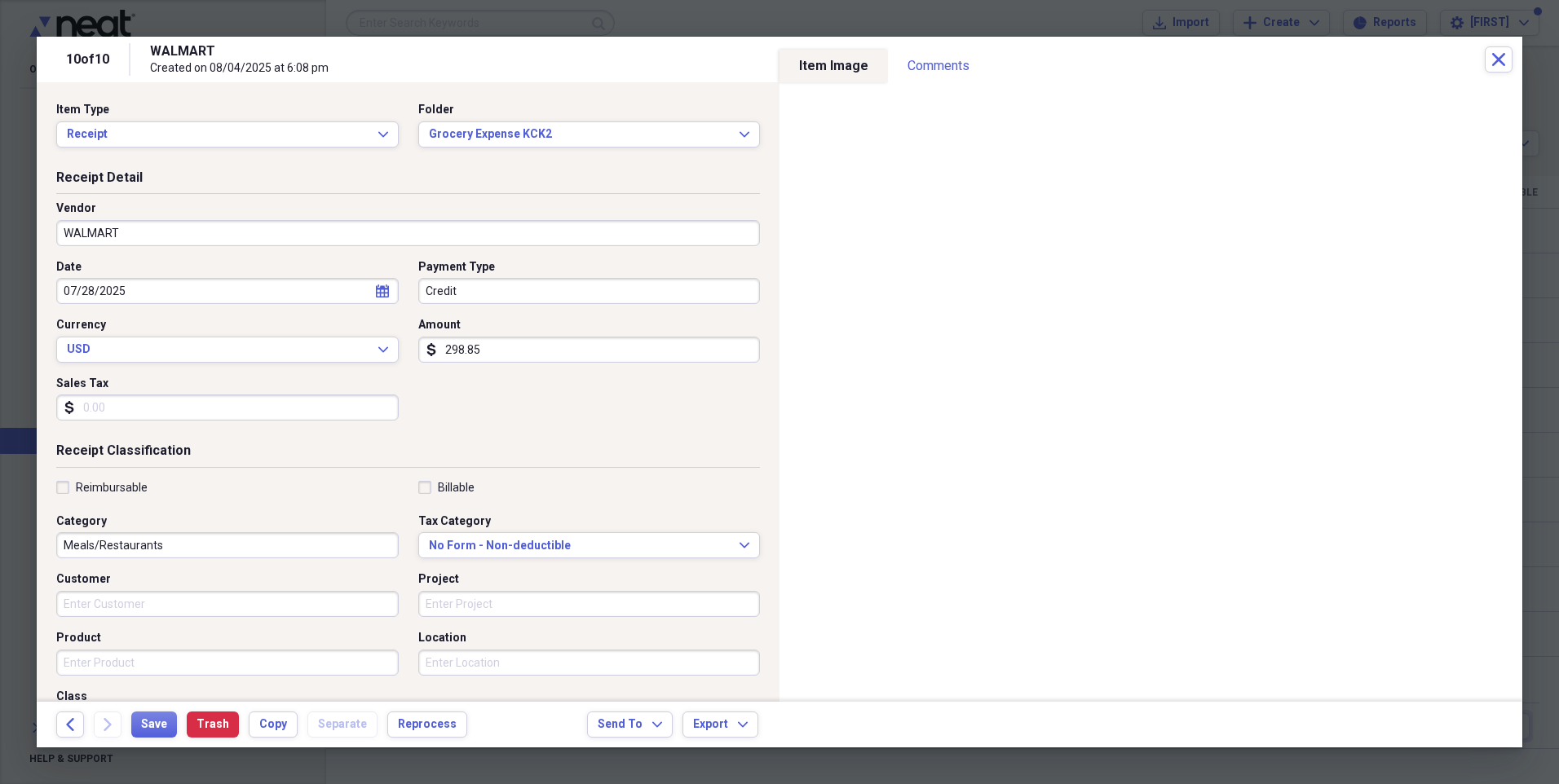 drag, startPoint x: 484, startPoint y: 337, endPoint x: 483, endPoint y: 345, distance: 8.062258 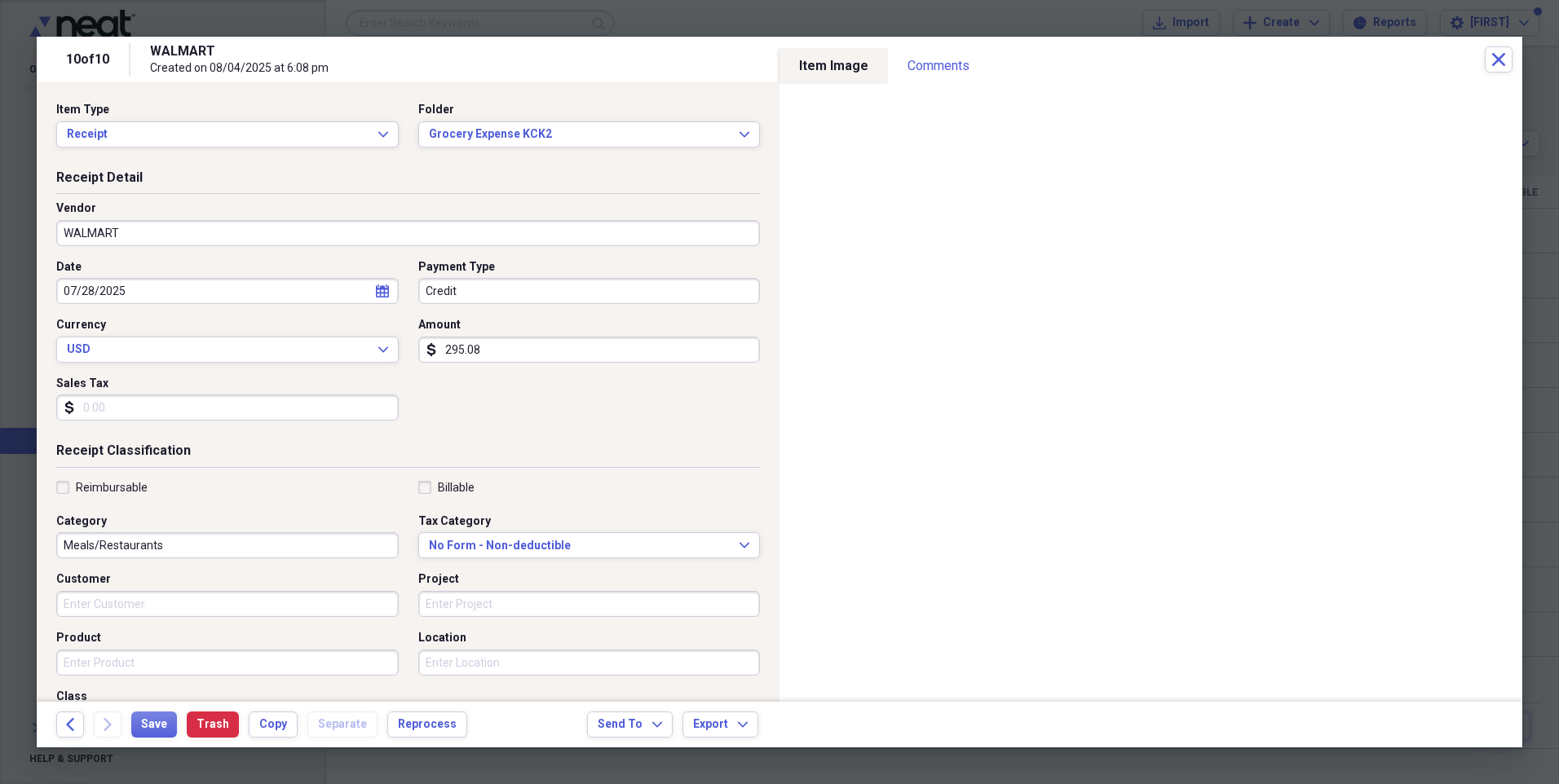 type on "295.08" 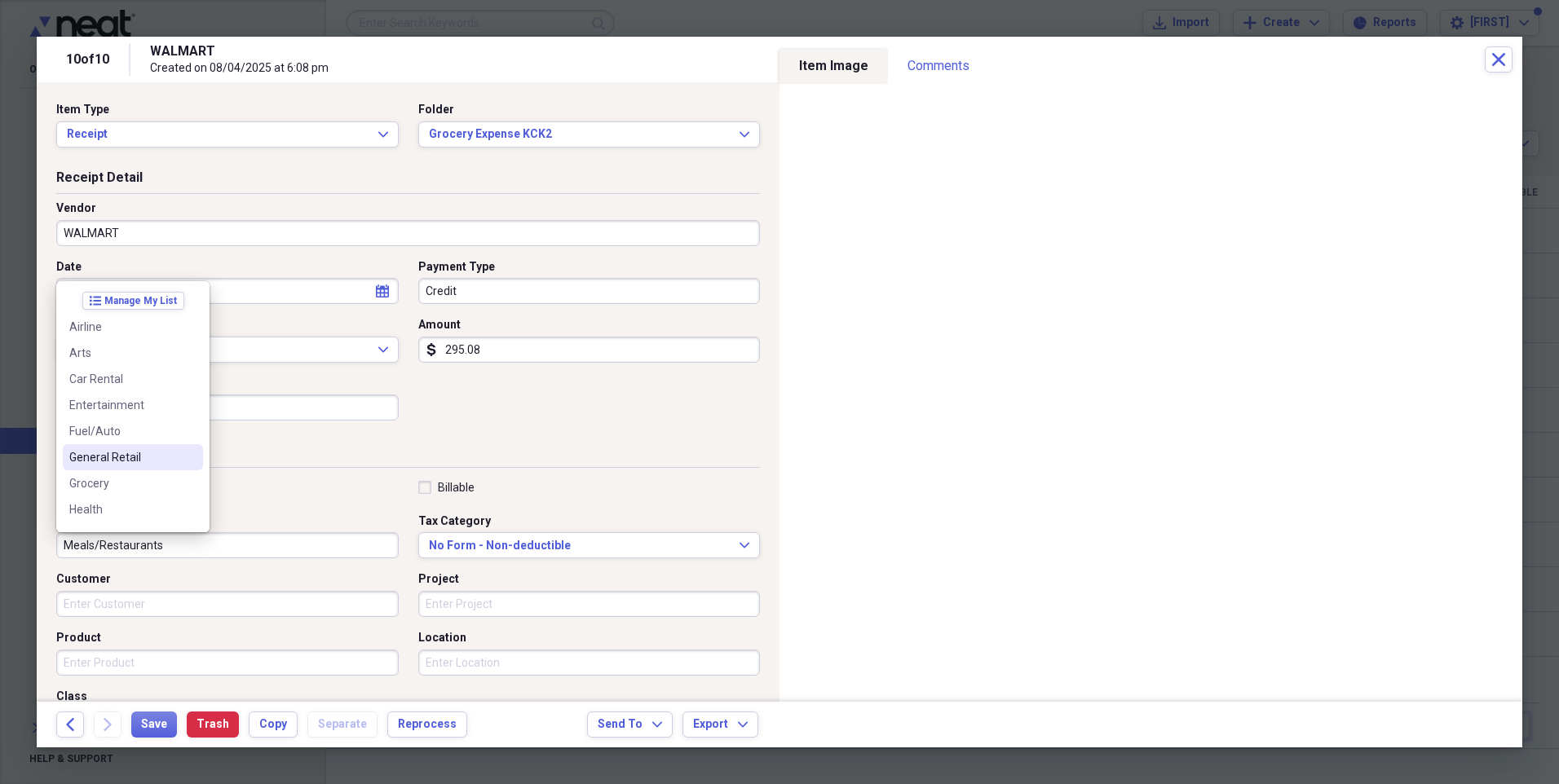 click on "General Retail" at bounding box center [123, 457] 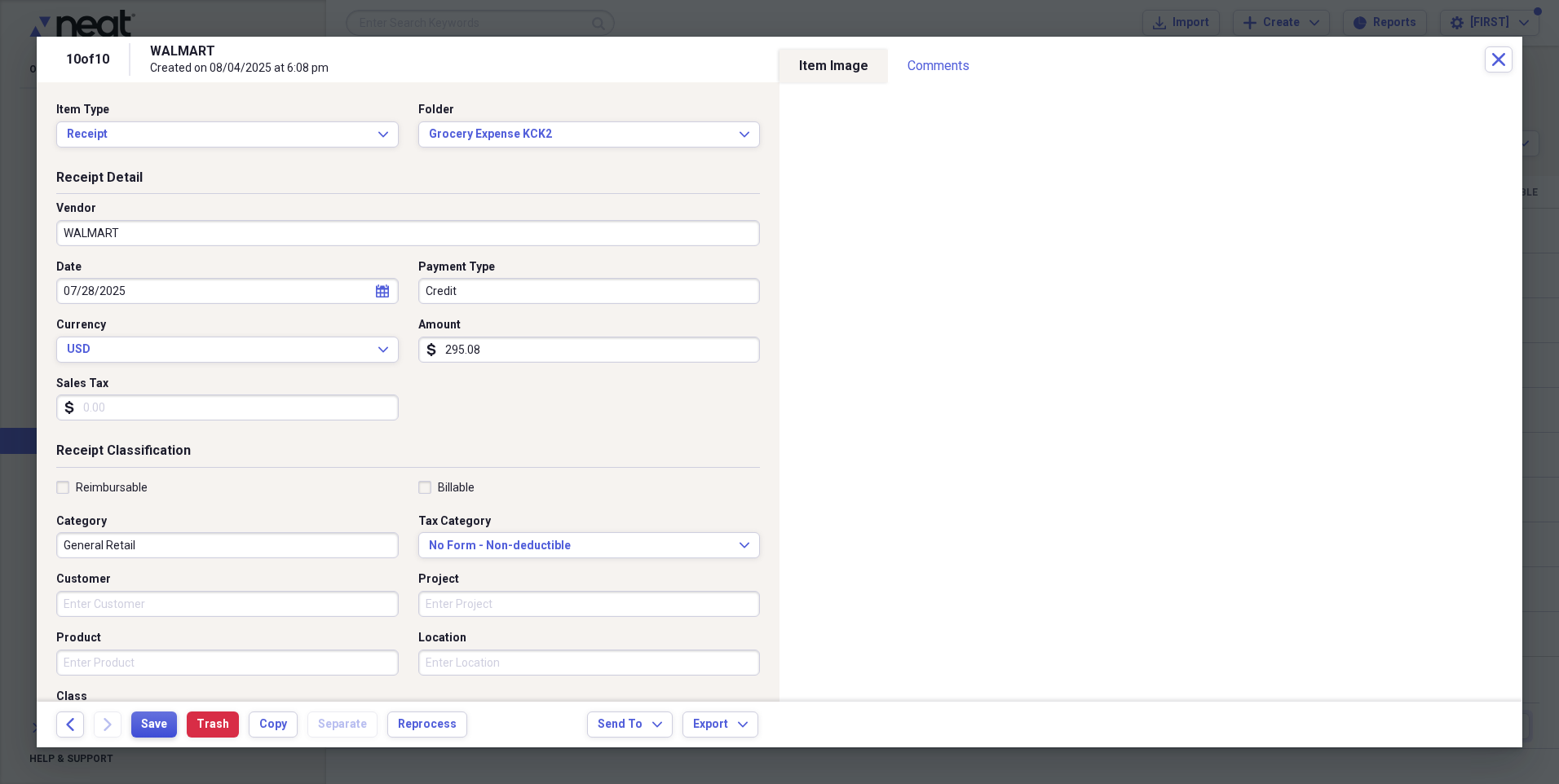 click on "Save" at bounding box center (154, 725) 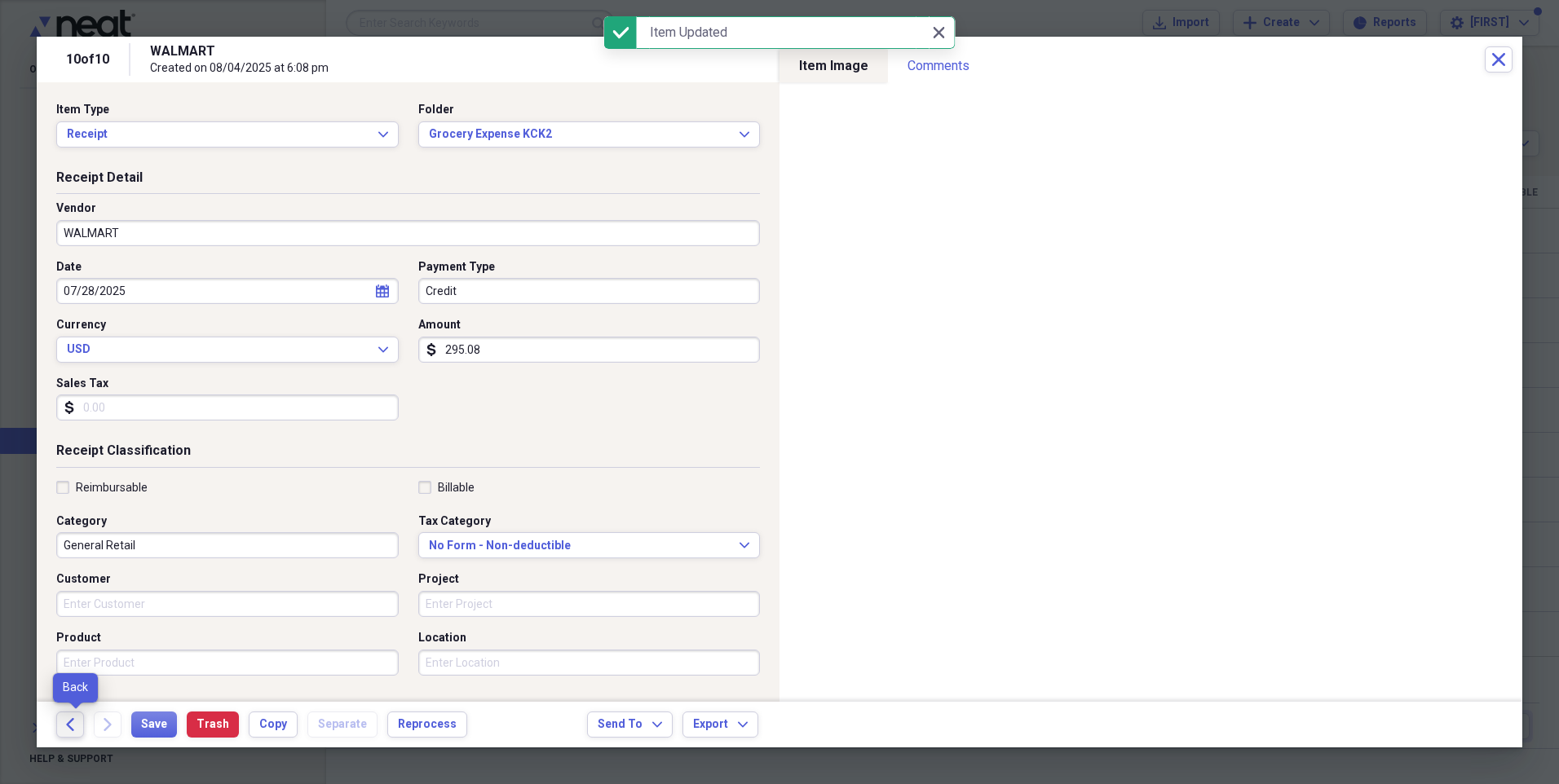 click 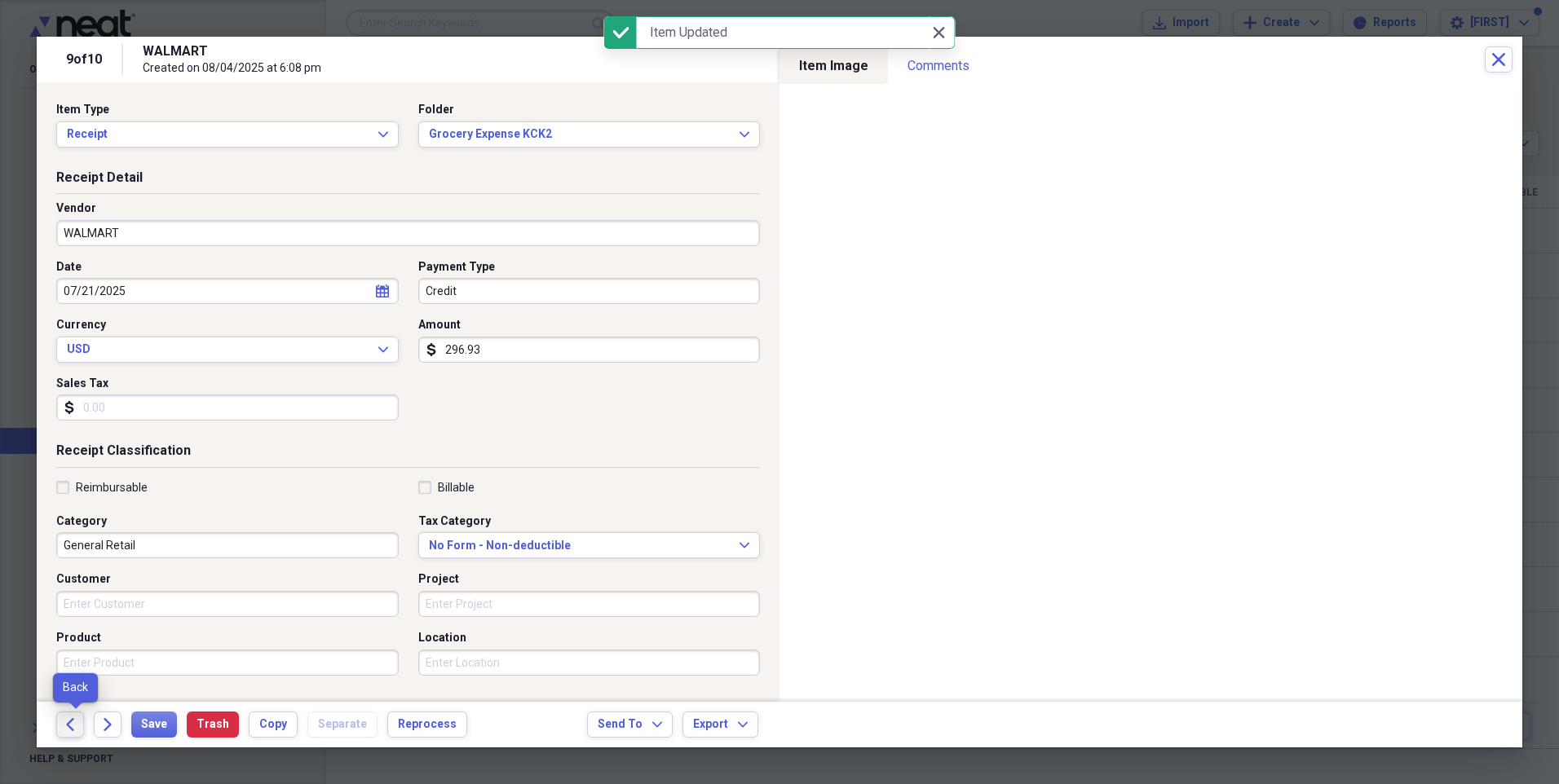 click 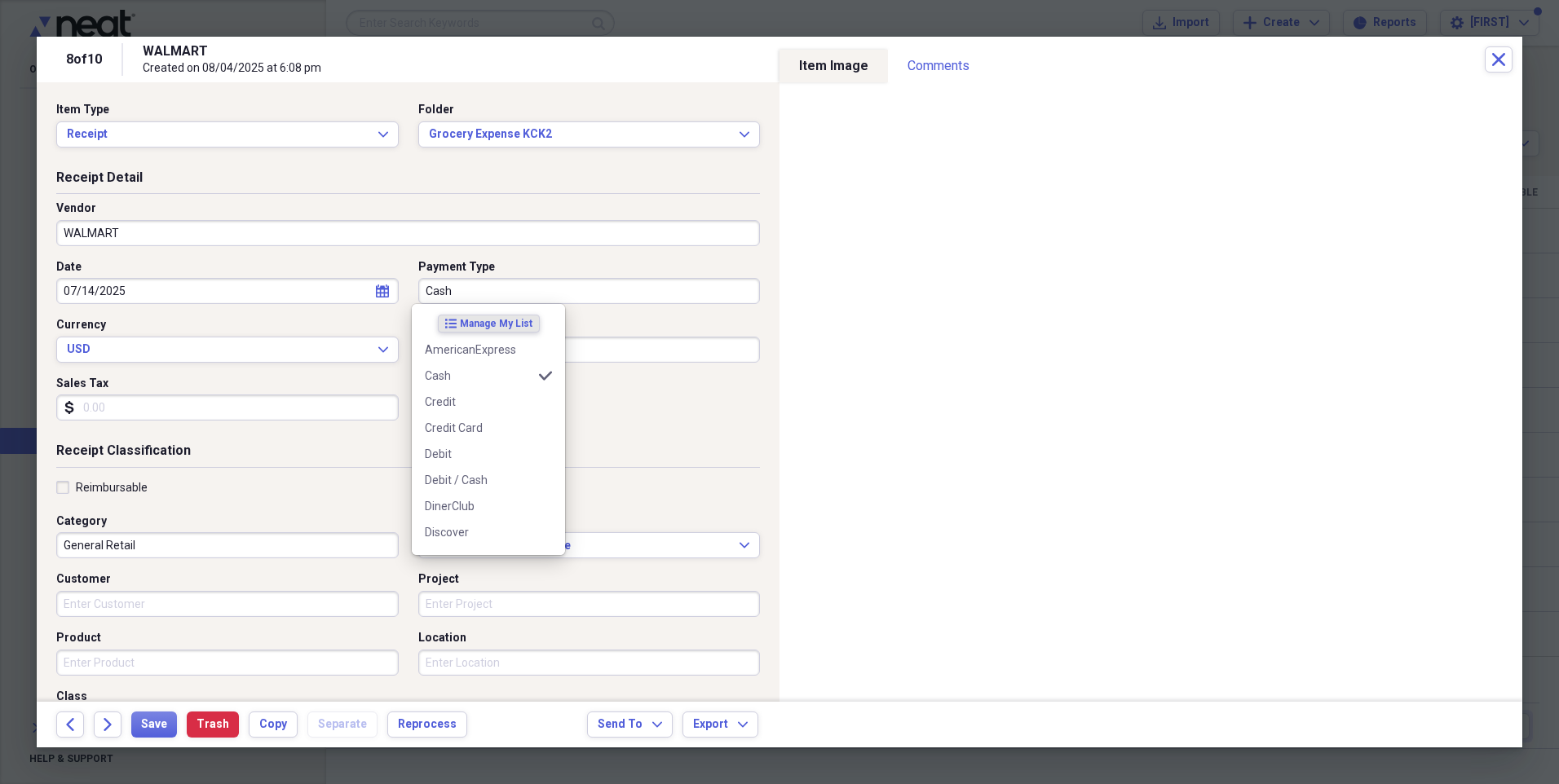 click on "Cash" at bounding box center (590, 291) 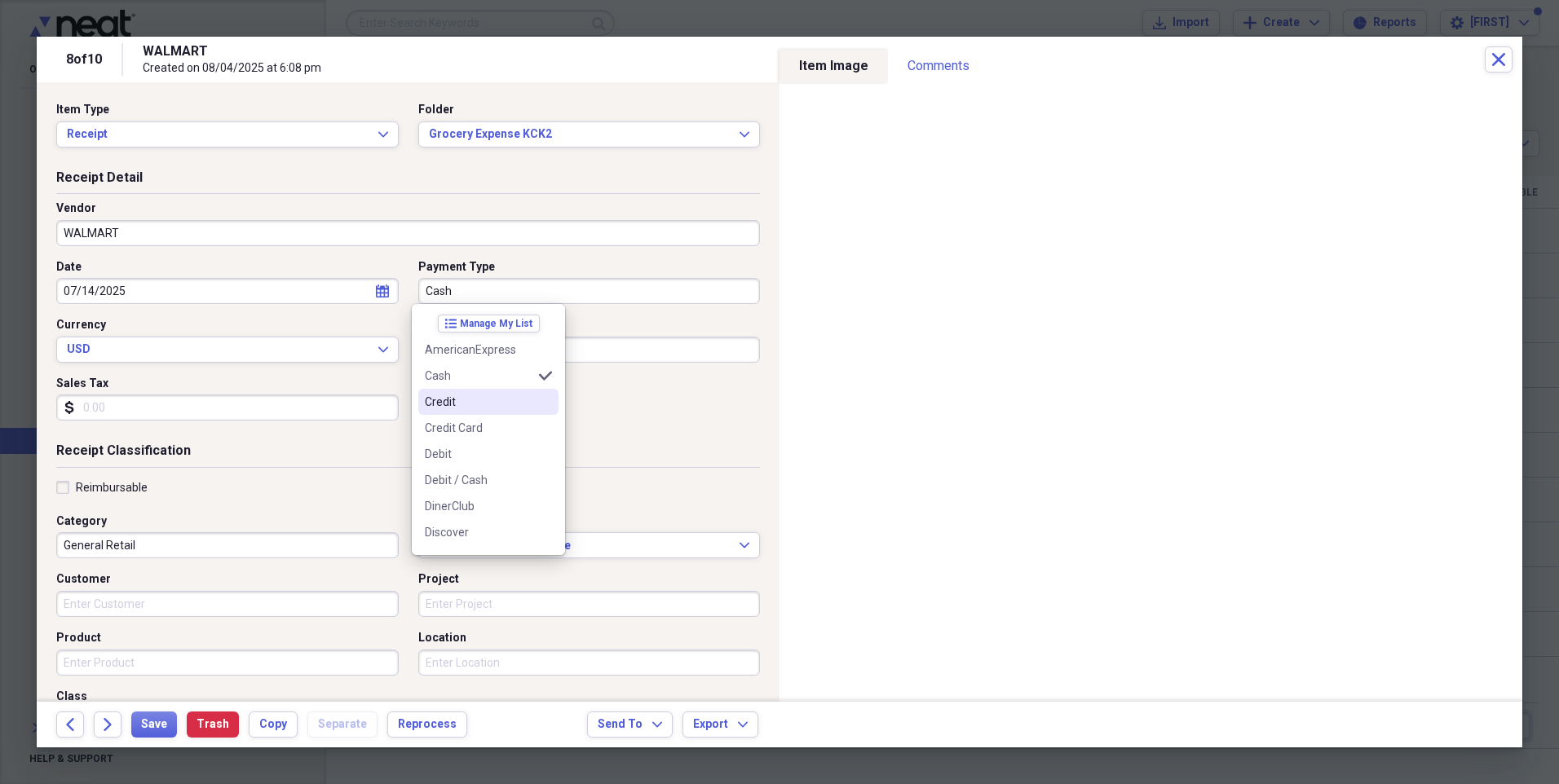 click on "Credit" at bounding box center [479, 402] 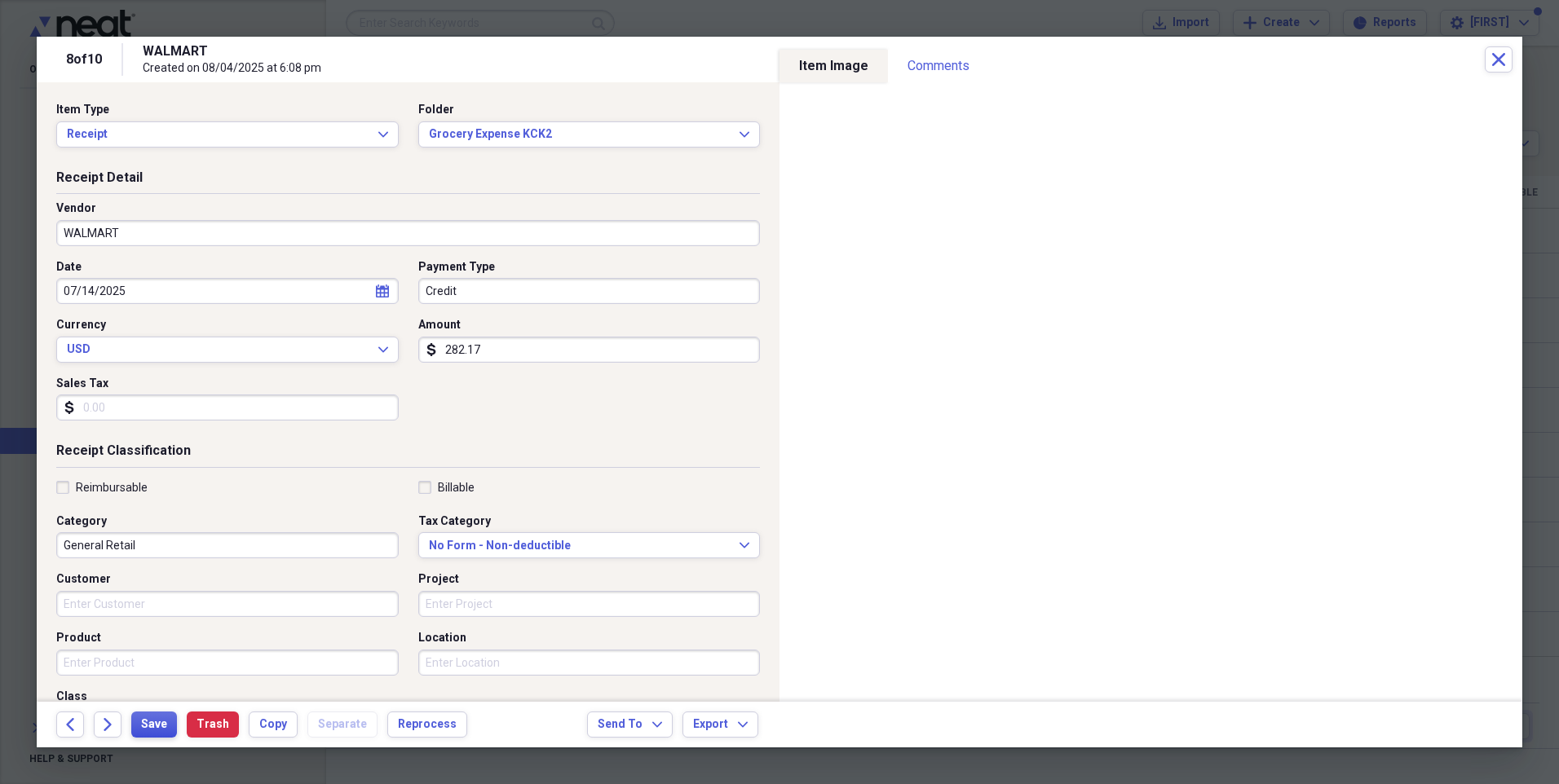 click on "Save" at bounding box center (154, 725) 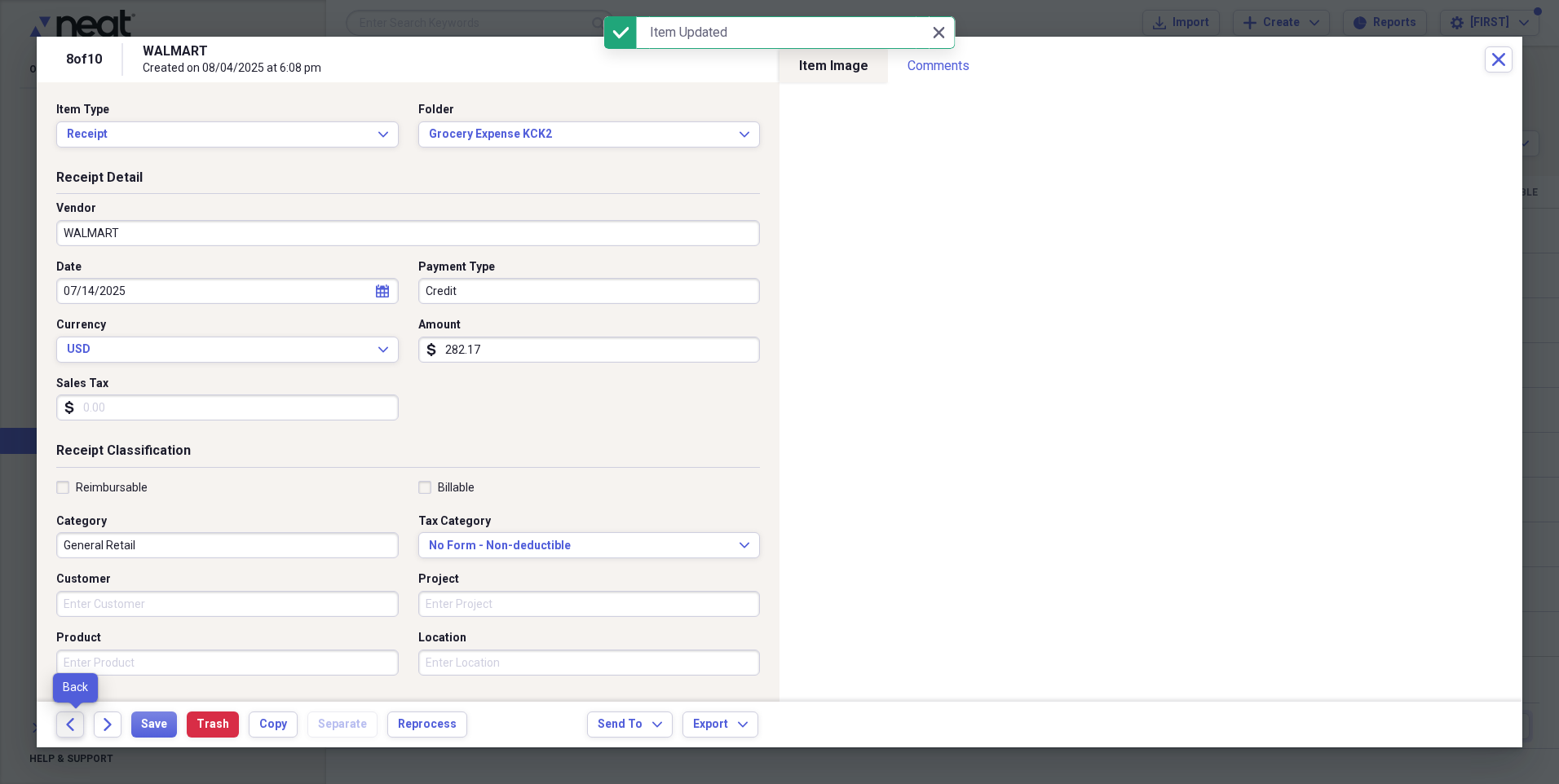click on "Back" 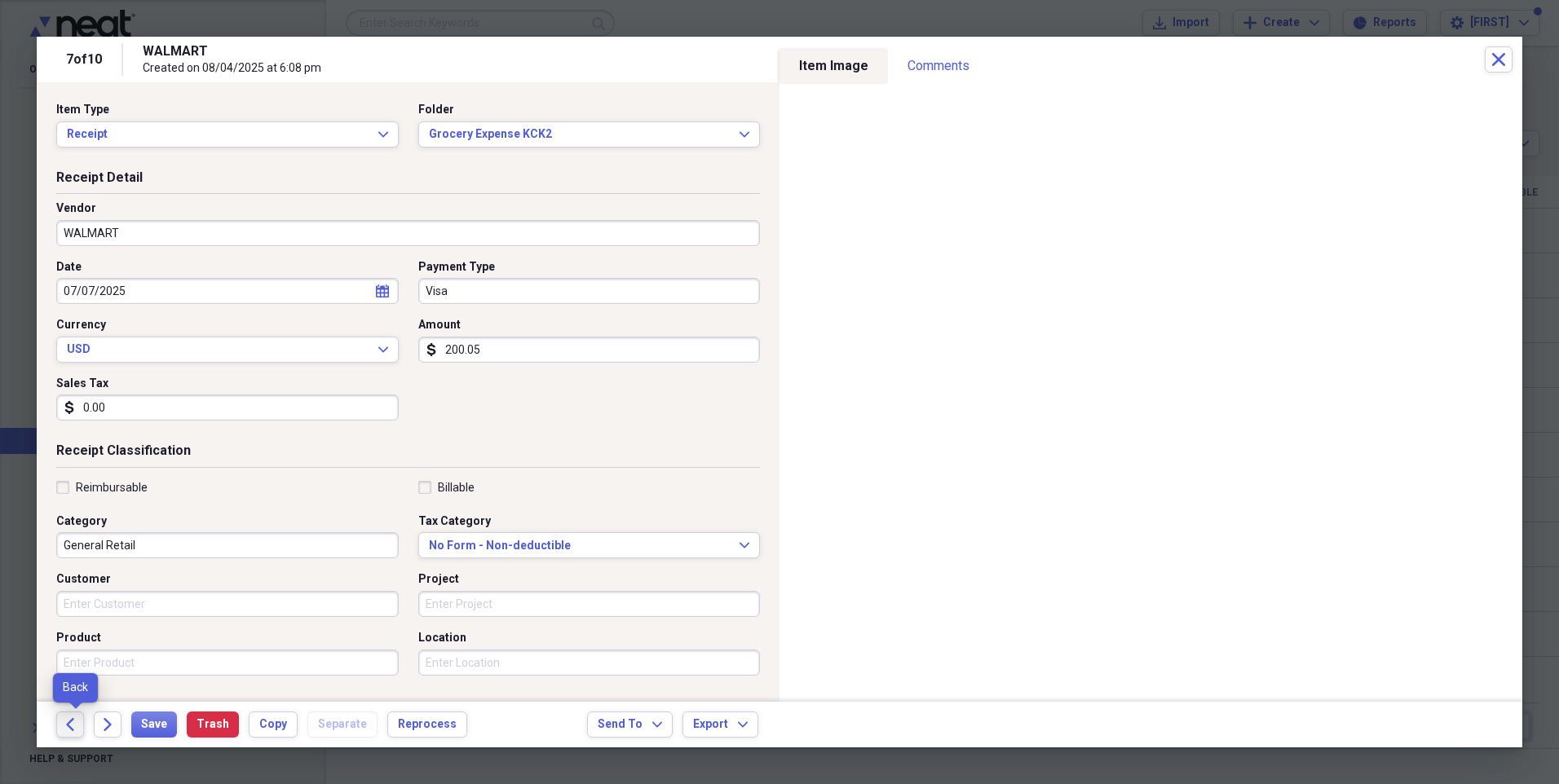 click on "Back" at bounding box center [70, 725] 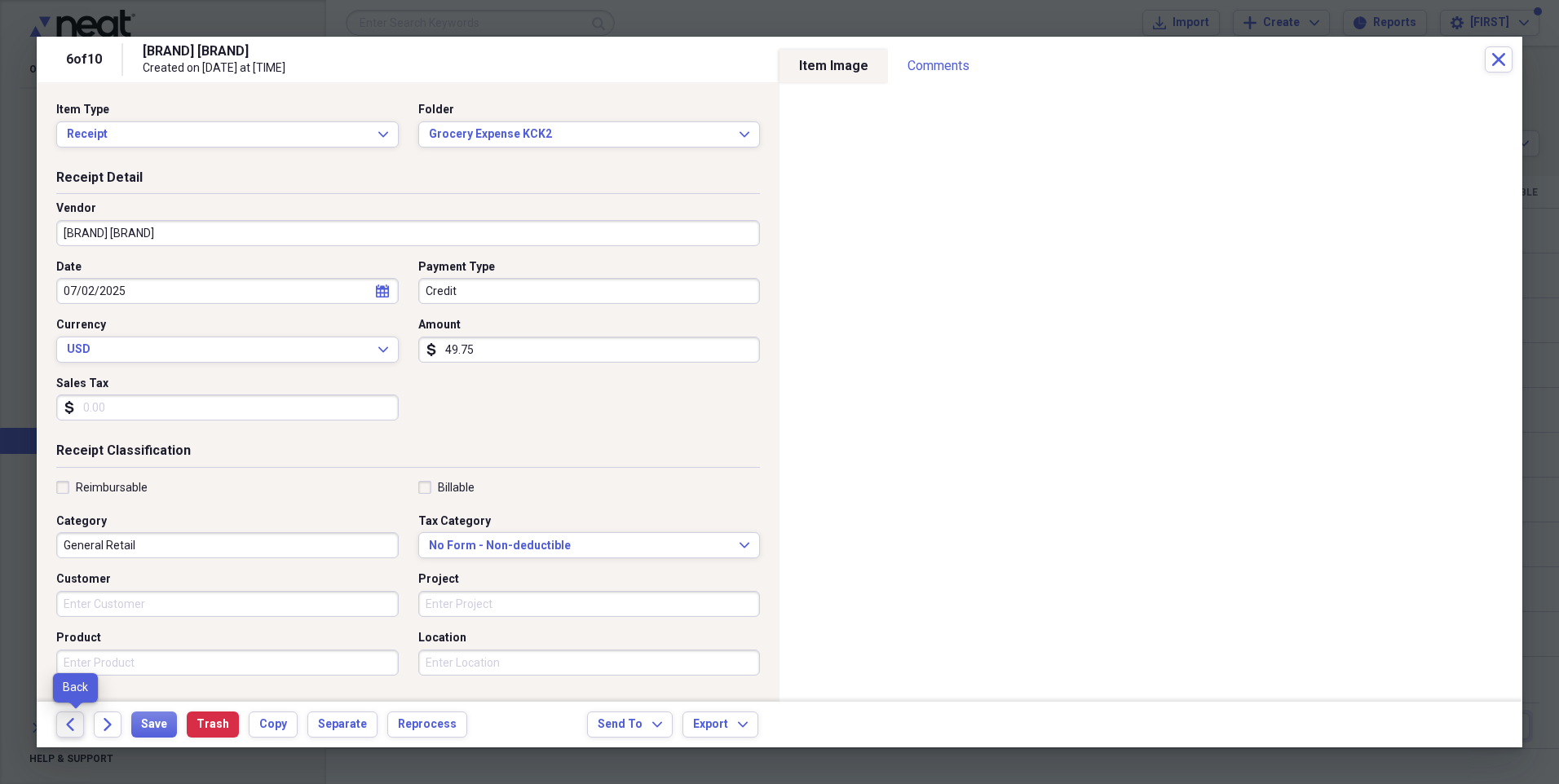 click on "Back" 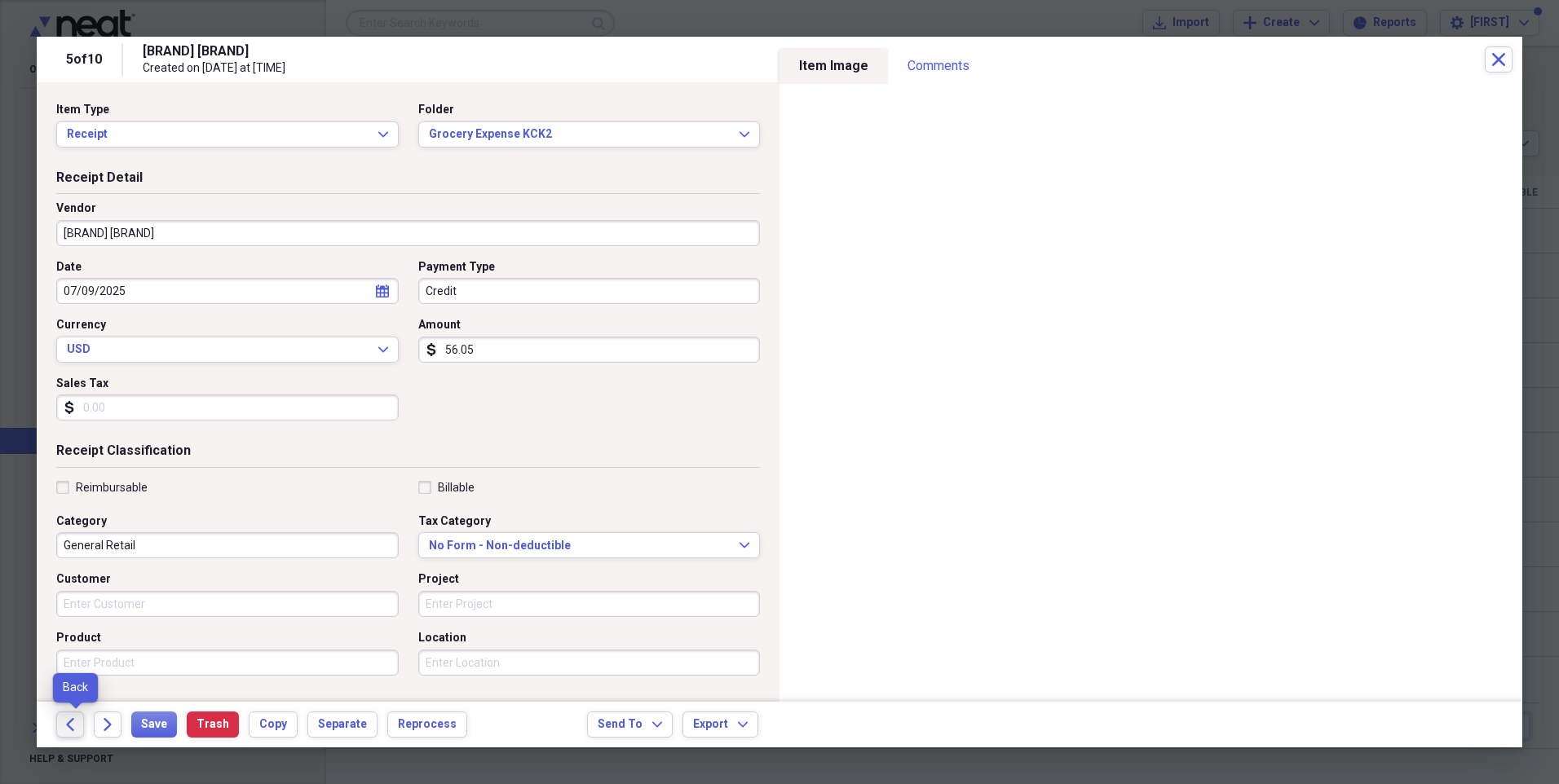 click on "Back" 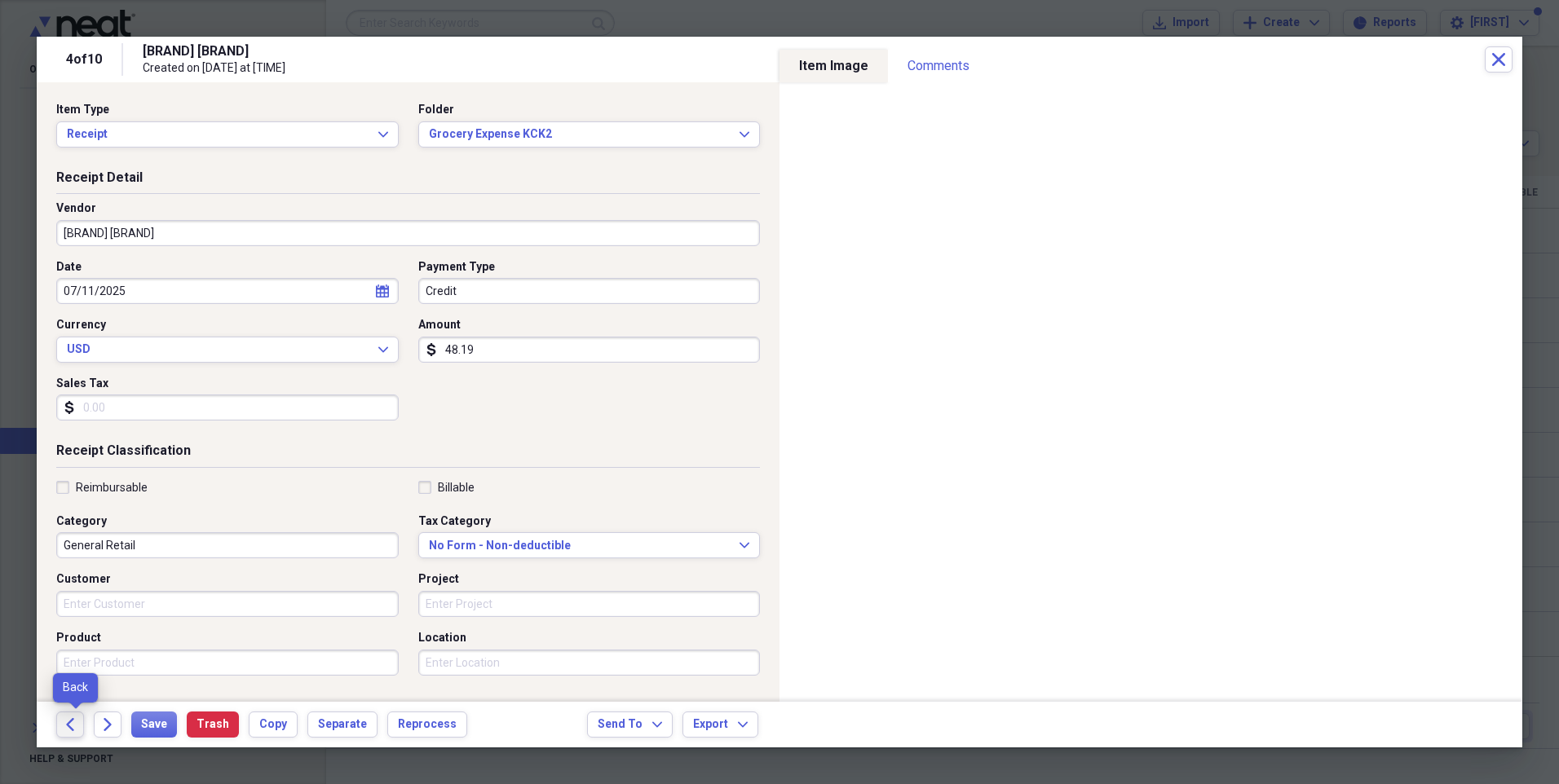 click on "Back" 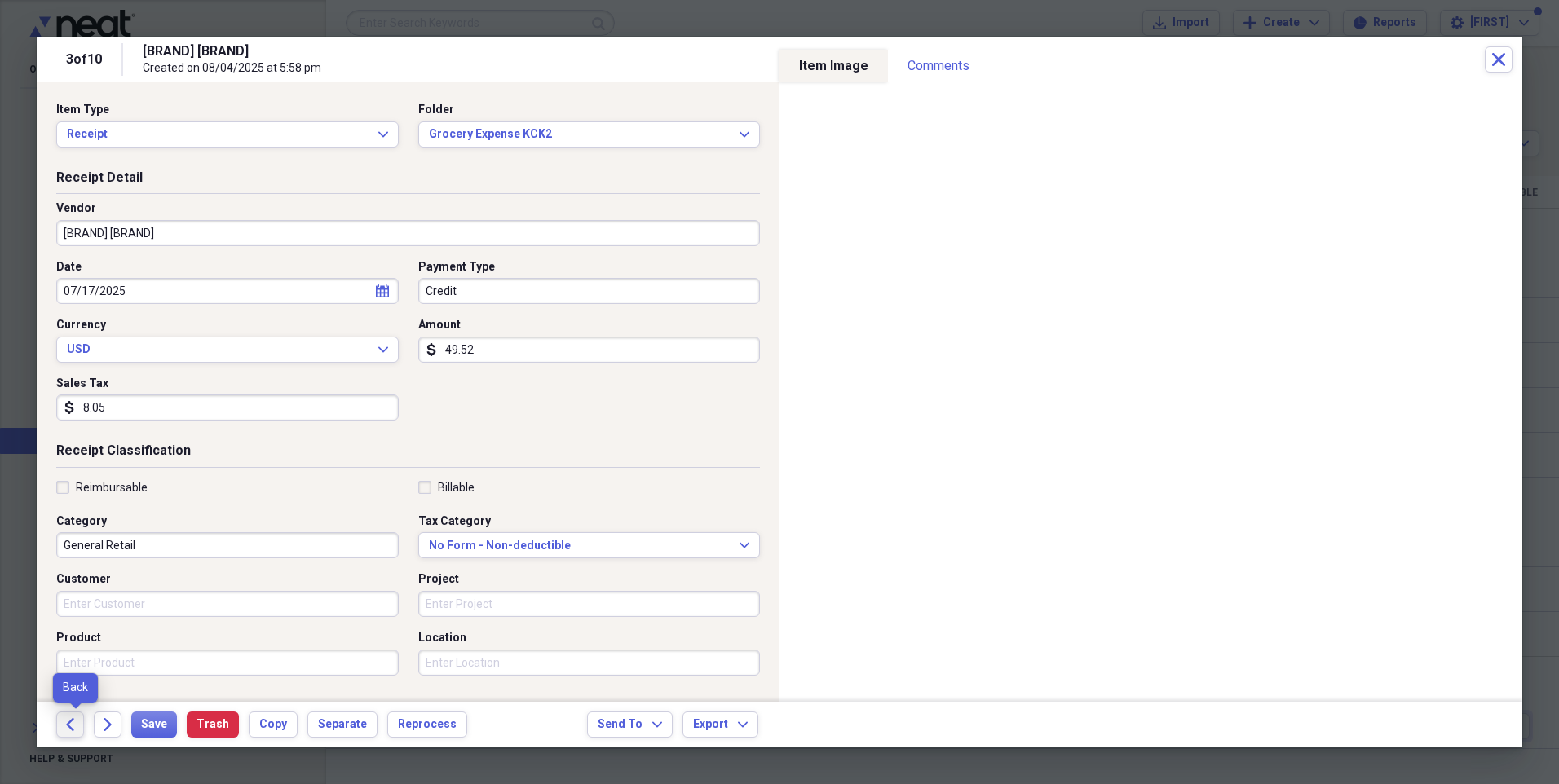 click on "Back" 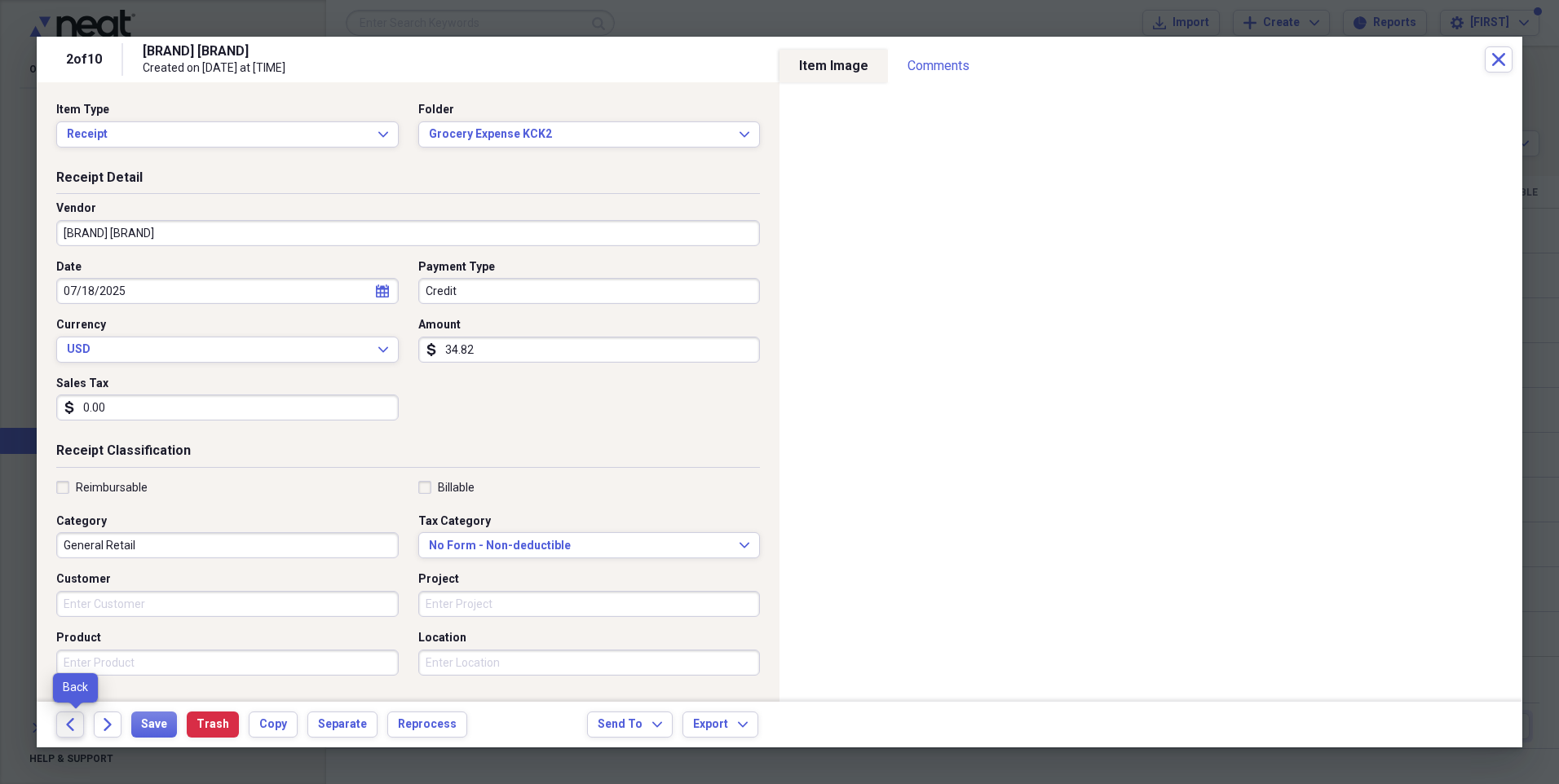click on "Back" 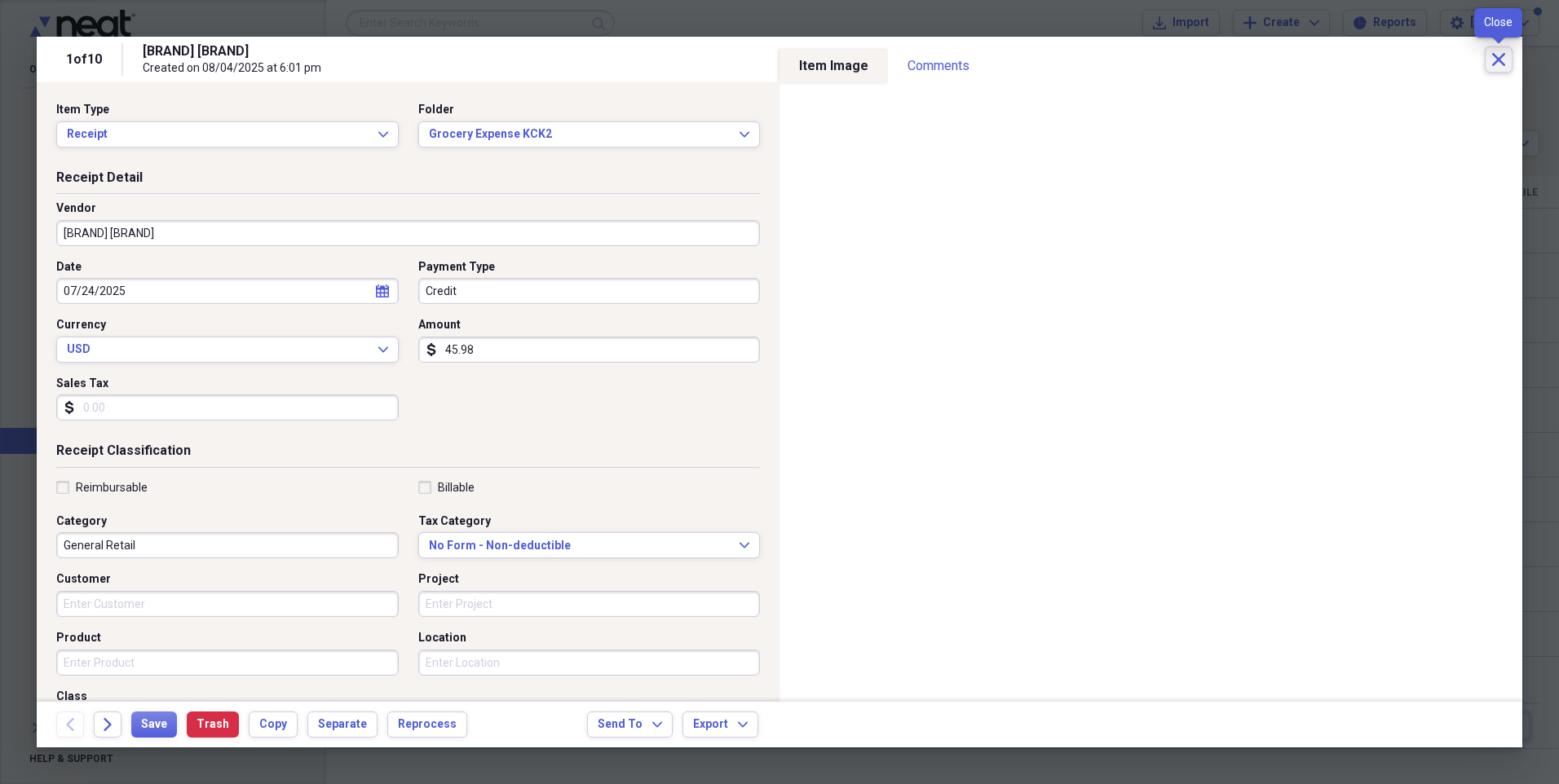 click on "Close" at bounding box center [1499, 59] 